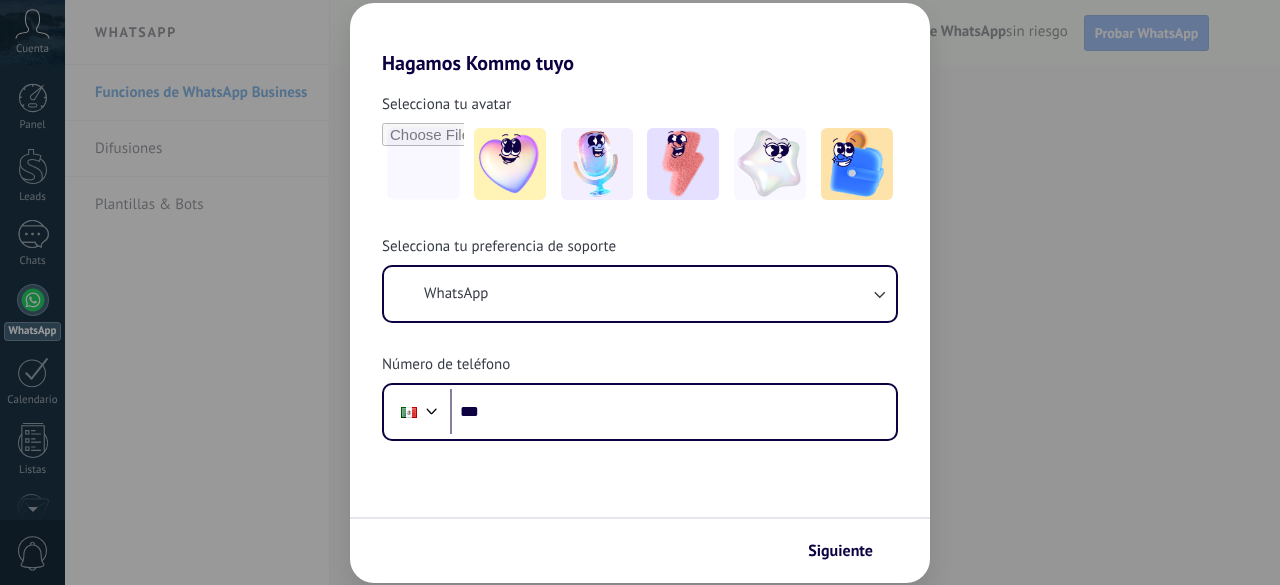 scroll, scrollTop: 0, scrollLeft: 0, axis: both 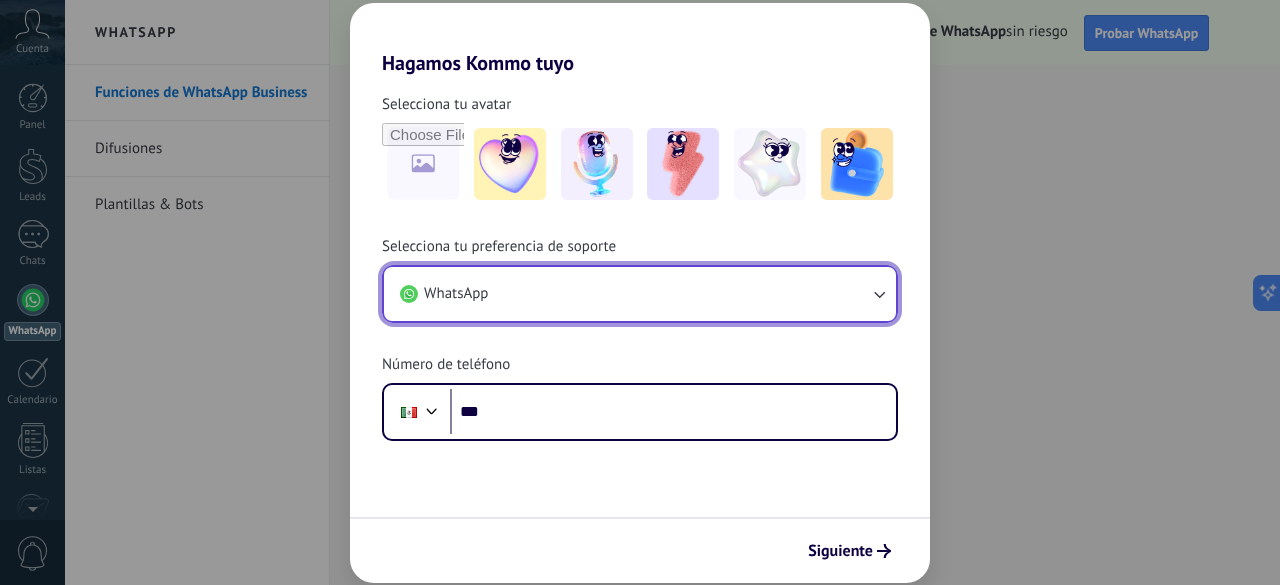 click on "WhatsApp" at bounding box center (640, 294) 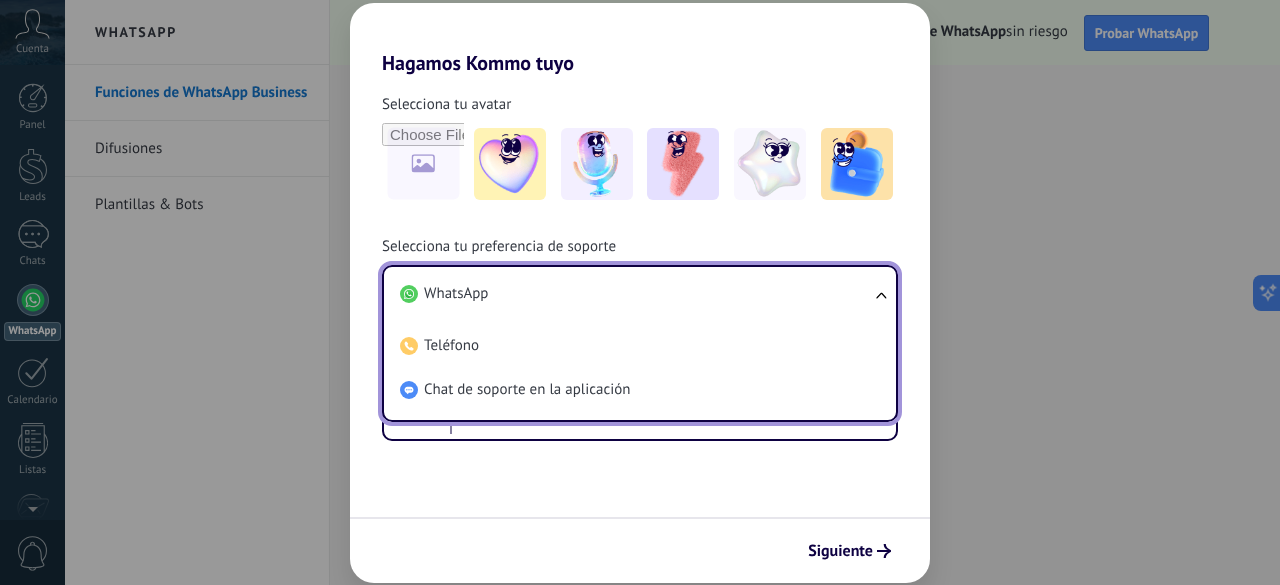 click on "WhatsApp" at bounding box center [636, 294] 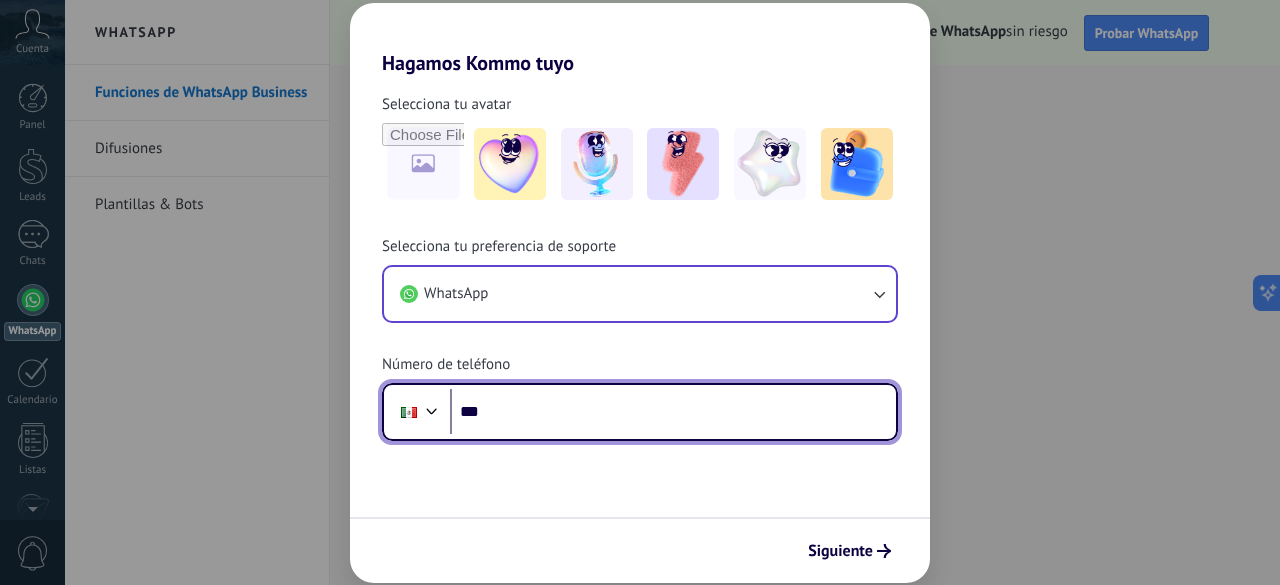 click on "***" at bounding box center [673, 412] 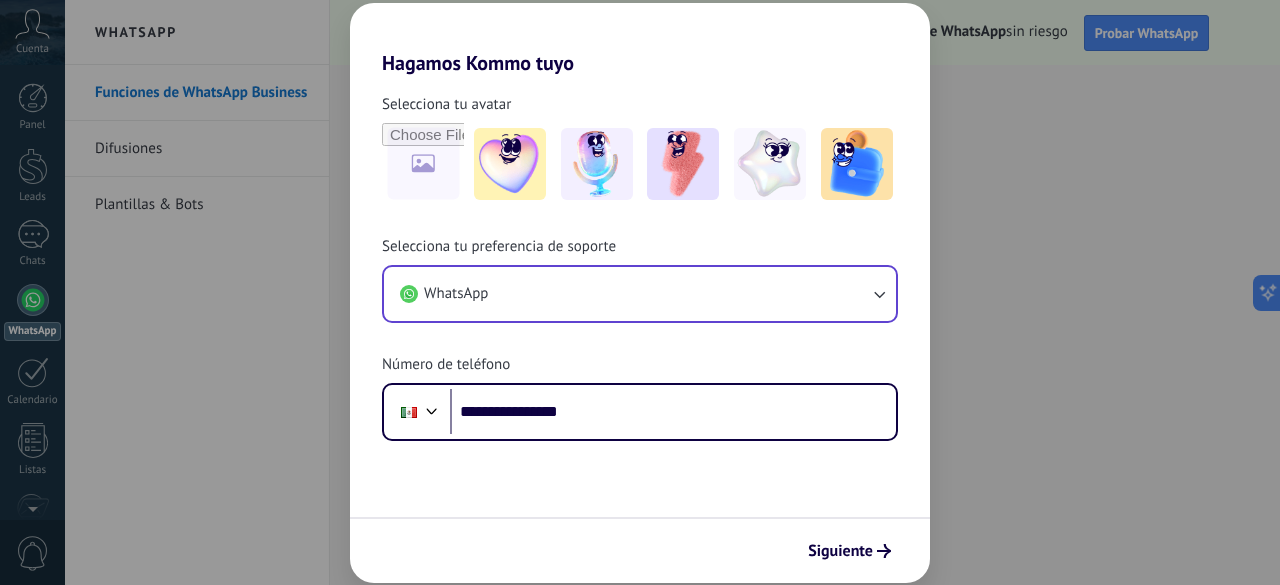 click on "**********" at bounding box center (640, 329) 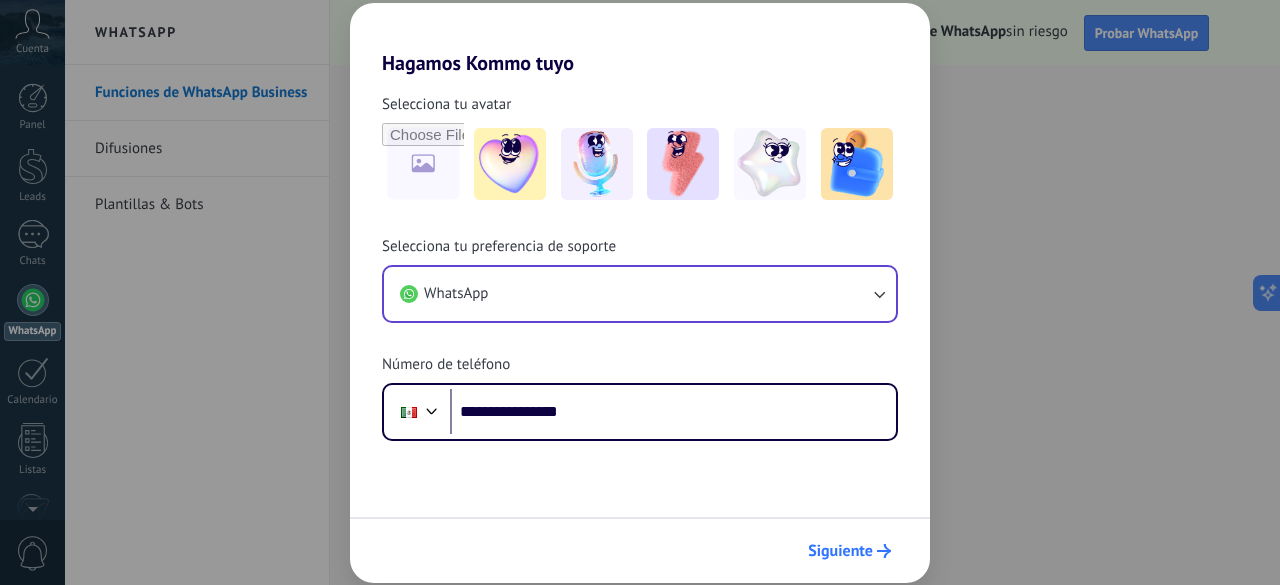 scroll, scrollTop: 0, scrollLeft: 0, axis: both 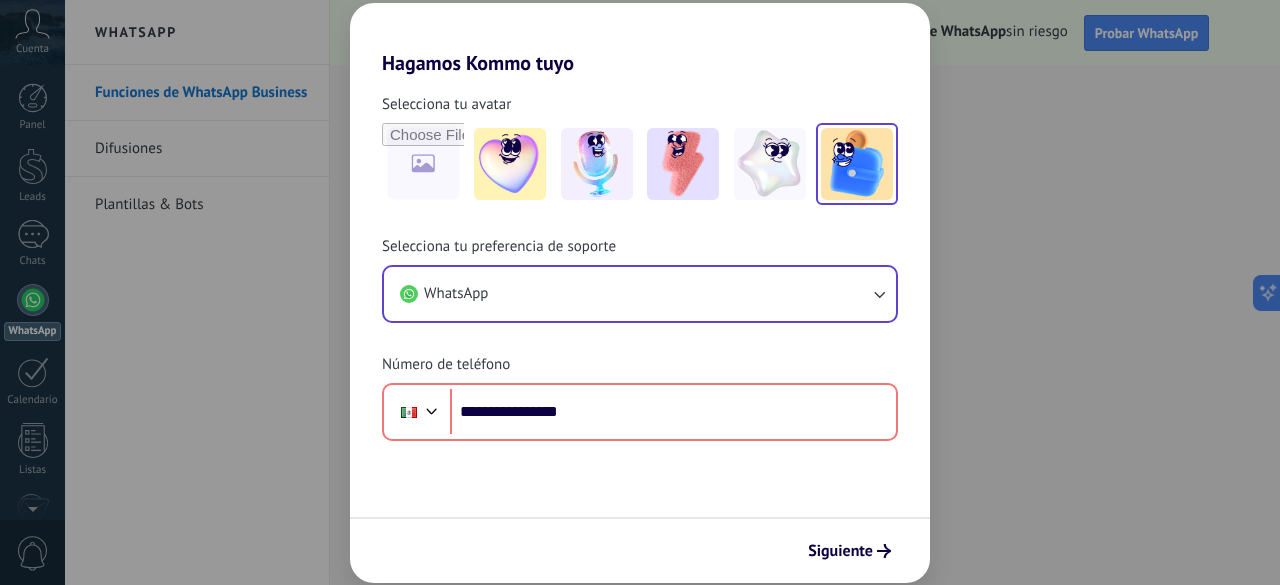 click at bounding box center [857, 164] 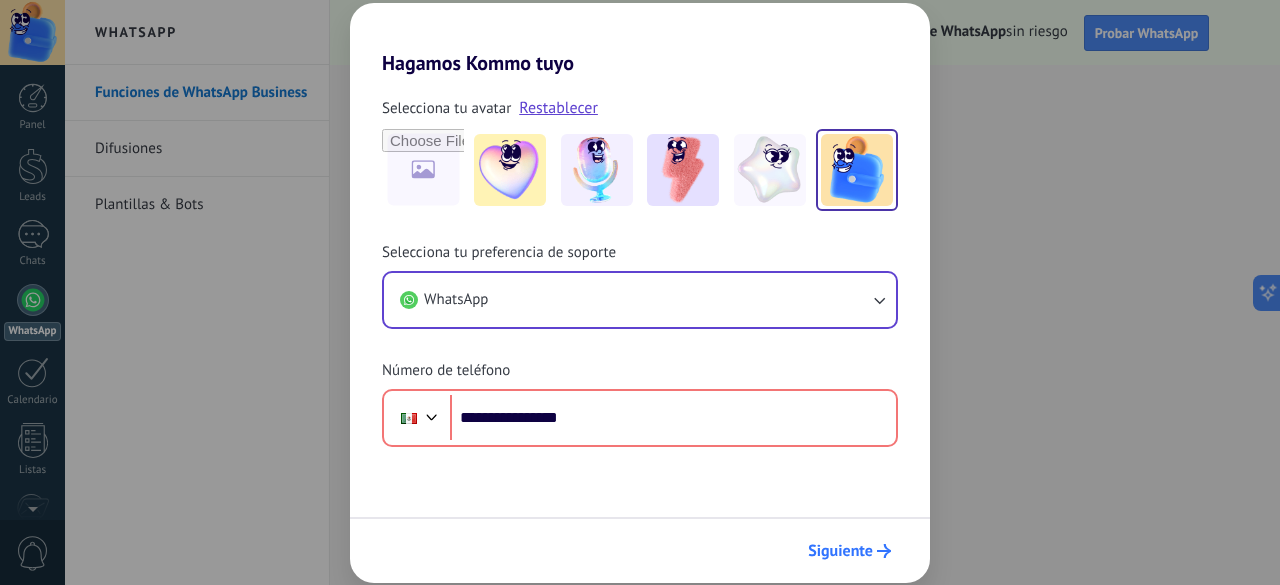 click on "Siguiente" at bounding box center (840, 551) 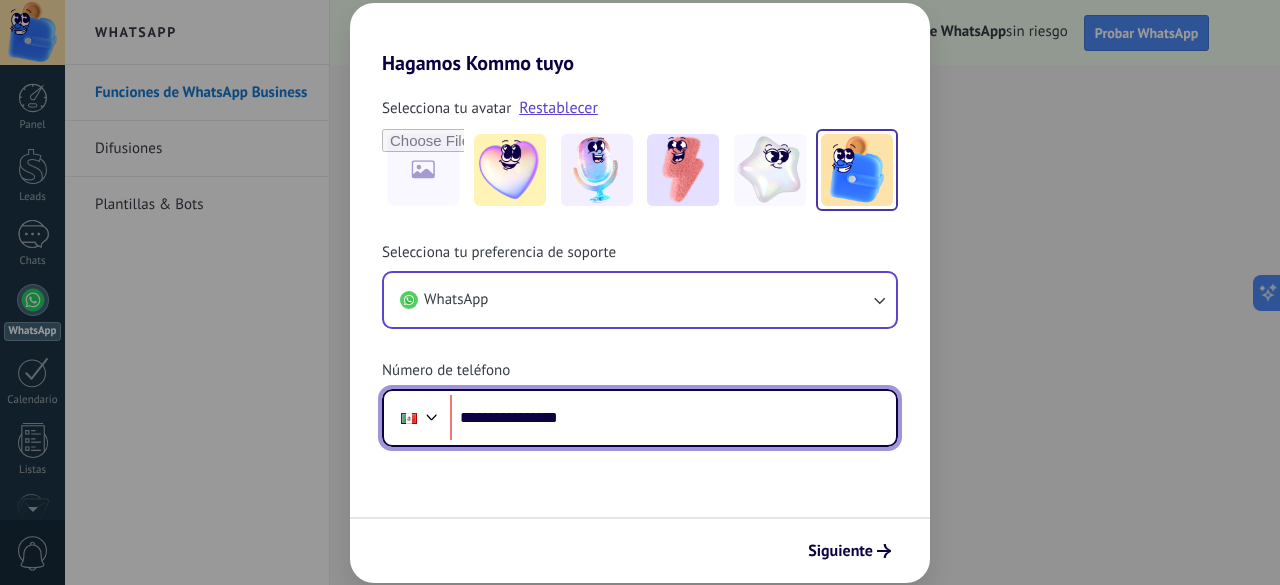 drag, startPoint x: 491, startPoint y: 411, endPoint x: 533, endPoint y: 454, distance: 60.108234 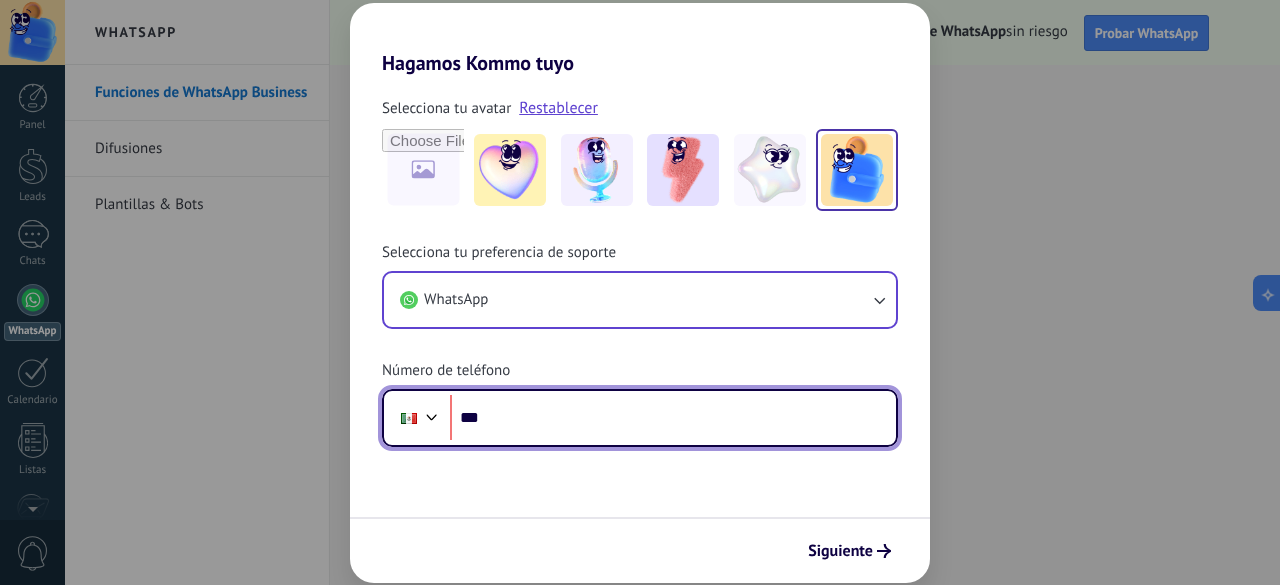 paste on "**********" 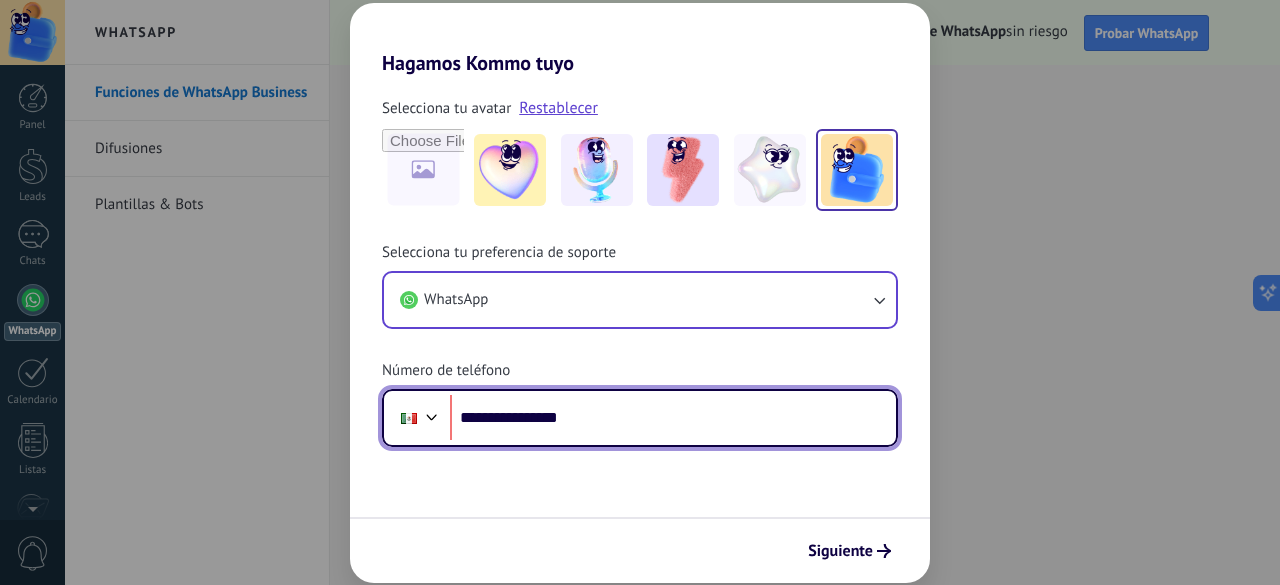 click on "**********" at bounding box center [673, 418] 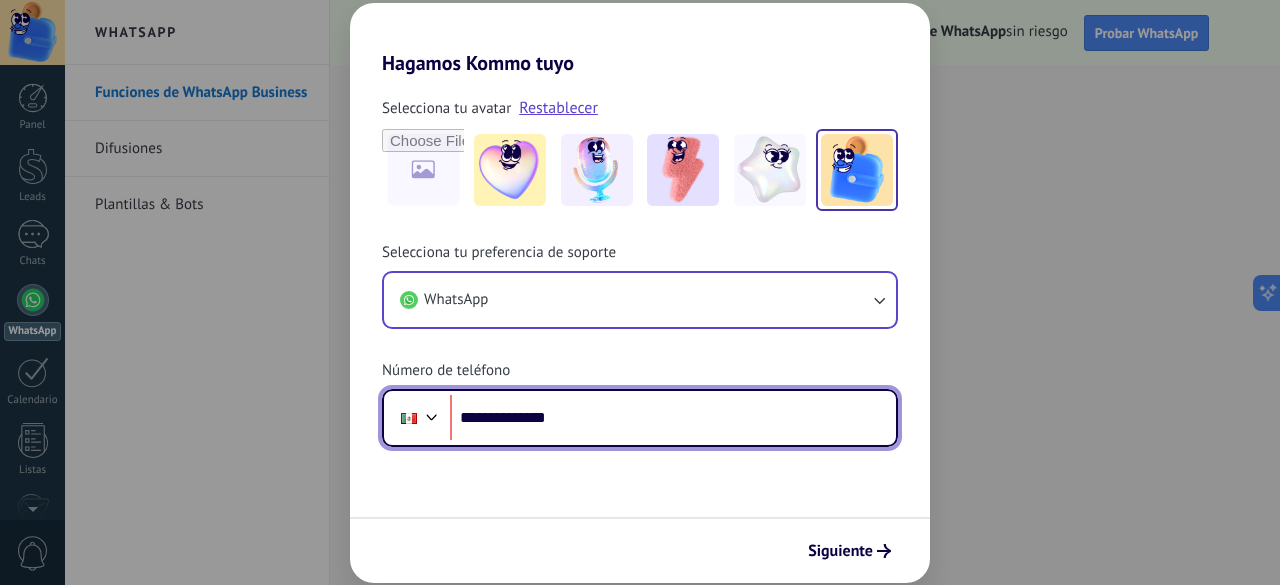 click on "**********" at bounding box center (673, 418) 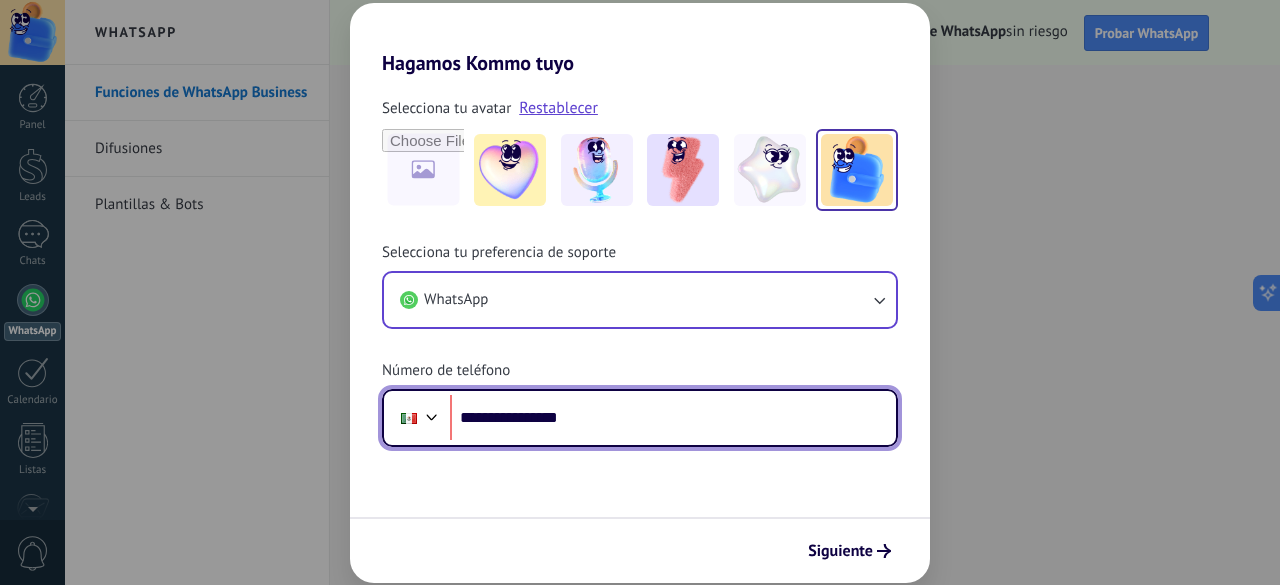 drag, startPoint x: 498, startPoint y: 416, endPoint x: 519, endPoint y: 434, distance: 27.658634 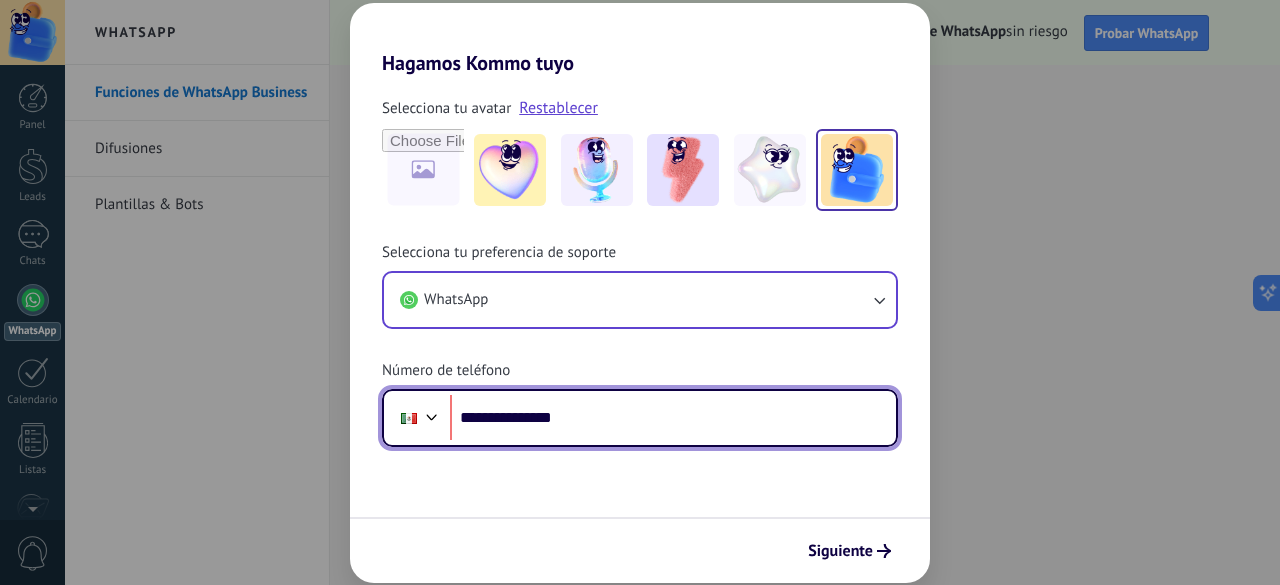 click on "**********" at bounding box center [673, 418] 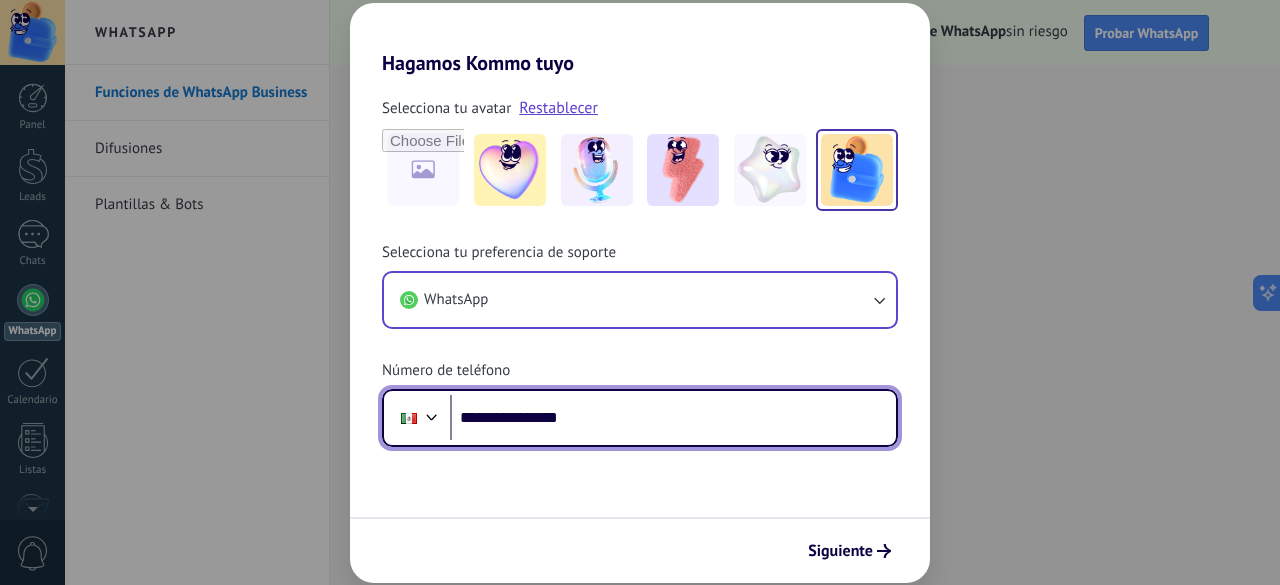 click on "**********" at bounding box center [673, 418] 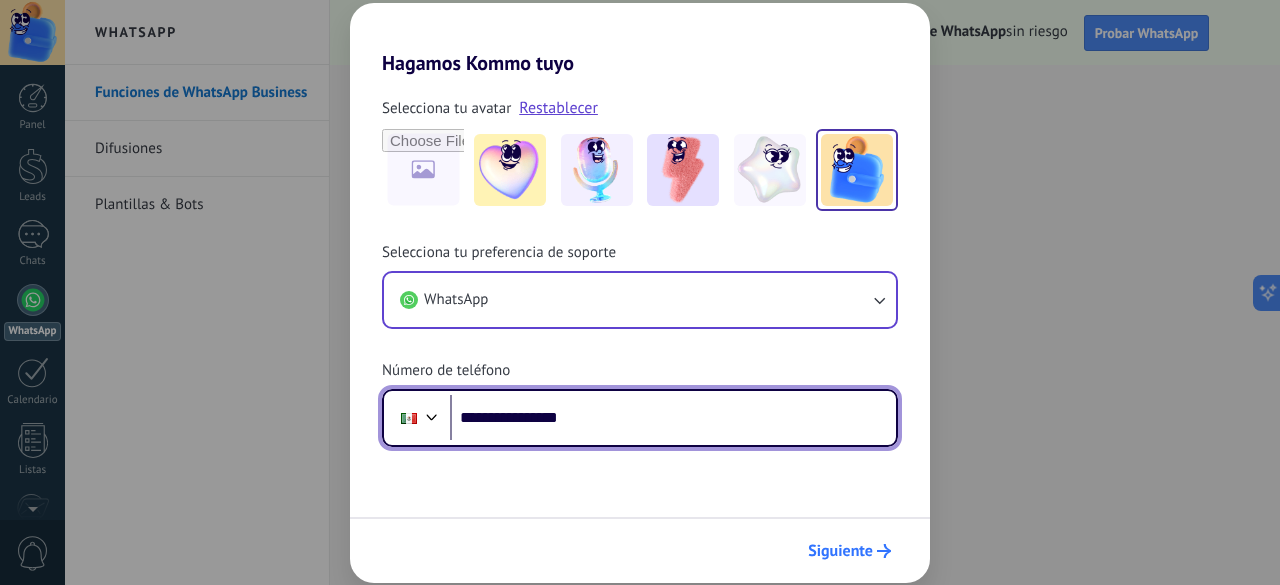 type on "**********" 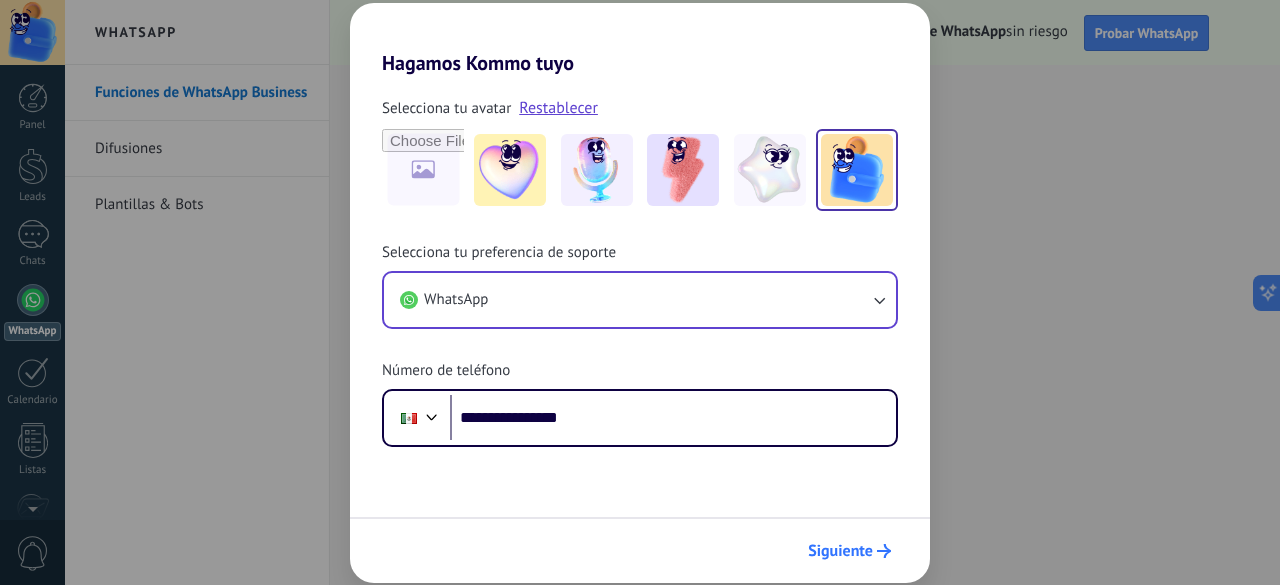 click on "Siguiente" at bounding box center [840, 551] 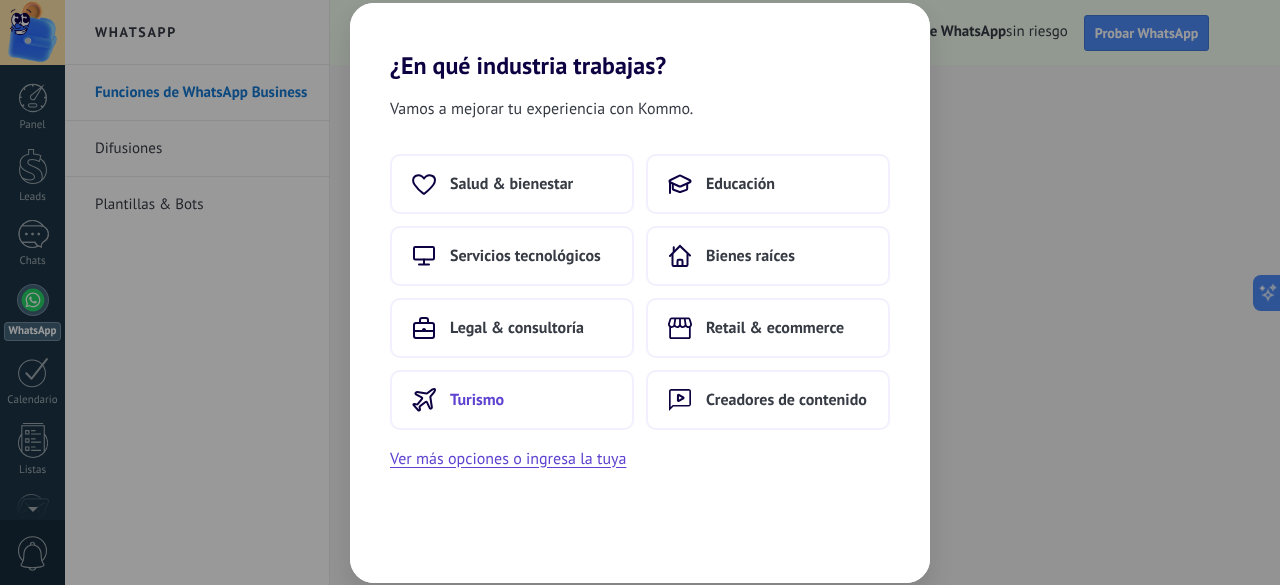 click on "Turismo" at bounding box center (477, 400) 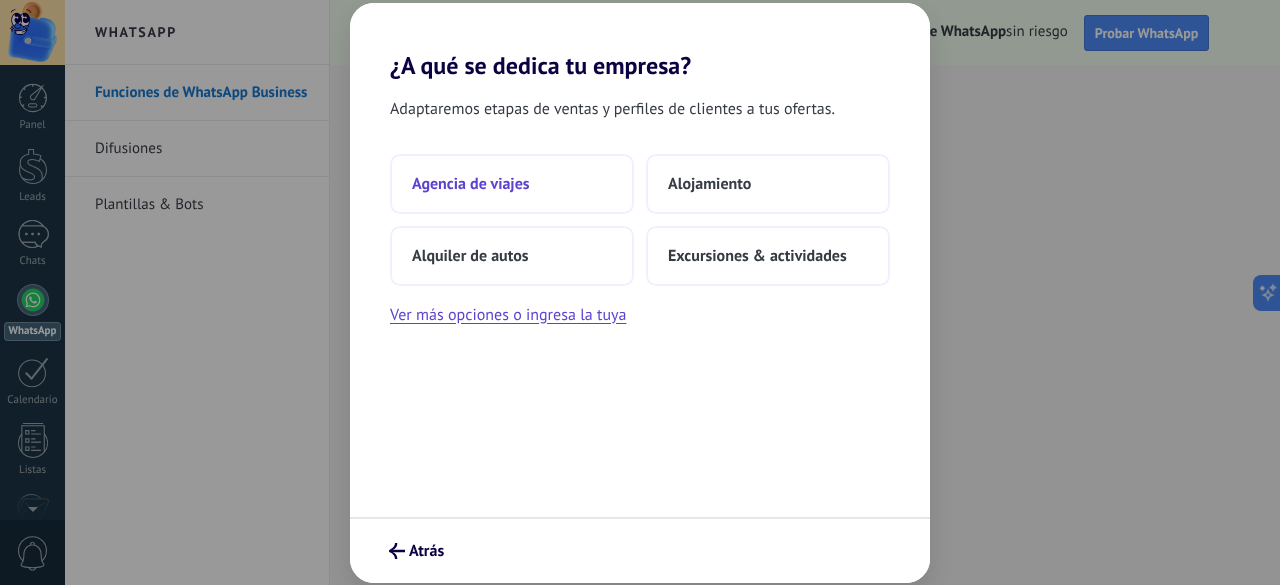 click on "Agencia de viajes" at bounding box center (512, 184) 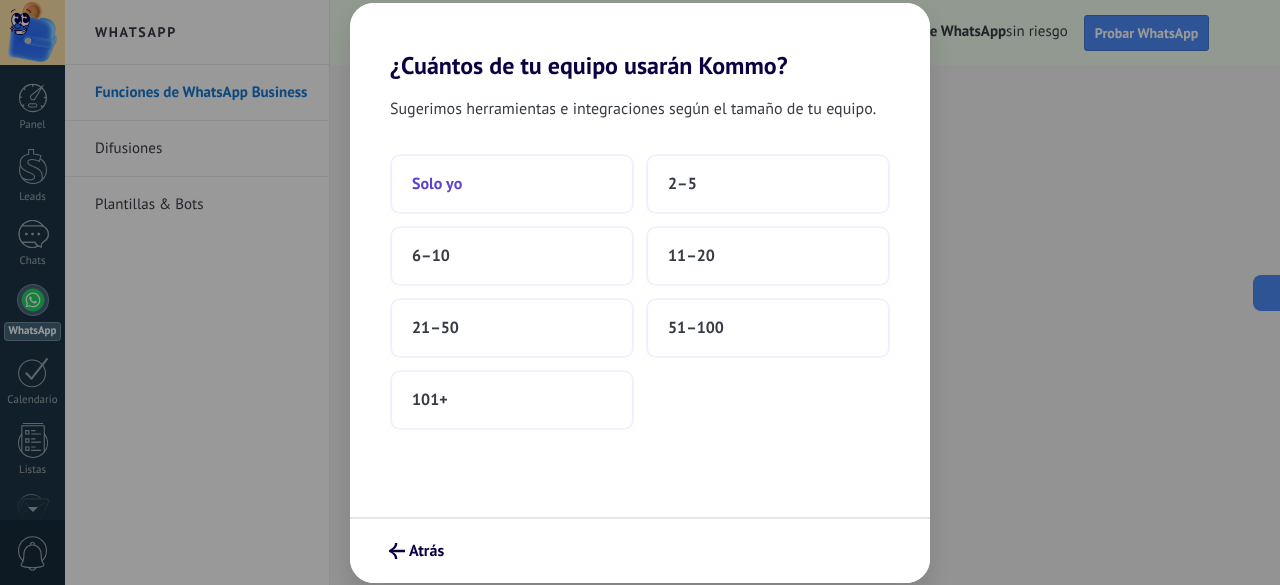 click on "Solo yo" at bounding box center [437, 184] 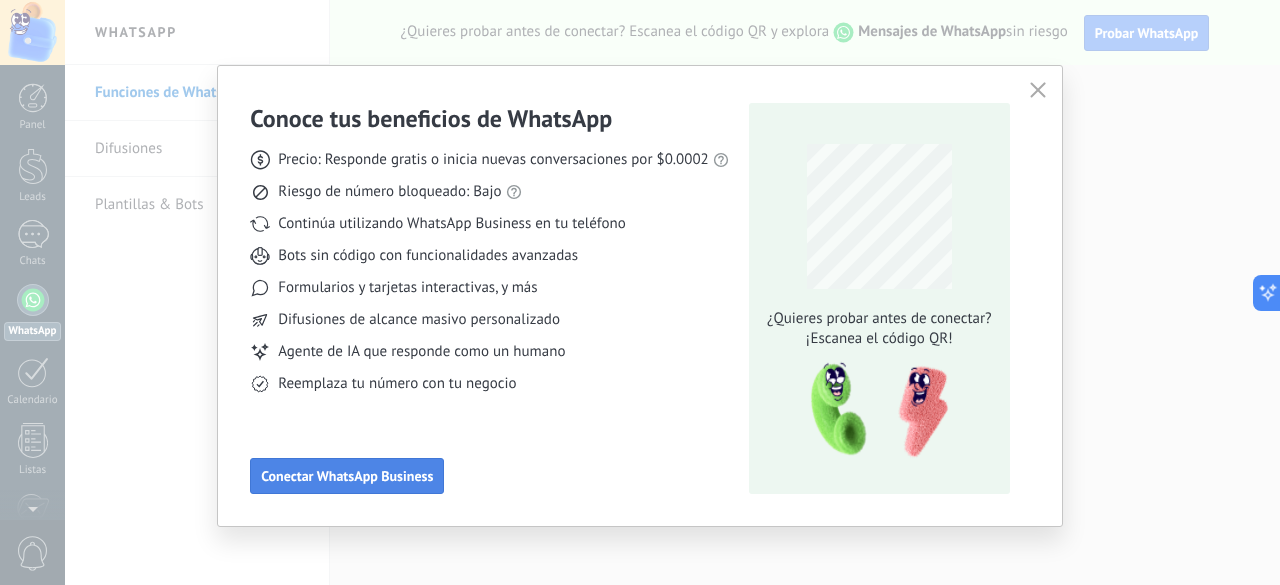 click on "Conectar WhatsApp Business" at bounding box center (347, 476) 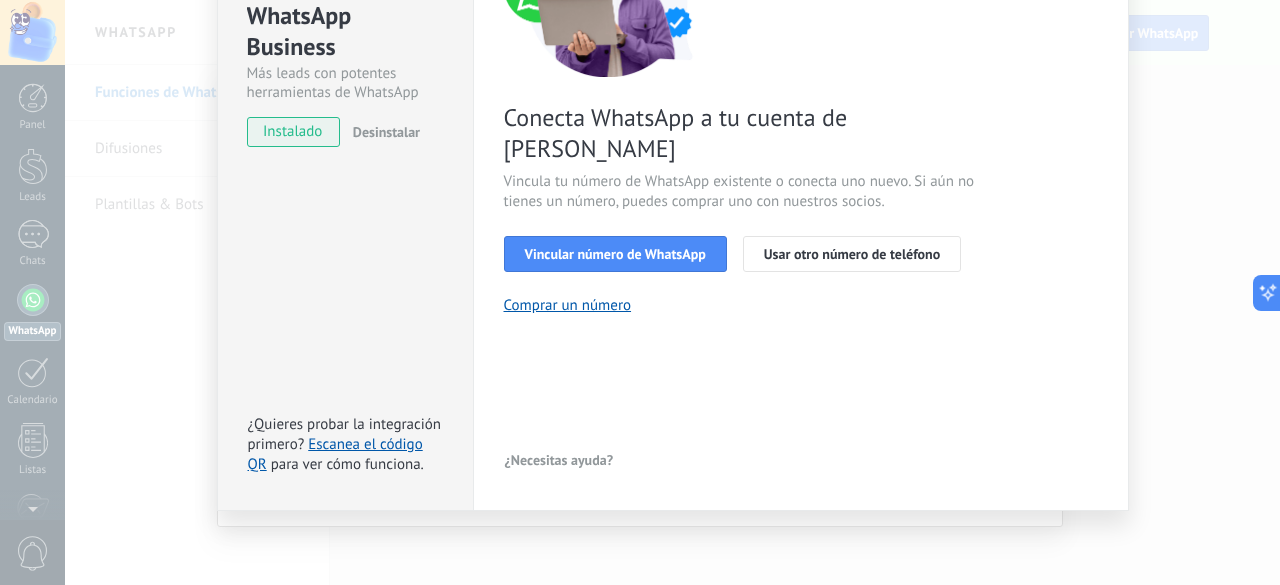 scroll, scrollTop: 144, scrollLeft: 0, axis: vertical 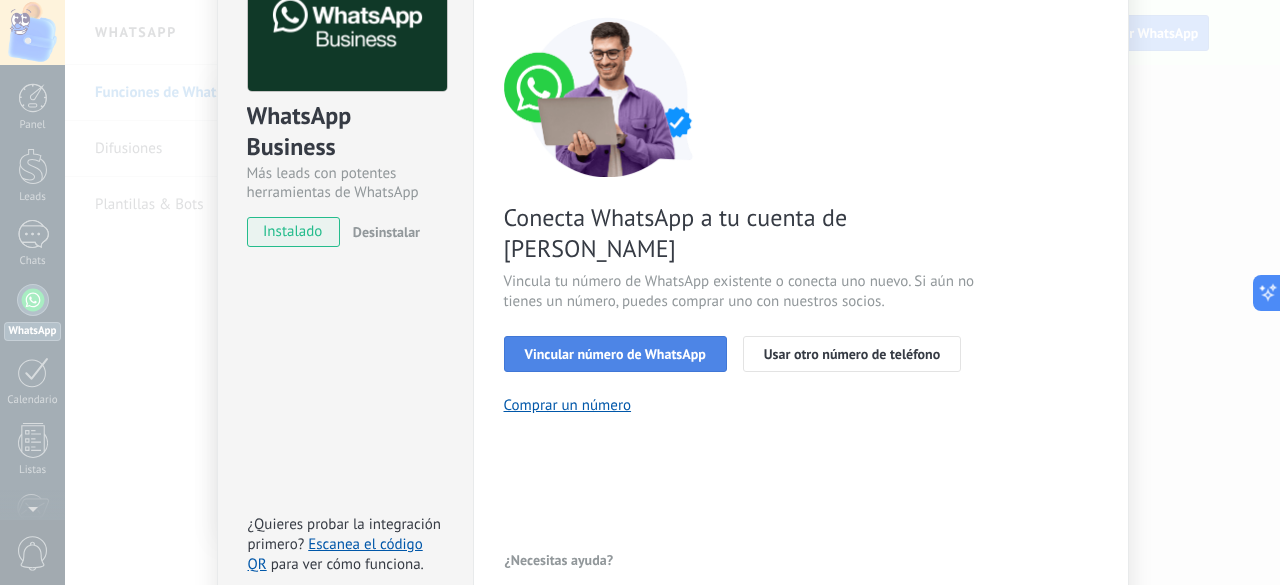 click on "Vincular número de WhatsApp" at bounding box center (615, 354) 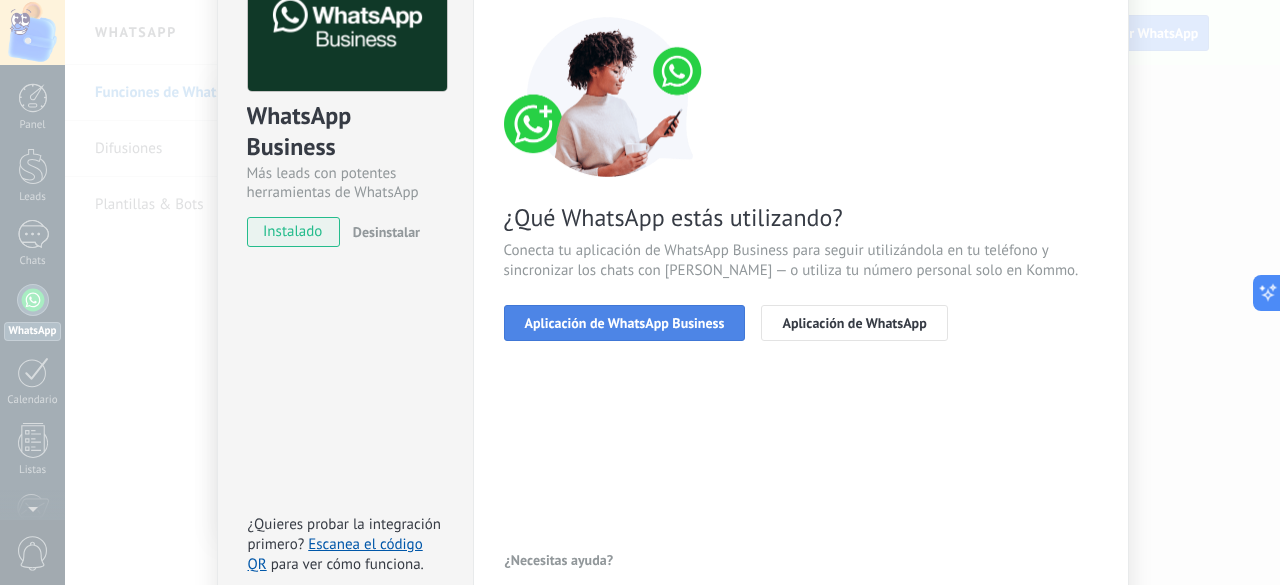 click on "Aplicación de WhatsApp Business" at bounding box center (625, 323) 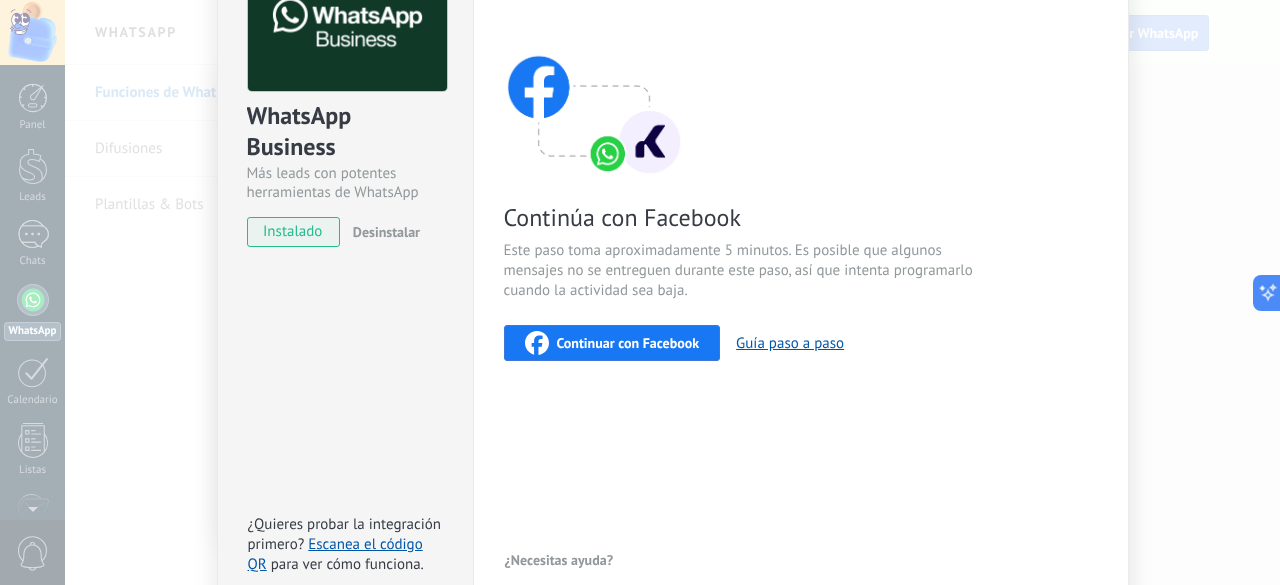 click on "Continuar con Facebook" at bounding box center (628, 343) 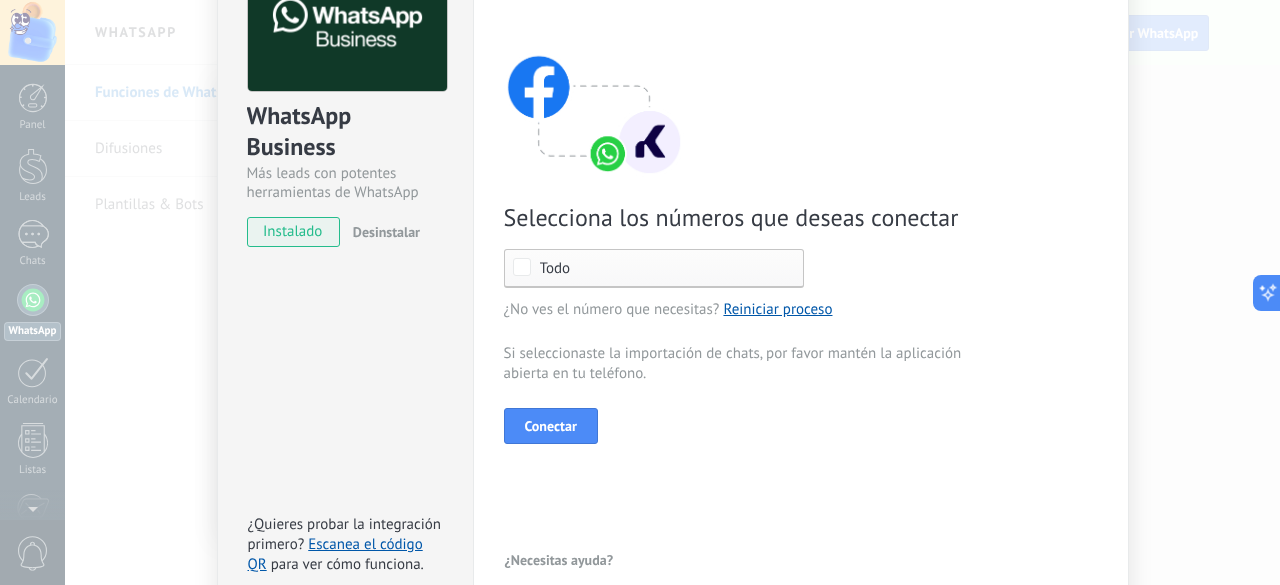 click on "Todo" at bounding box center (659, 268) 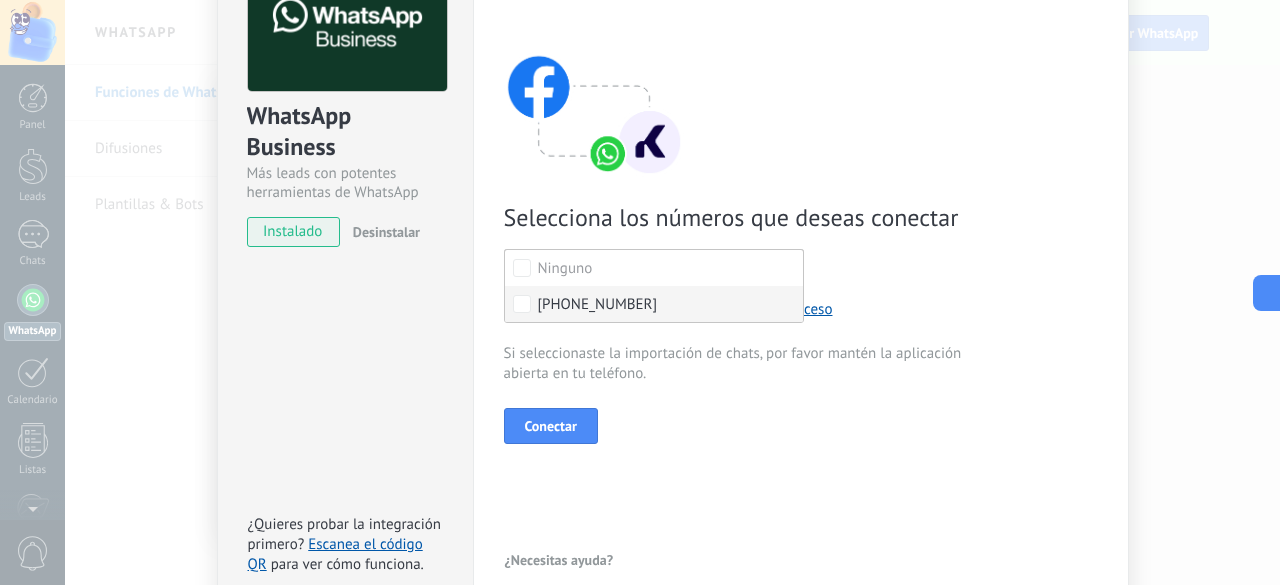 click on "[PHONE_NUMBER]" at bounding box center (654, 304) 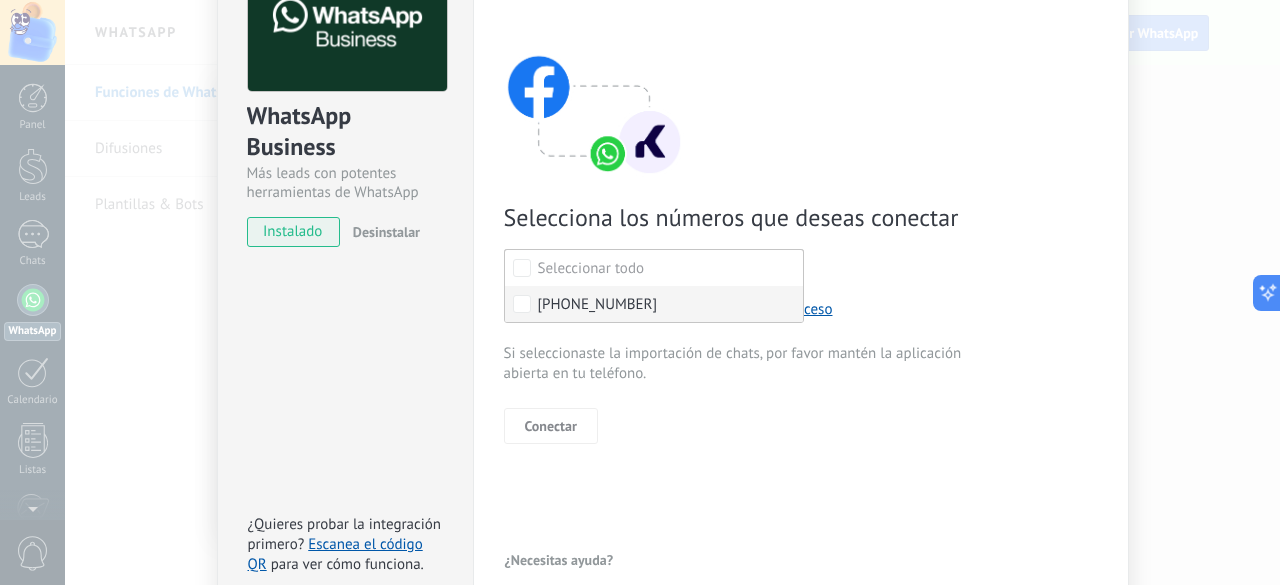 click on "[PHONE_NUMBER]" at bounding box center [598, 305] 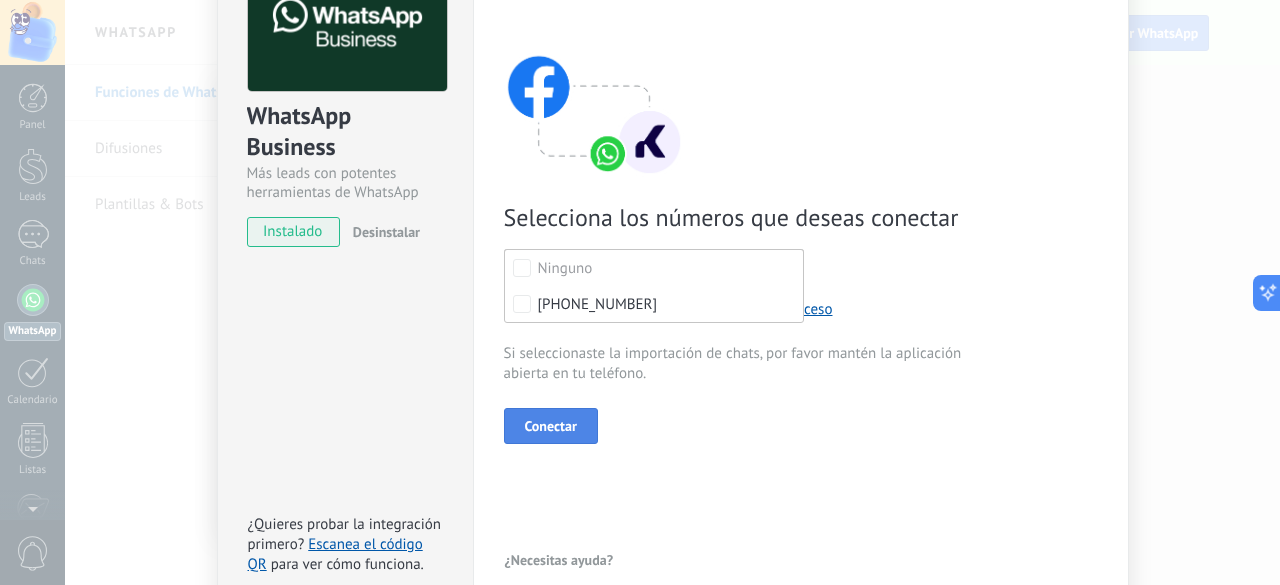 click on "Conectar" at bounding box center (551, 426) 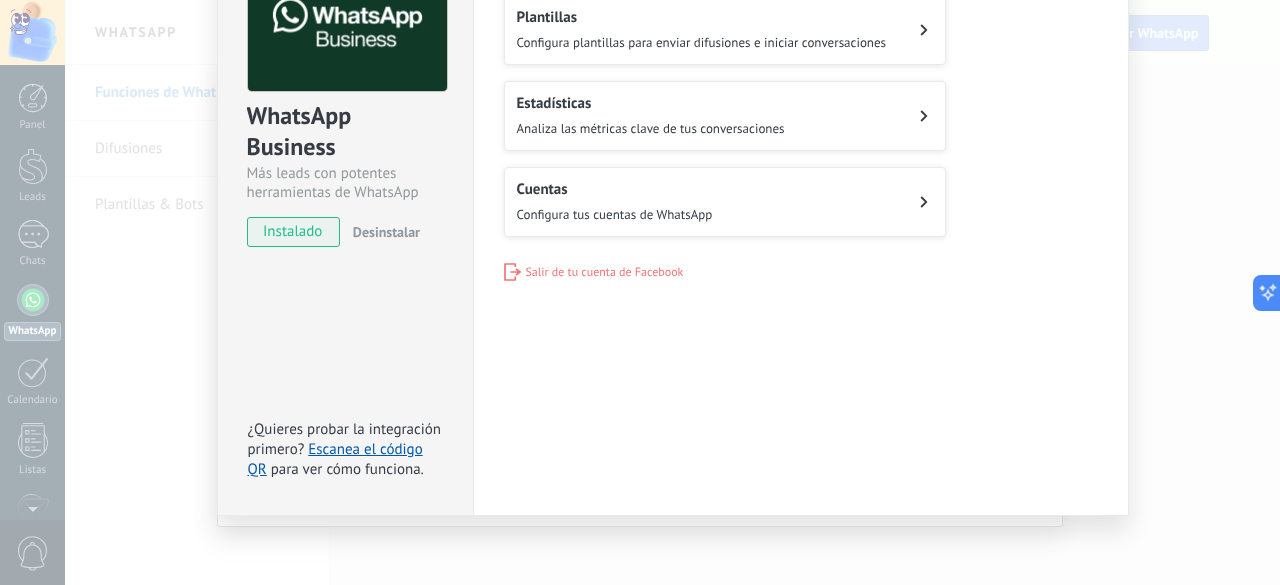 scroll, scrollTop: 0, scrollLeft: 0, axis: both 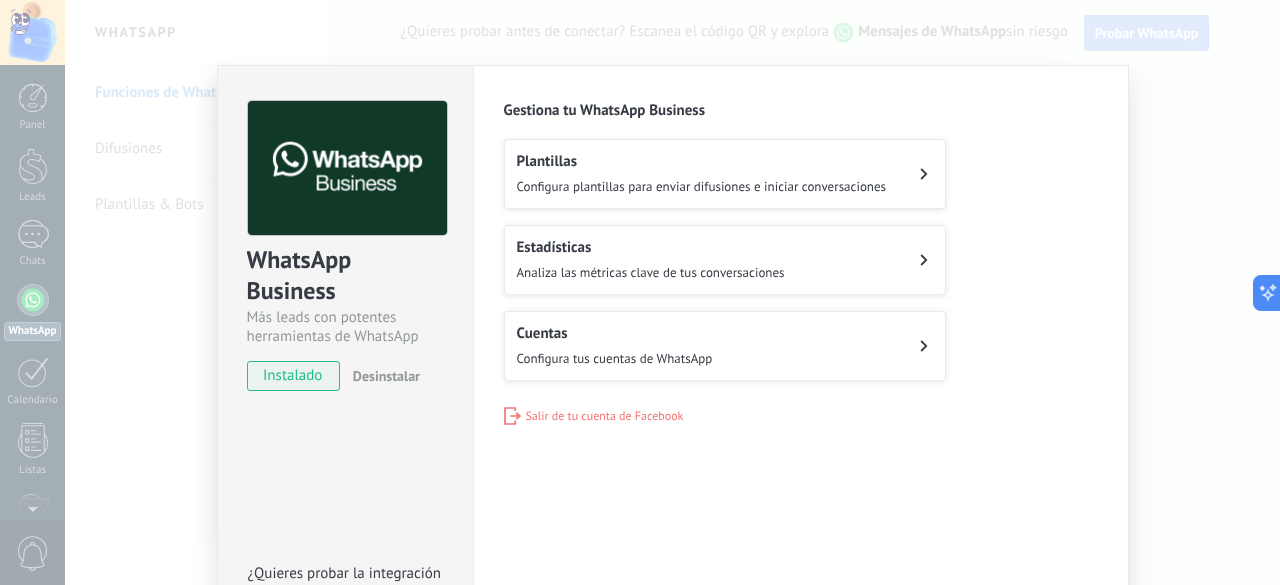 click on "Configura plantillas para enviar difusiones e iniciar conversaciones" at bounding box center [702, 186] 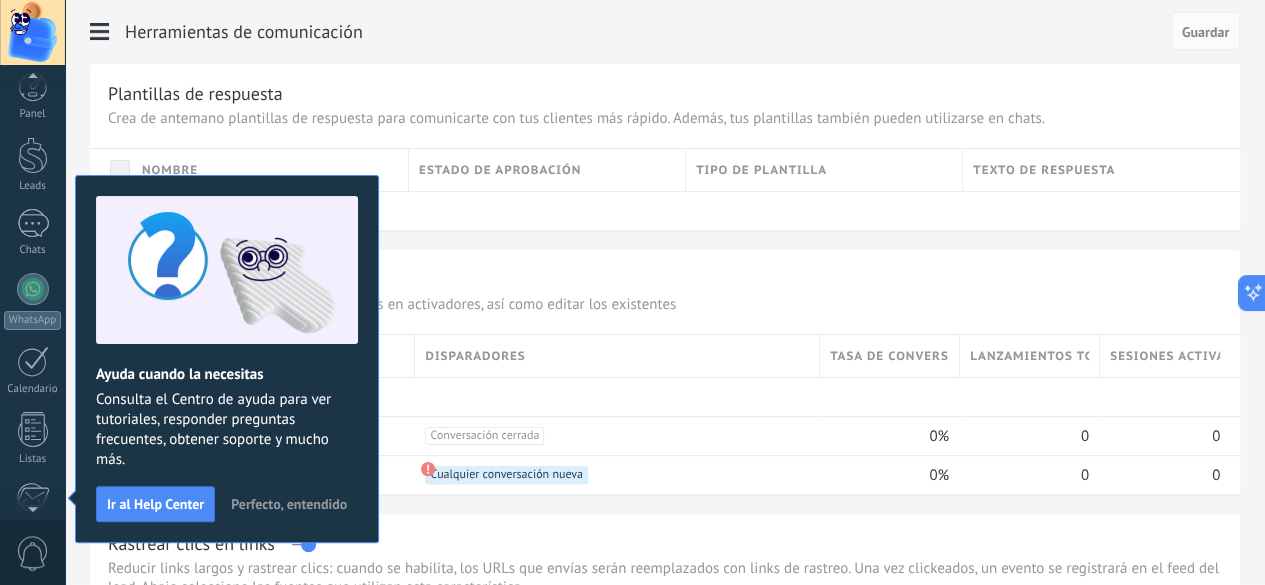 scroll, scrollTop: 245, scrollLeft: 0, axis: vertical 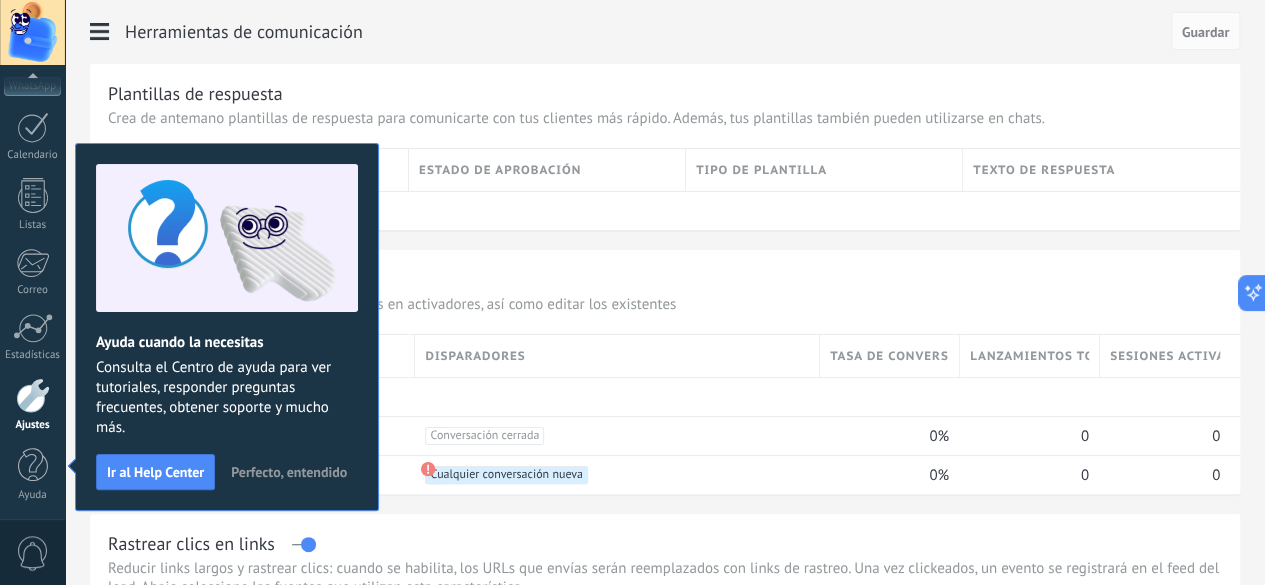 click on "Perfecto, entendido" at bounding box center [289, 472] 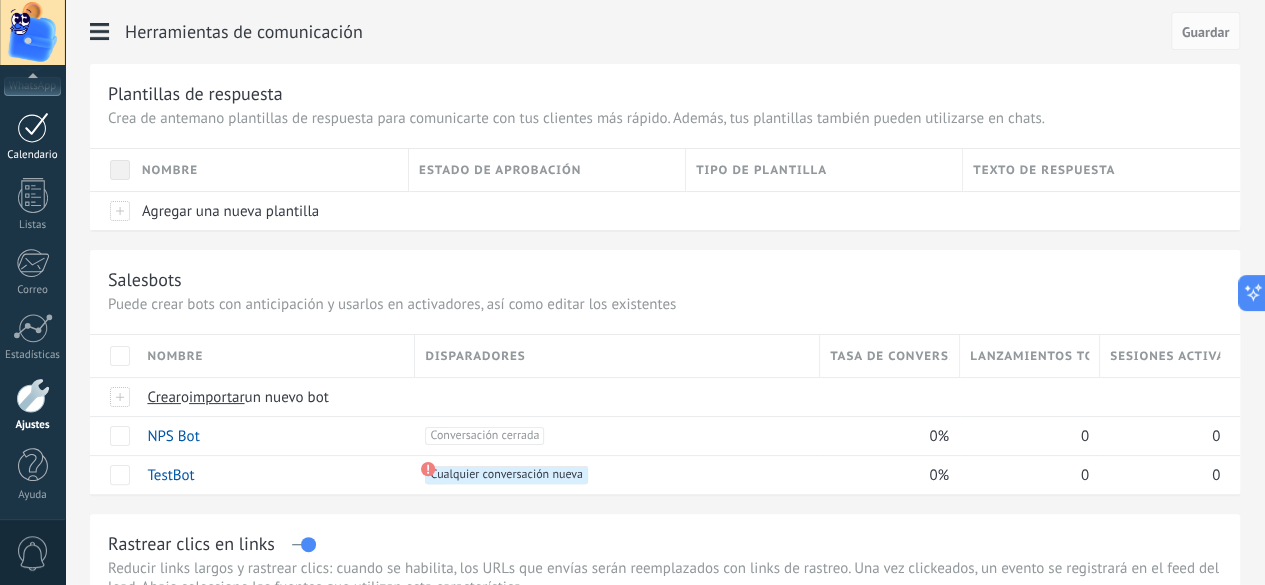 click at bounding box center (33, 127) 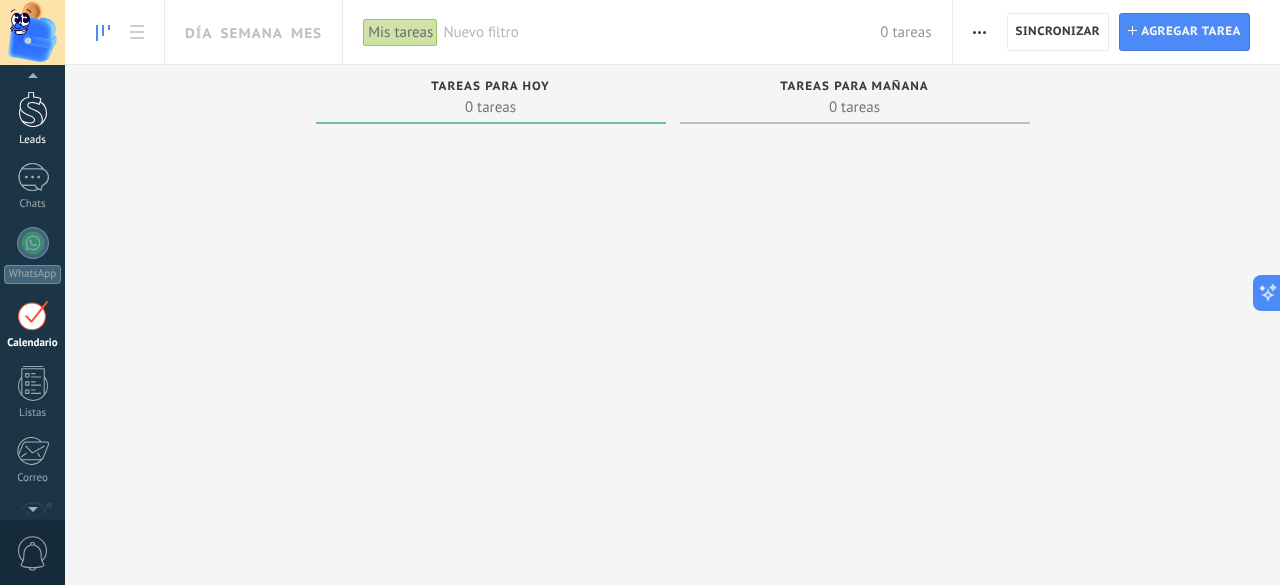 scroll, scrollTop: 0, scrollLeft: 0, axis: both 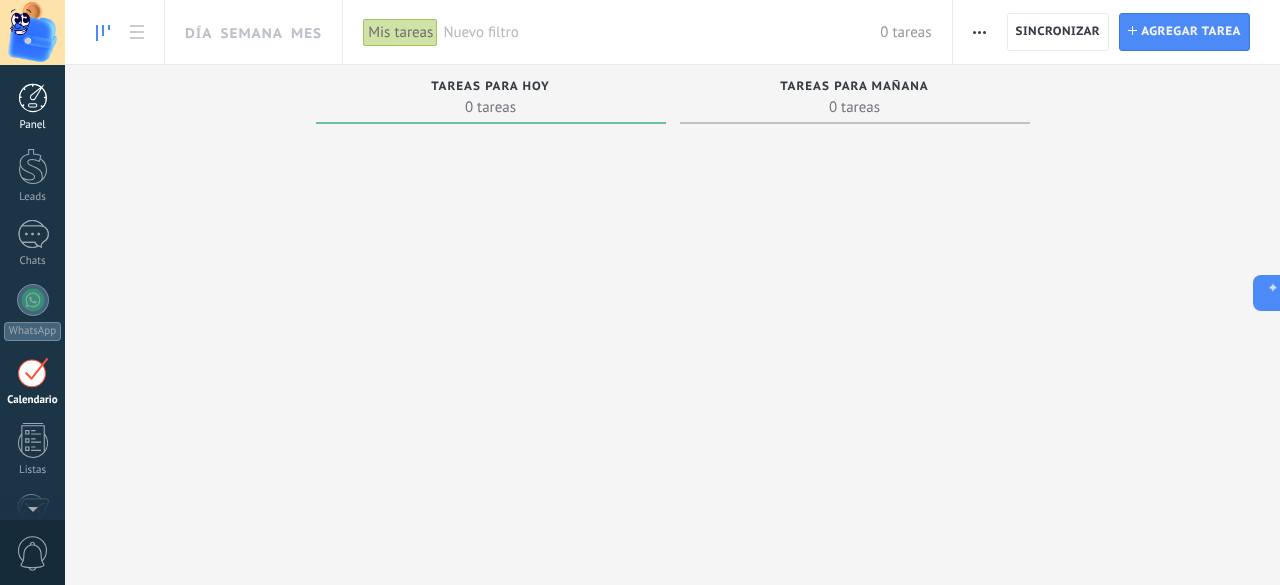 click at bounding box center [33, 98] 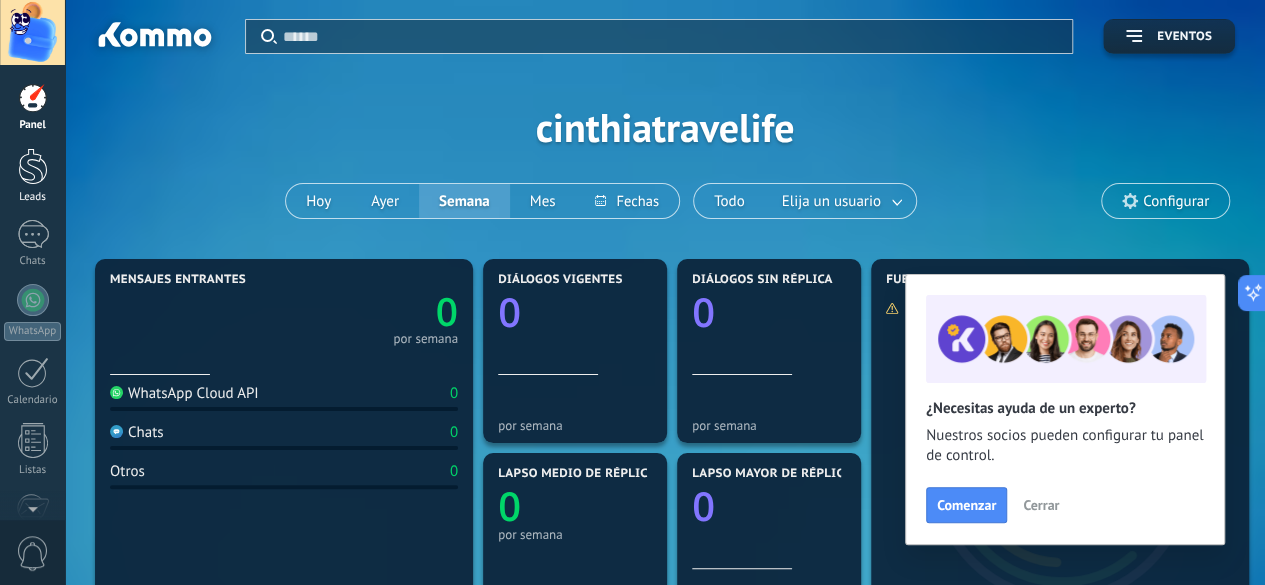 click at bounding box center (33, 166) 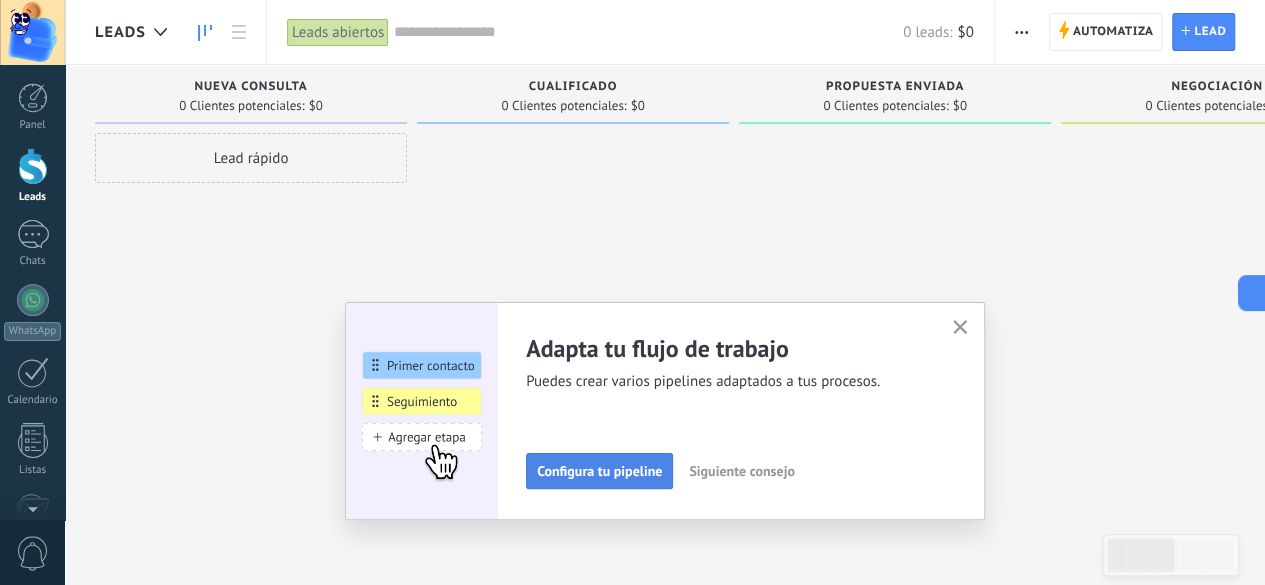 click on "Configura tu pipeline" at bounding box center [599, 471] 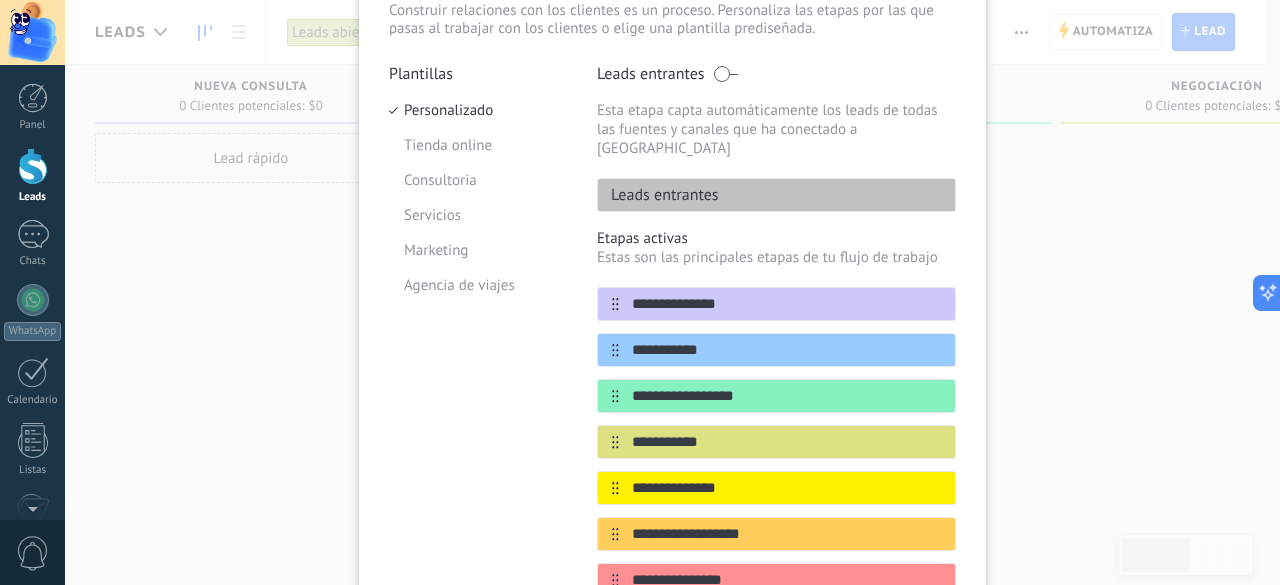 scroll, scrollTop: 0, scrollLeft: 0, axis: both 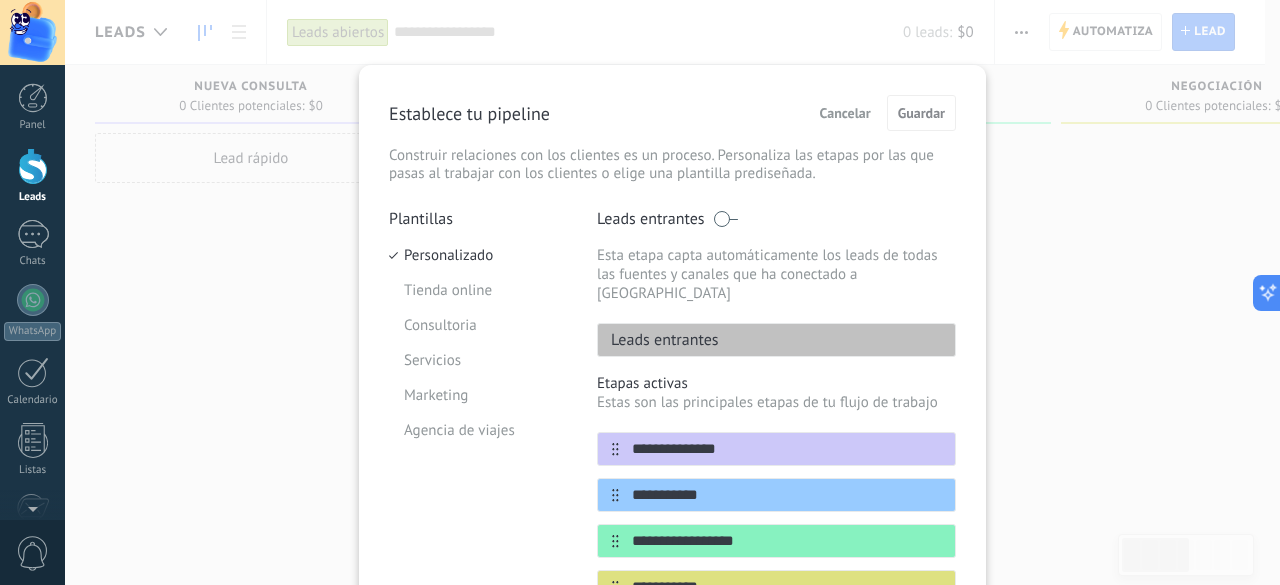 click on "Leads entrantes" at bounding box center [658, 340] 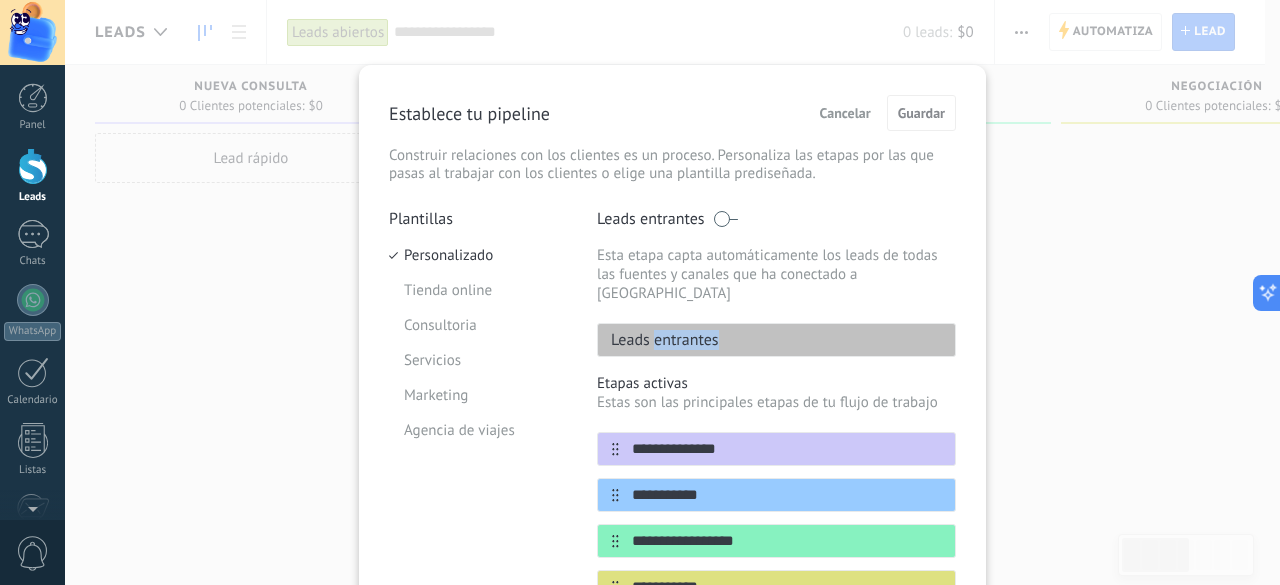 click on "Leads entrantes" at bounding box center (658, 340) 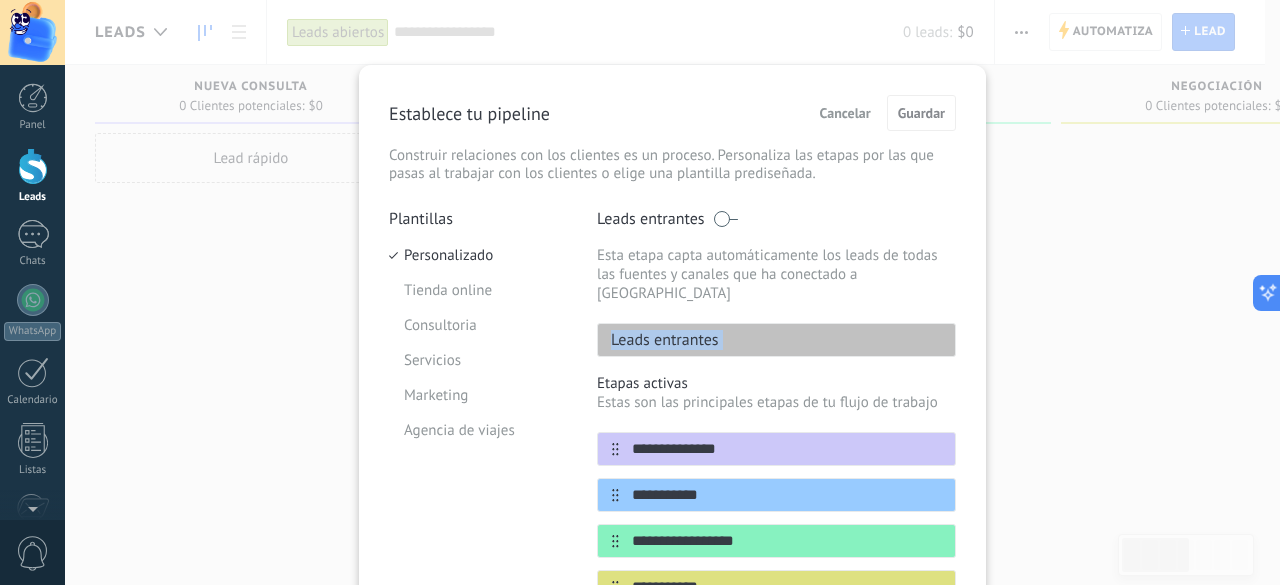 click on "Leads entrantes" at bounding box center [658, 340] 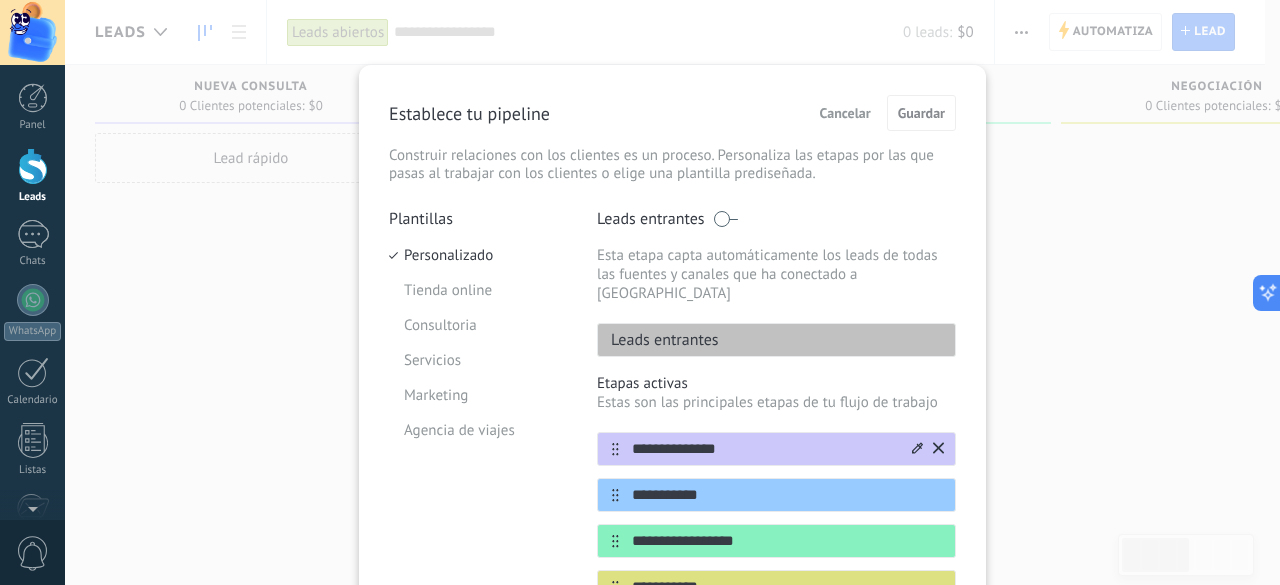 click on "**********" at bounding box center (764, 449) 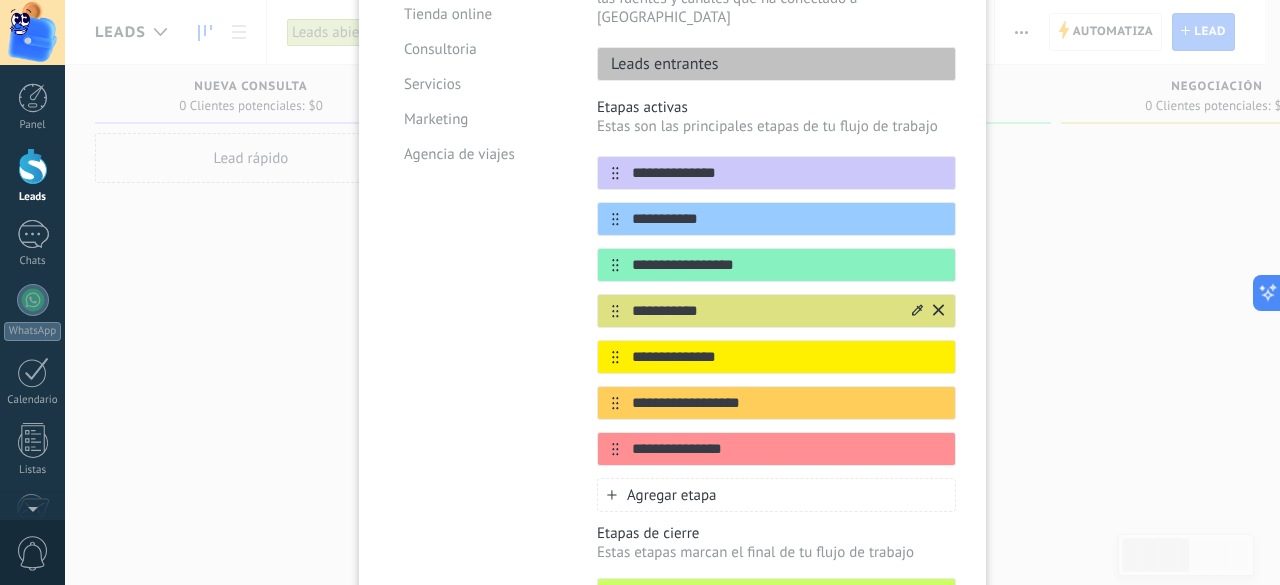 scroll, scrollTop: 300, scrollLeft: 0, axis: vertical 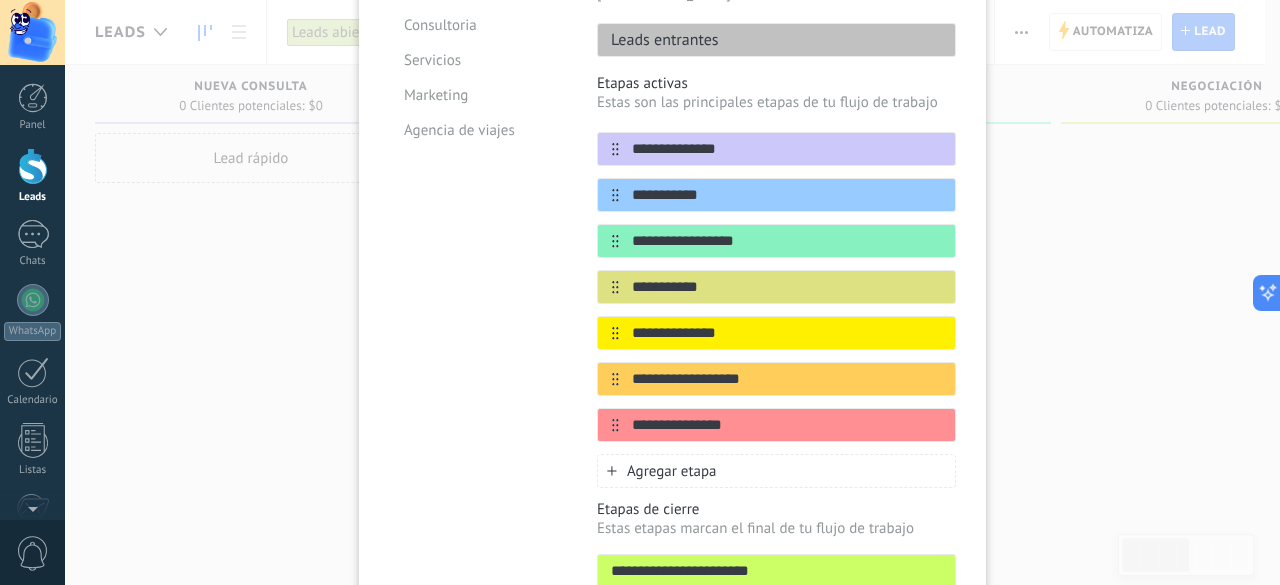 click on "**********" at bounding box center (672, 292) 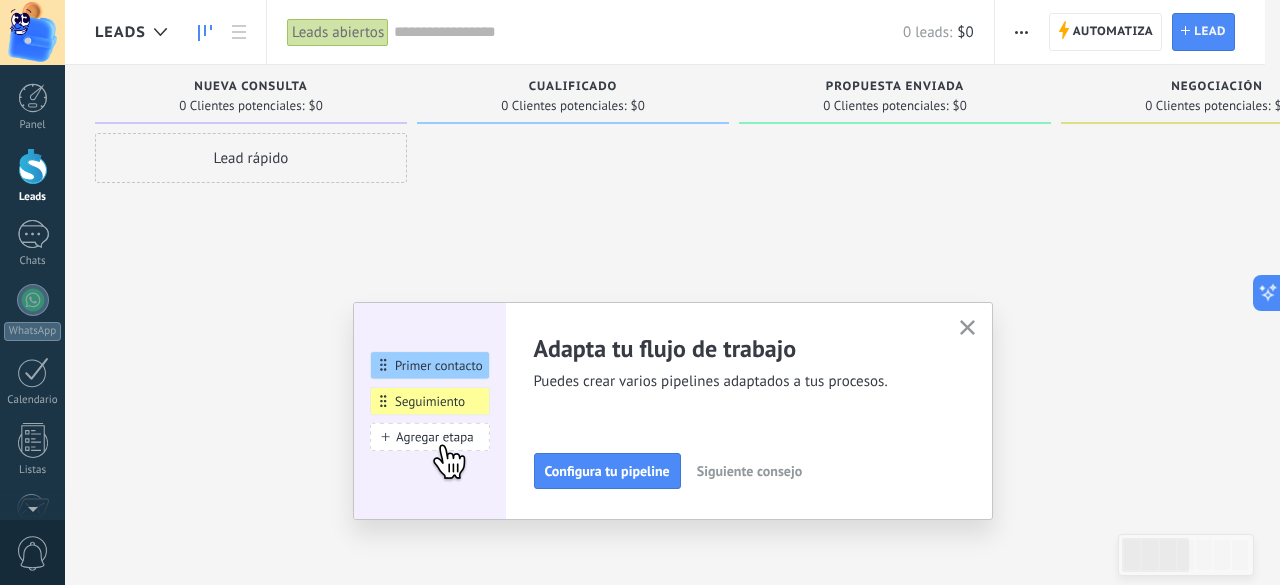 scroll, scrollTop: 0, scrollLeft: 0, axis: both 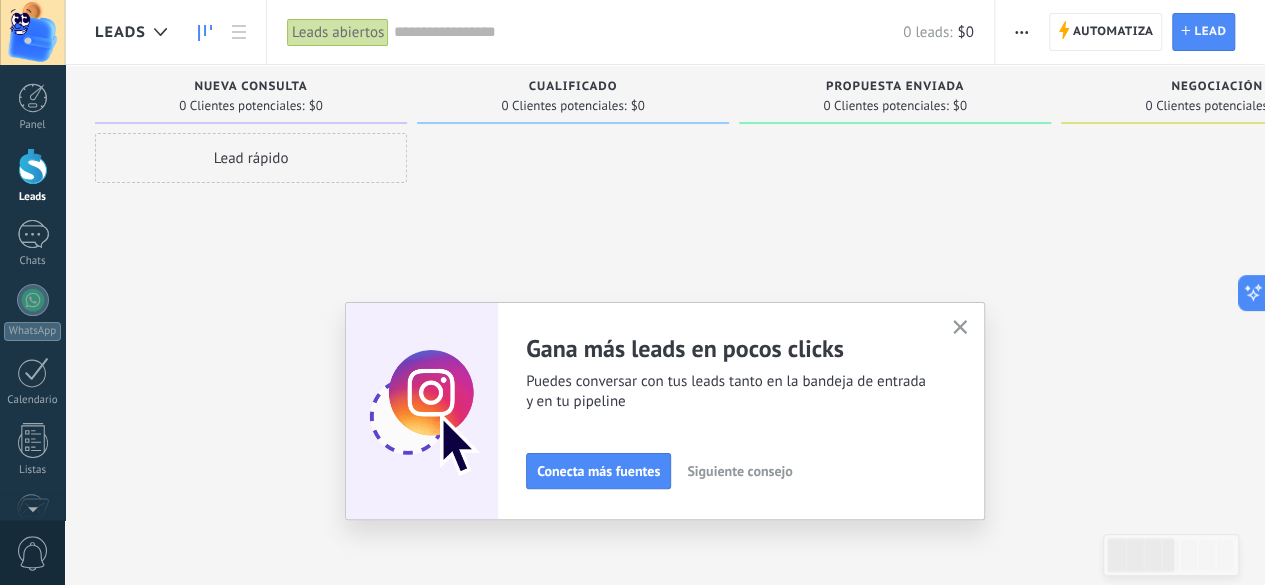 click 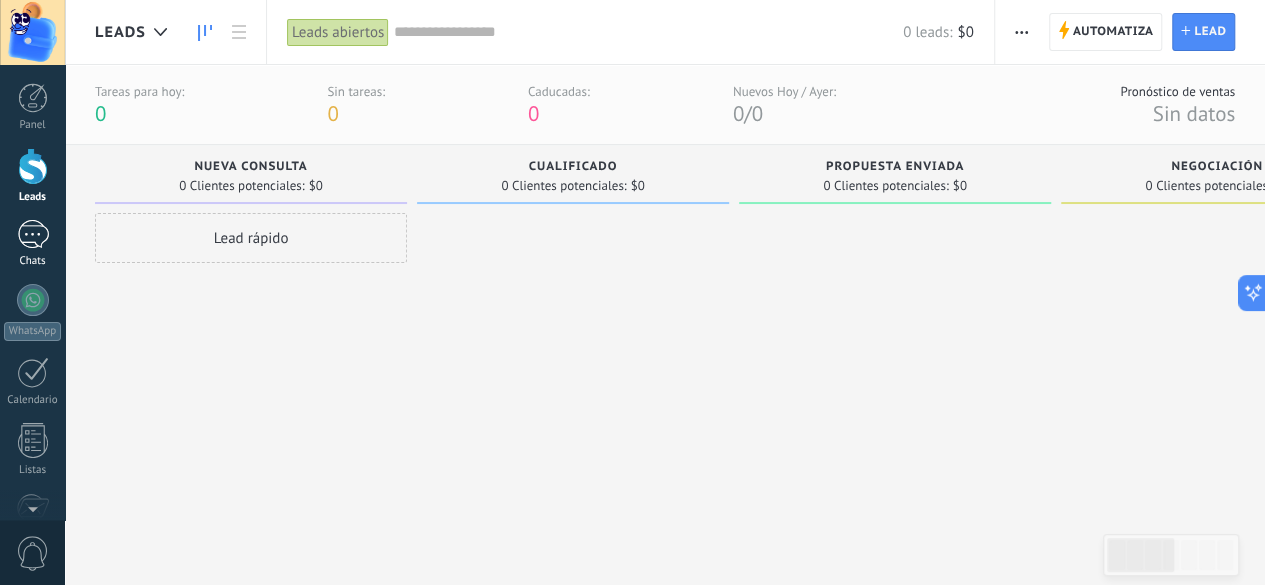 click at bounding box center [33, 234] 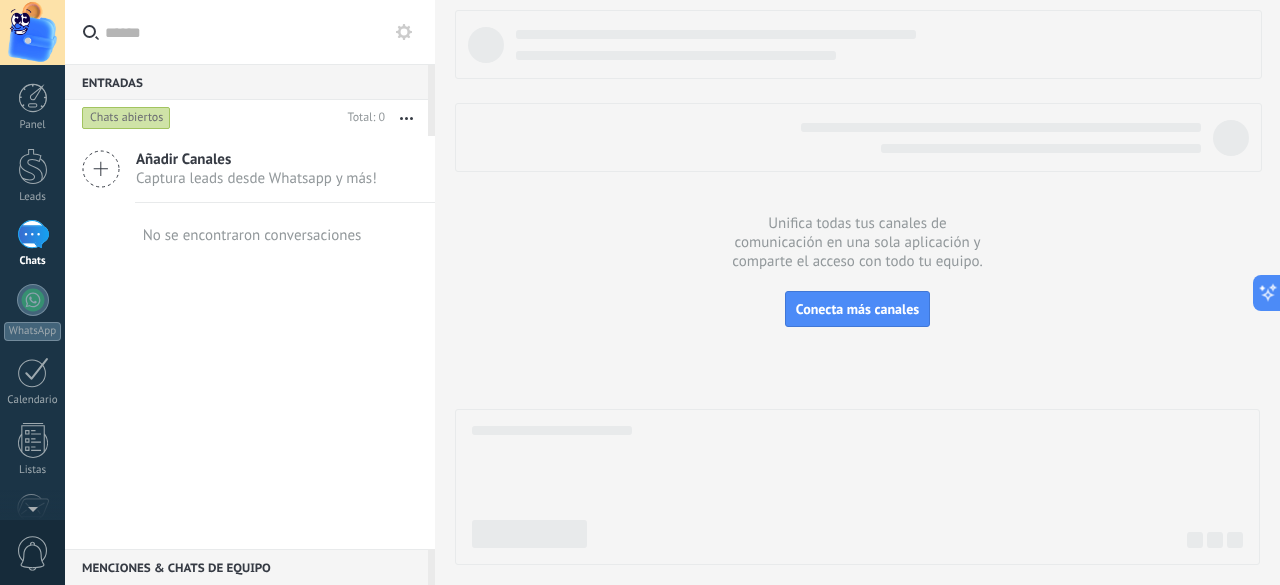 click on "Captura leads desde Whatsapp y más!" at bounding box center [256, 178] 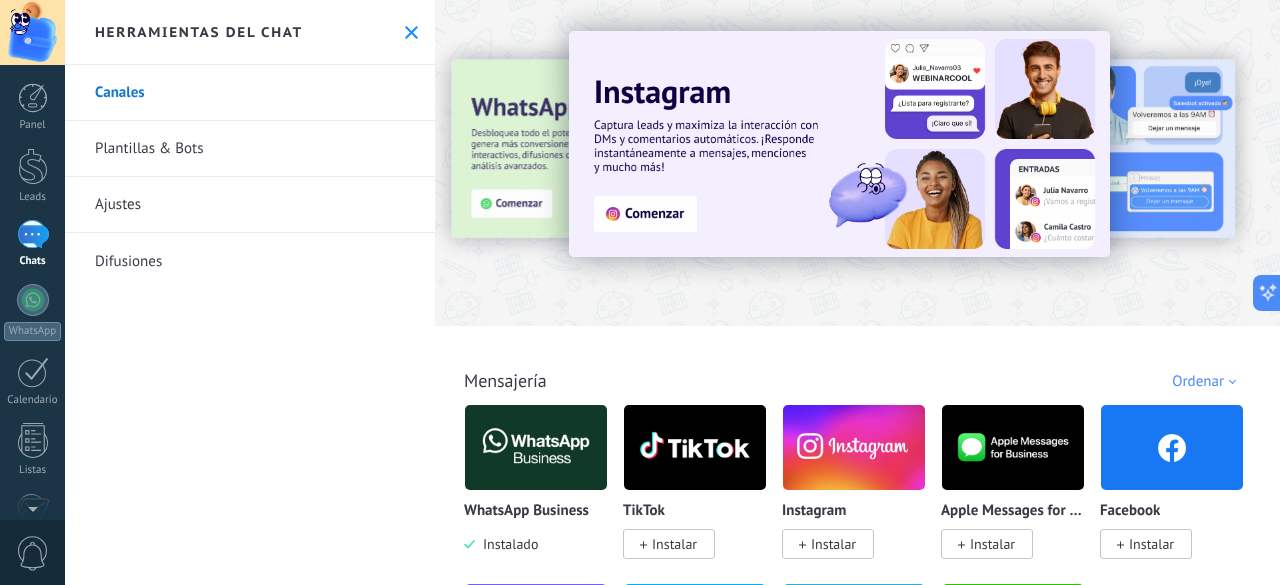 click at bounding box center (368, 162) 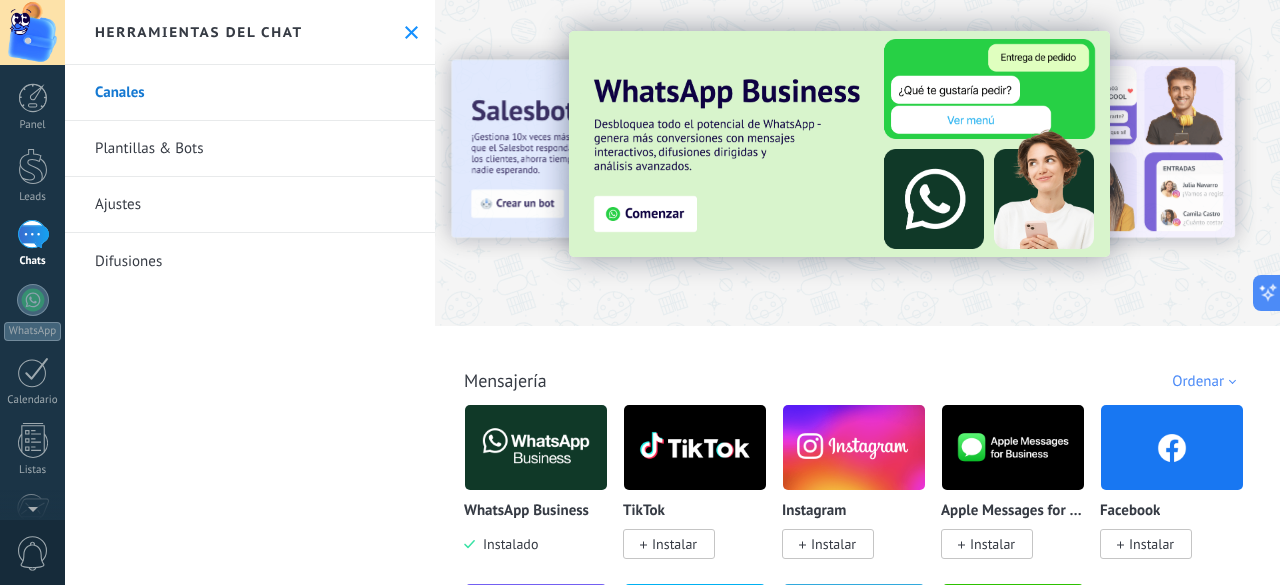 click at bounding box center (839, 144) 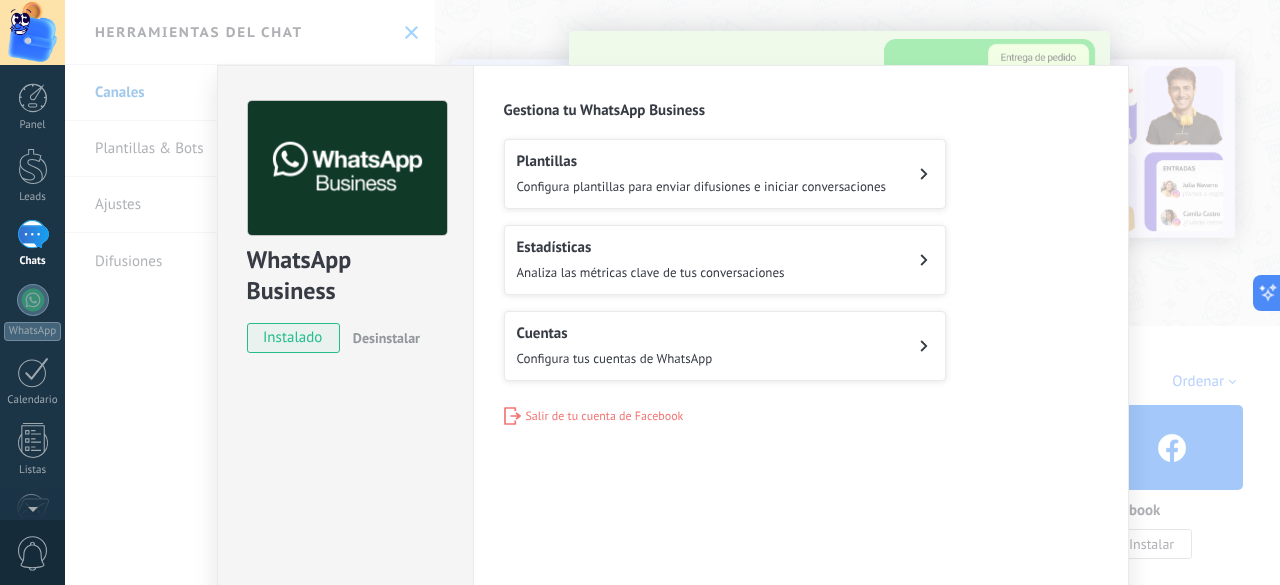 click on "WhatsApp Business instalado Desinstalar Configuraciones Autorizaciones Esta pestaña registra a los usuarios que han concedido acceso a las integración a esta cuenta. Si deseas remover la posibilidad que un usuario pueda enviar solicitudes a la cuenta en nombre de esta integración, puedes revocar el acceso. Si el acceso a todos los usuarios es revocado, la integración dejará de funcionar. Esta aplicacion está instalada, pero nadie le ha dado acceso aun. WhatsApp Cloud API más _:  Guardar Gestiona tu WhatsApp Business Plantillas Configura plantillas para enviar difusiones e iniciar conversaciones Estadísticas Analiza las métricas clave de tus conversaciones Cuentas Configura tus cuentas de WhatsApp Salir de tu cuenta de Facebook" at bounding box center [672, 292] 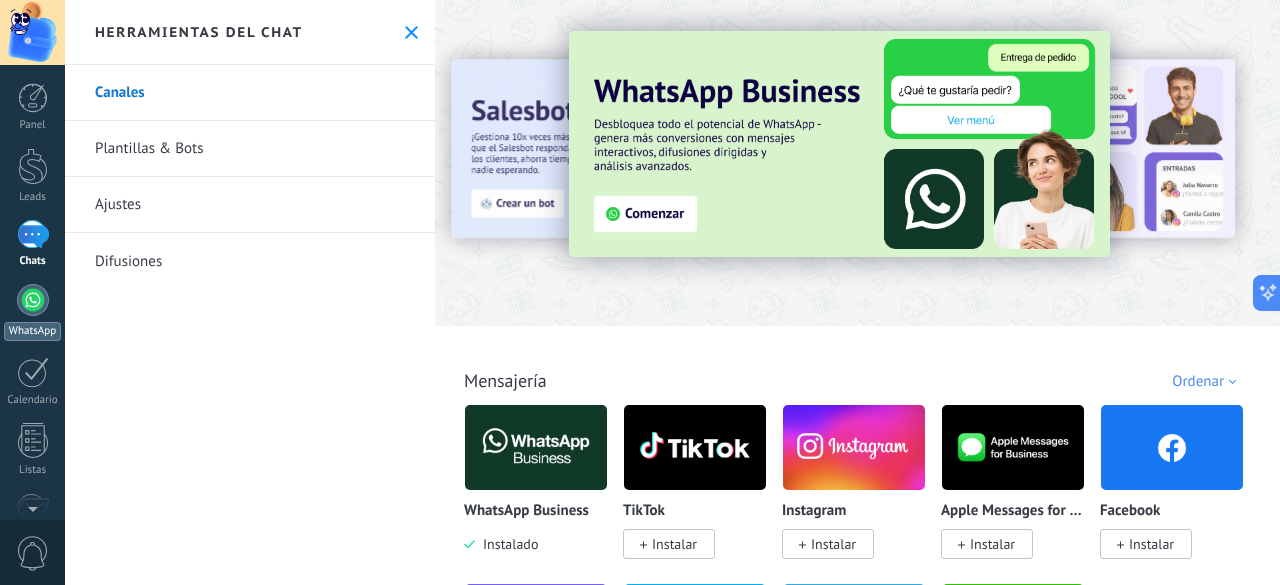 click at bounding box center [33, 300] 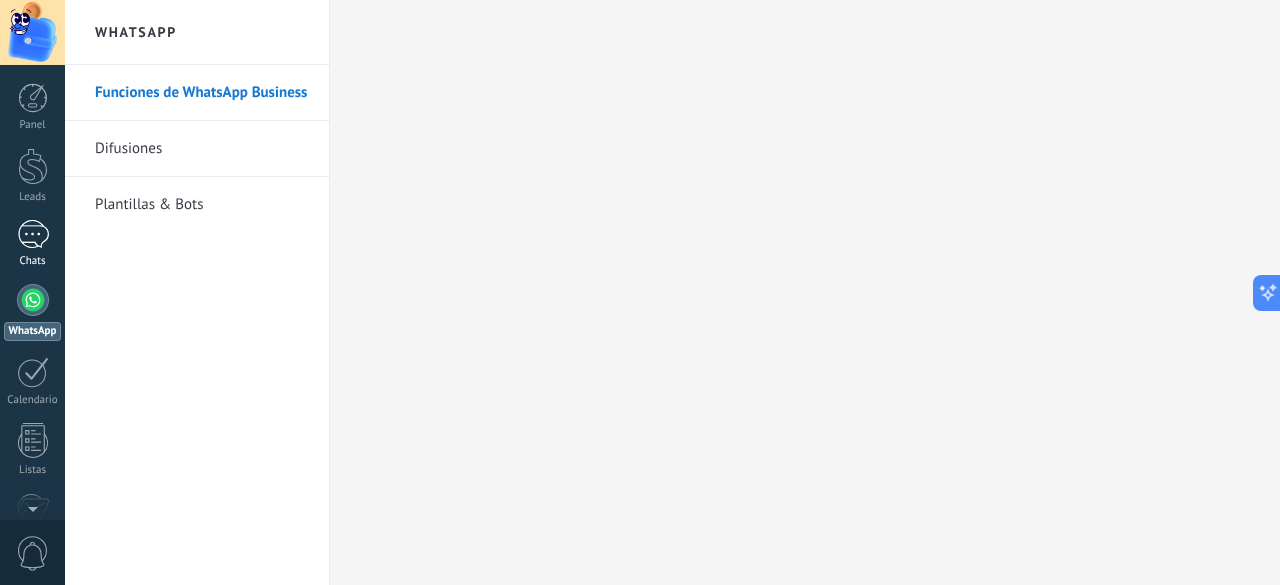 click at bounding box center [33, 234] 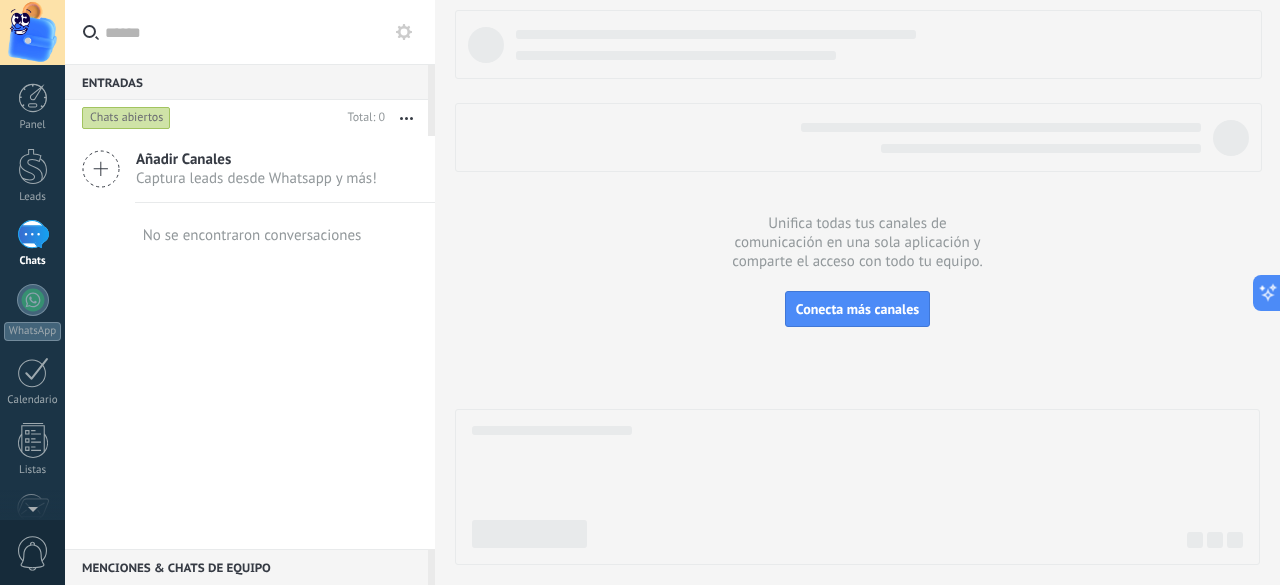 click on "Chats abiertos" at bounding box center (126, 118) 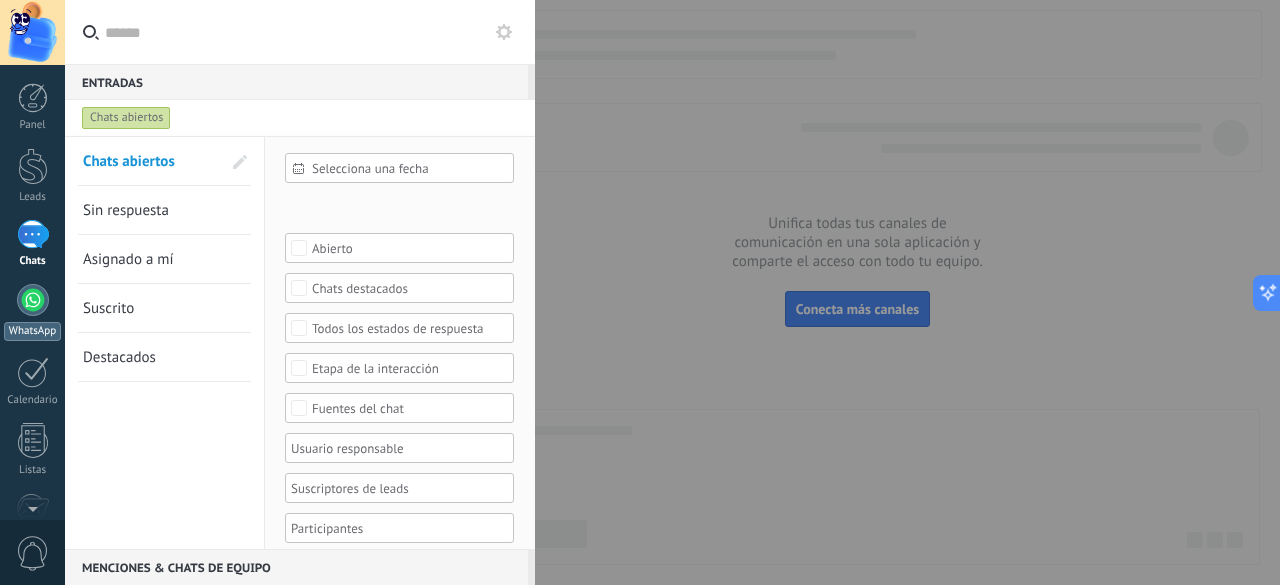 click at bounding box center [33, 300] 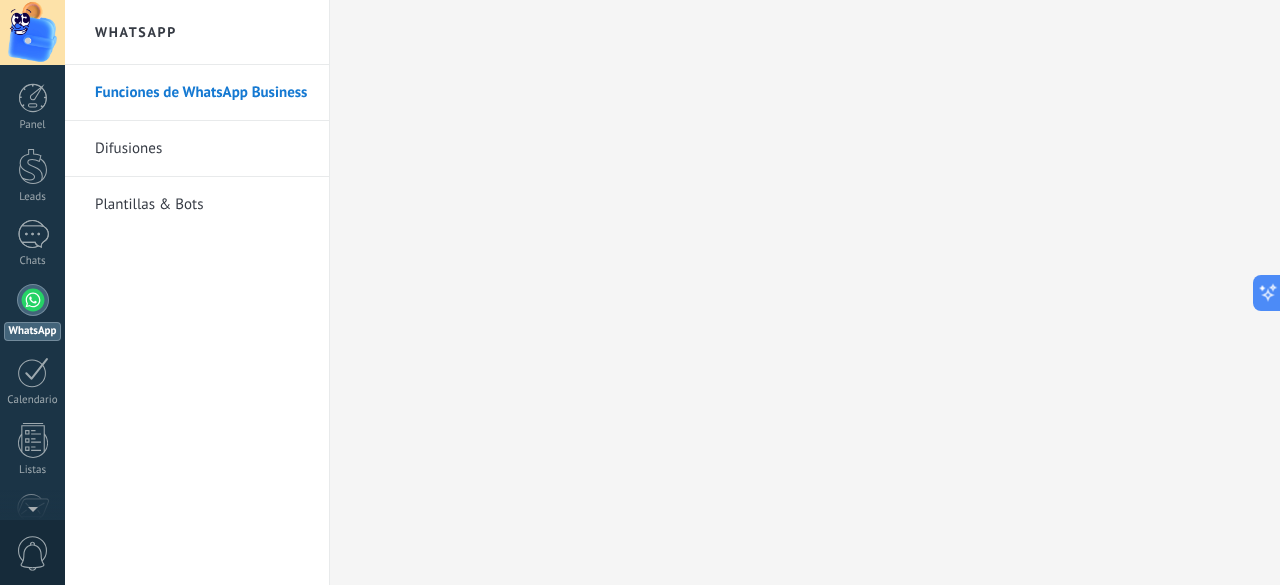 click on "Difusiones" at bounding box center [202, 149] 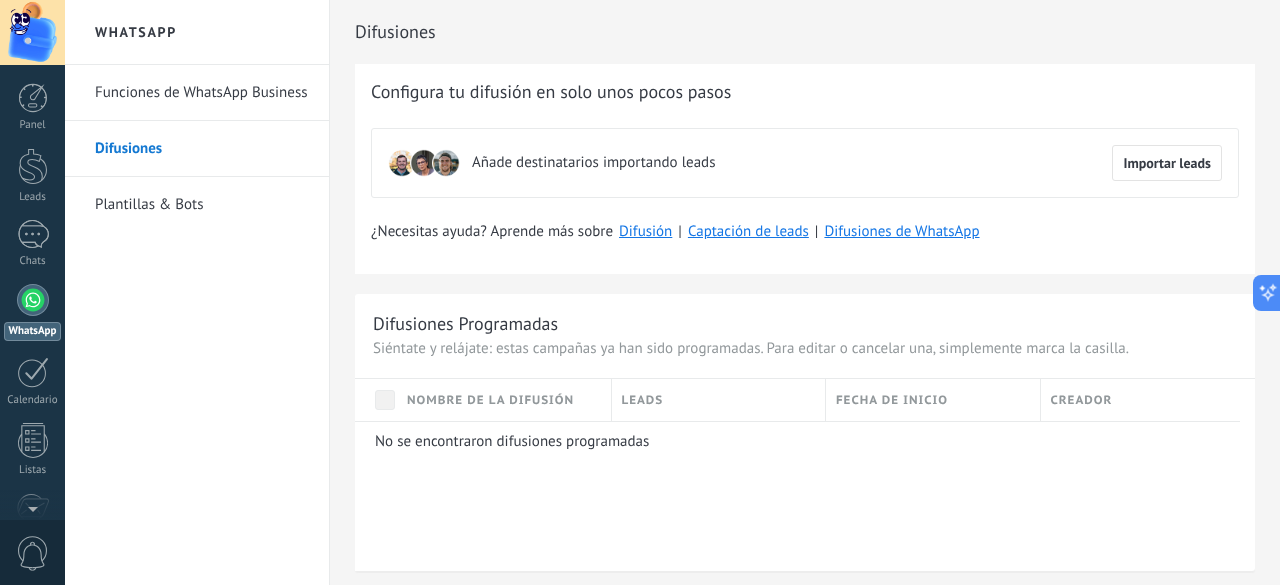click on "Plantillas & Bots" at bounding box center (202, 205) 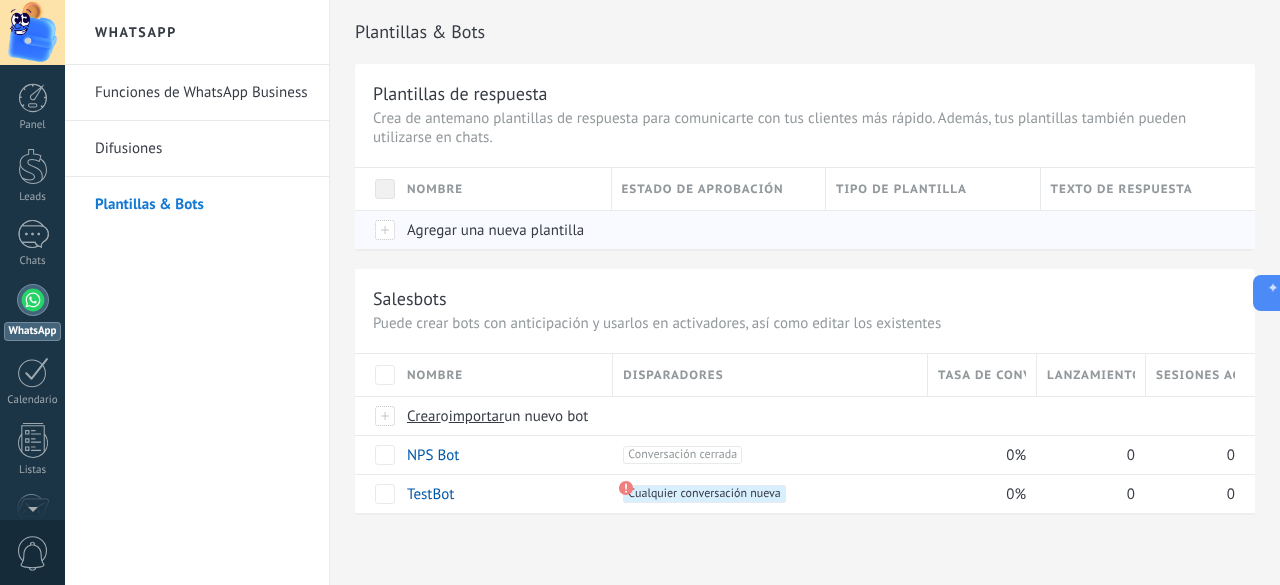 click on "Agregar una nueva plantilla" at bounding box center (495, 230) 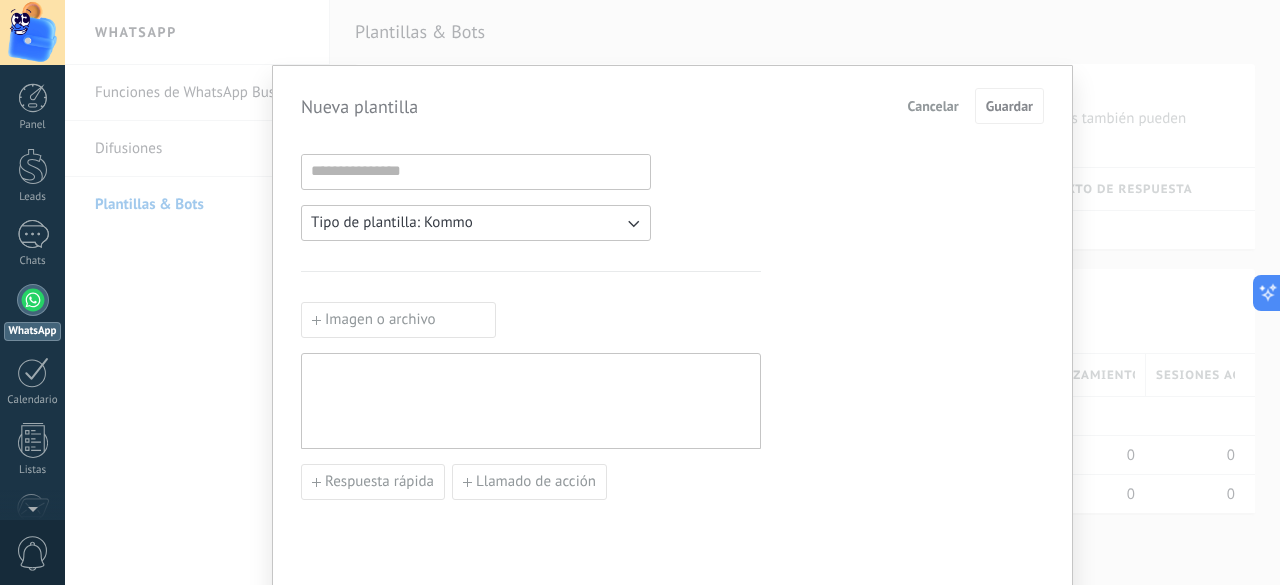 scroll, scrollTop: 100, scrollLeft: 0, axis: vertical 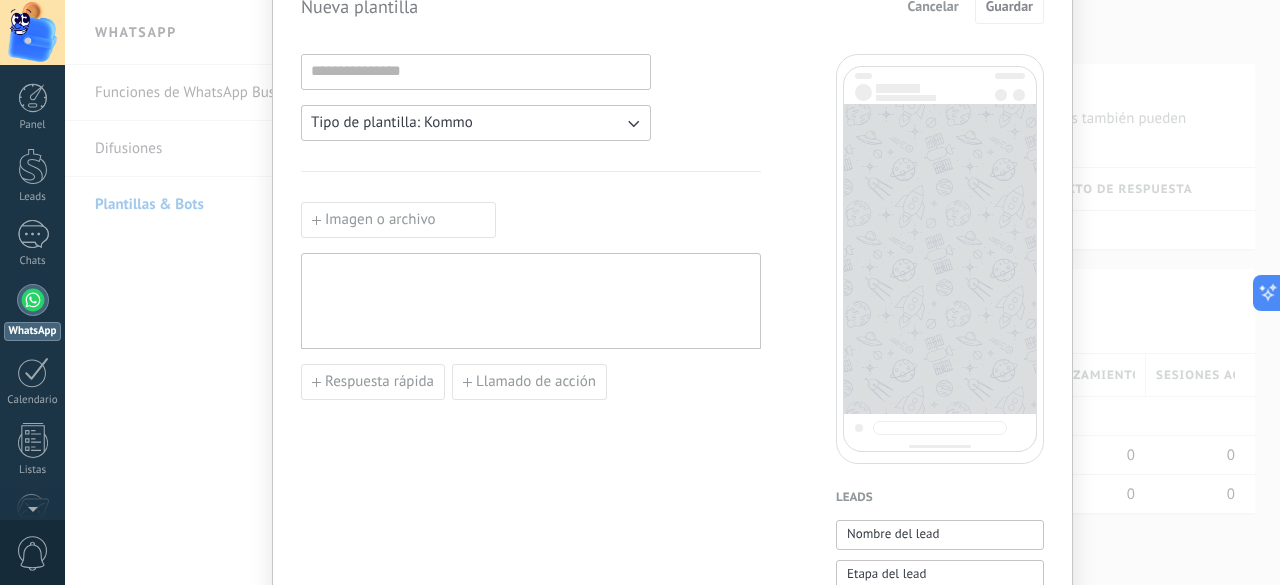 click on "Tipo de plantilla: Kommo" at bounding box center [392, 123] 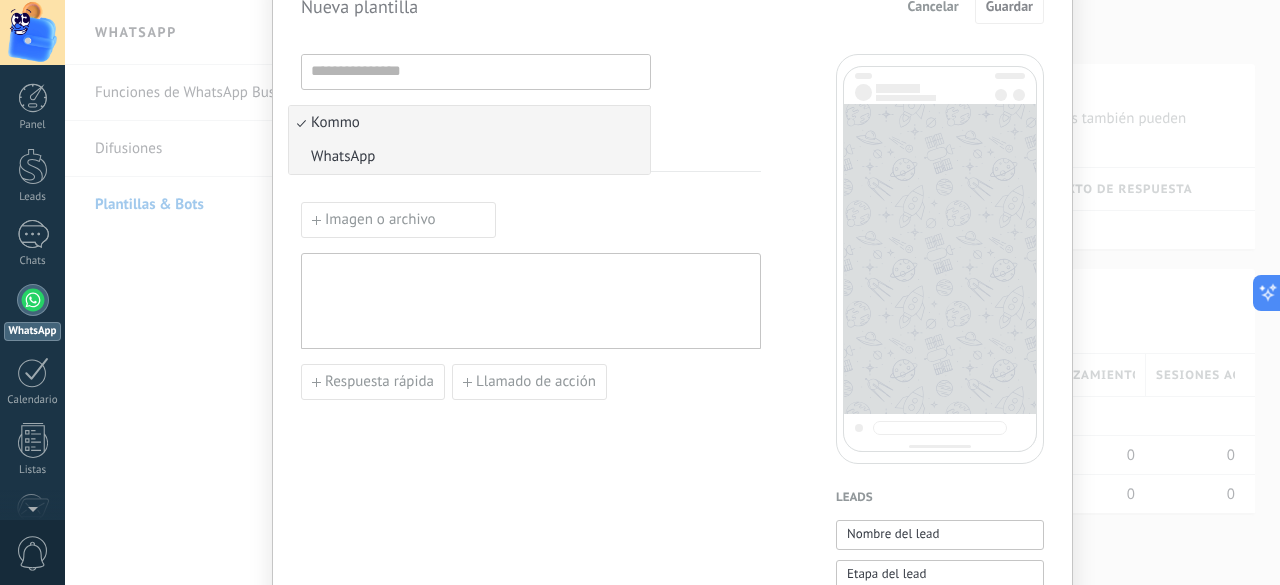 click on "WhatsApp" at bounding box center [469, 157] 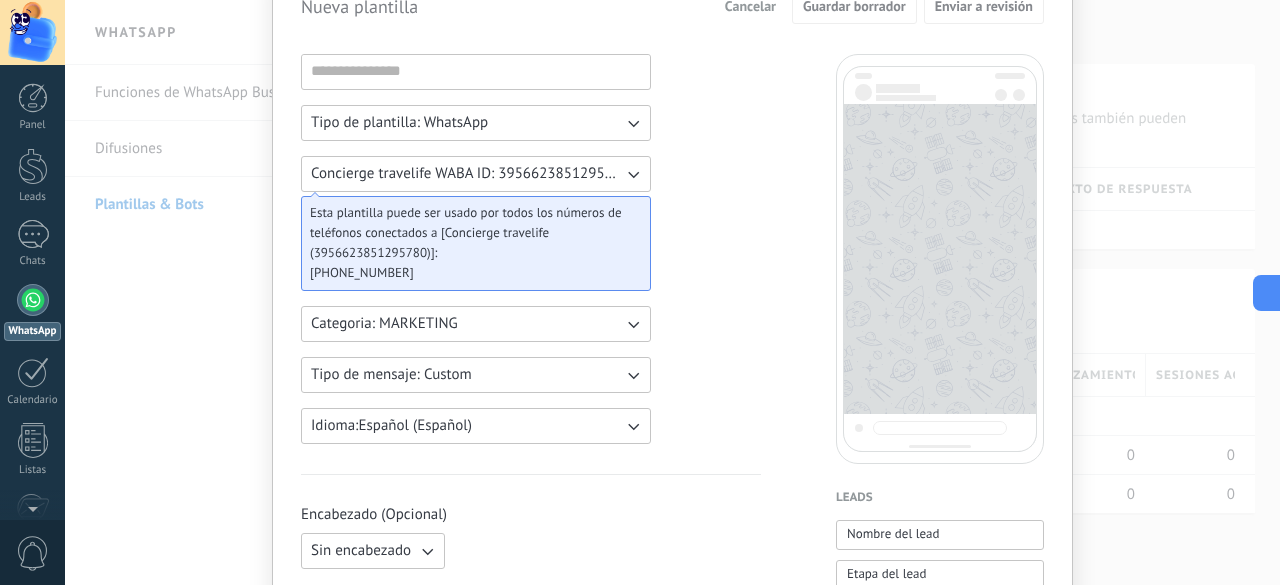 click on "Tipo de mensaje: Custom" at bounding box center (476, 375) 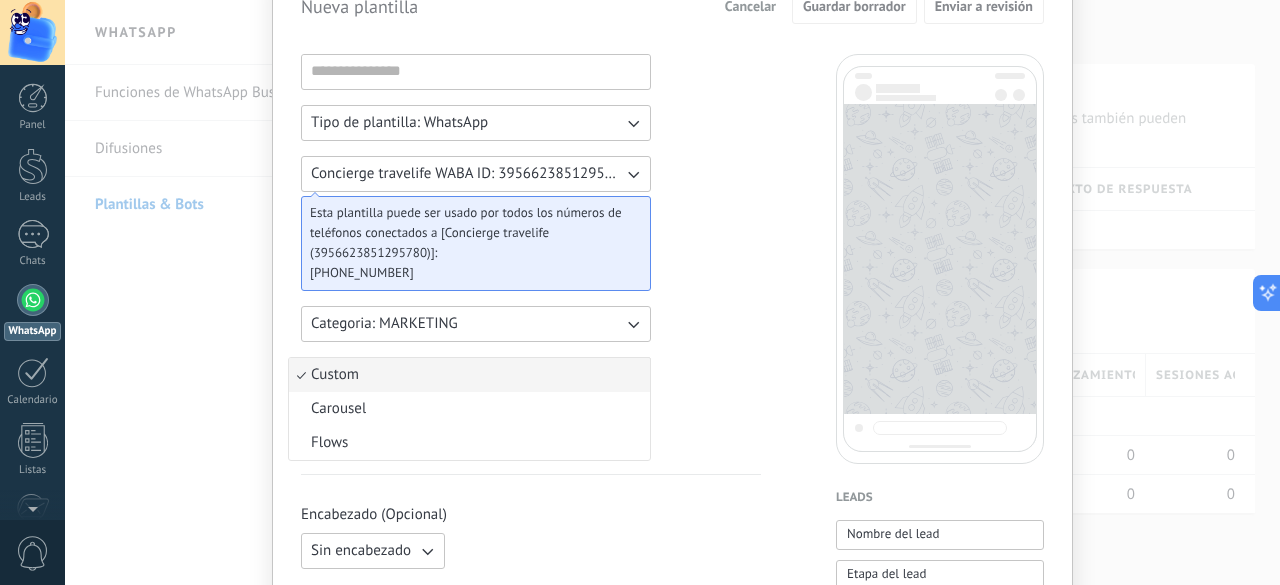 click on "Tipo de plantilla: WhatsApp Concierge travelife [GEOGRAPHIC_DATA] ID: 3956623851295780 Esta plantilla puede ser usado por todos los números de teléfonos conectados a [Concierge travelife (3956623851295780)]: [PHONE_NUMBER] Categoria: MARKETING Tipo de mensaje: Custom Custom Carousel Flows Idioma:  Español (Español) Encabezado (Opcional) Sin encabezado Cuerpo del texto Pie de página (Opcional) Botones (Opcional) Respuesta rápida Llamado de acción" at bounding box center [531, 729] 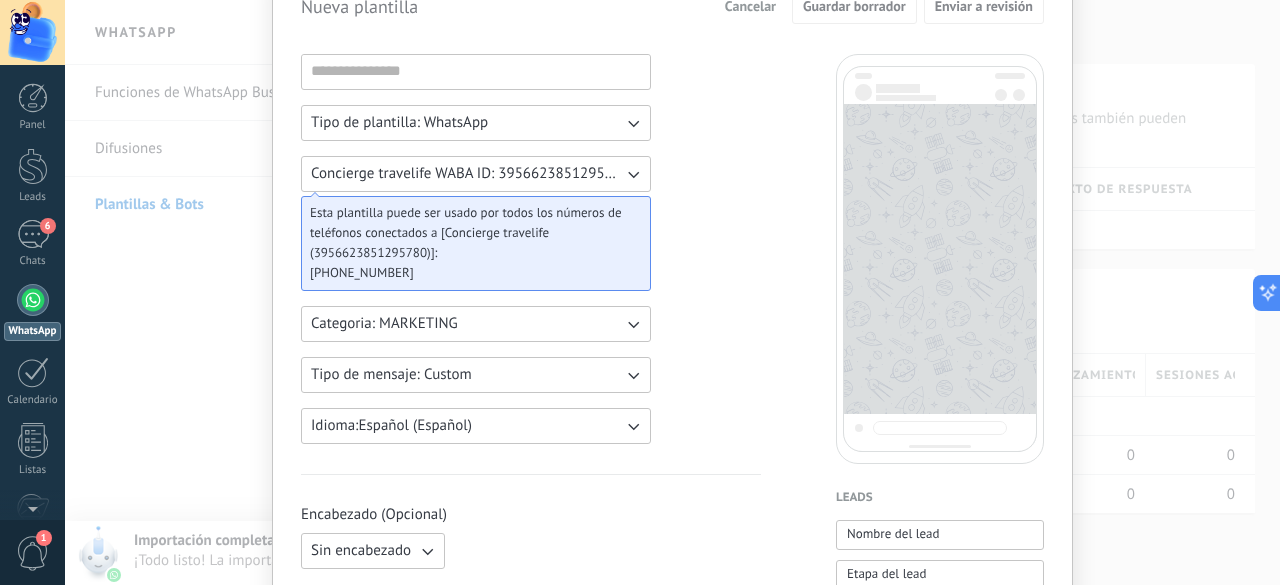 scroll, scrollTop: 0, scrollLeft: 0, axis: both 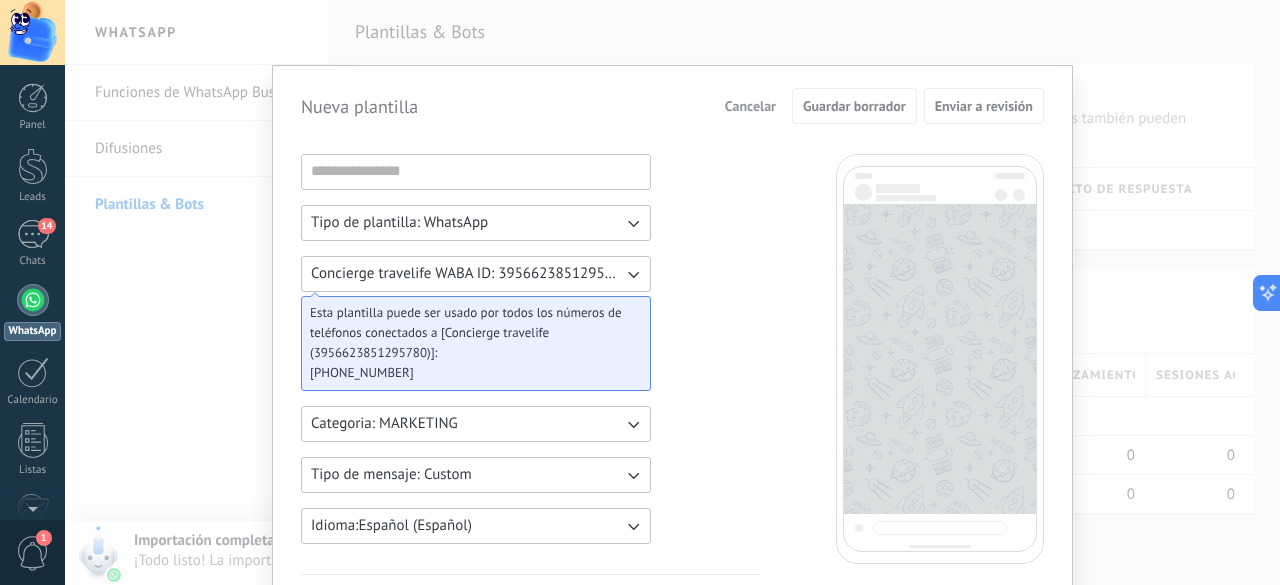click on "Nueva plantilla Cancelar Guardar borrador Enviar a revisión Tipo de plantilla: WhatsApp Concierge travelife WABA ID: 3956623851295780 Esta plantilla puede ser usado por todos los números de teléfonos conectados a [Concierge travelife (3956623851295780)]: [PHONE_NUMBER] Categoria: MARKETING Tipo de mensaje: Custom Idioma:  Español (Español) Encabezado (Opcional) Sin encabezado Cuerpo del texto Pie de página (Opcional) Botones (Opcional) Respuesta rápida Llamado de acción Leads Nombre del lead Etapa del lead Presupuesto Lead URL de la página para compartir con los clientes Lead usuario responsable (Email) Lead ID Lead usuario responsable Lead teléfono de usuario responsable Lead usuario responsable (ID) Lead utm_content Lead utm_medium Lead utm_campaign Lead utm_source Lead utm_term Lead utm_referrer Lead referrer Lead gclientid Lead gclid Lead fbclid Contactos Nombre del contacto Nombre Apellido Contacto ID Contacto usuario responsable Contacto teléfono de usuario responsable Contacto teléfono" at bounding box center [672, 292] 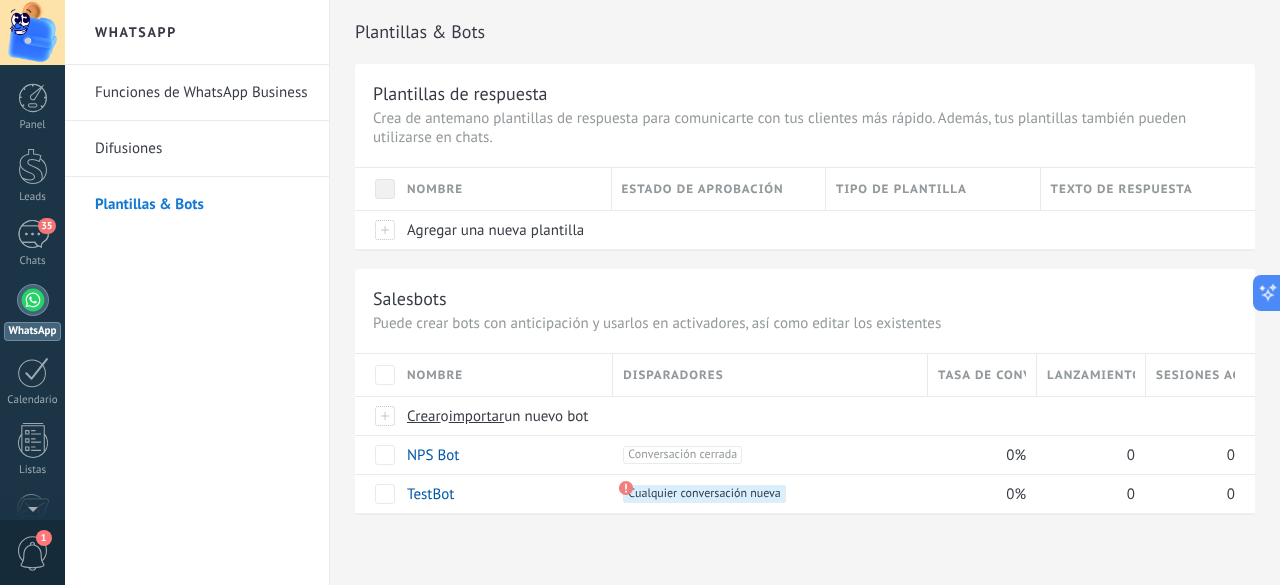 click on "1" at bounding box center [33, 553] 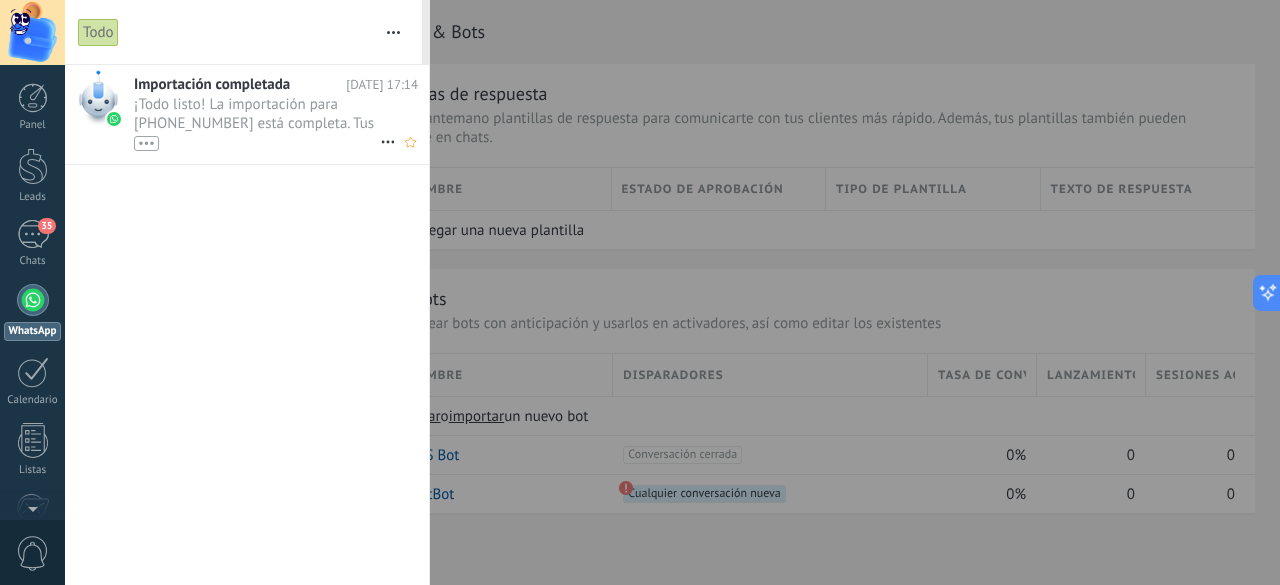 click on "¡Todo listo! La importación para [PHONE_NUMBER] está completa. Tus datos de WhatsApp están listos en Kommo.
•••" at bounding box center [257, 123] 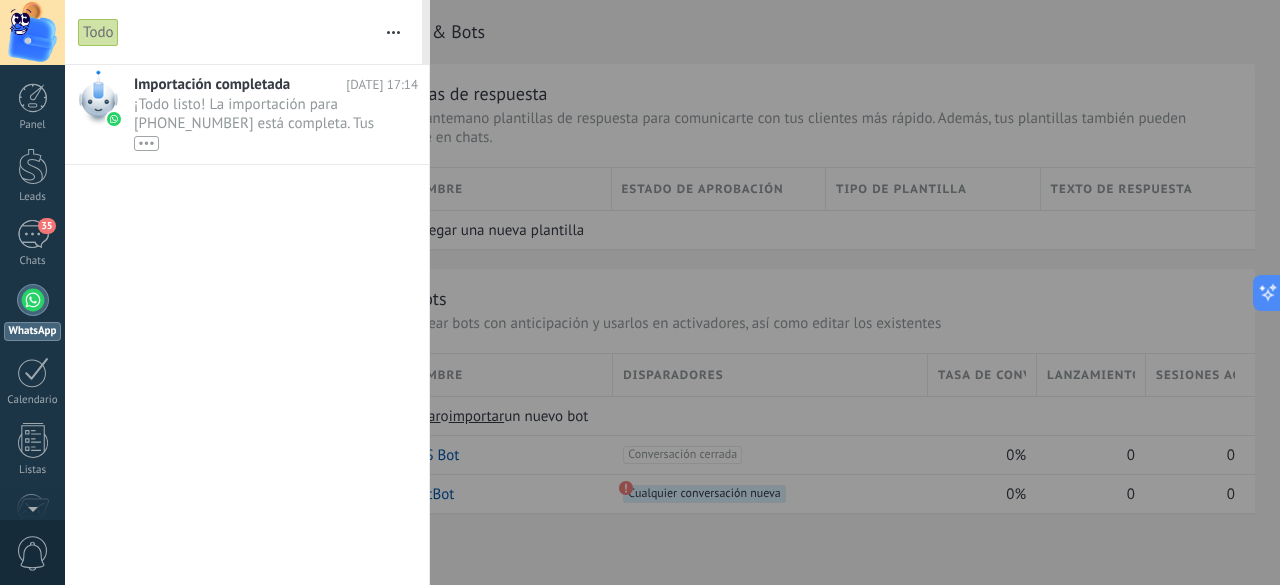 click at bounding box center [640, 292] 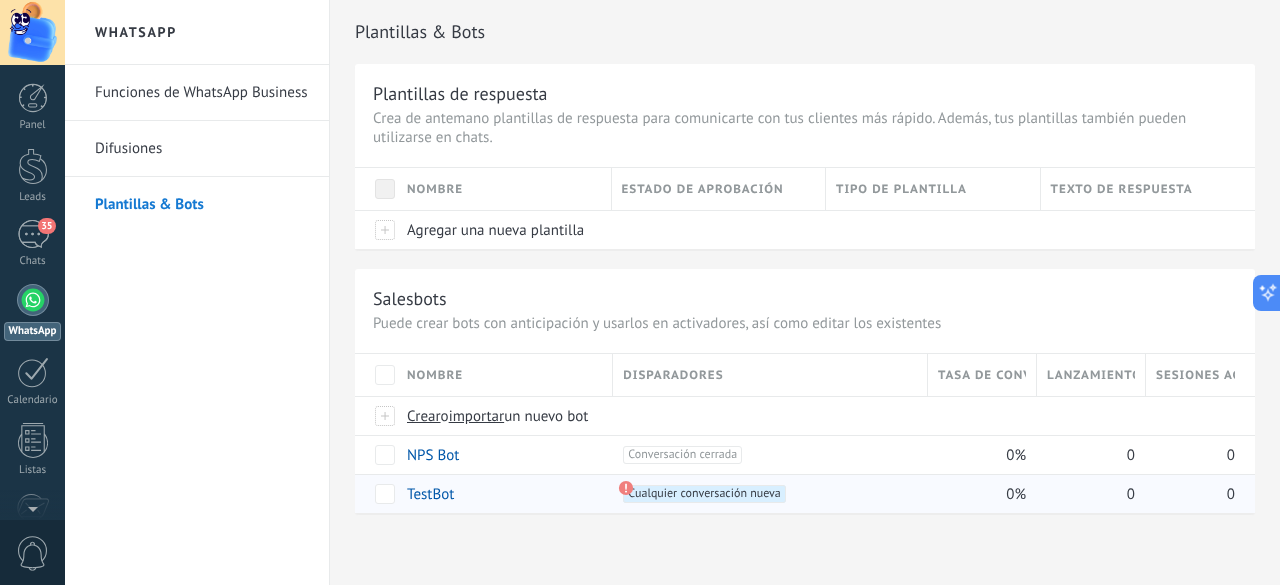 click on "Cualquier conversación nueva +0" at bounding box center [704, 494] 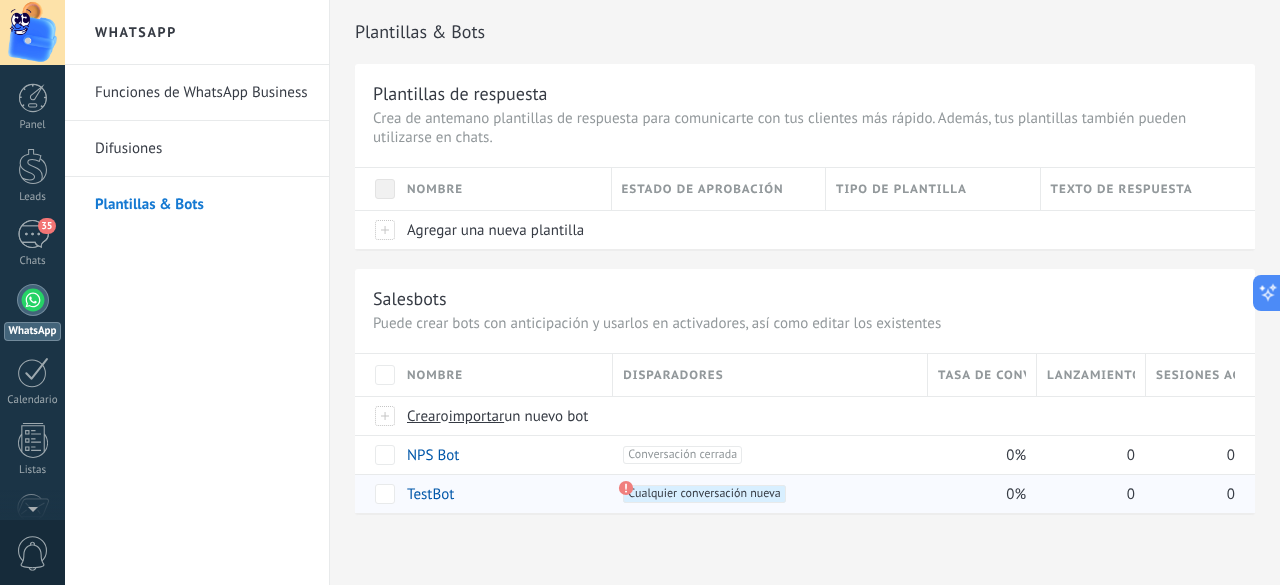 click on "TestBot" at bounding box center (430, 494) 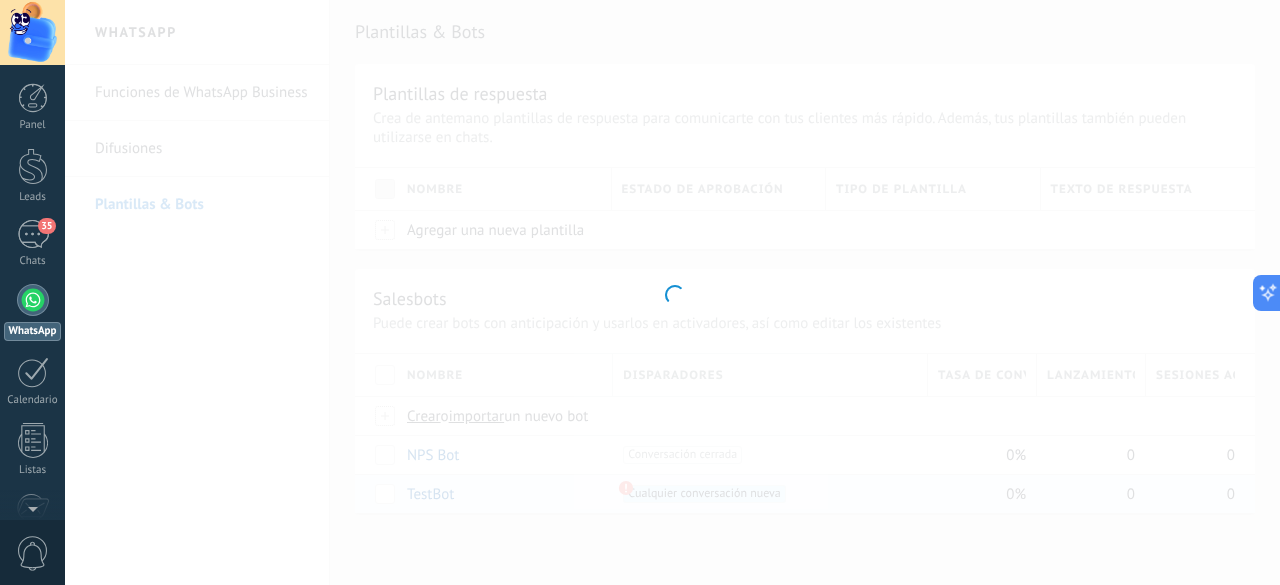 type on "*******" 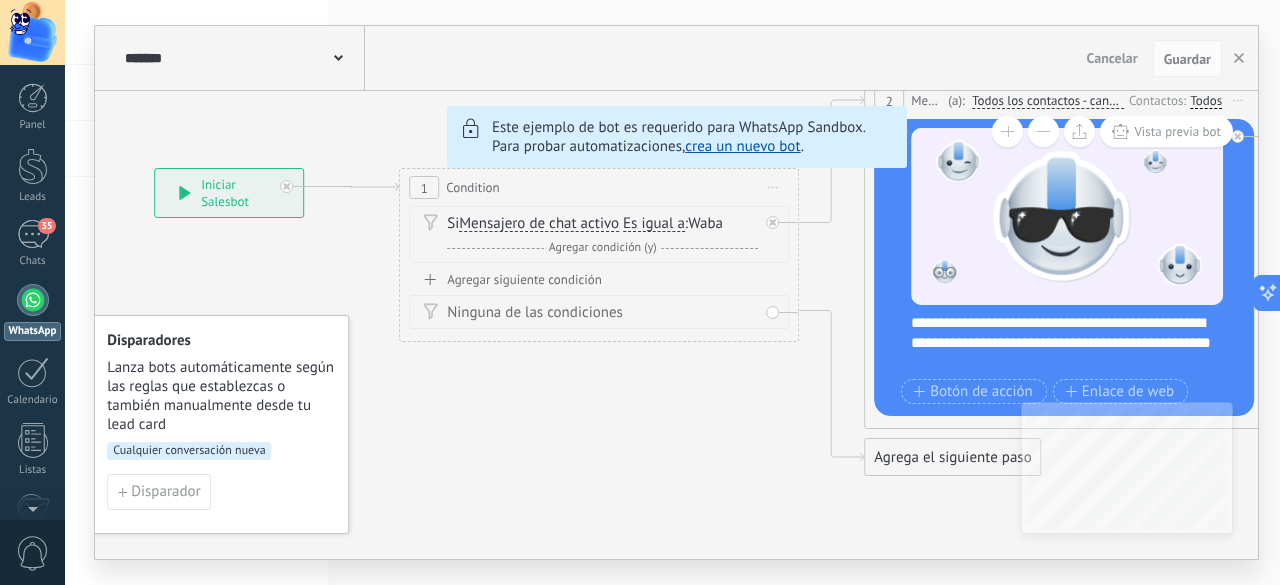 drag, startPoint x: 296, startPoint y: 501, endPoint x: 1011, endPoint y: 449, distance: 716.8884 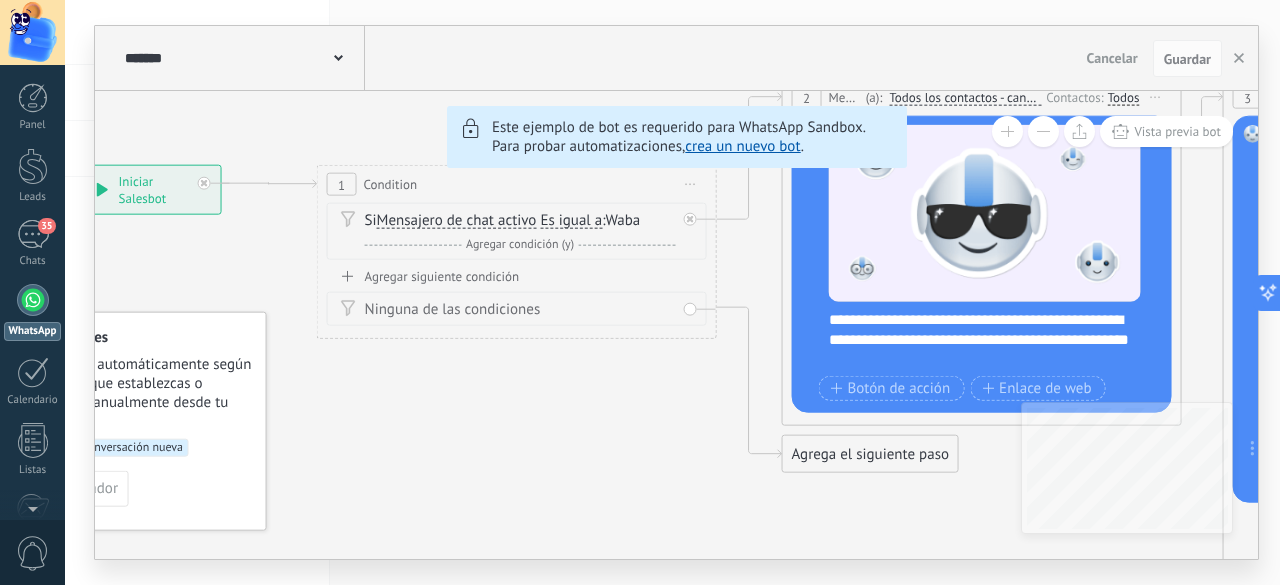 drag, startPoint x: 945, startPoint y: 441, endPoint x: 878, endPoint y: 439, distance: 67.02985 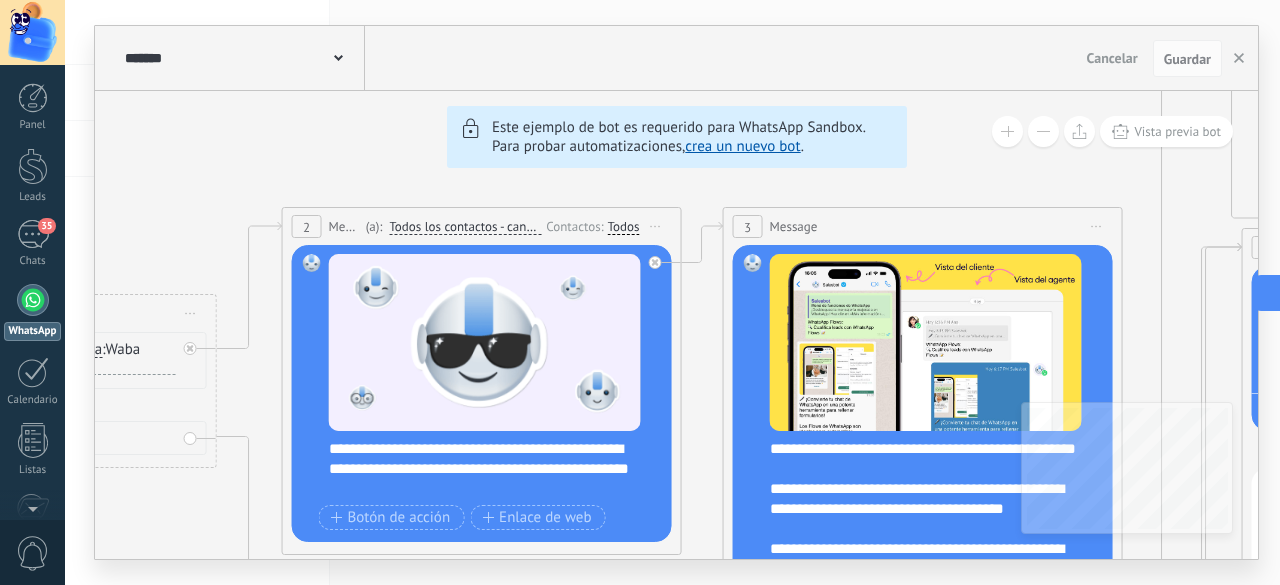 drag, startPoint x: 868, startPoint y: 439, endPoint x: 378, endPoint y: 568, distance: 506.69617 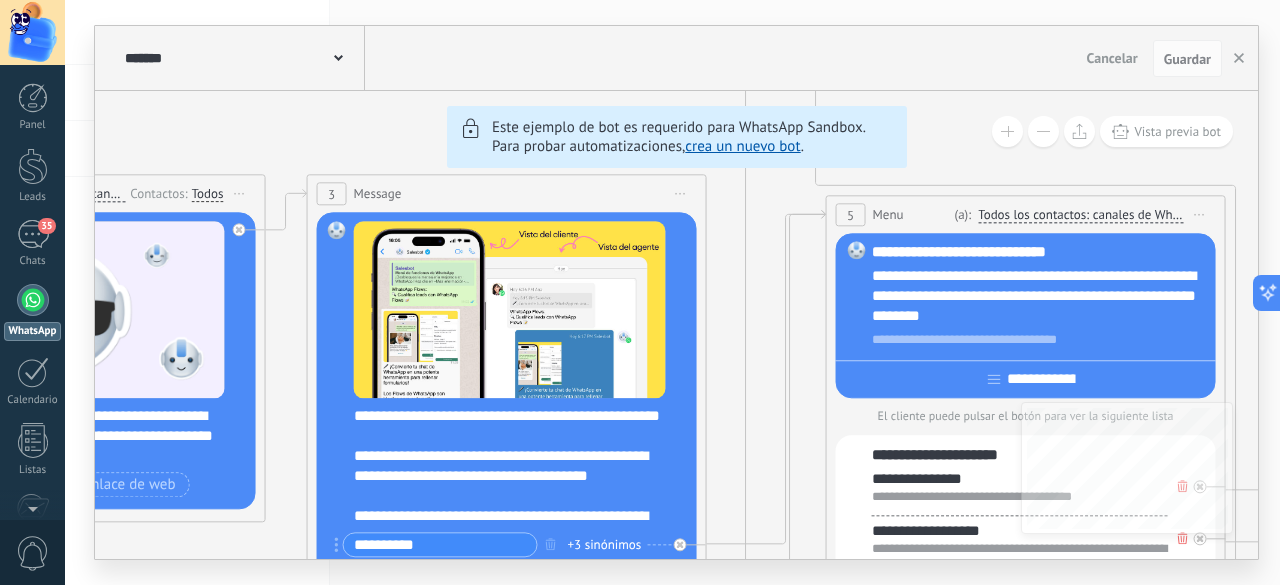 drag, startPoint x: 705, startPoint y: 188, endPoint x: 289, endPoint y: 155, distance: 417.30685 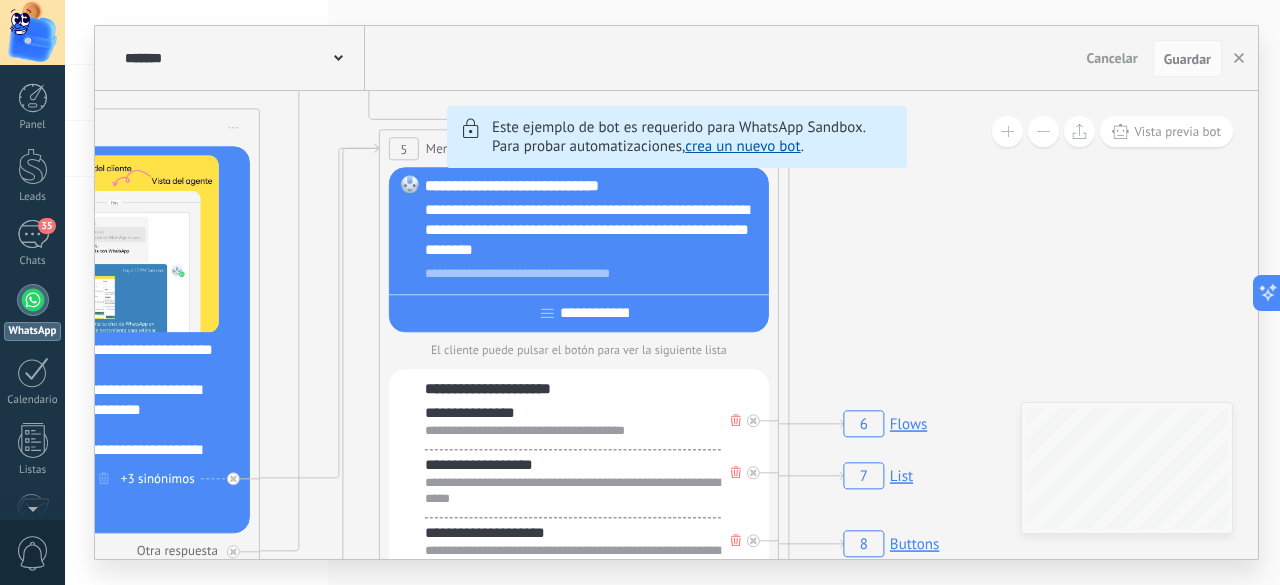 drag, startPoint x: 747, startPoint y: 194, endPoint x: 322, endPoint y: 132, distance: 429.49854 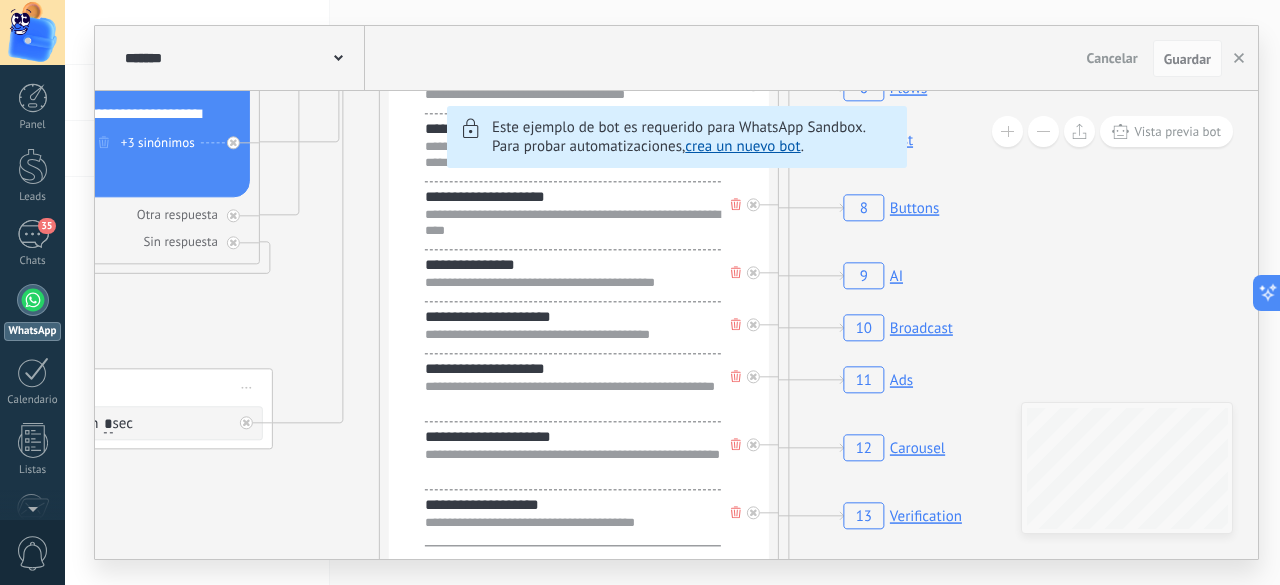 click at bounding box center [33, 300] 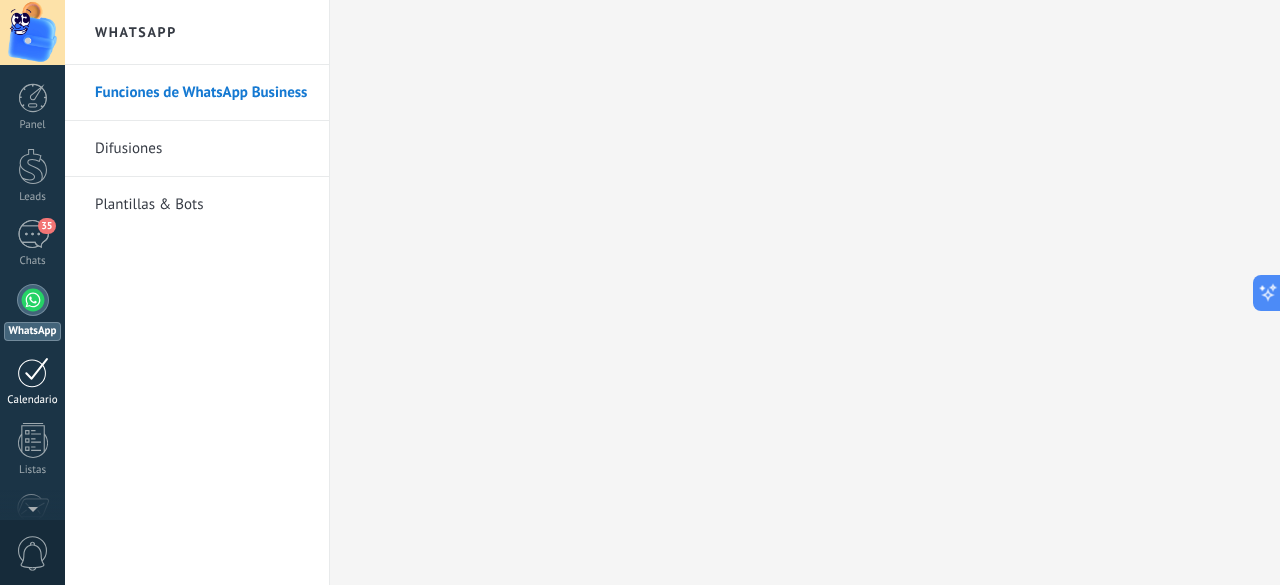 click at bounding box center (33, 372) 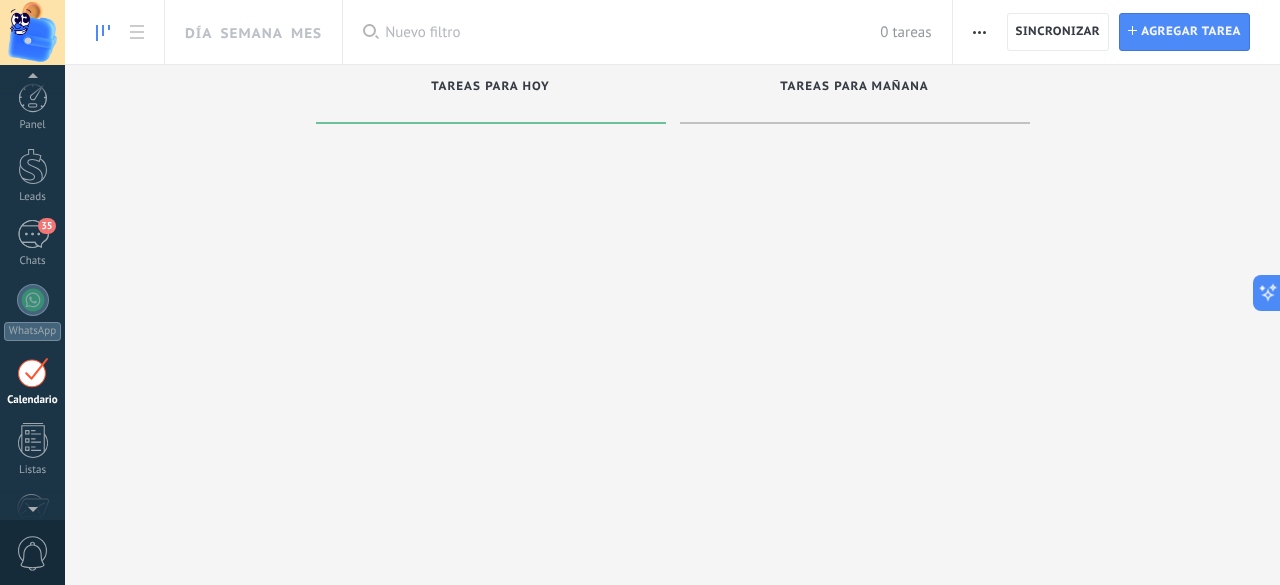 scroll, scrollTop: 57, scrollLeft: 0, axis: vertical 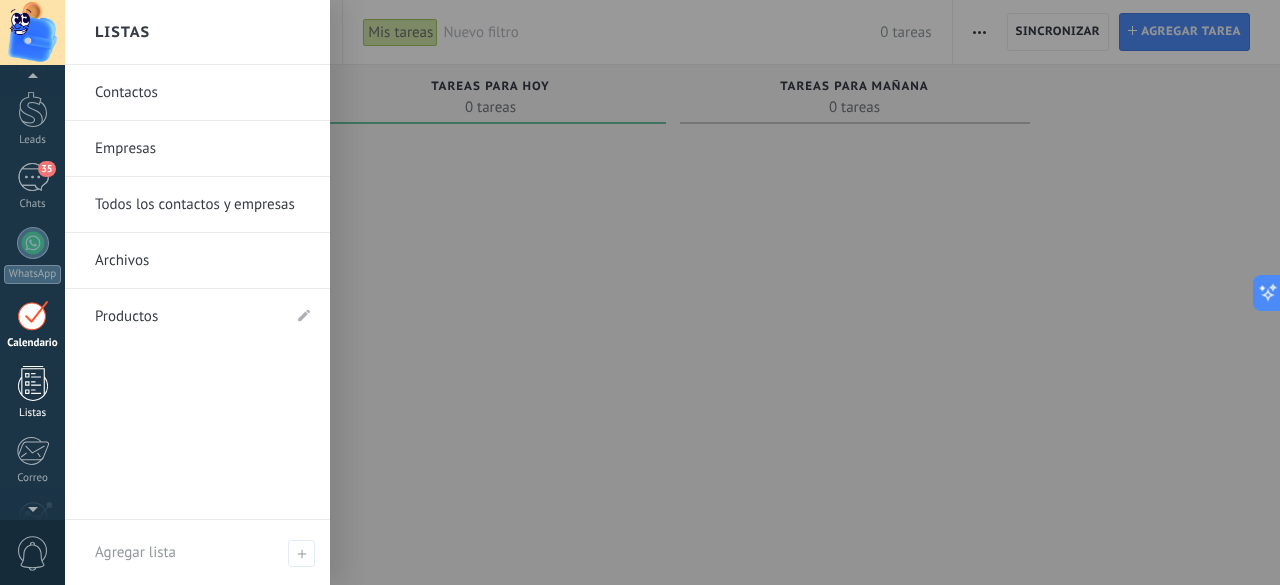 click at bounding box center (33, 383) 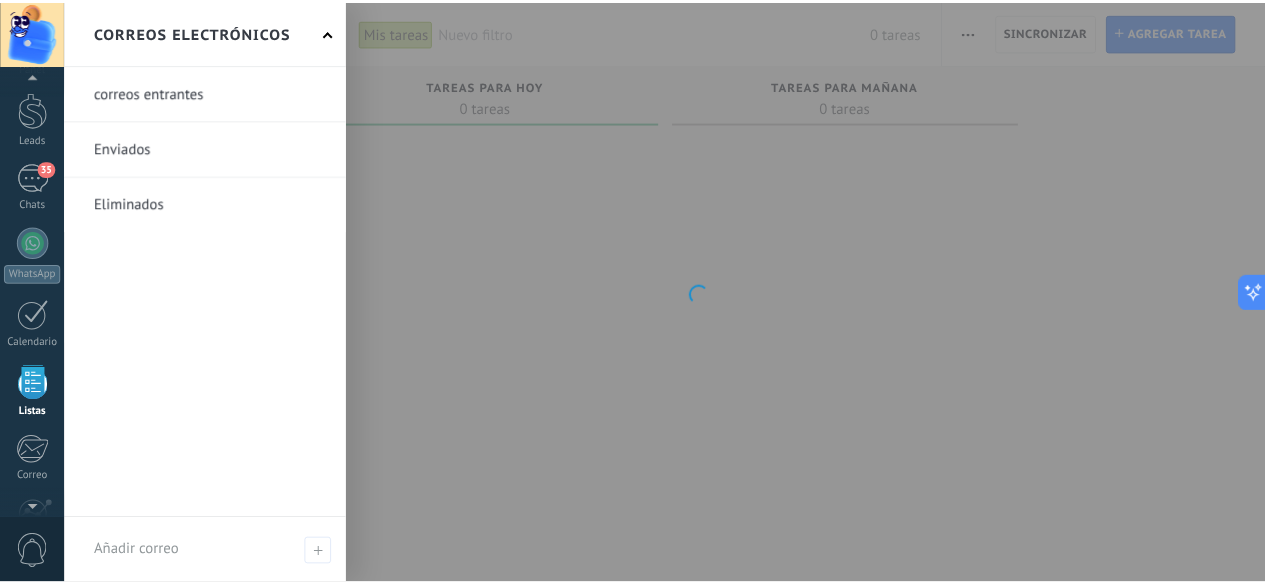 scroll, scrollTop: 123, scrollLeft: 0, axis: vertical 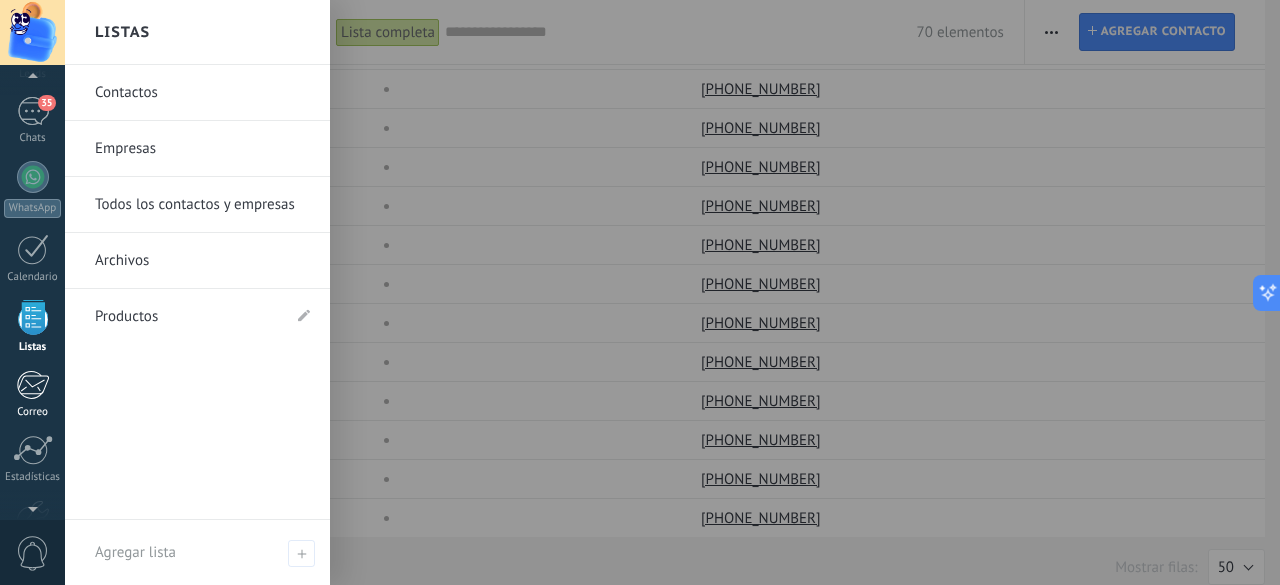 click at bounding box center (32, 385) 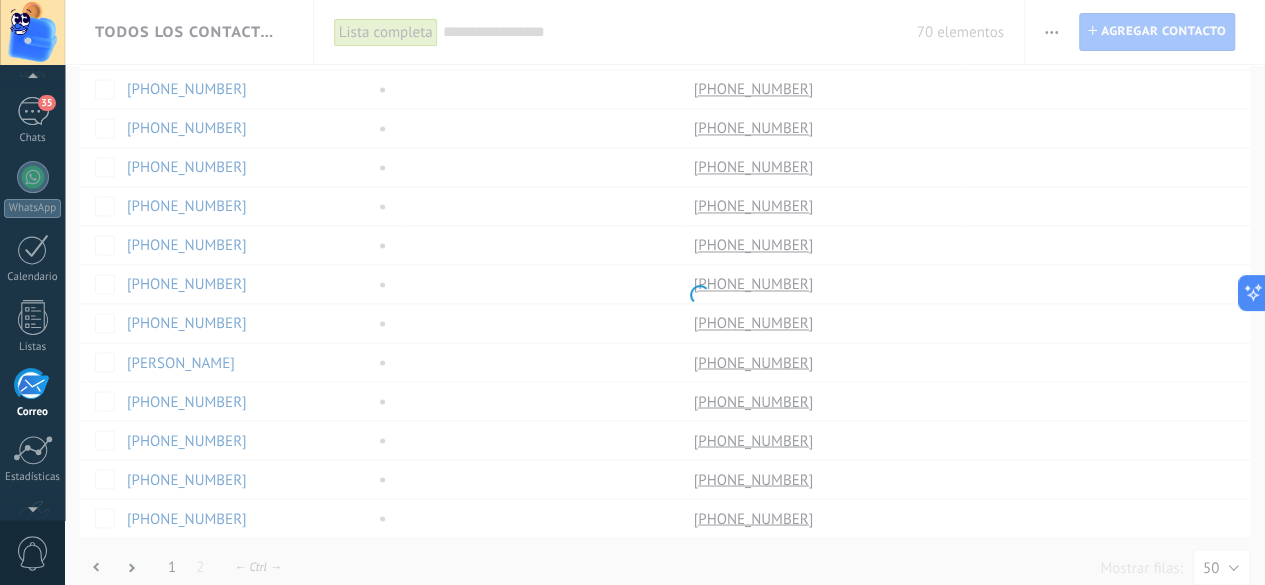 scroll, scrollTop: 193, scrollLeft: 0, axis: vertical 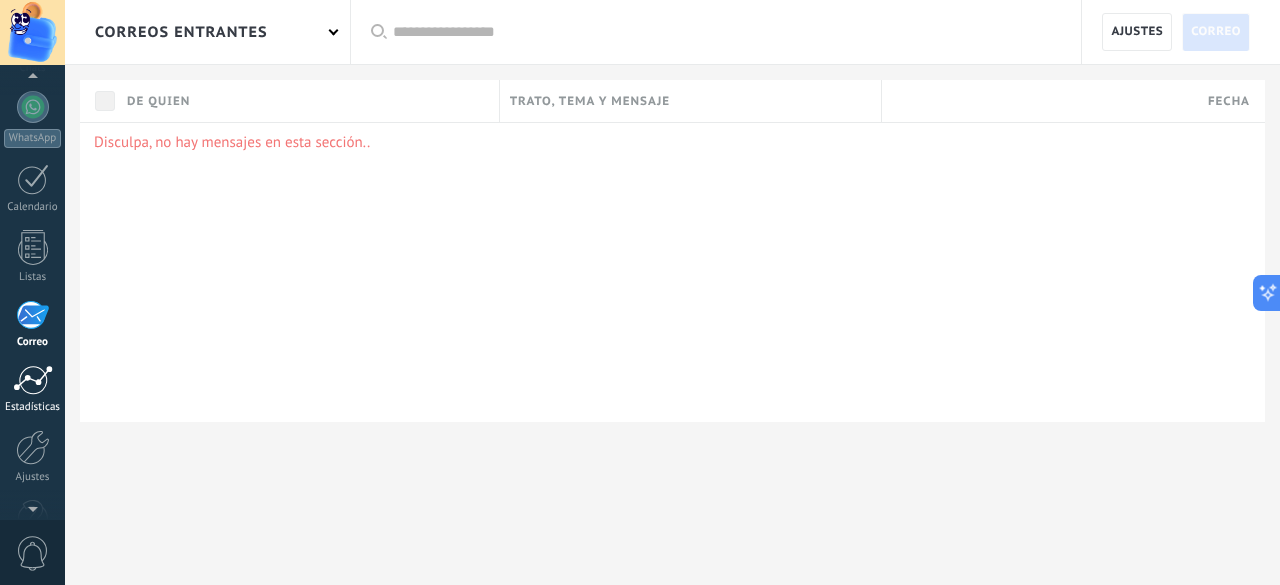 click at bounding box center (33, 380) 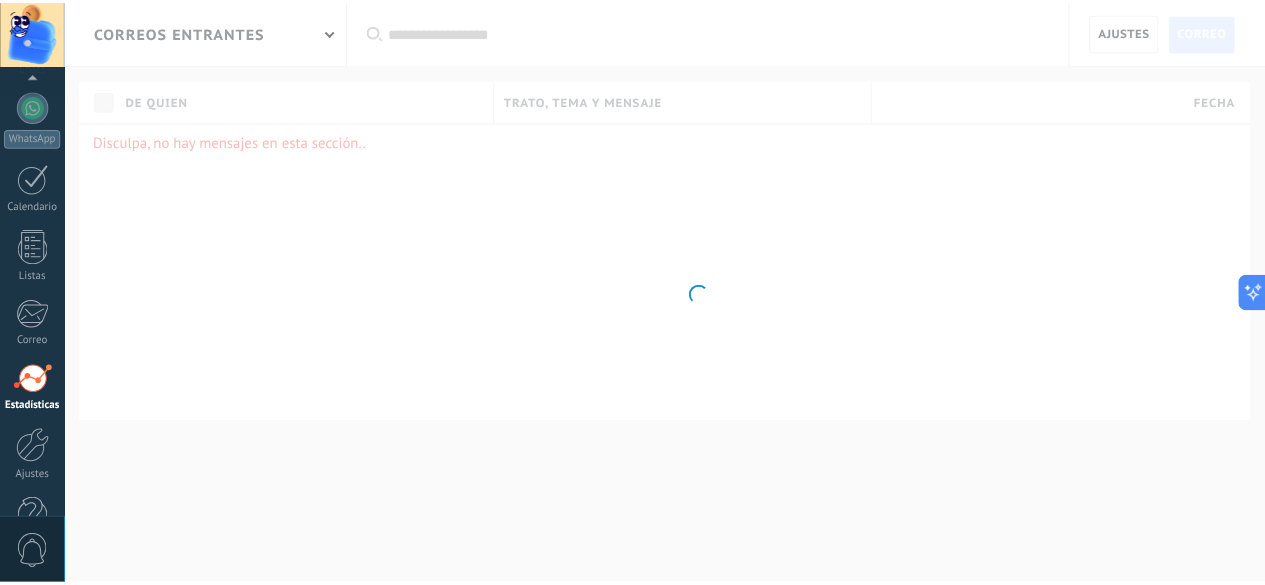scroll, scrollTop: 245, scrollLeft: 0, axis: vertical 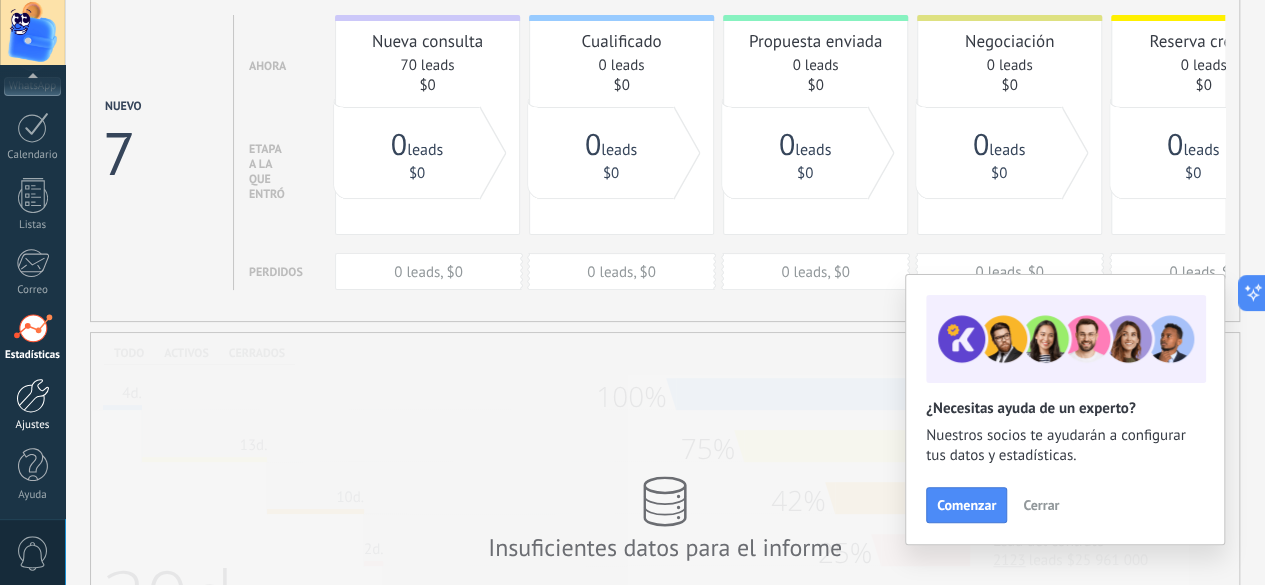click at bounding box center (33, 395) 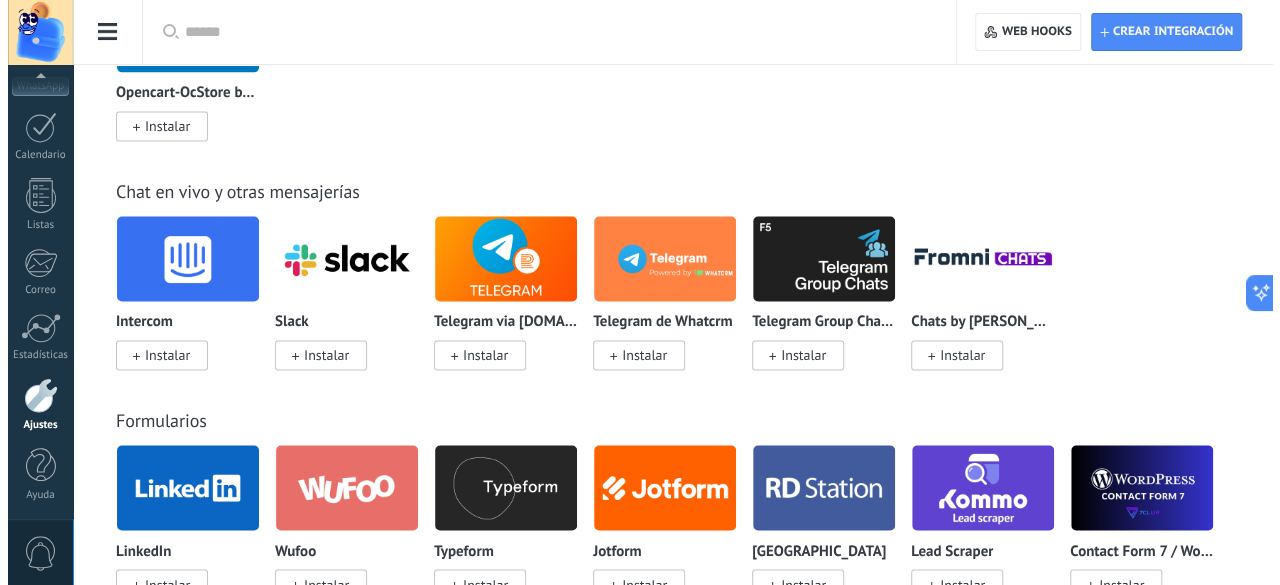 scroll, scrollTop: 1400, scrollLeft: 0, axis: vertical 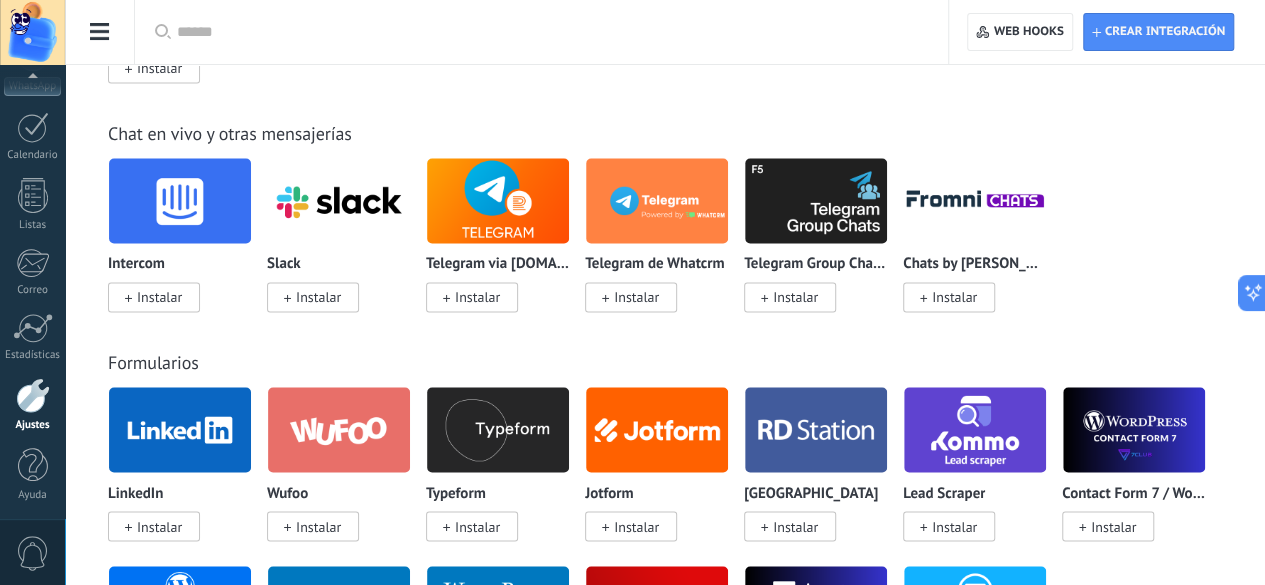 click on "0" at bounding box center (33, 553) 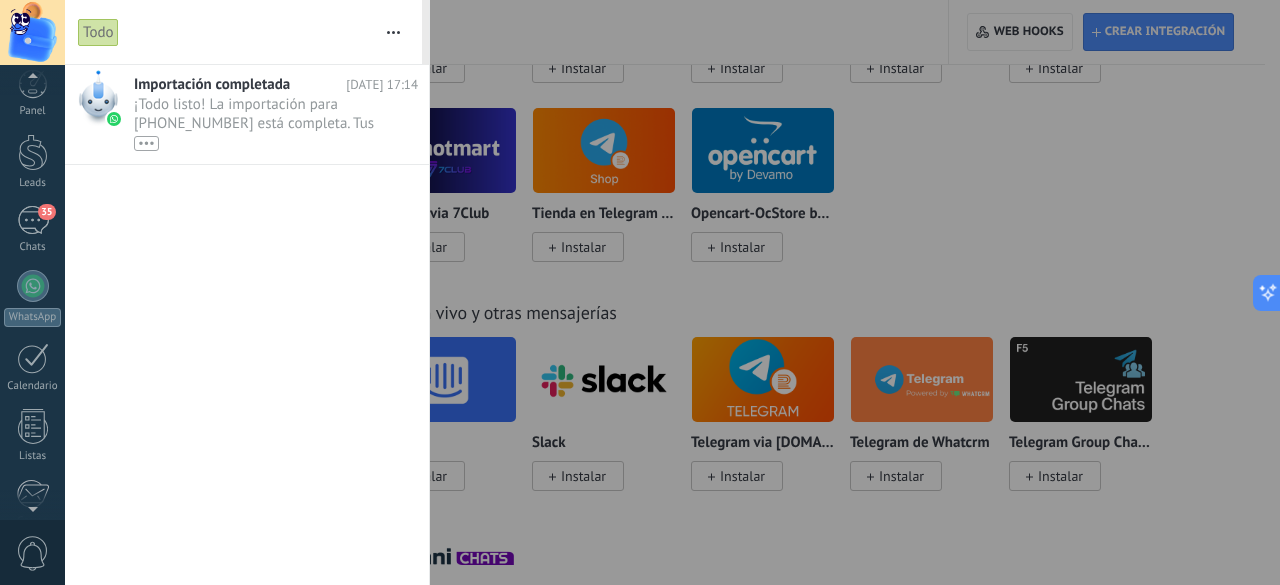 scroll, scrollTop: 0, scrollLeft: 0, axis: both 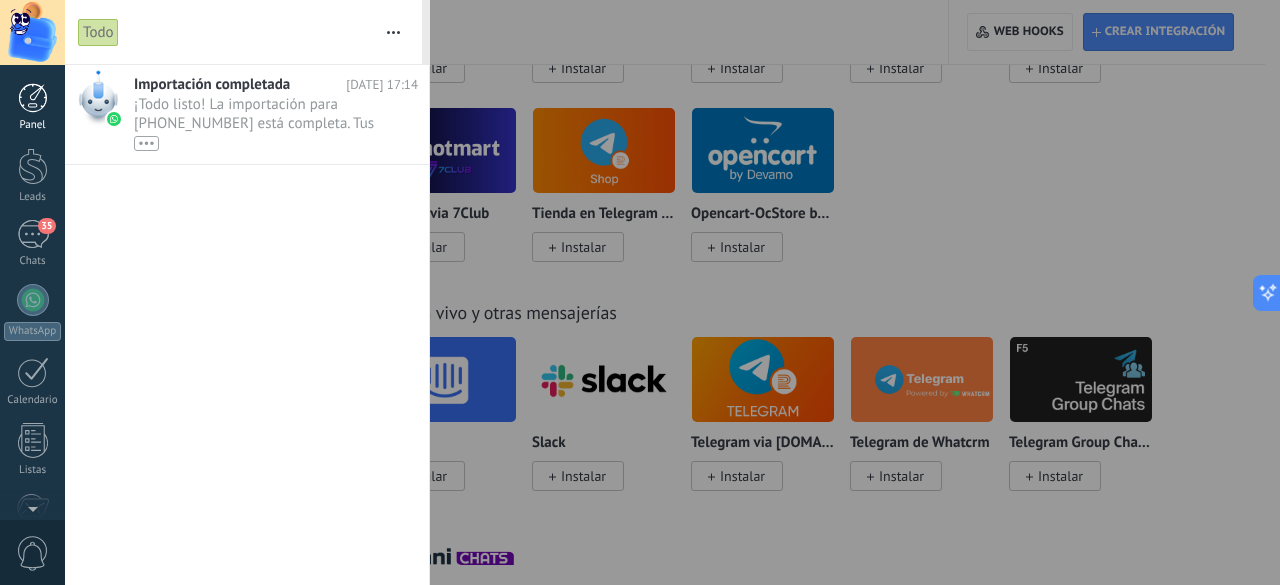 click at bounding box center (33, 98) 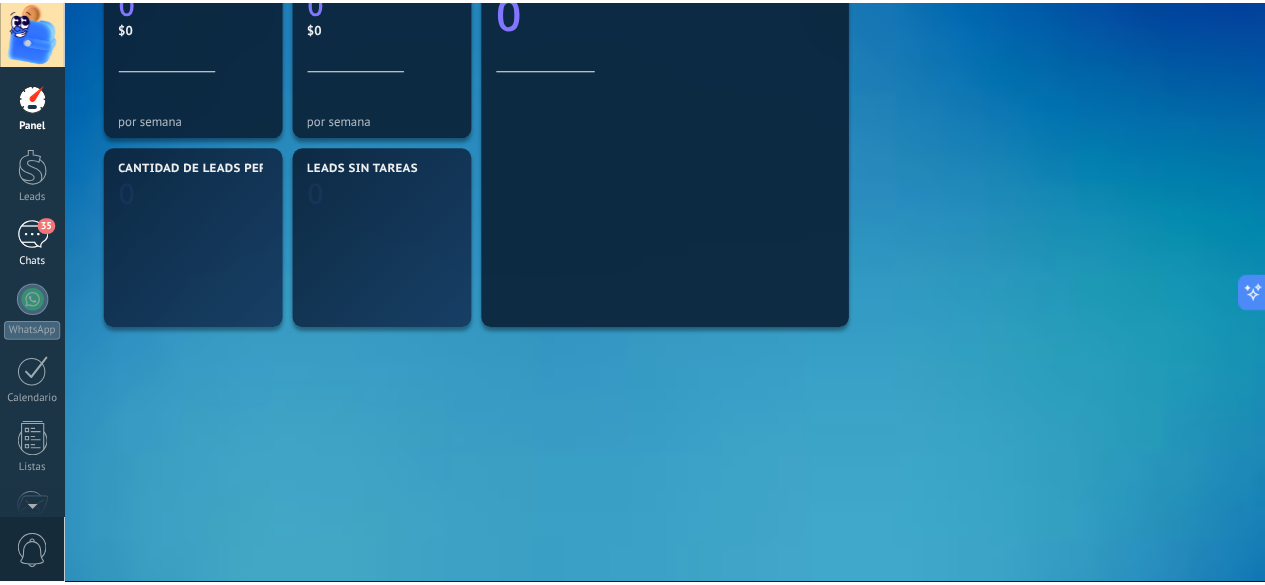 scroll, scrollTop: 0, scrollLeft: 0, axis: both 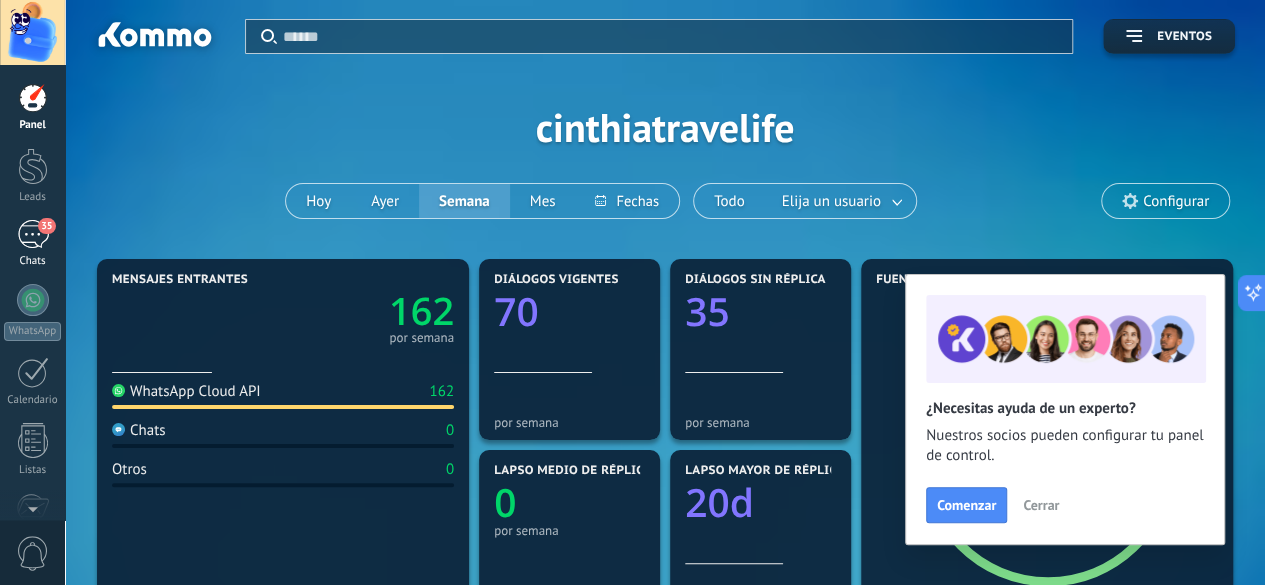 click on "35" at bounding box center (46, 226) 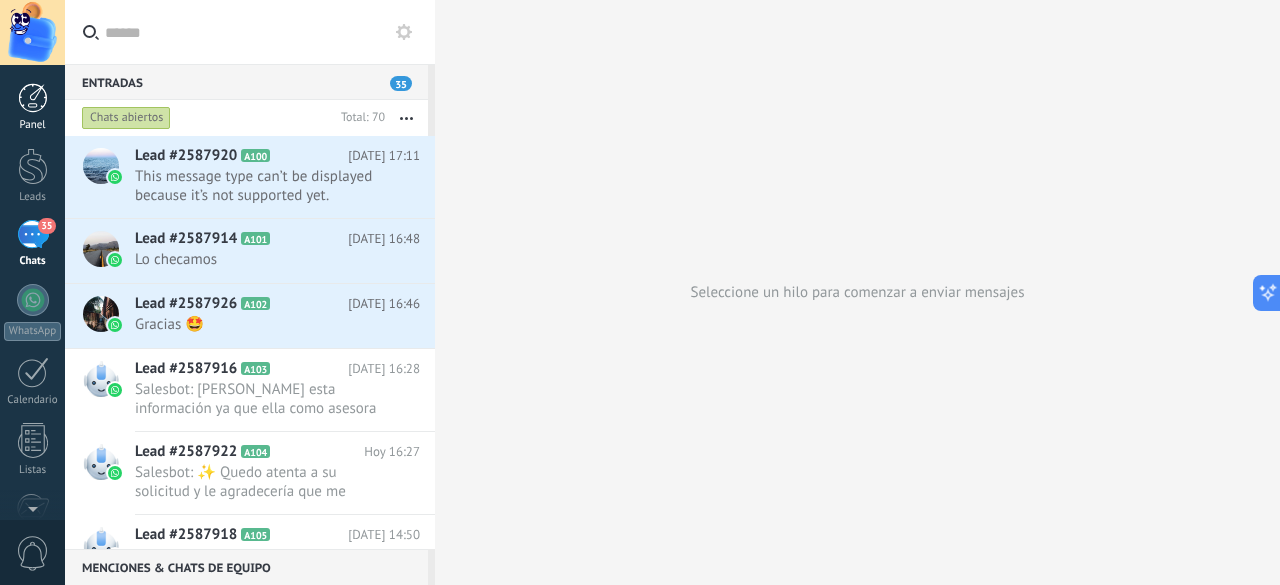 click at bounding box center (33, 98) 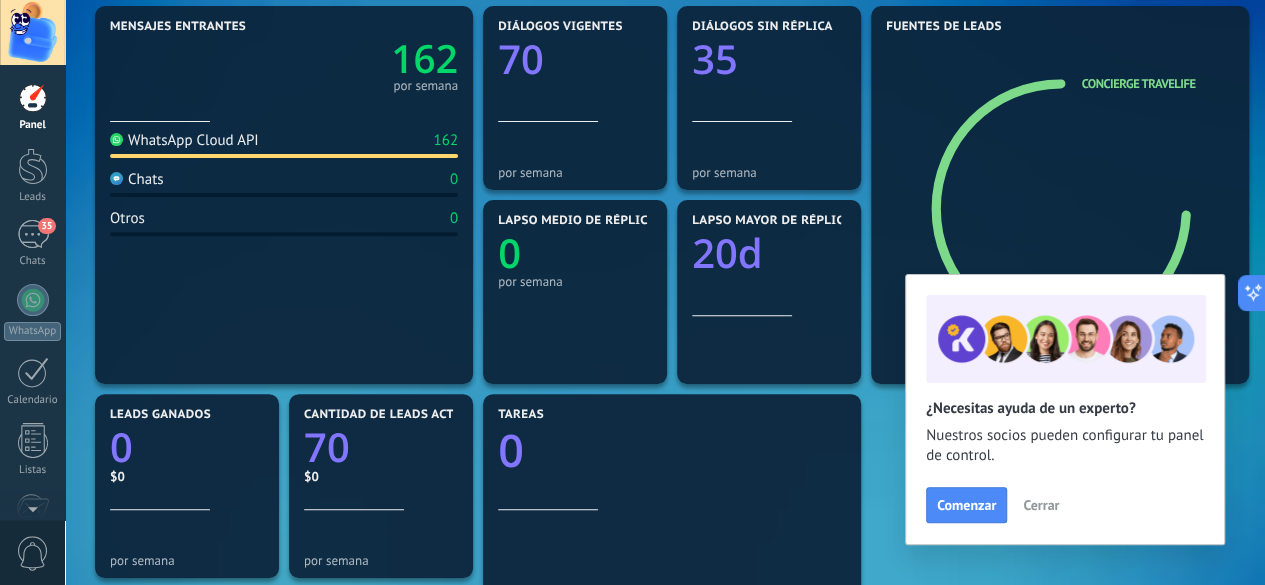 scroll, scrollTop: 300, scrollLeft: 0, axis: vertical 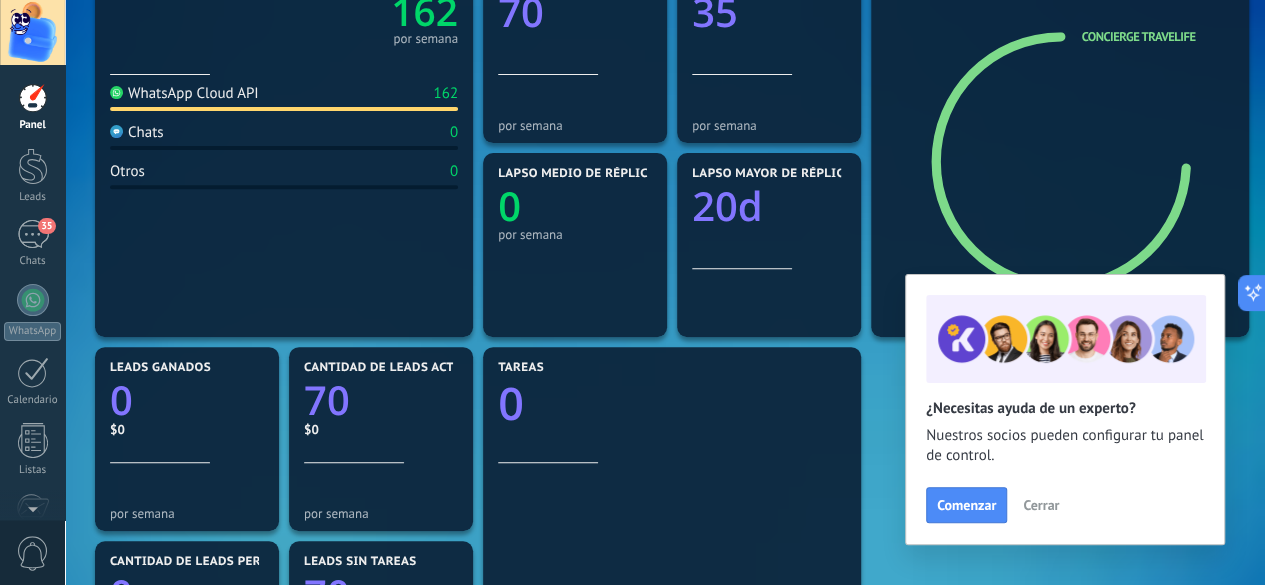 click on "Cerrar" at bounding box center [1041, 505] 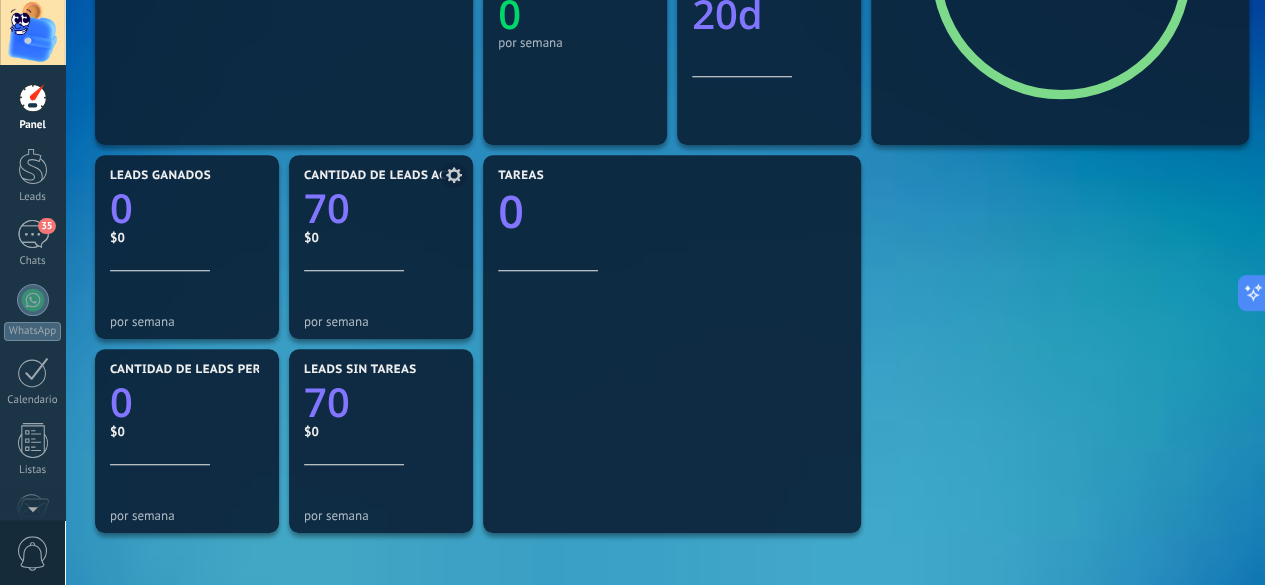 scroll, scrollTop: 500, scrollLeft: 0, axis: vertical 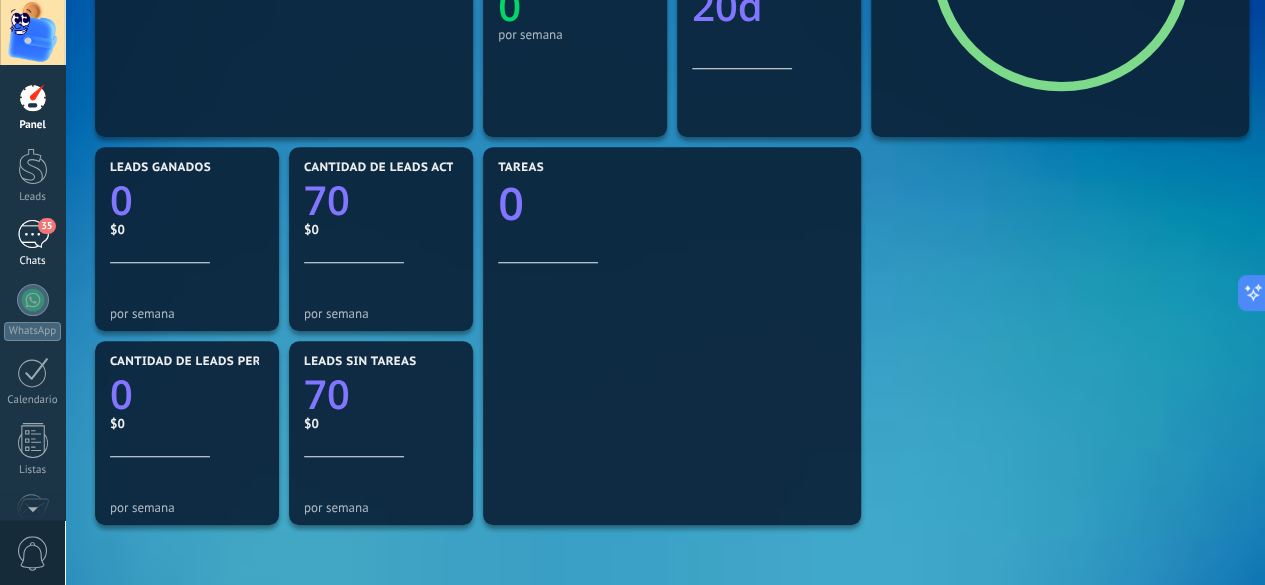 click on "35
Chats" at bounding box center (32, 244) 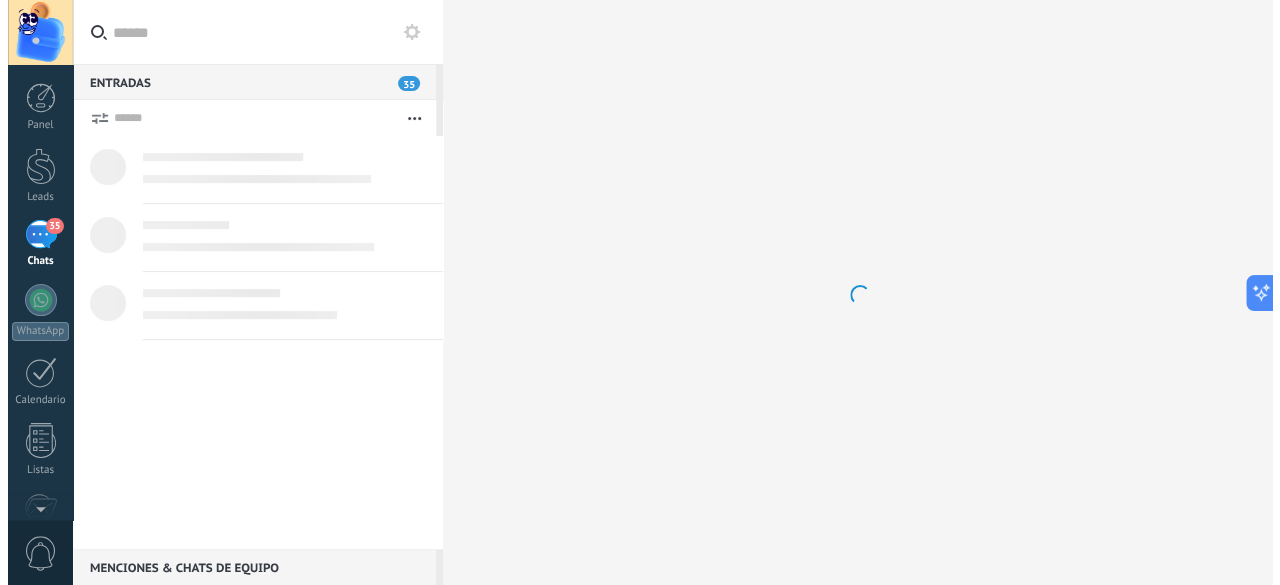 scroll, scrollTop: 0, scrollLeft: 0, axis: both 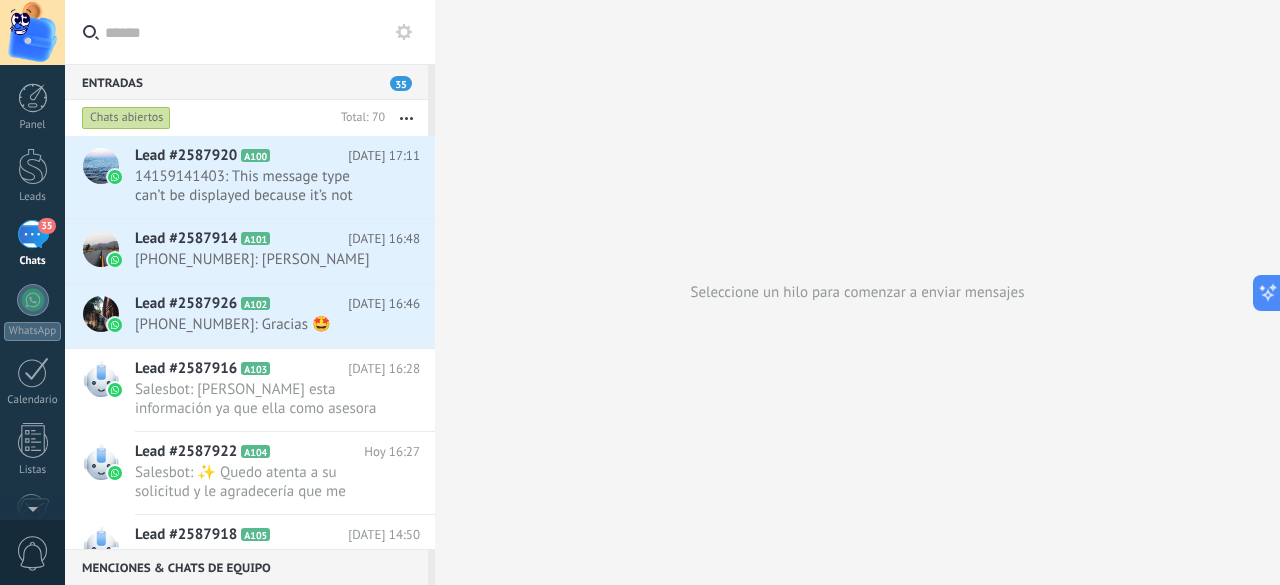 click on "Entradas 35" at bounding box center [246, 82] 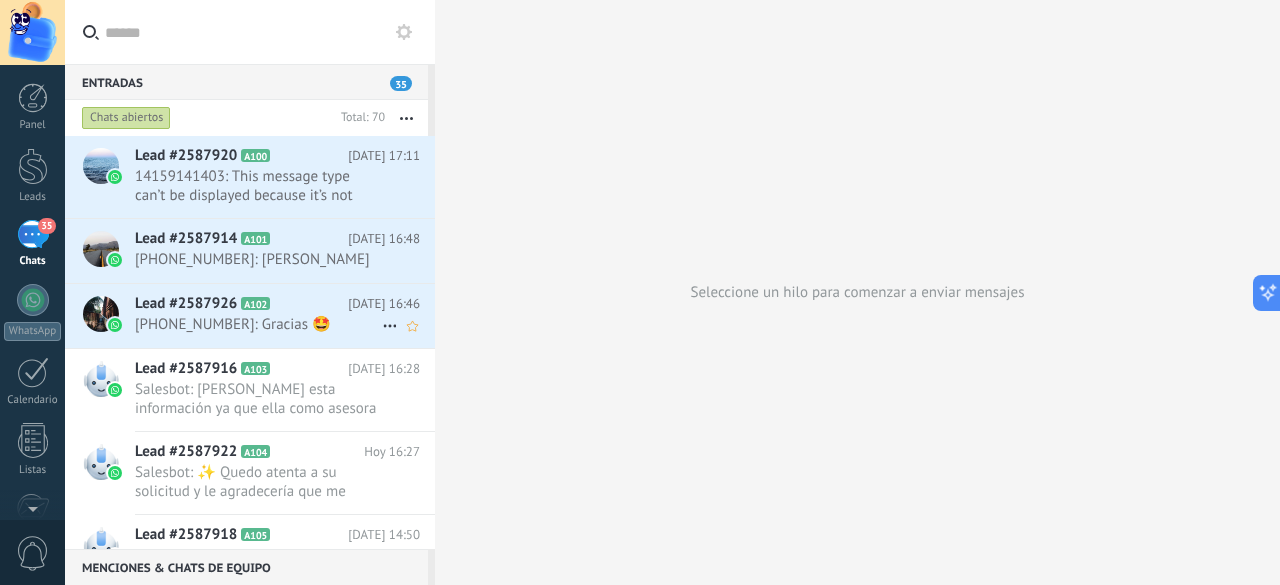 click on "[PHONE_NUMBER]: Gracias 🤩" at bounding box center [258, 324] 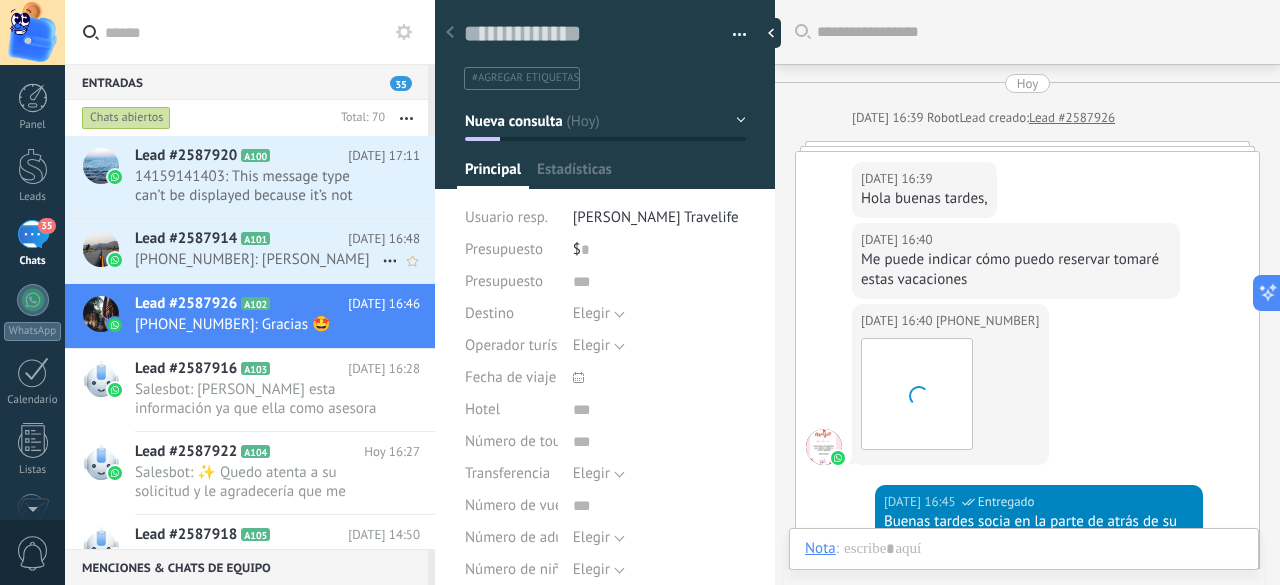 scroll, scrollTop: 467, scrollLeft: 0, axis: vertical 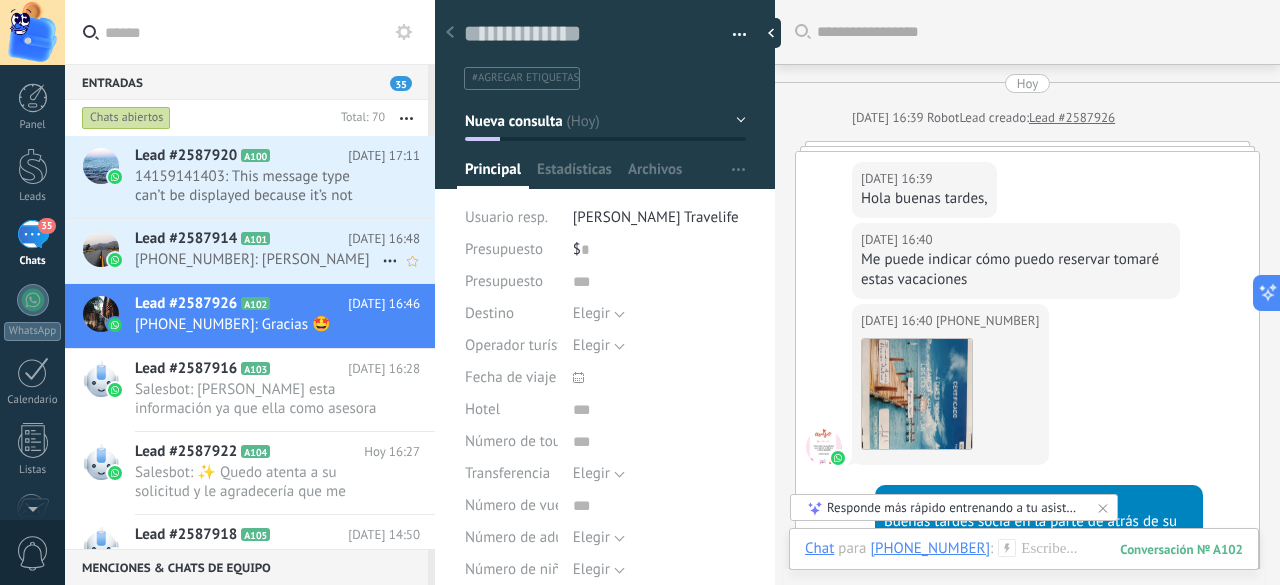 click on "[PHONE_NUMBER]: [PERSON_NAME]" at bounding box center (258, 259) 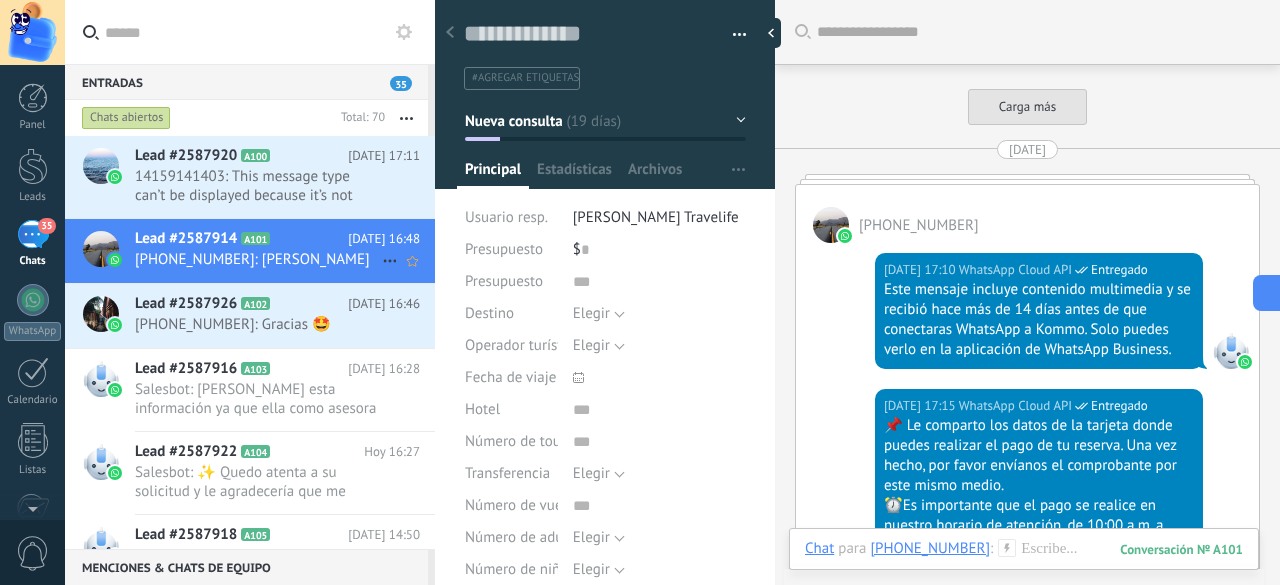scroll, scrollTop: 30, scrollLeft: 0, axis: vertical 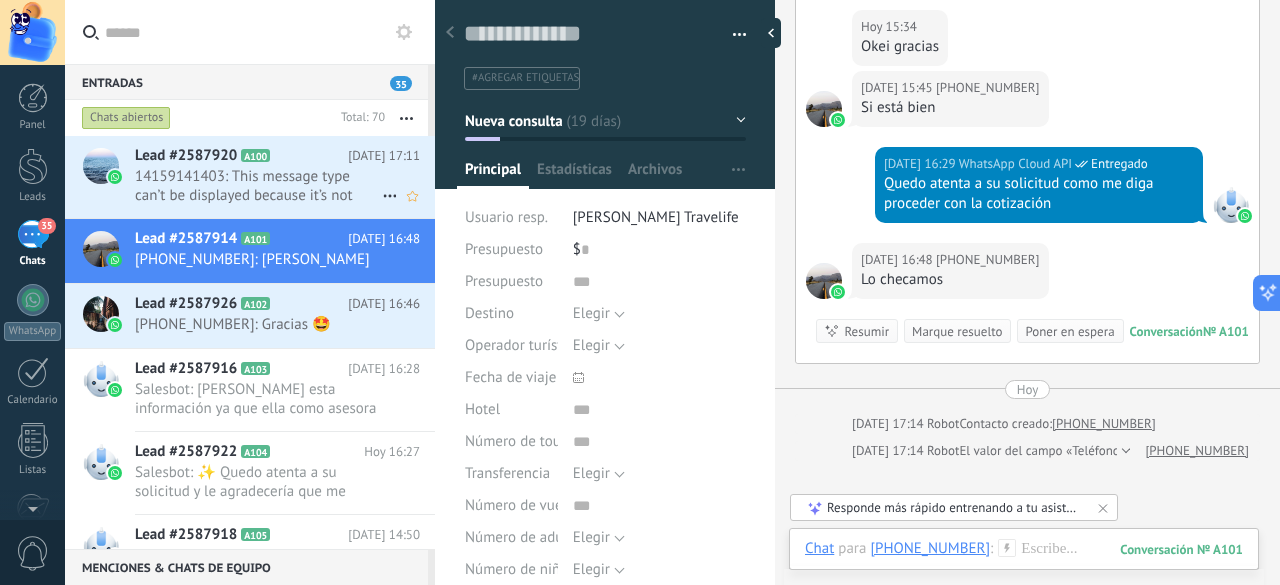 click on "14159141403: This message type can’t be displayed because it’s not supported yet." at bounding box center [258, 186] 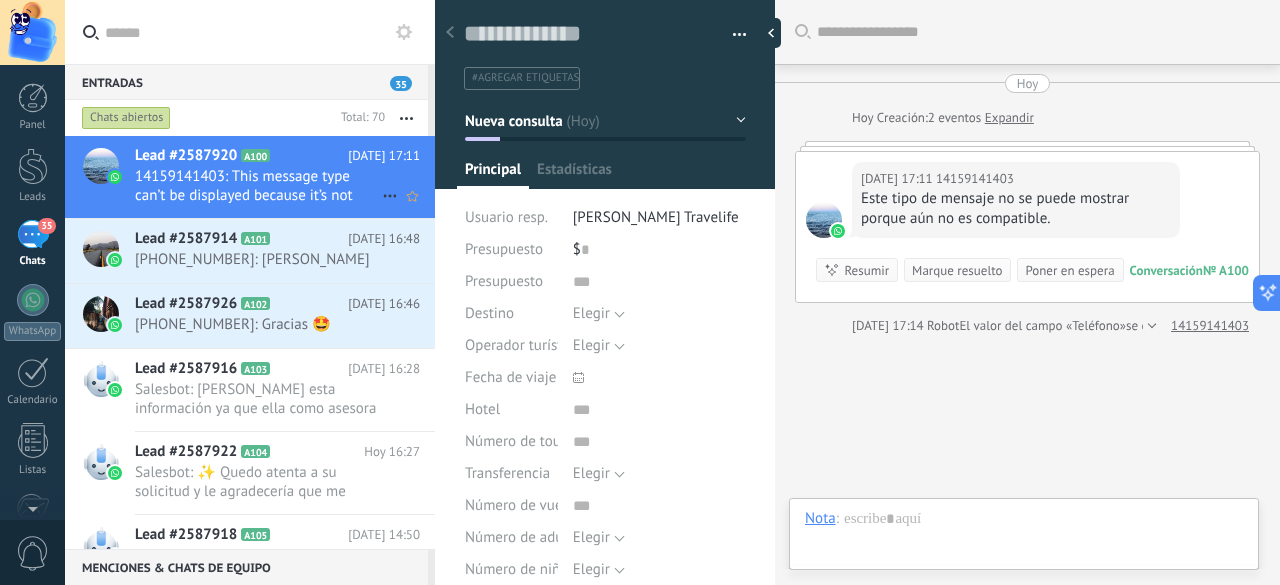 scroll, scrollTop: 30, scrollLeft: 0, axis: vertical 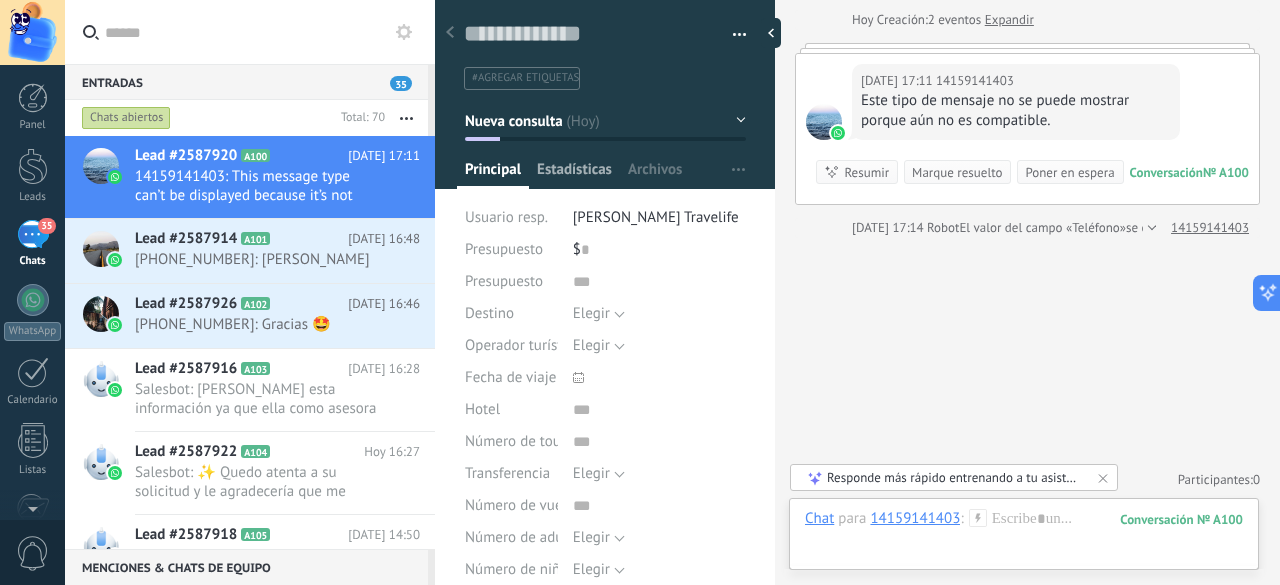 click on "Estadísticas" at bounding box center (574, 174) 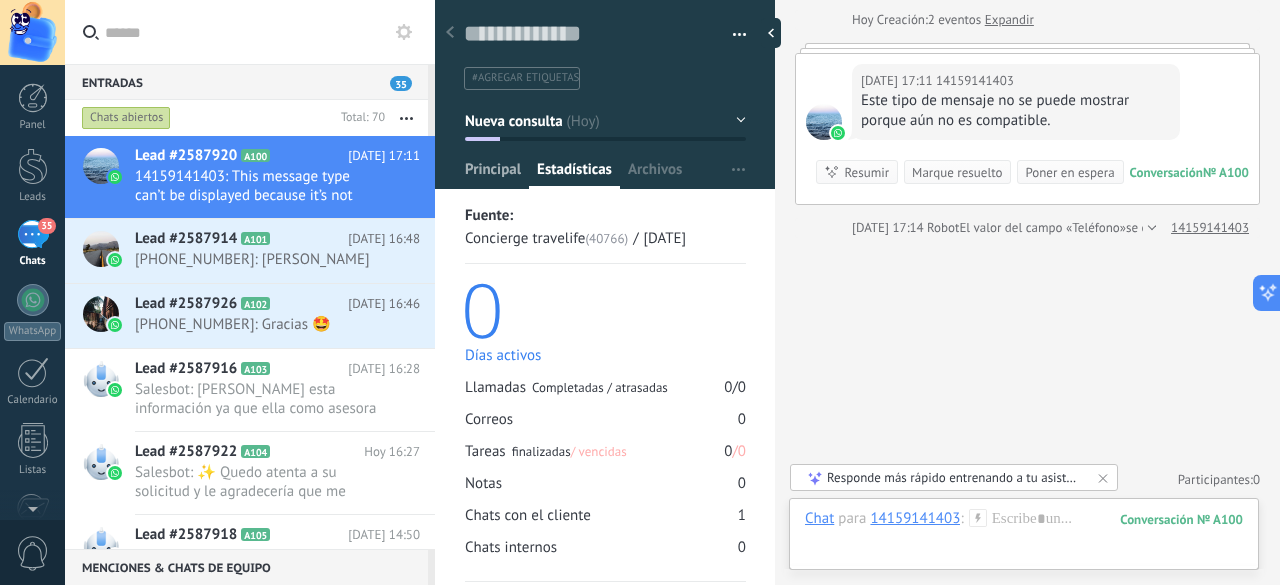 click on "Principal" at bounding box center [493, 174] 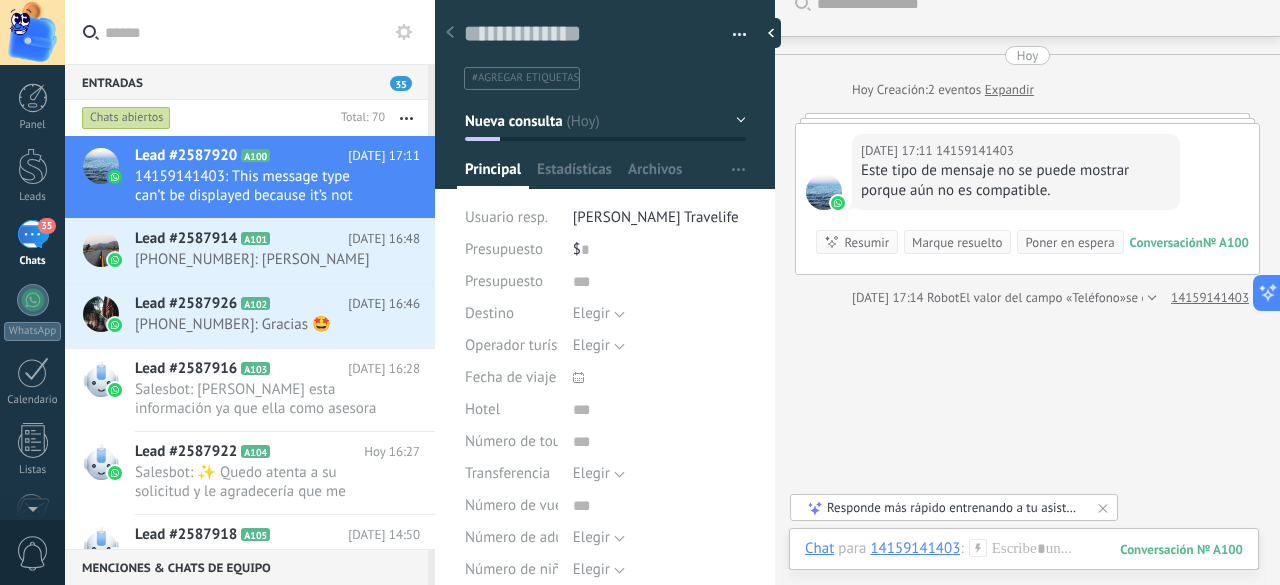scroll, scrollTop: 0, scrollLeft: 0, axis: both 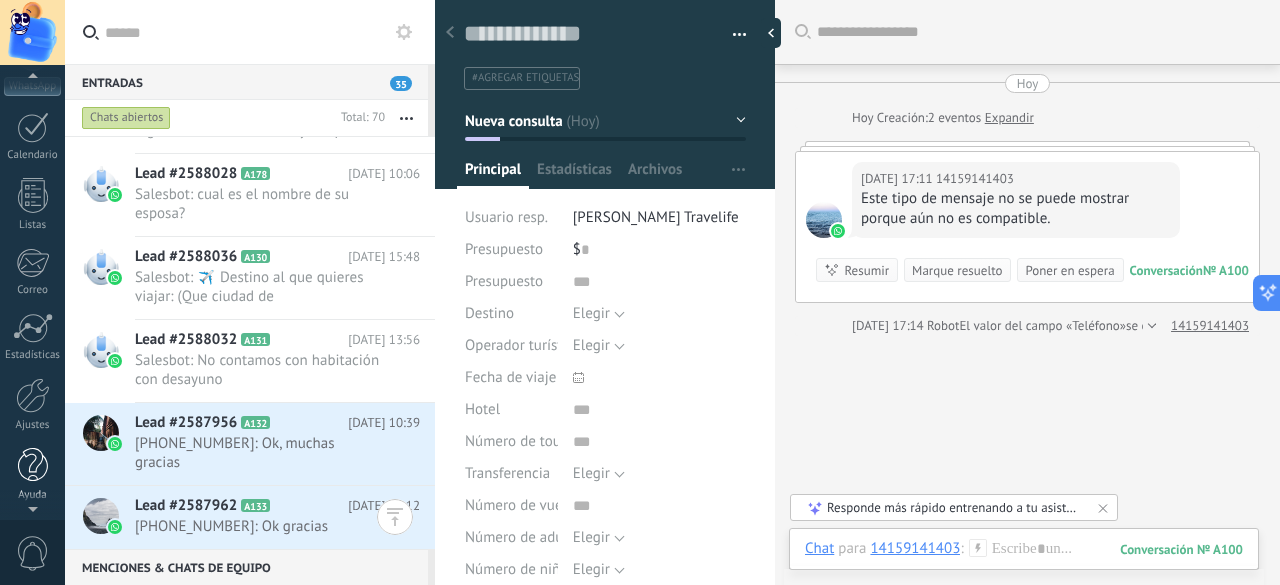 click on "Ayuda" at bounding box center (32, 475) 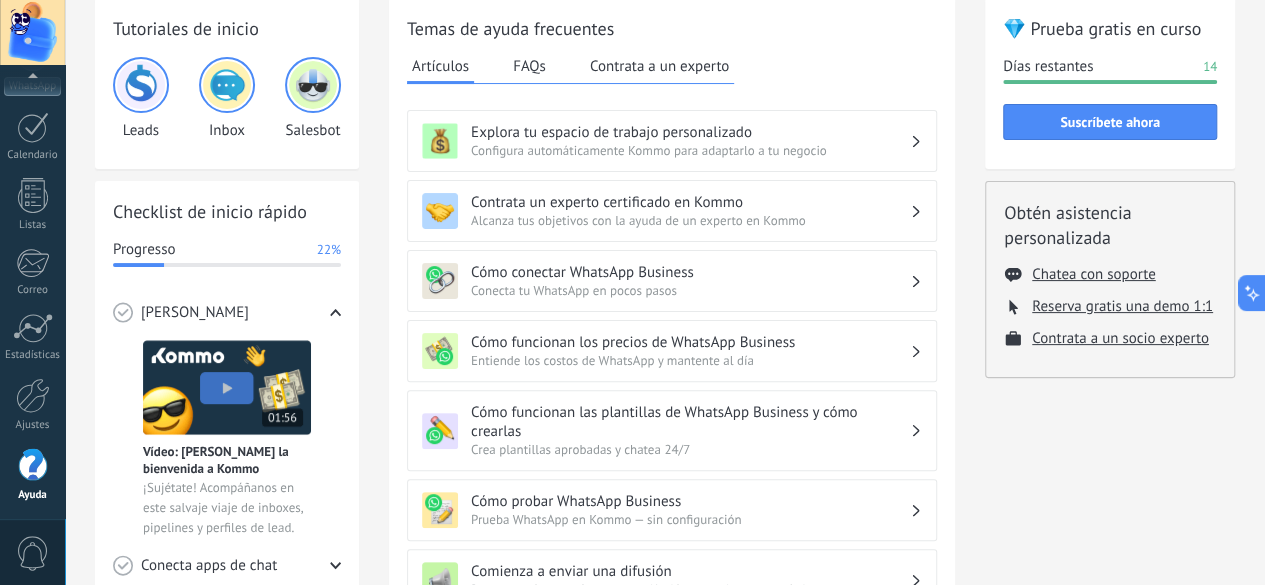 scroll, scrollTop: 0, scrollLeft: 0, axis: both 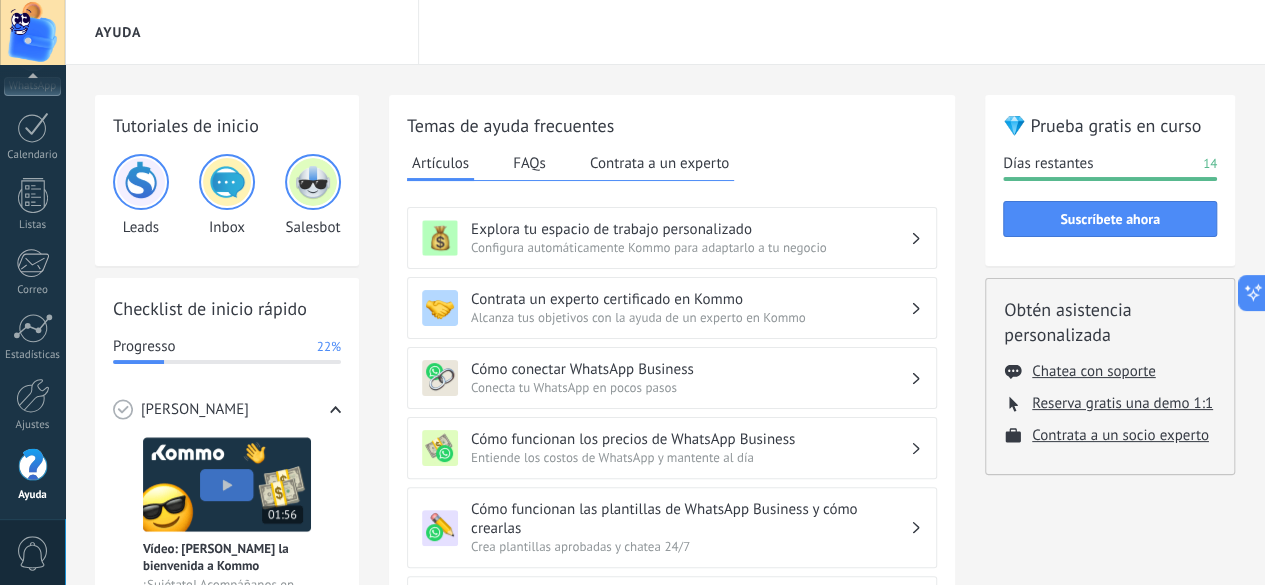 click at bounding box center [227, 182] 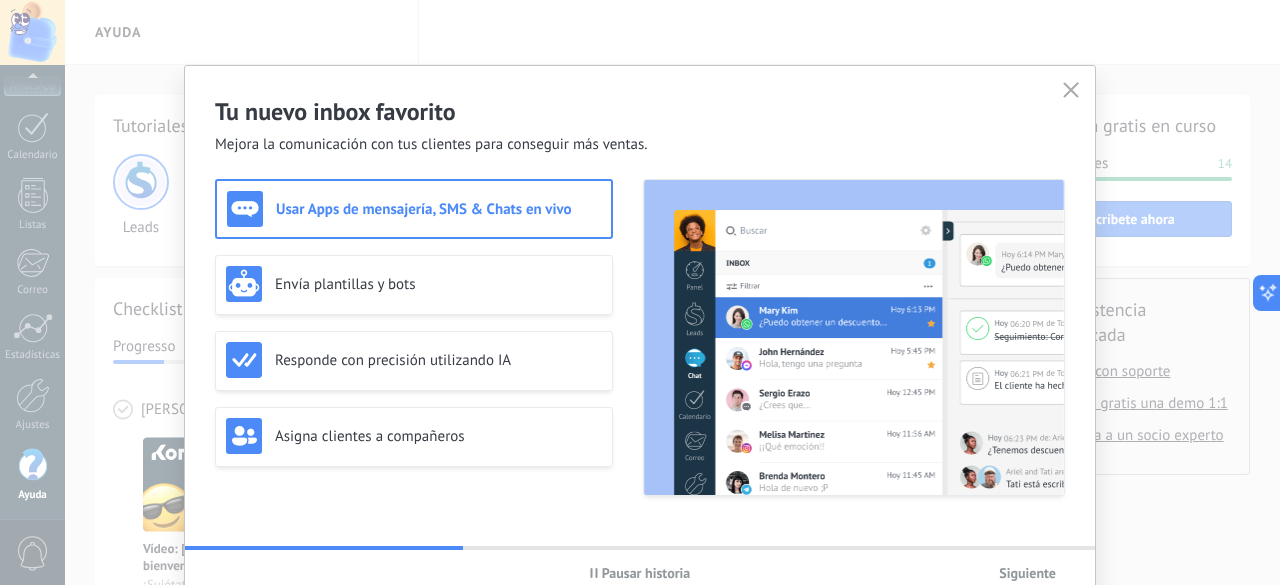 click 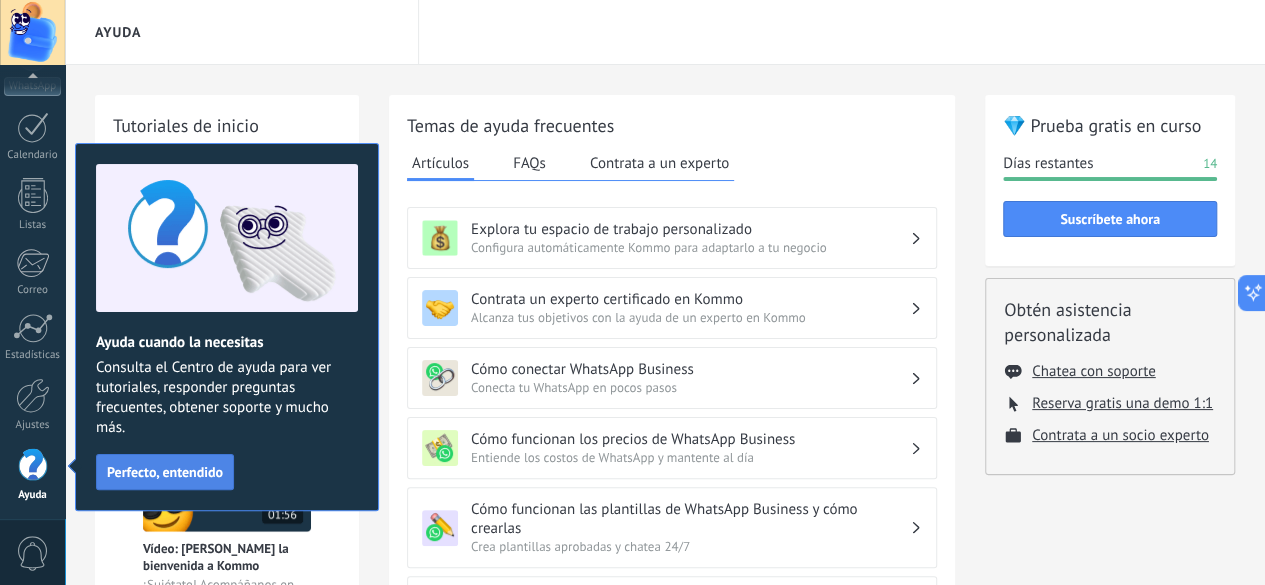 click on "Perfecto, entendido" at bounding box center [165, 472] 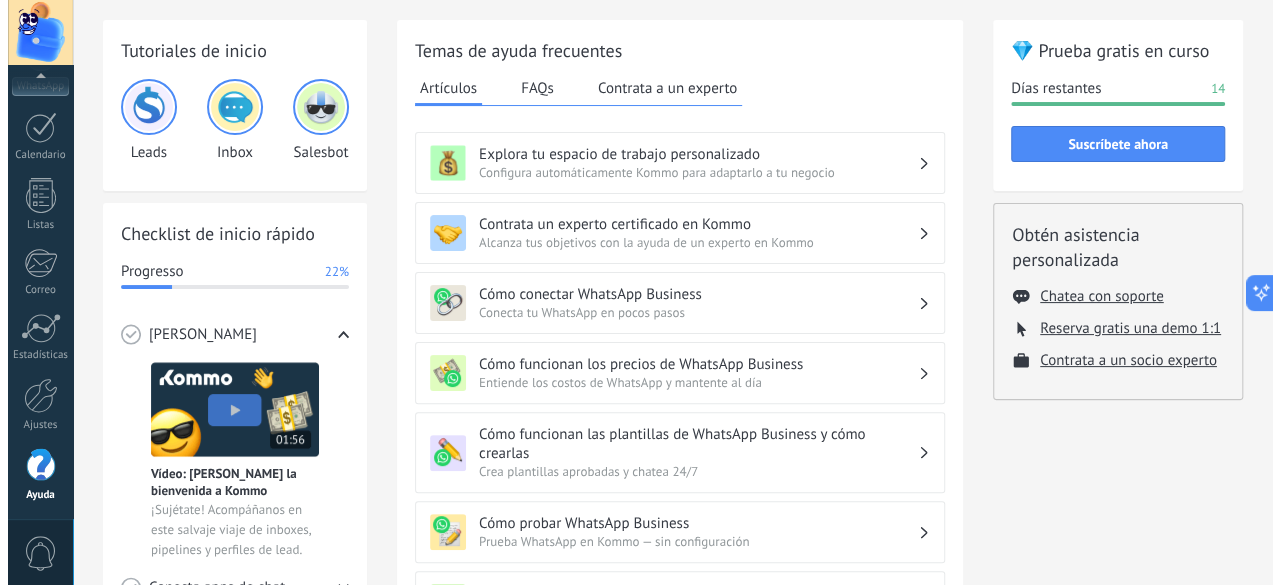 scroll, scrollTop: 0, scrollLeft: 0, axis: both 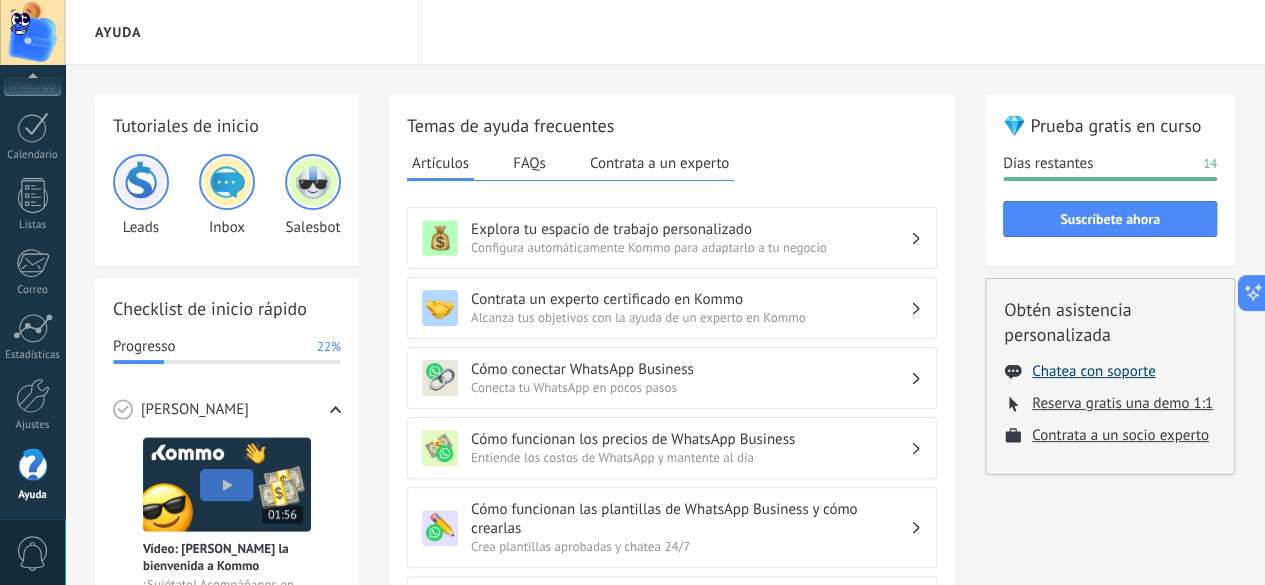 click on "Chatea con soporte" at bounding box center [1093, 371] 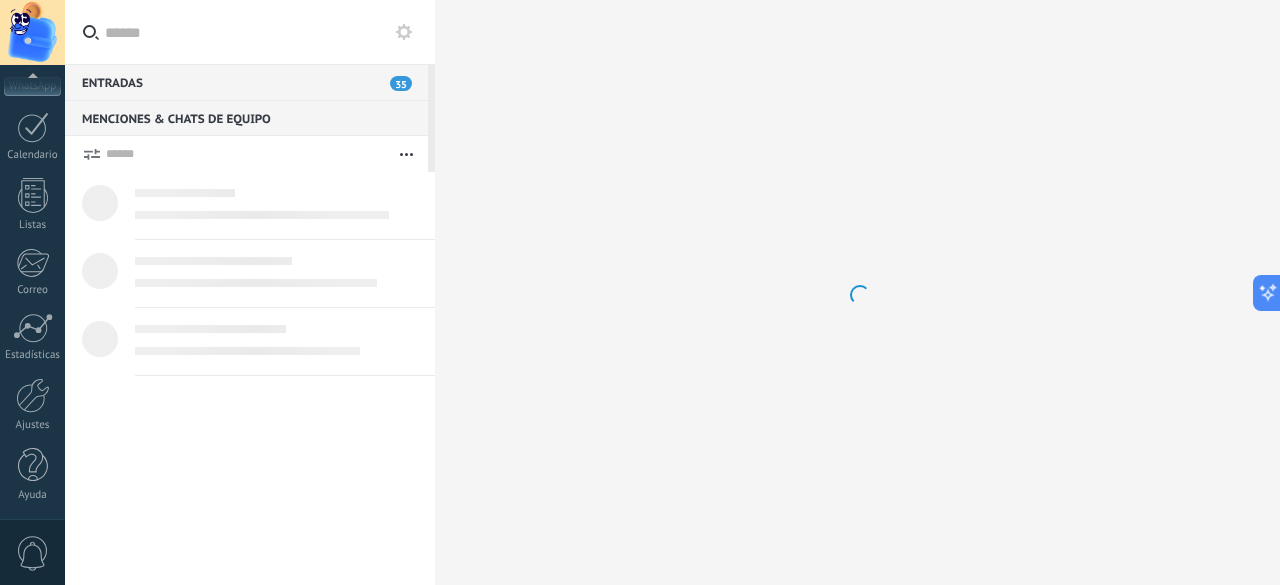 scroll, scrollTop: 0, scrollLeft: 0, axis: both 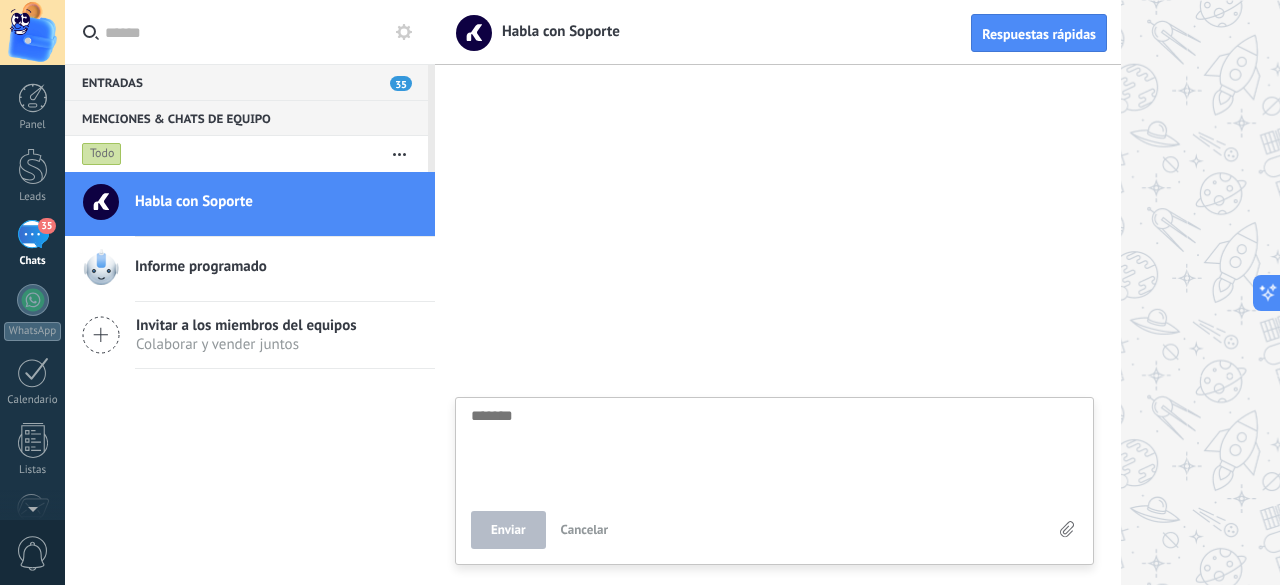 click at bounding box center (774, 449) 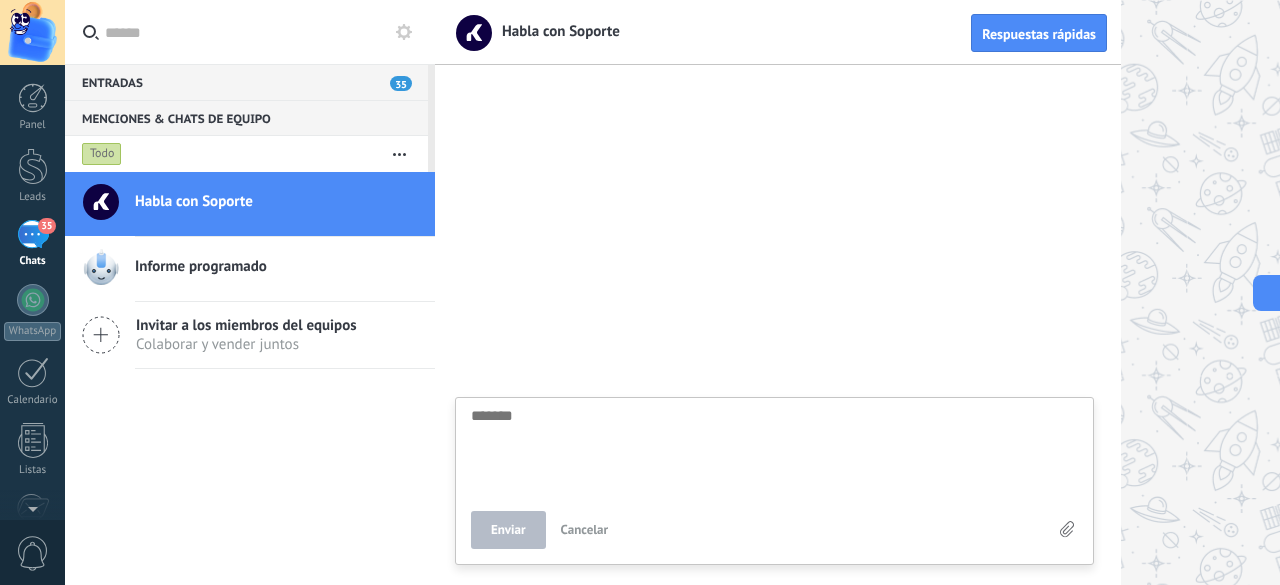 type on "*" 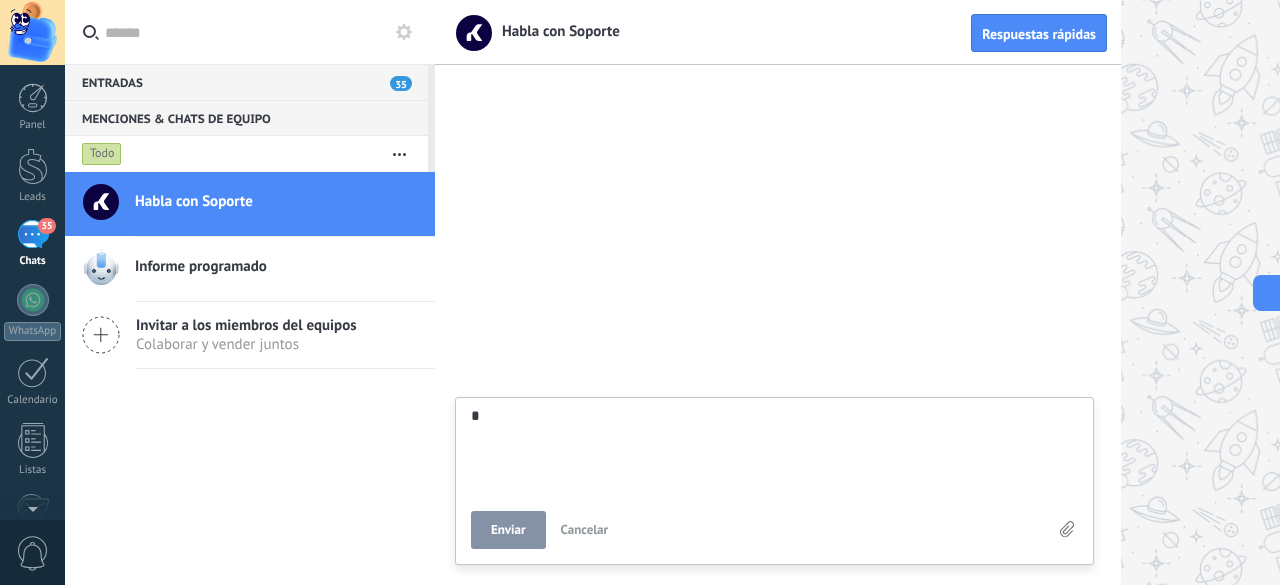 type on "**" 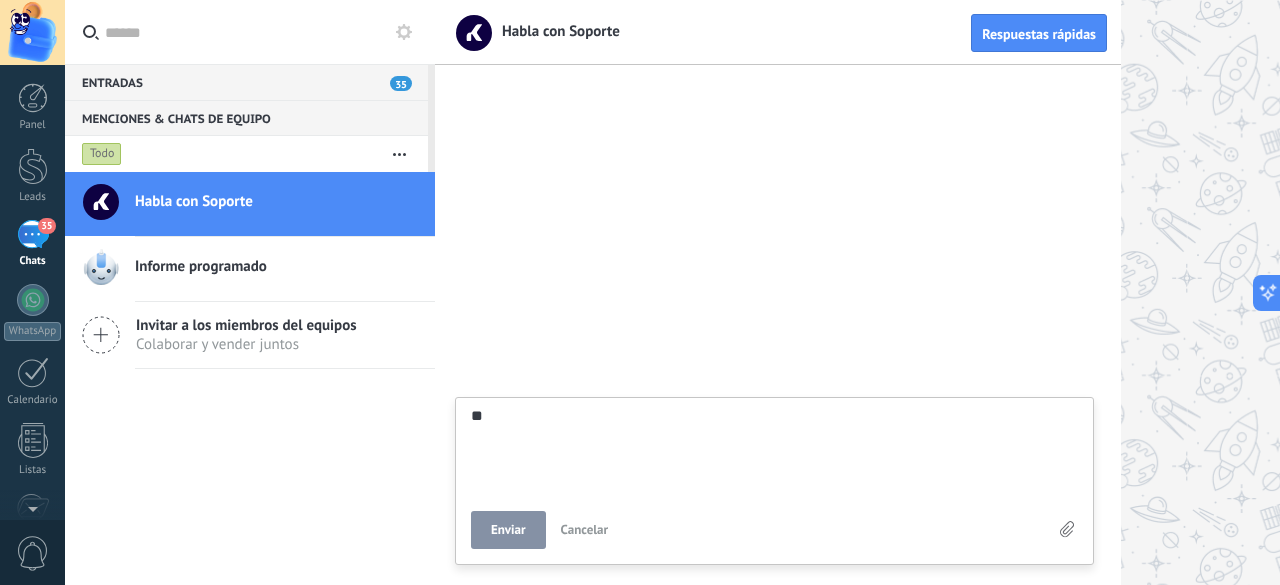 type on "***" 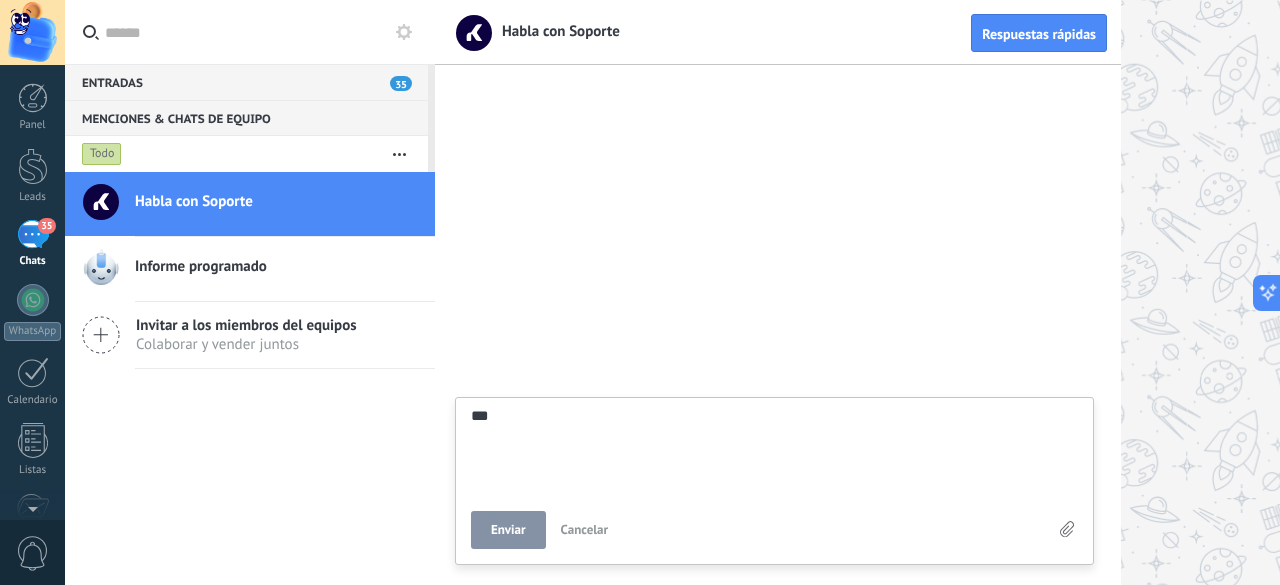 type on "****" 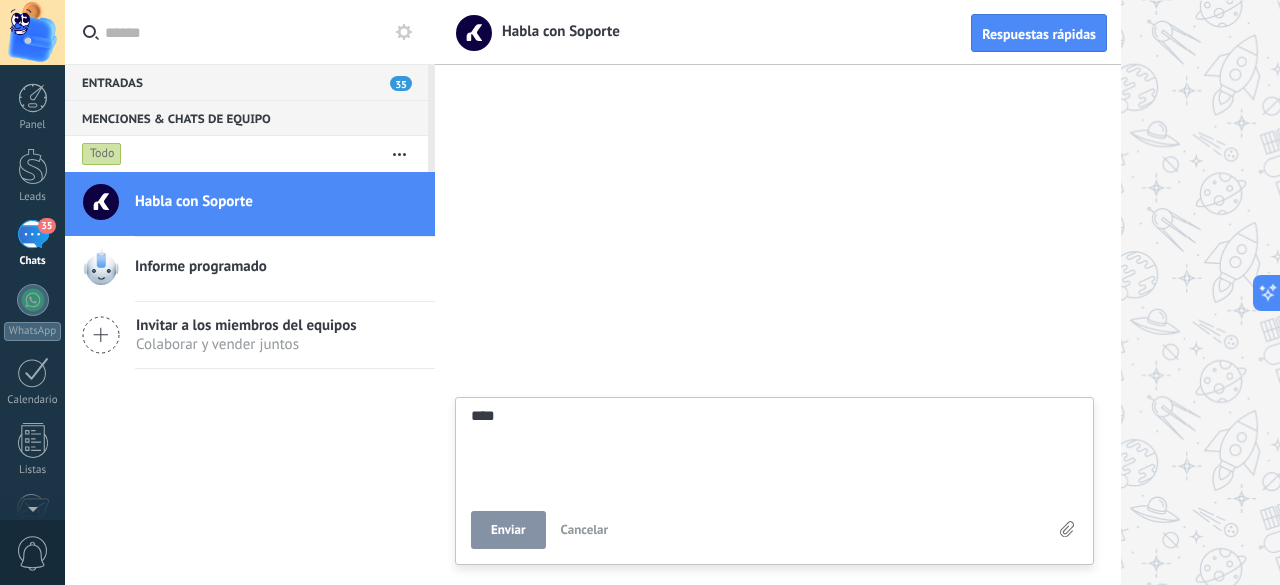 type on "****" 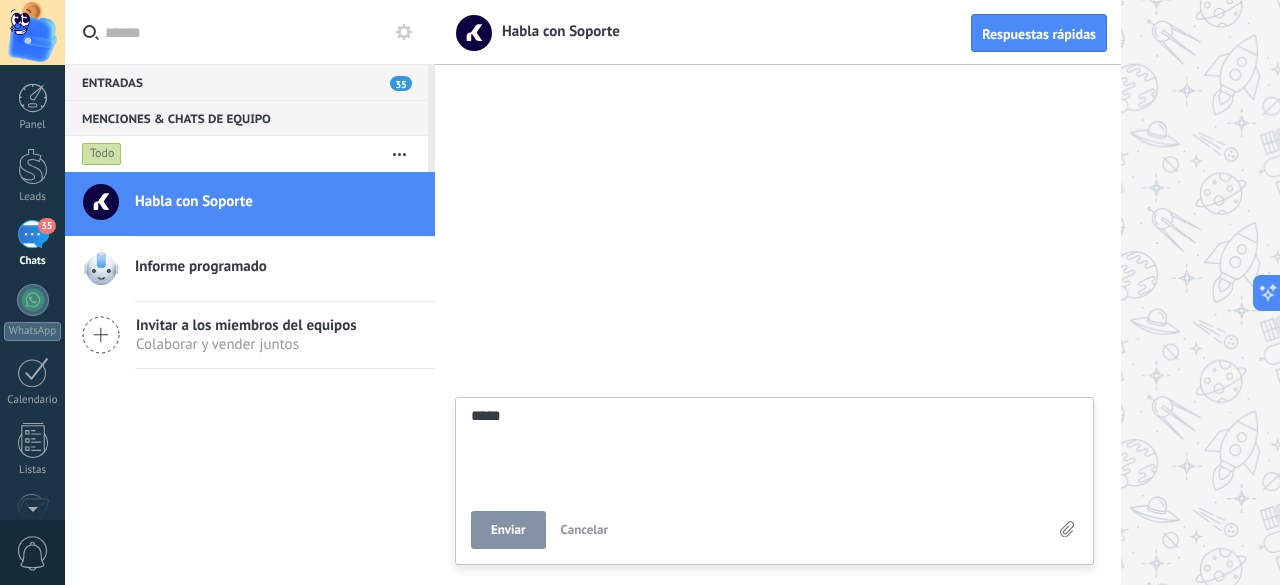type on "******" 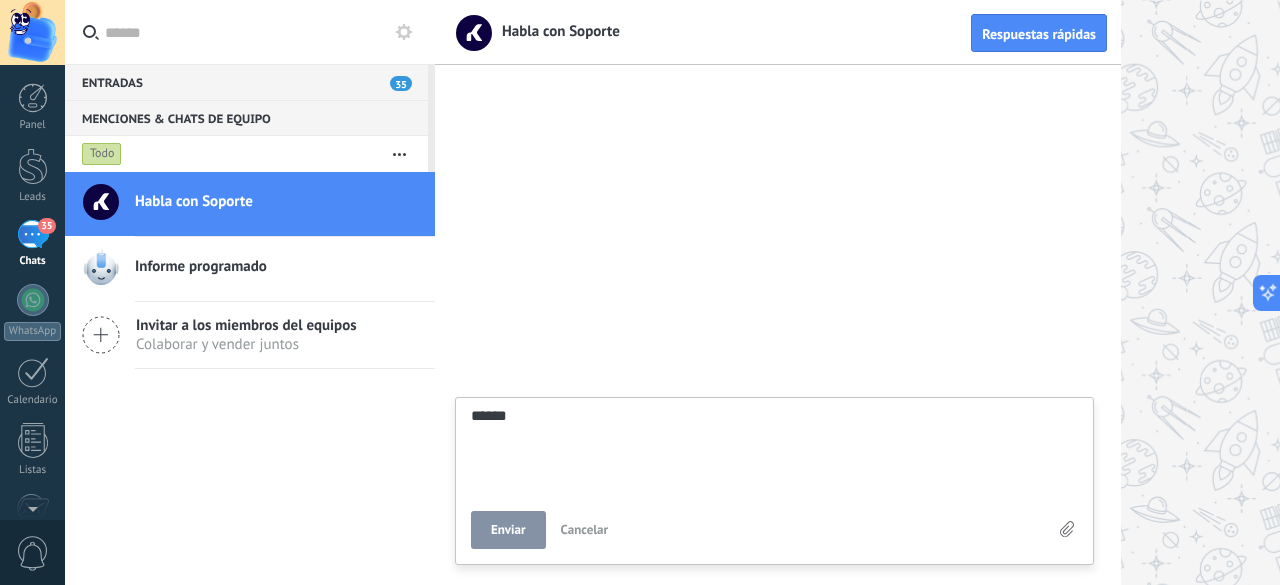 type on "*******" 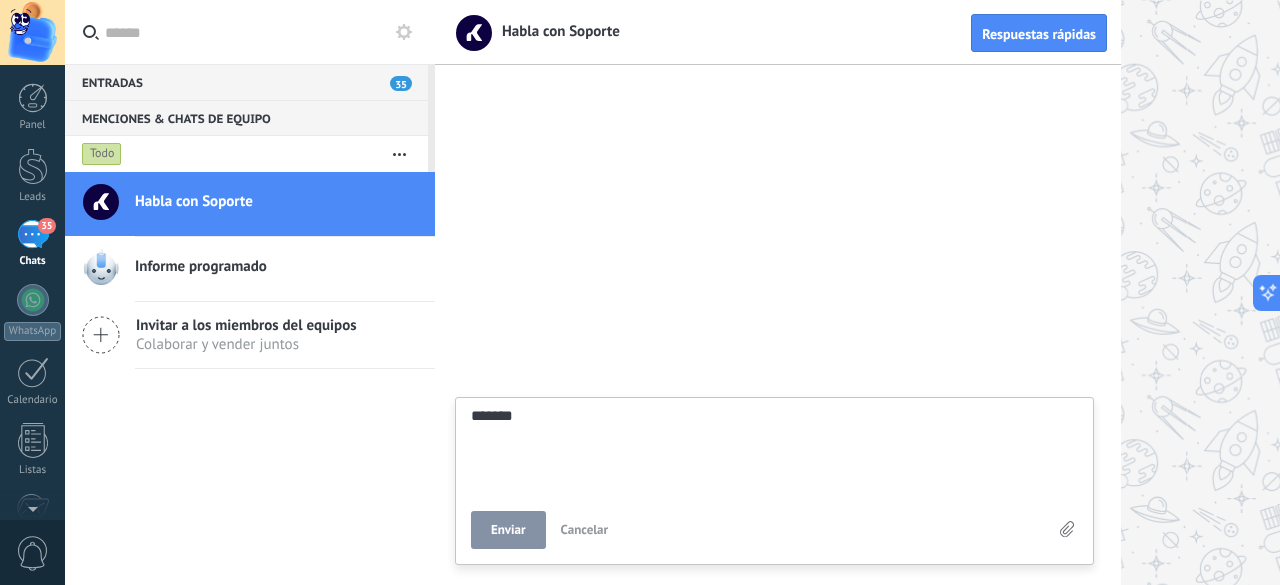 type on "******" 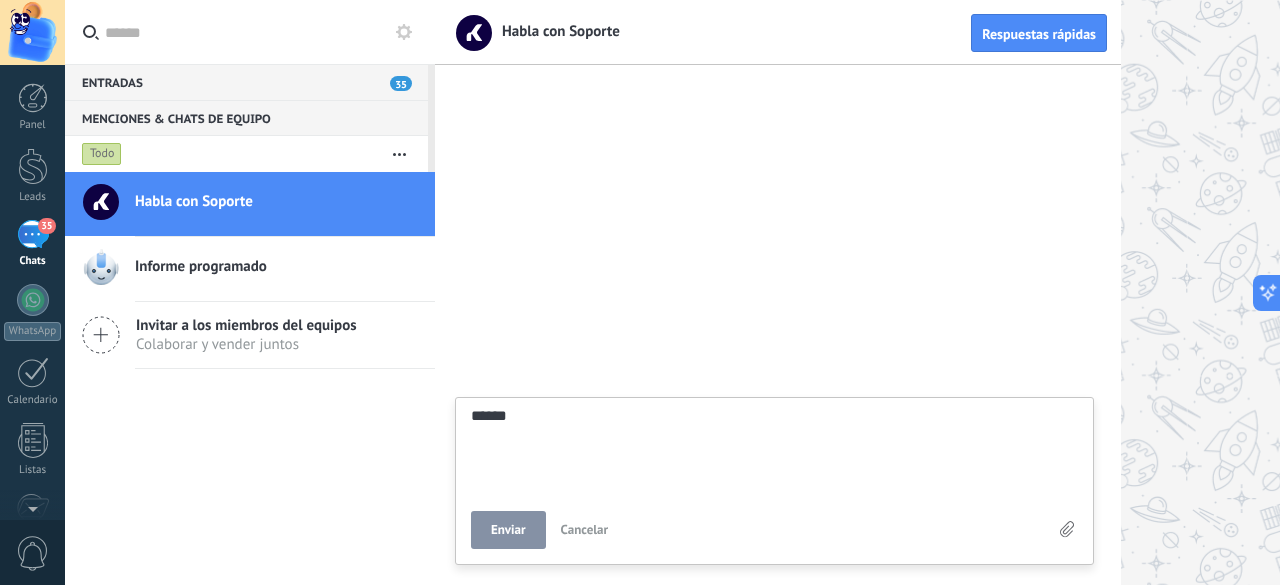 type on "*******" 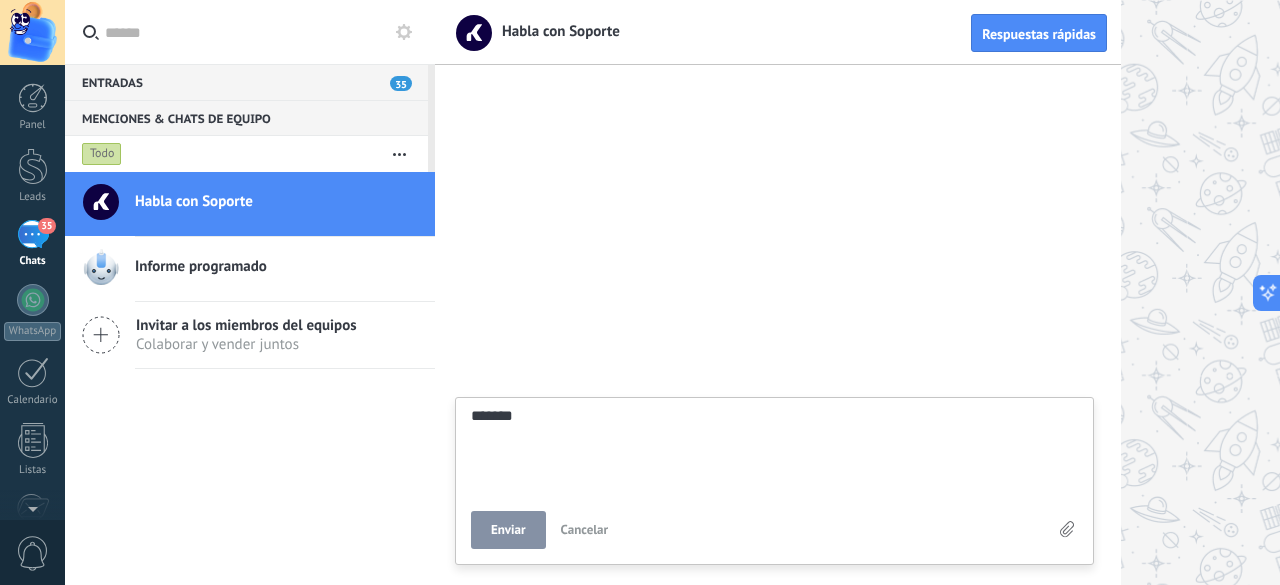 type on "********" 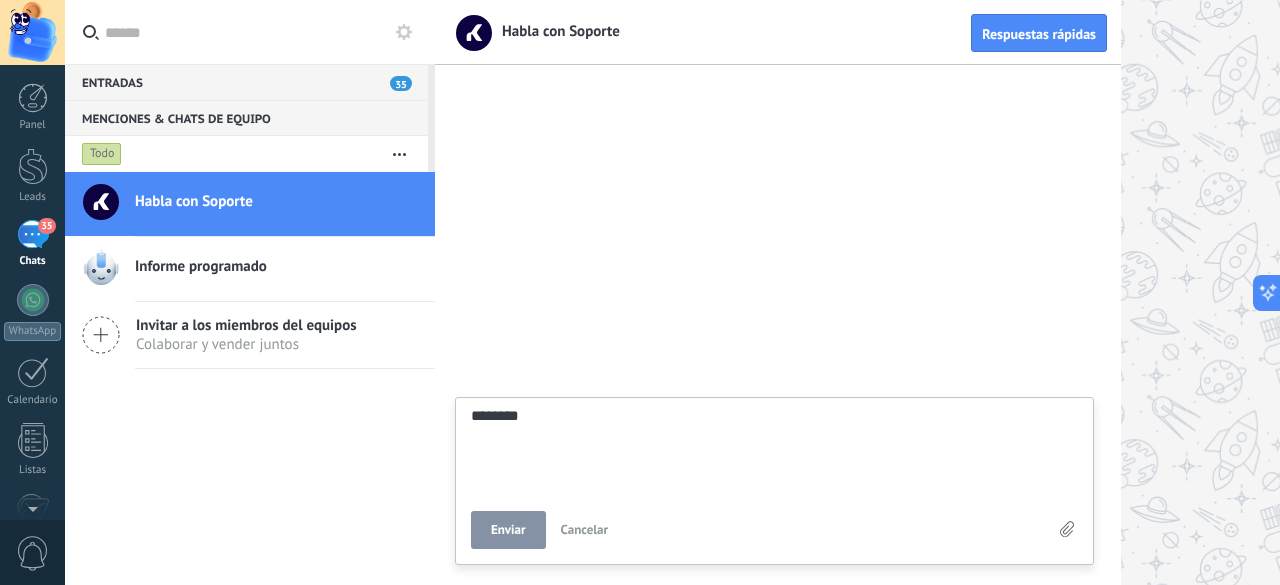 type on "*********" 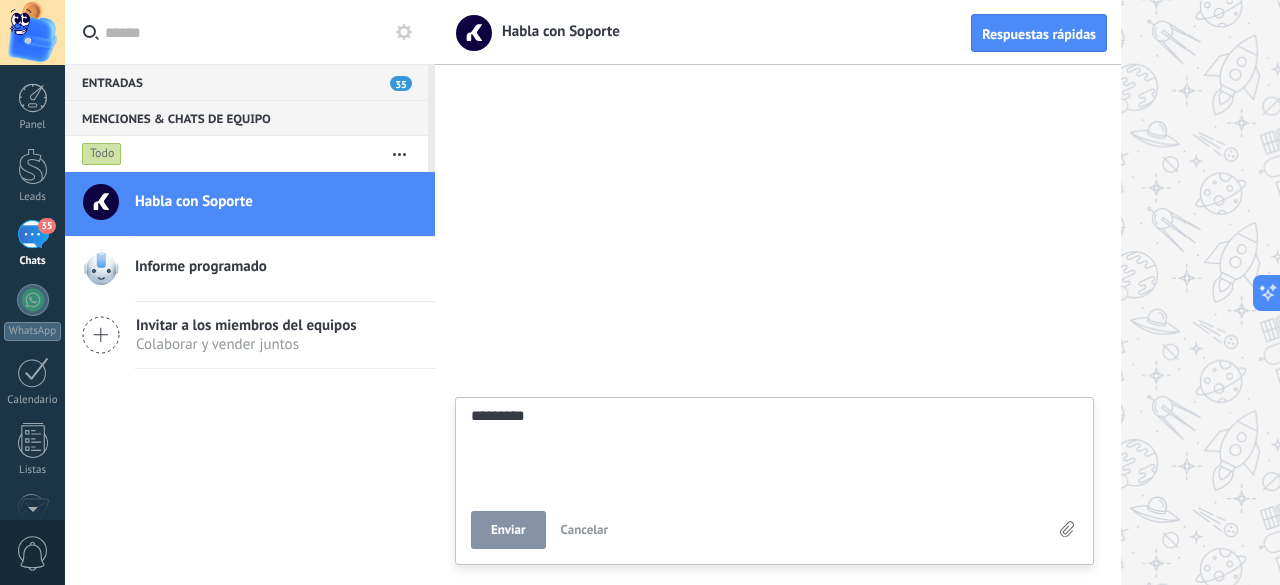 type on "**********" 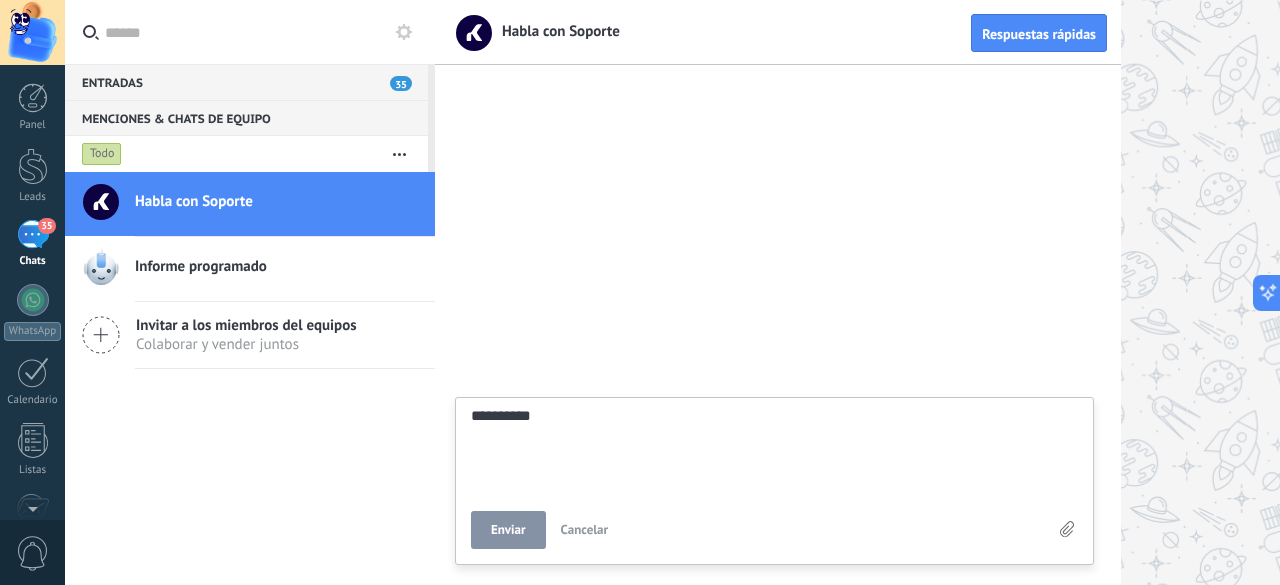 type on "**********" 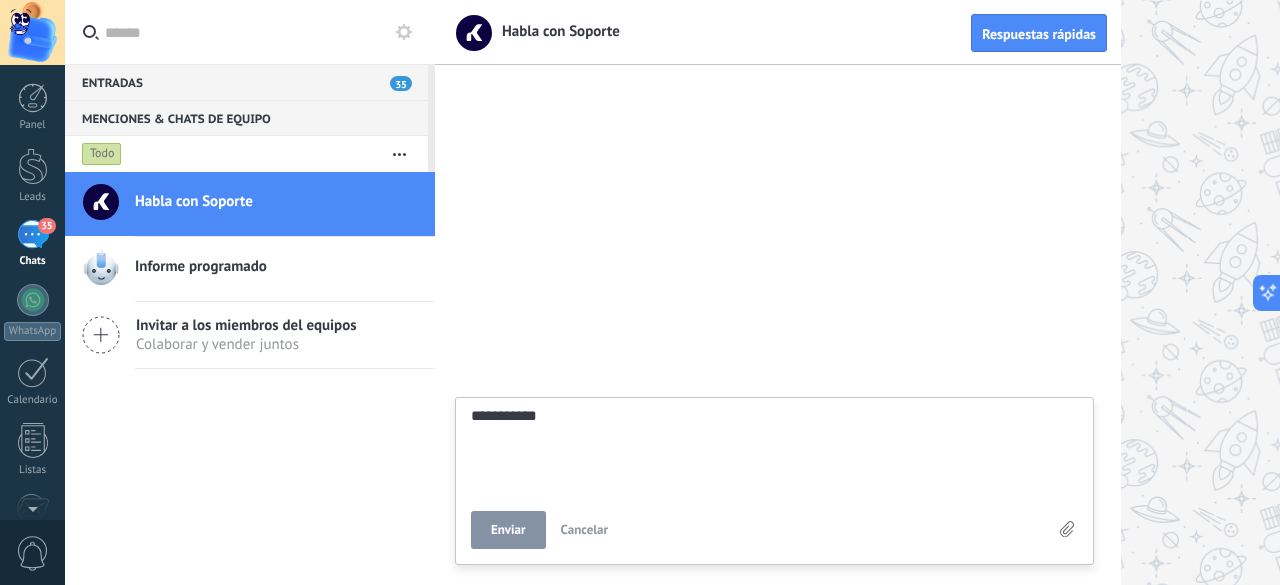type on "**********" 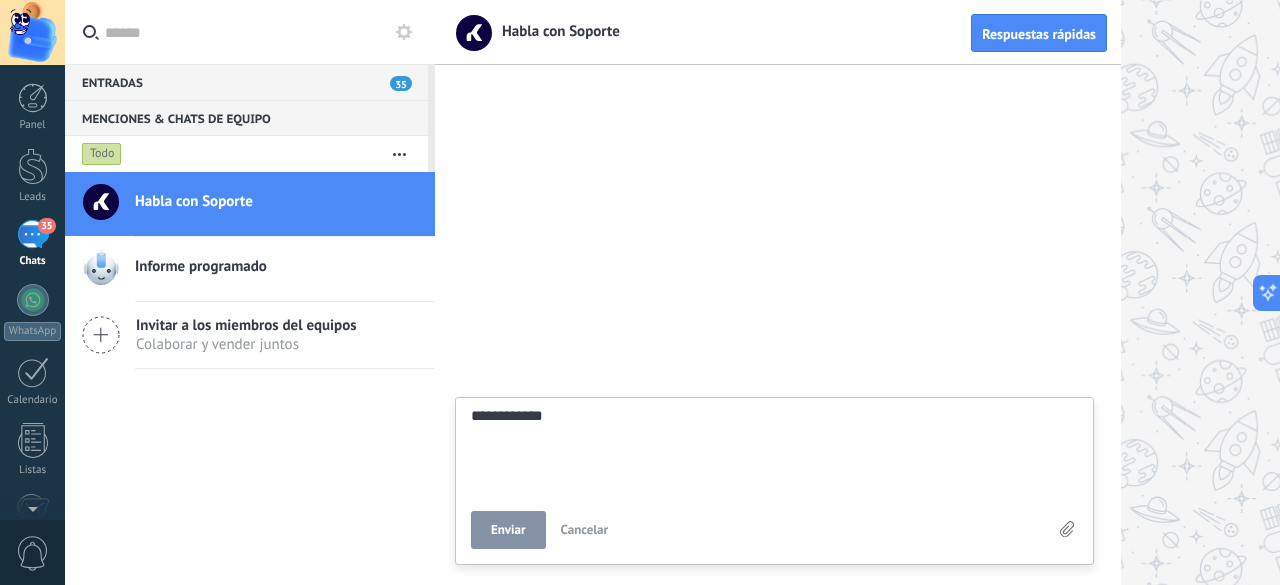 type on "**********" 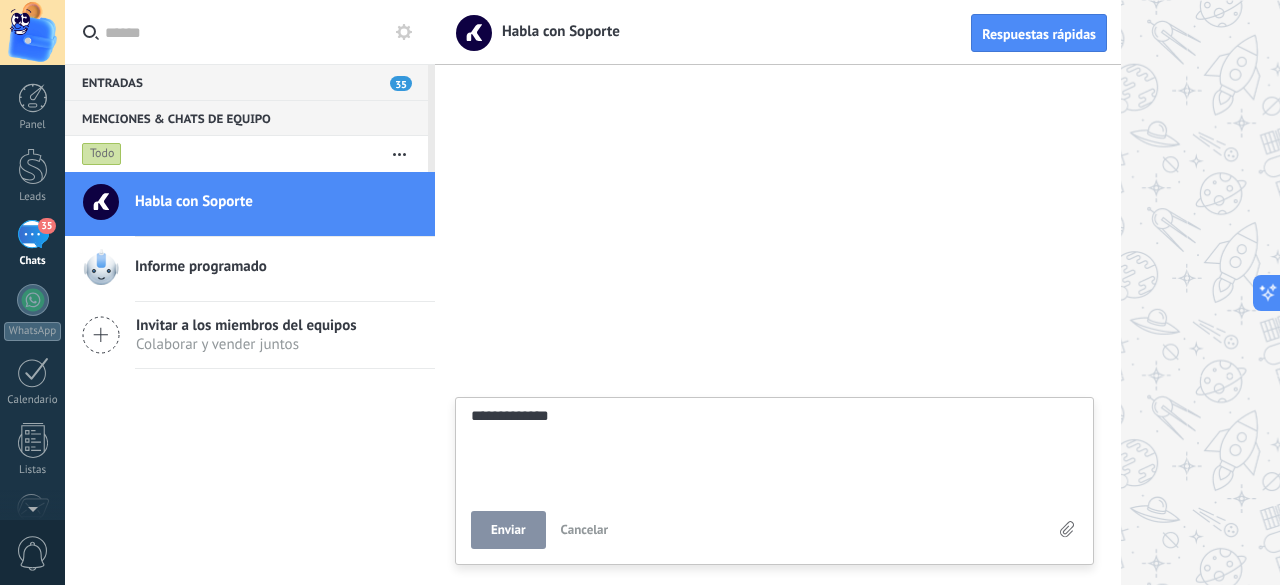 type on "**********" 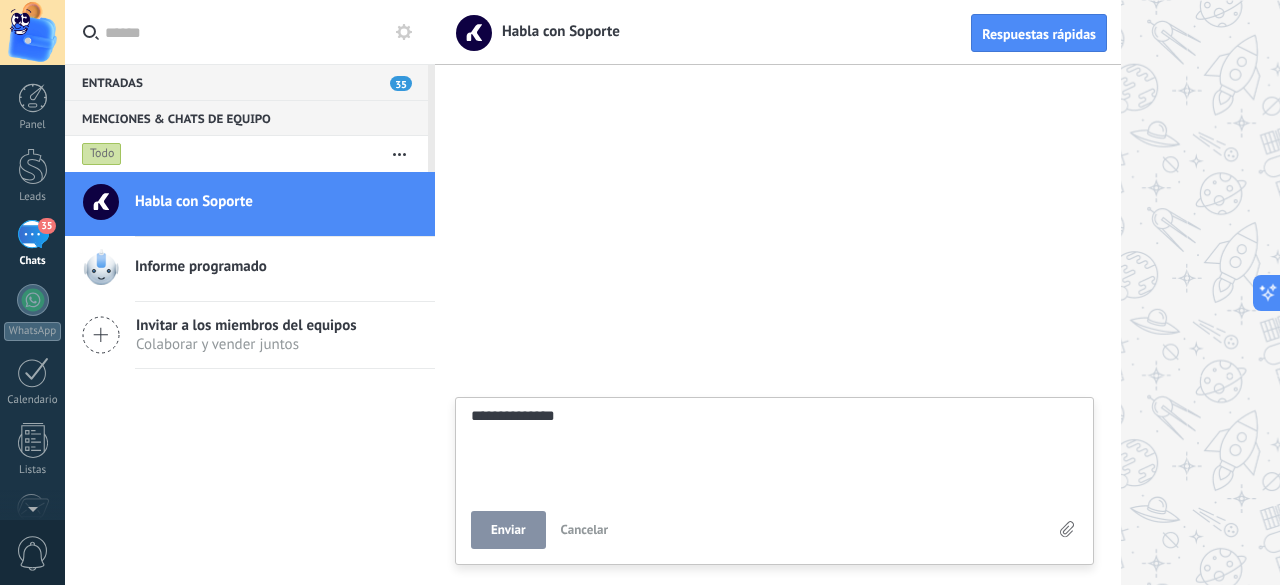type on "**********" 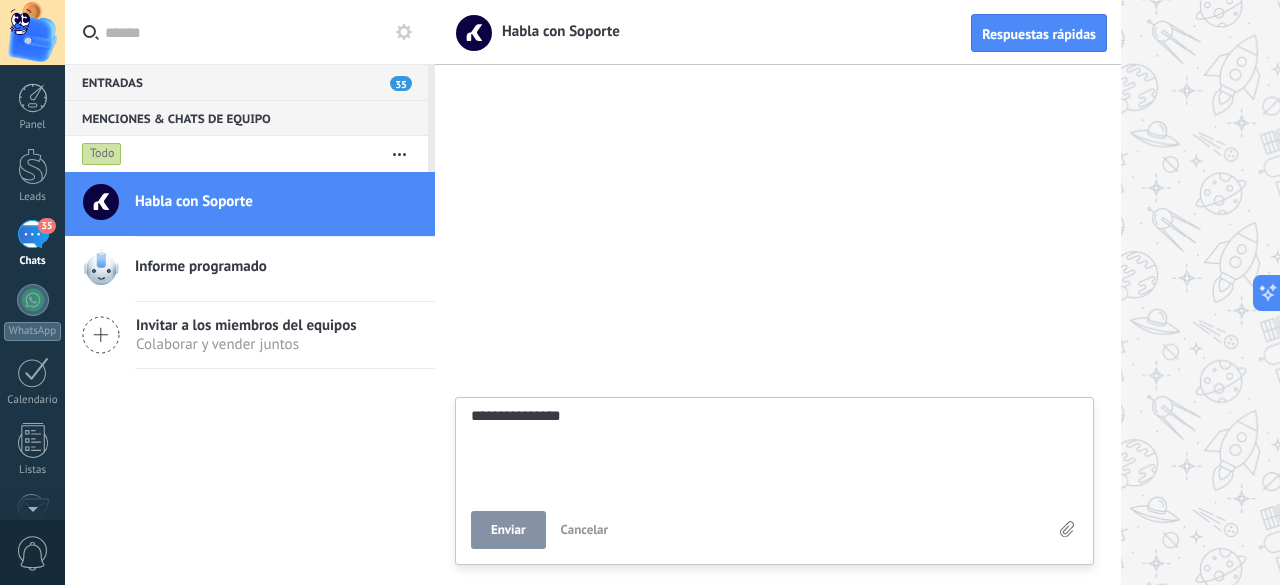 type on "**********" 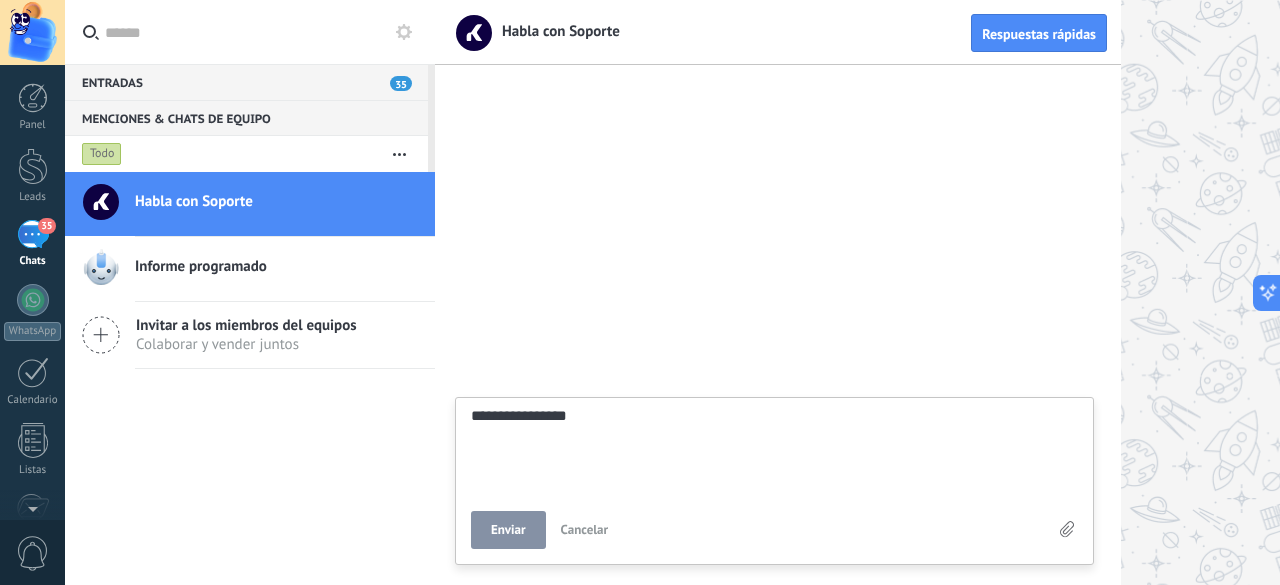 type on "**********" 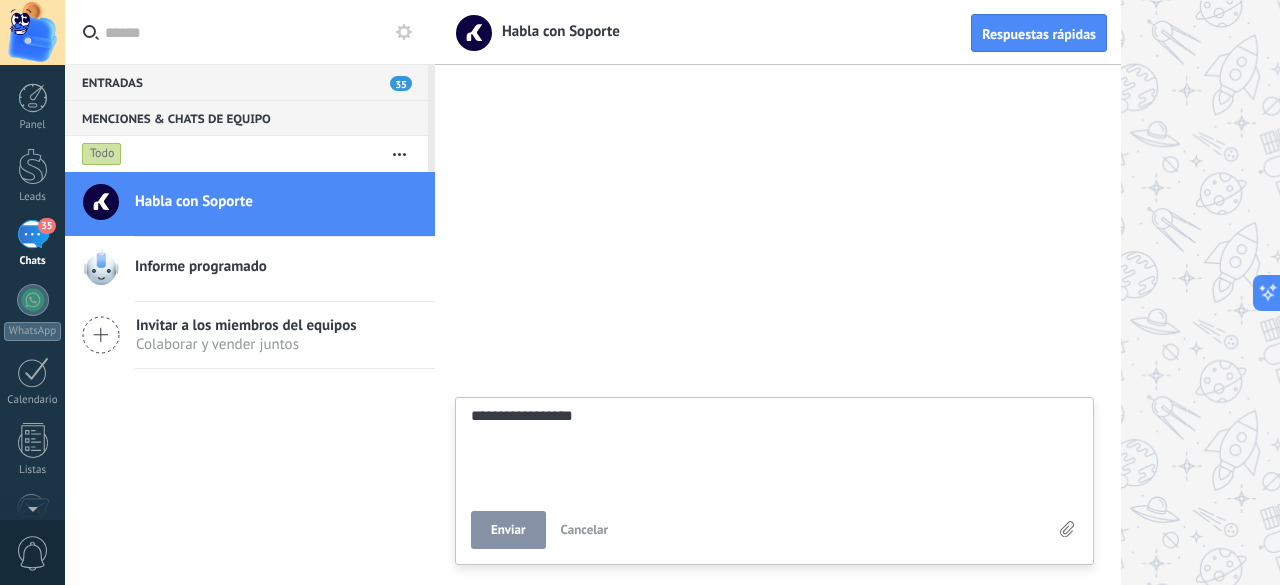 type on "**********" 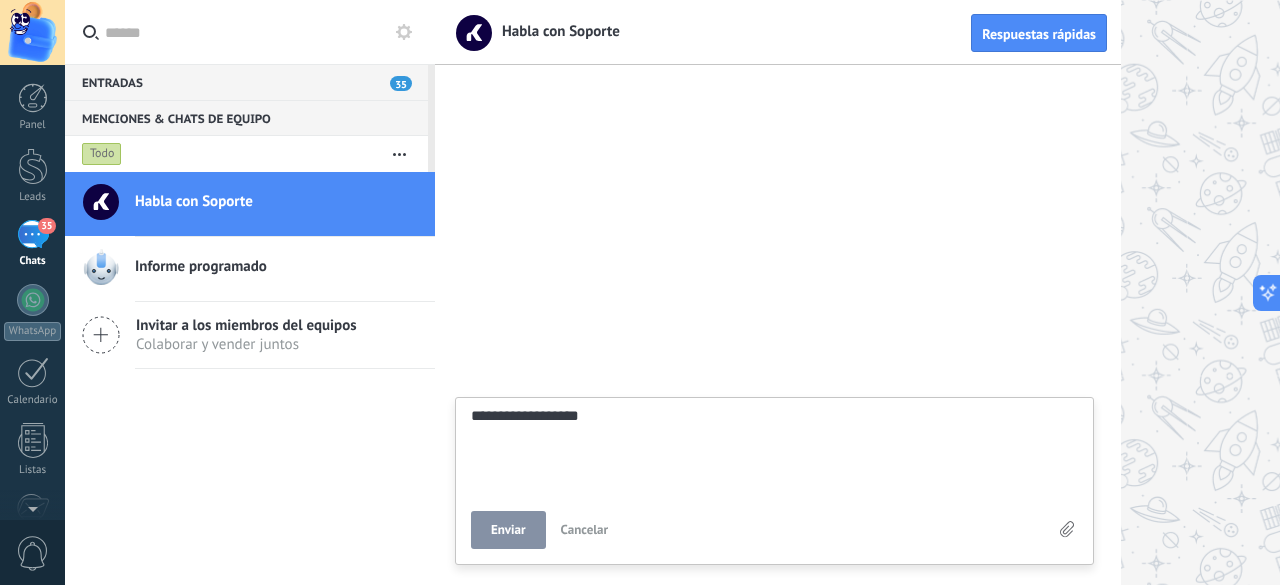 type on "**********" 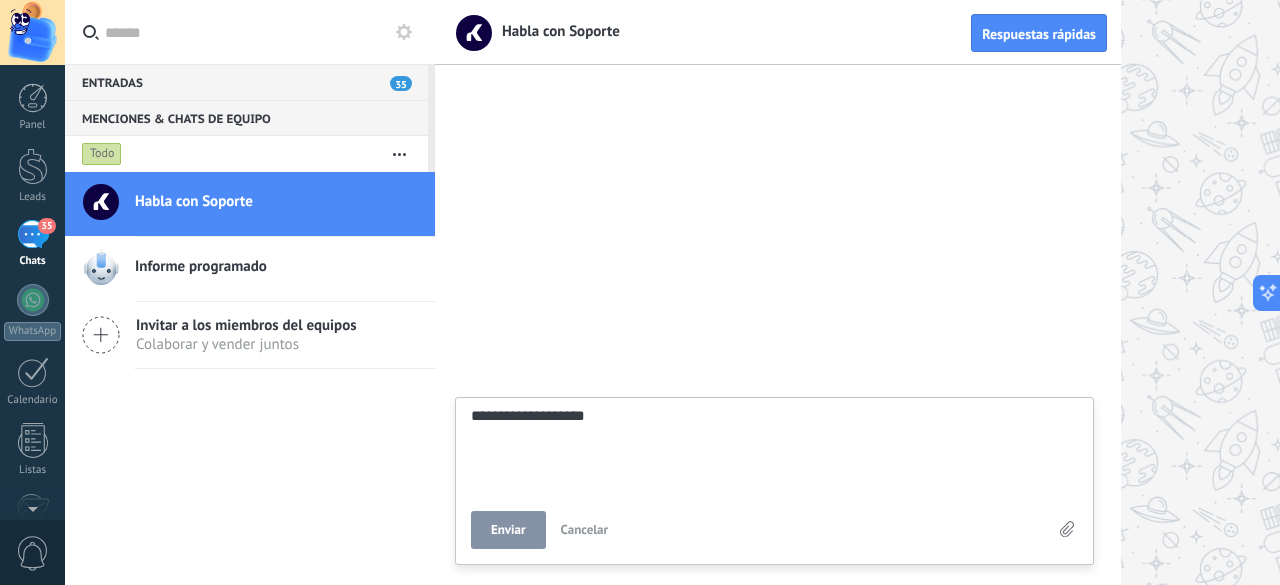 type on "**********" 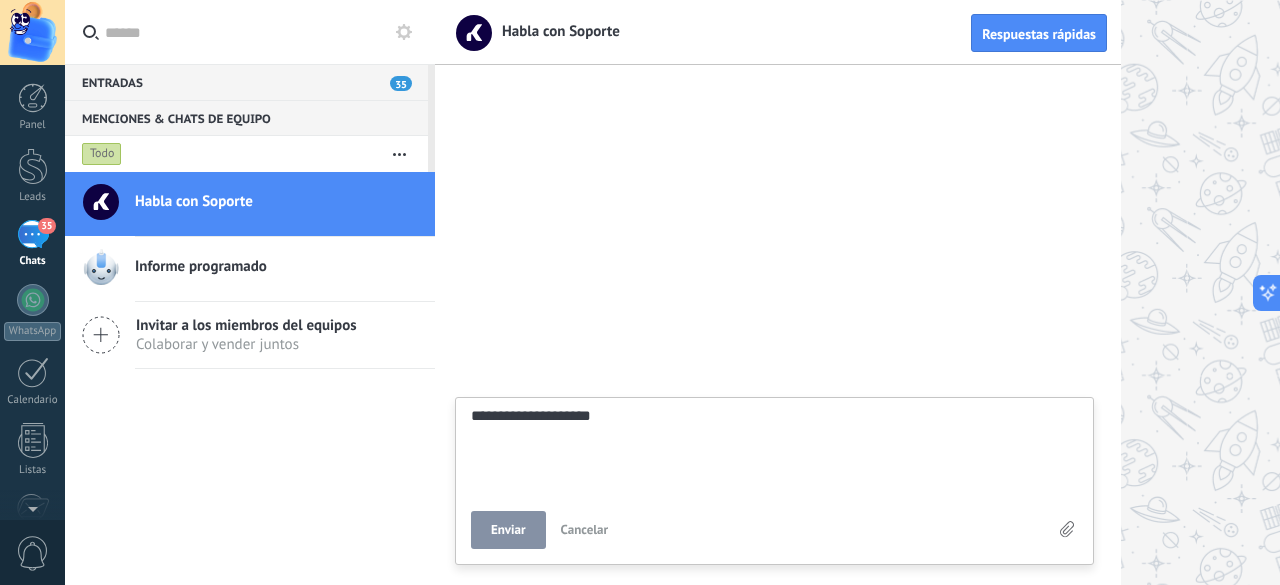type on "**********" 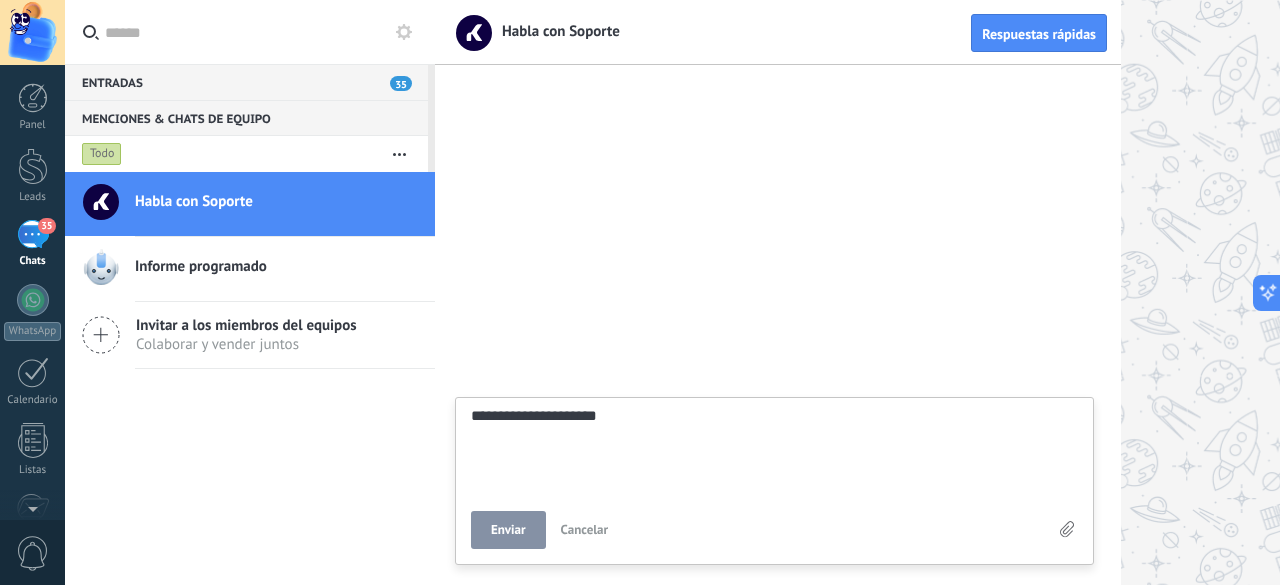 type on "**********" 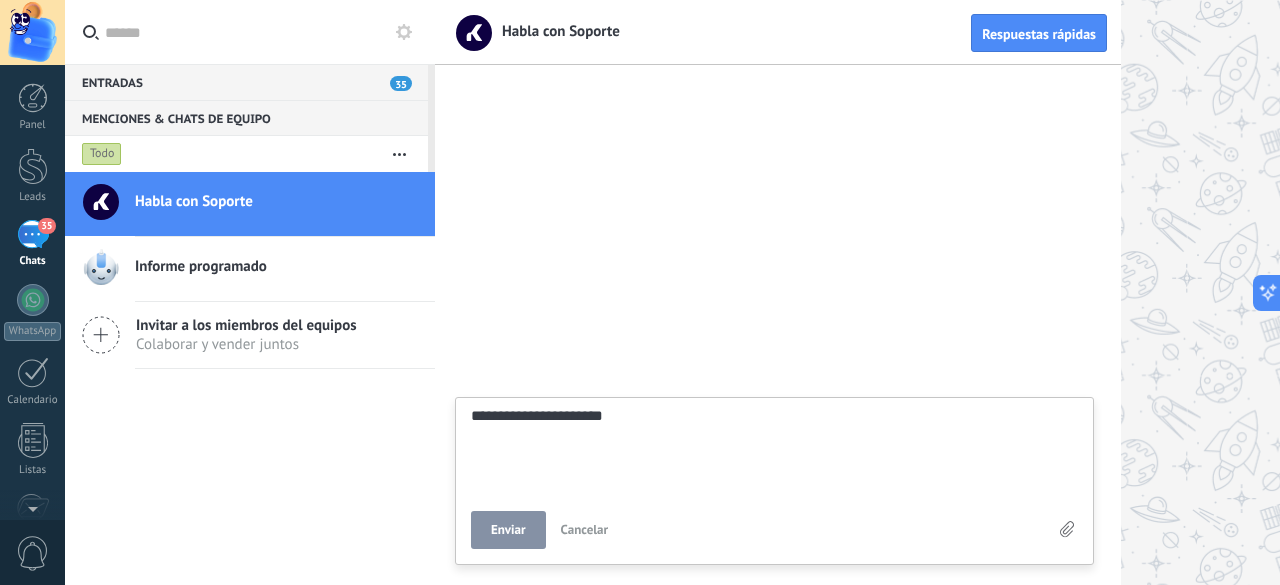 type on "**********" 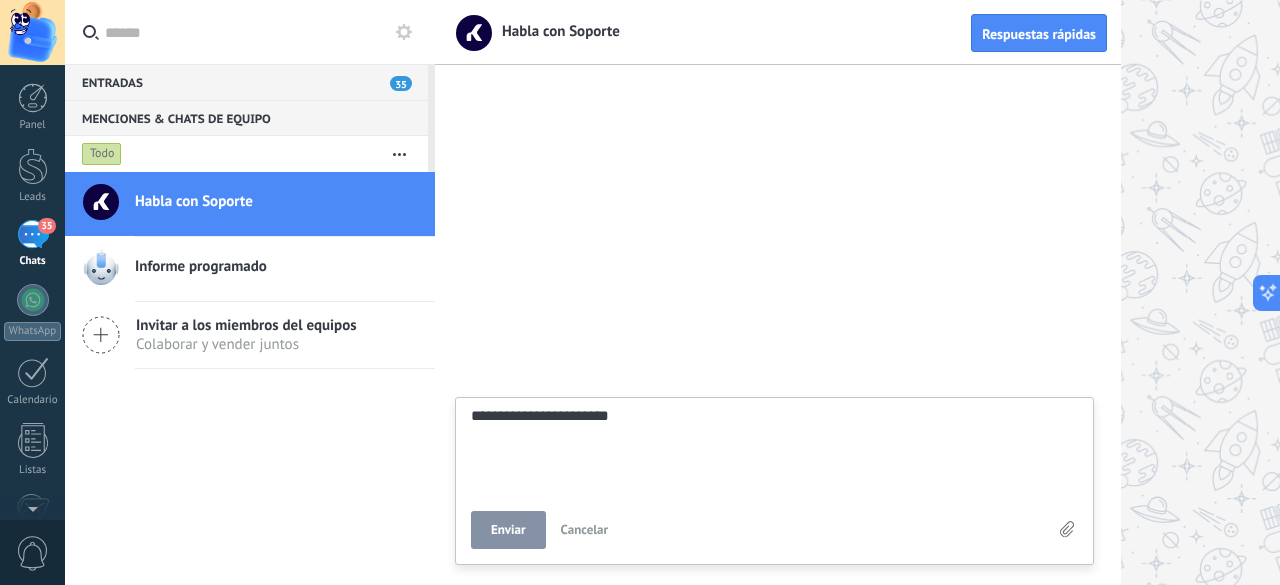 type on "**********" 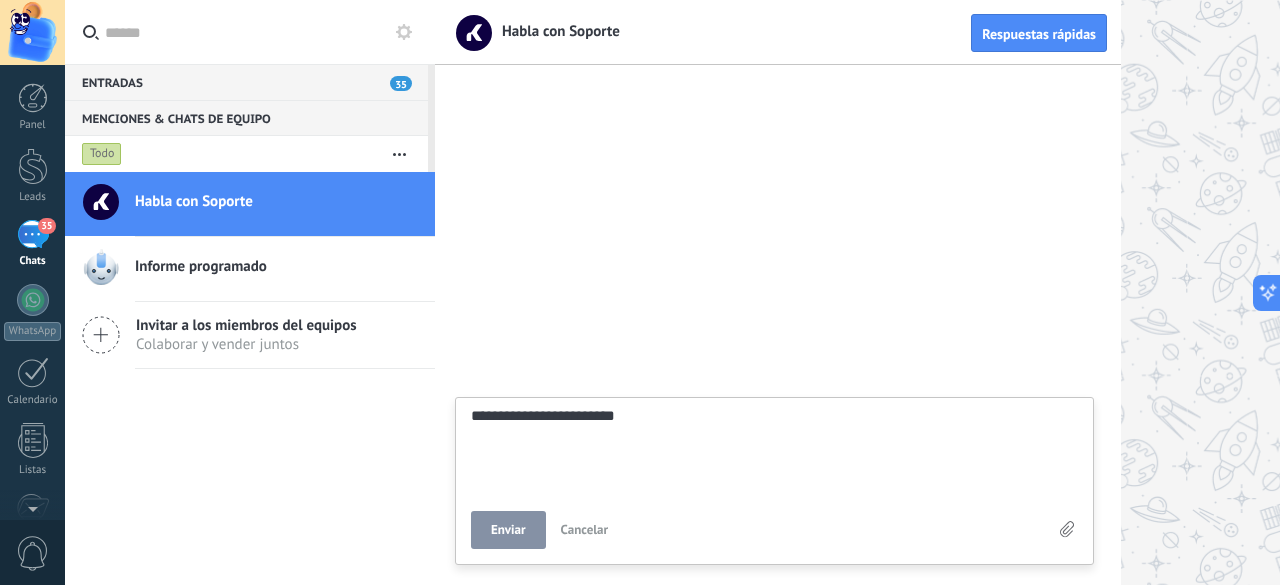 type on "**********" 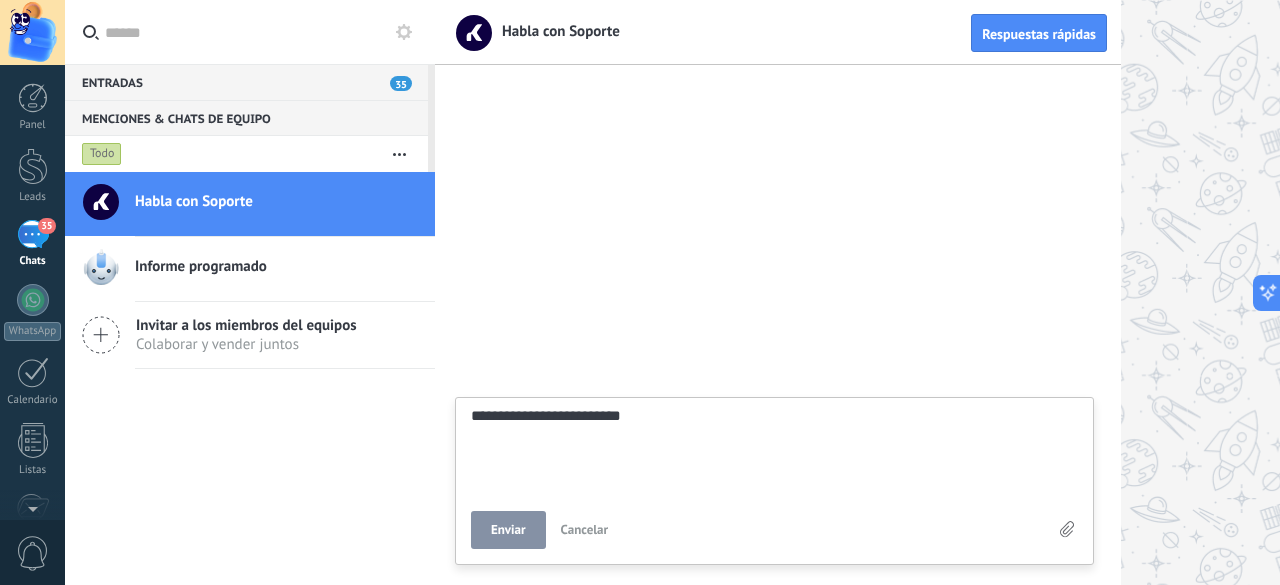 type on "**********" 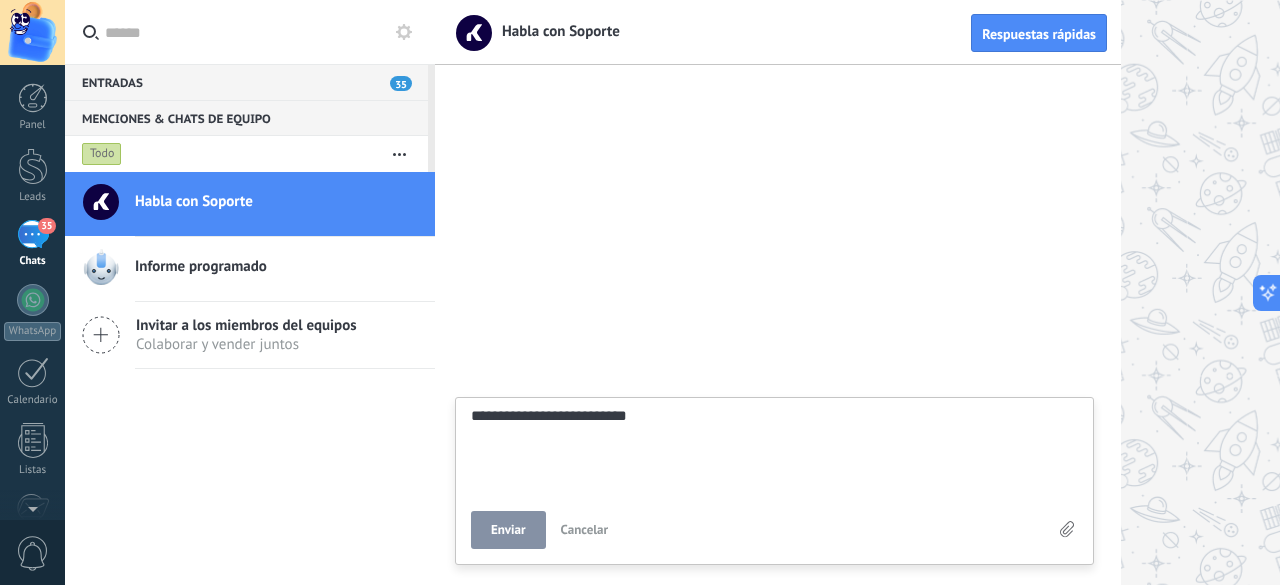 type on "**********" 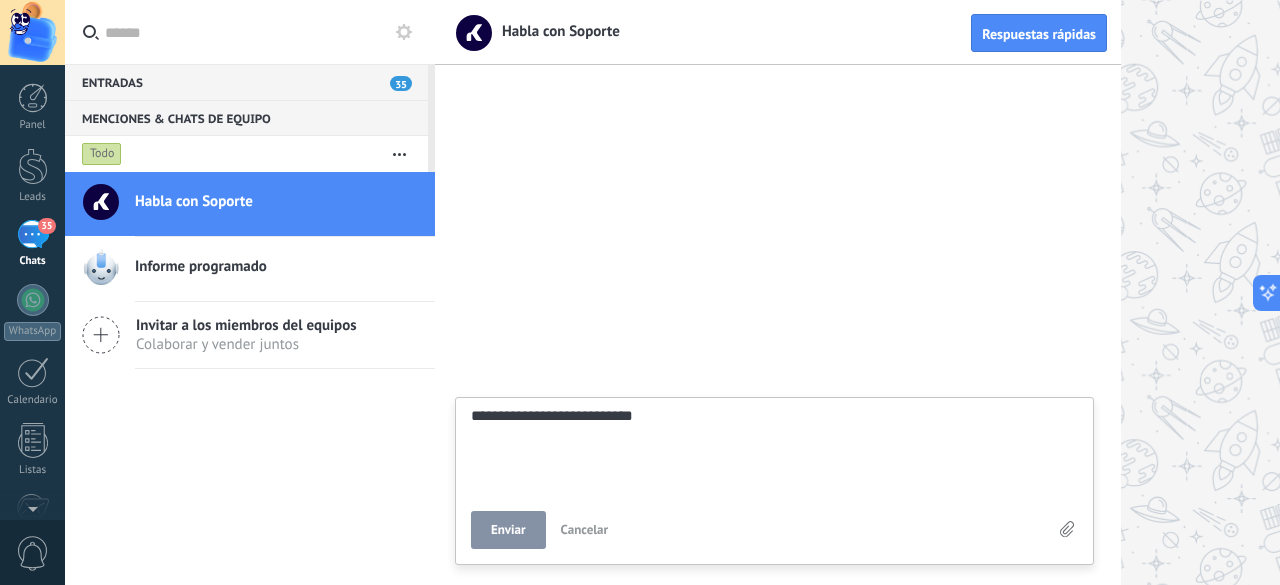 type on "**********" 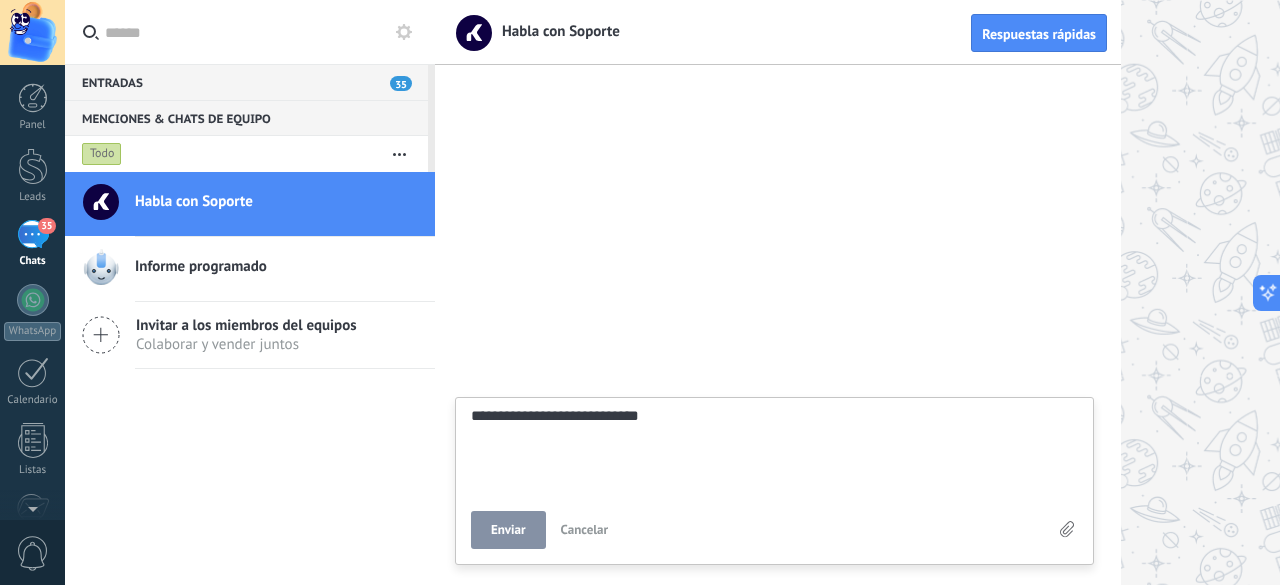 type on "**********" 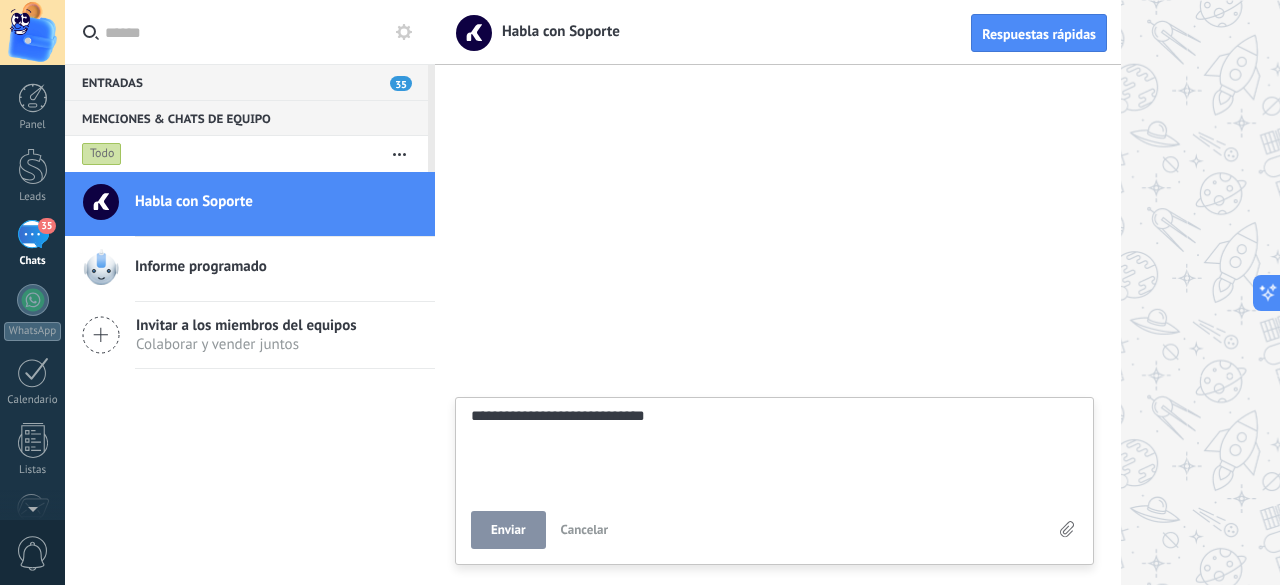 type on "**********" 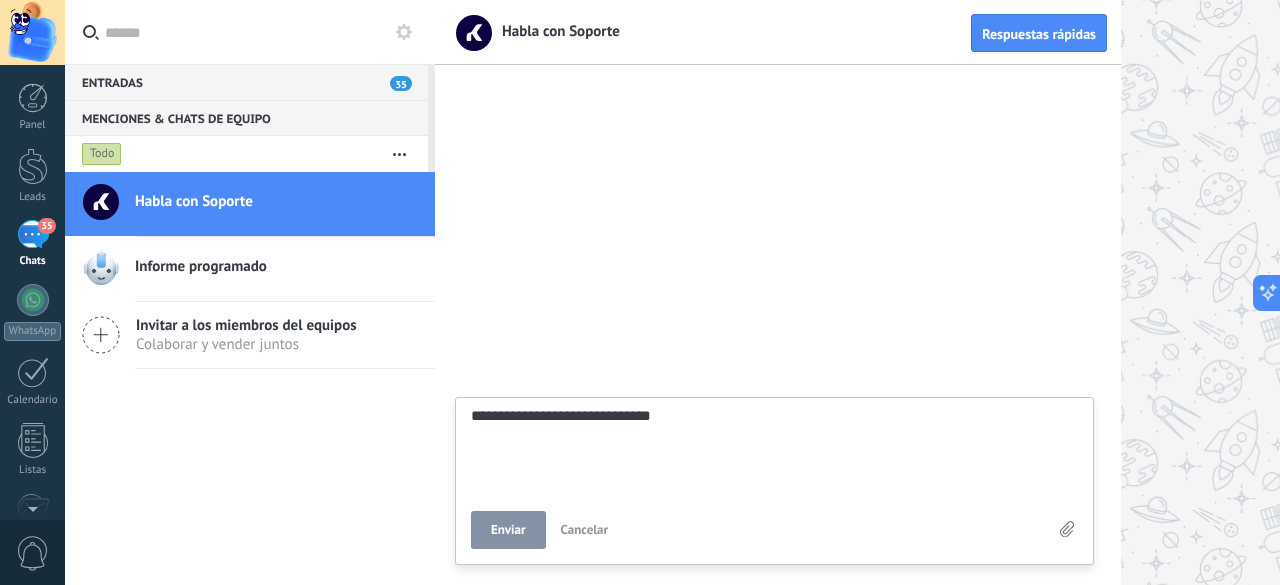 type on "**********" 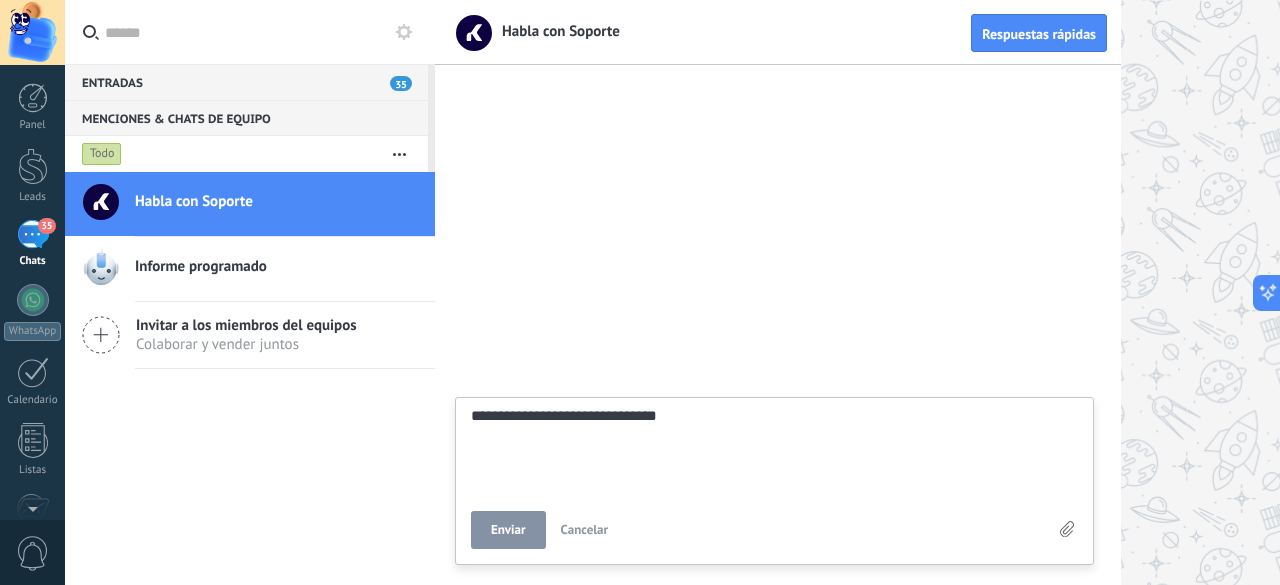 type on "**********" 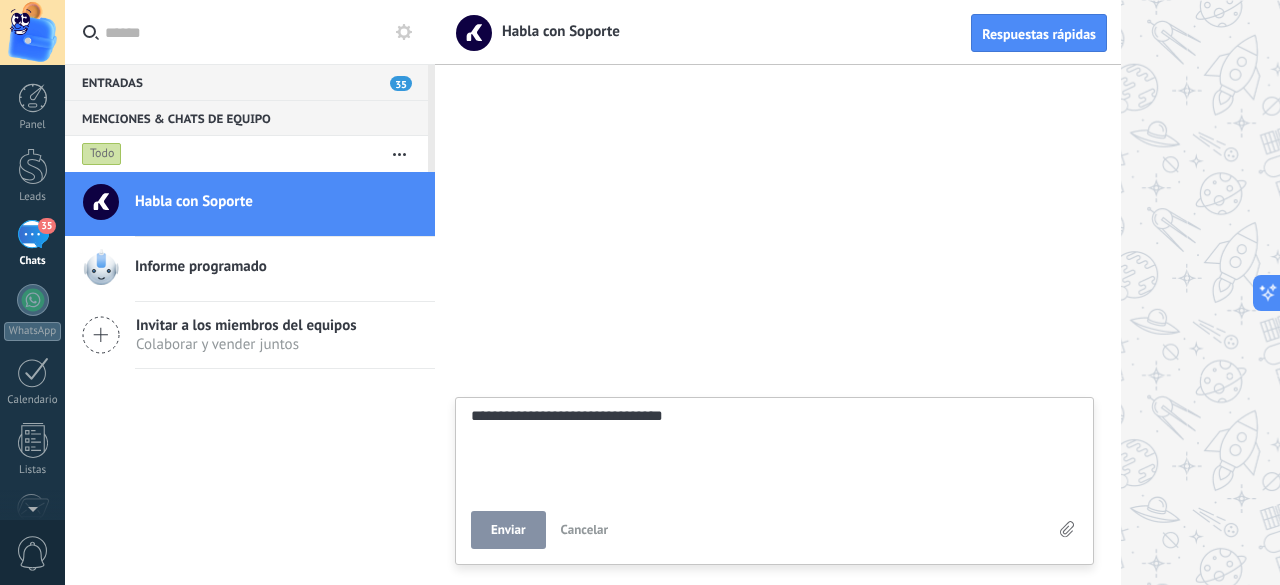 type on "**********" 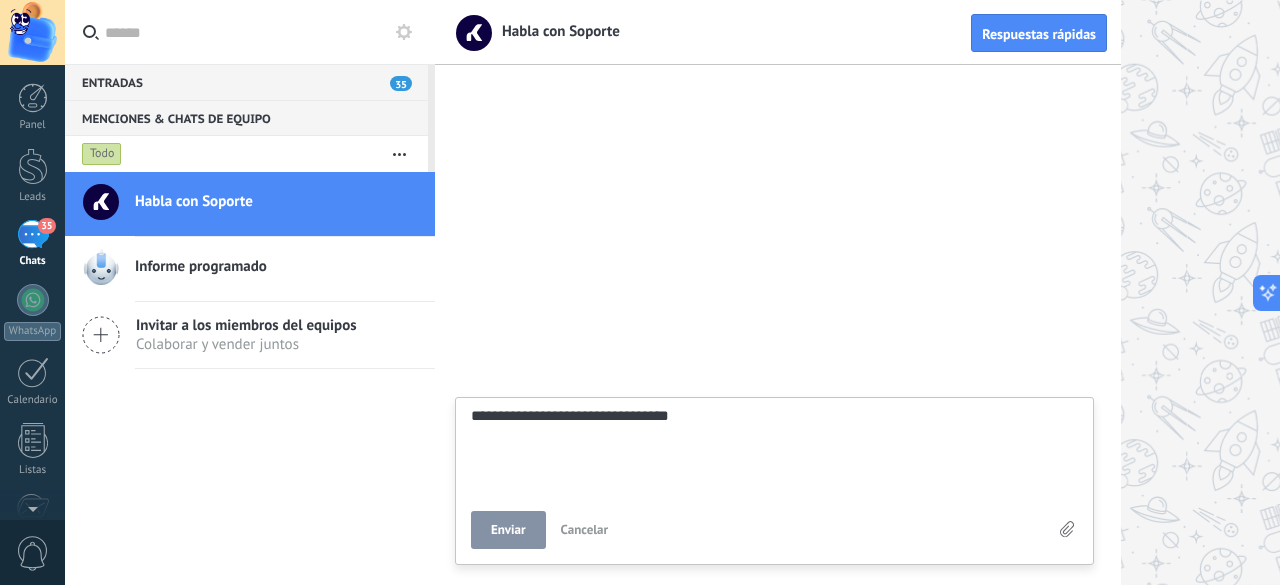 type on "**********" 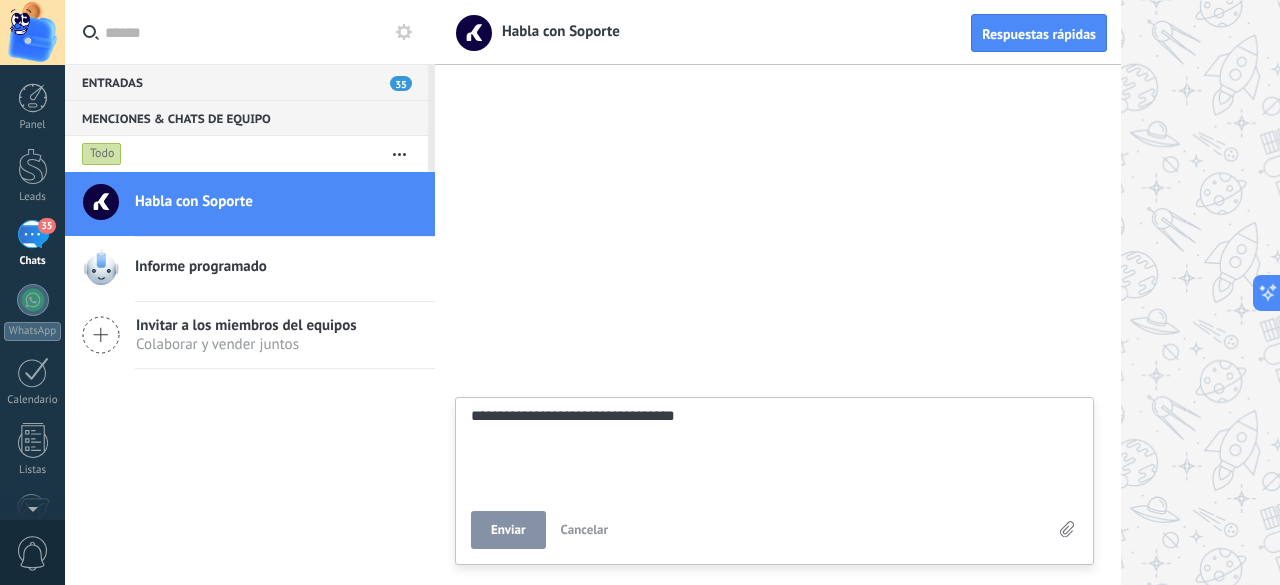 type on "**********" 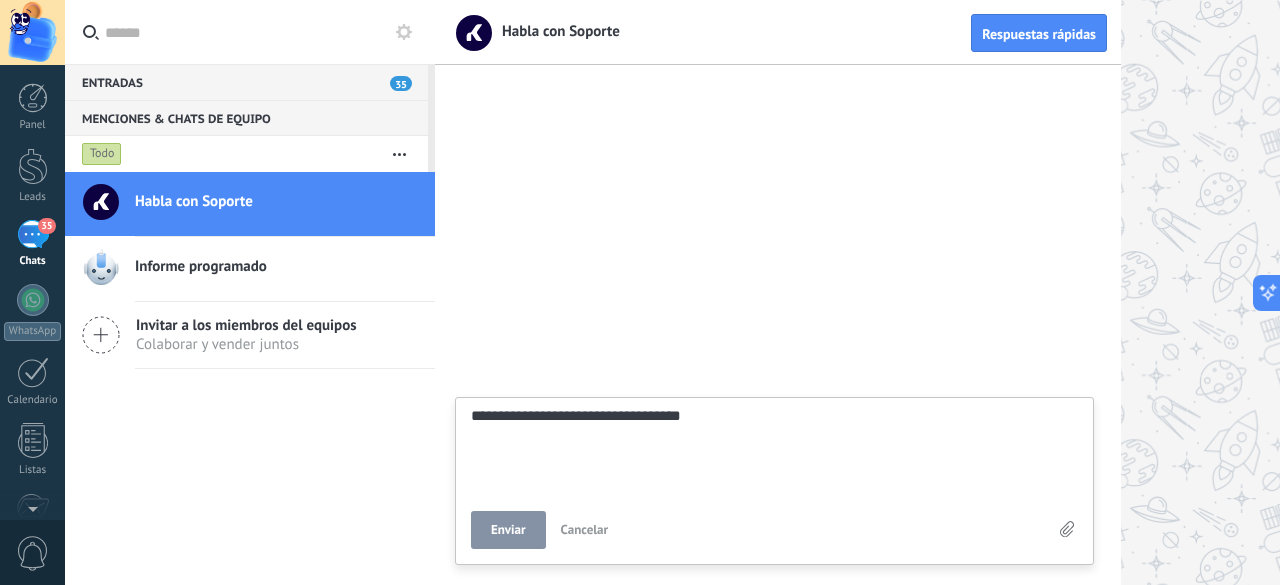 type on "**********" 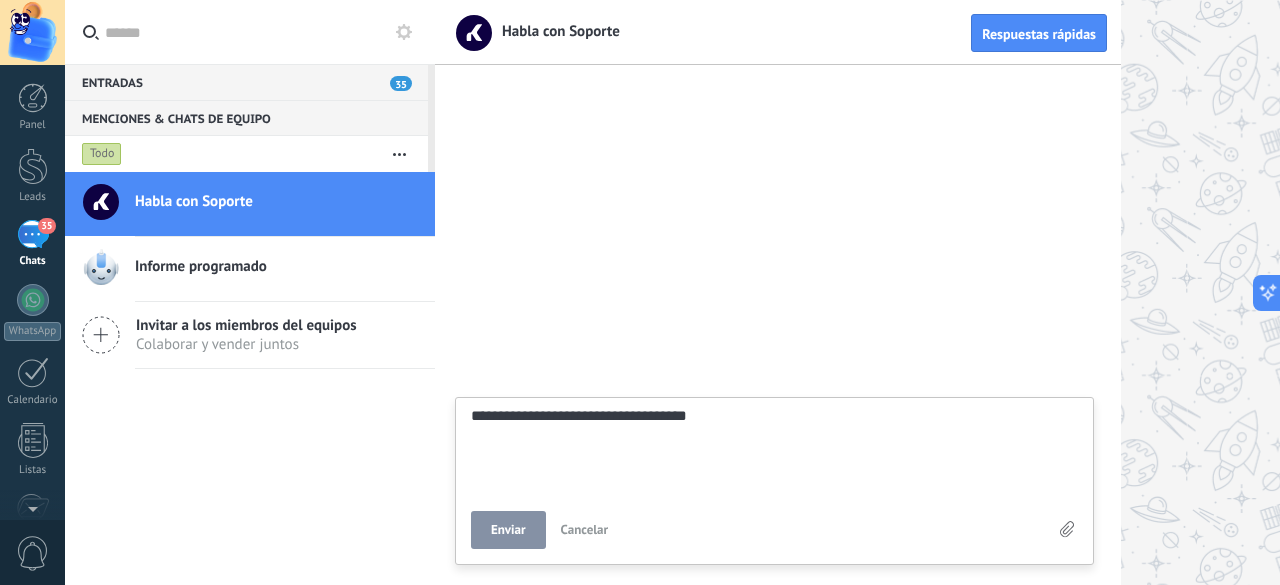 type on "**********" 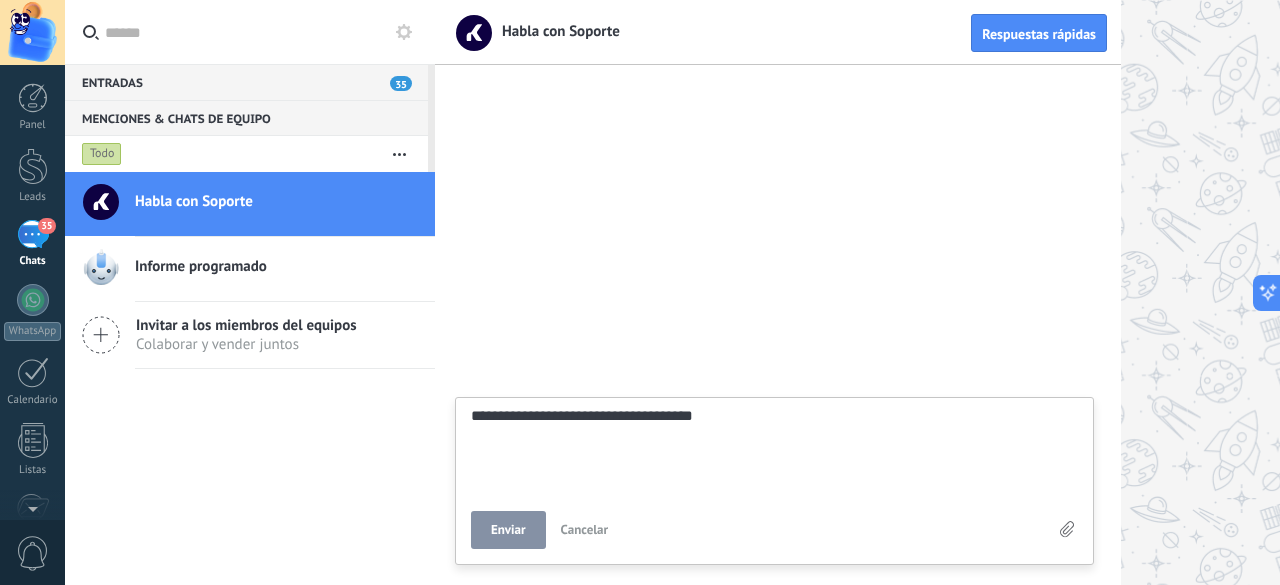 type on "**********" 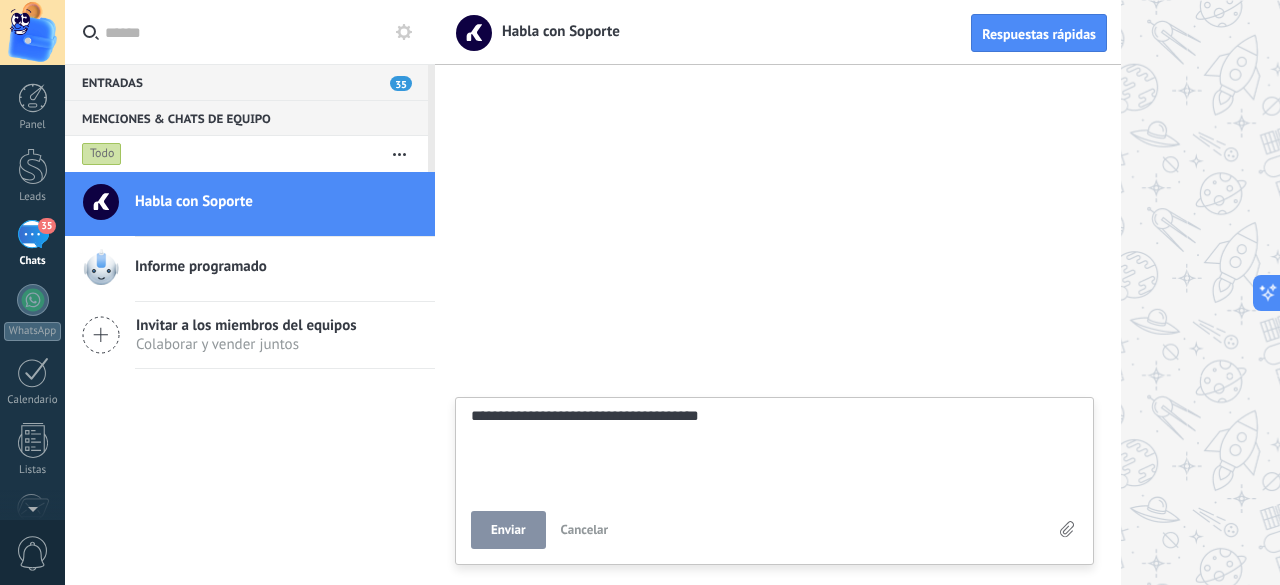 type on "**********" 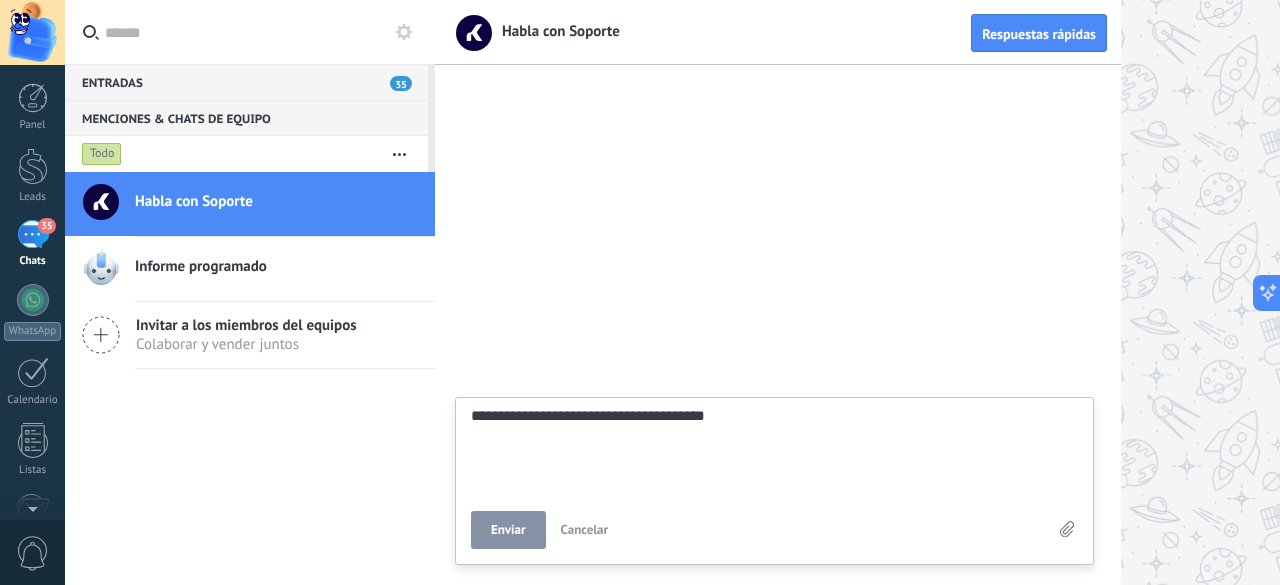 type on "**********" 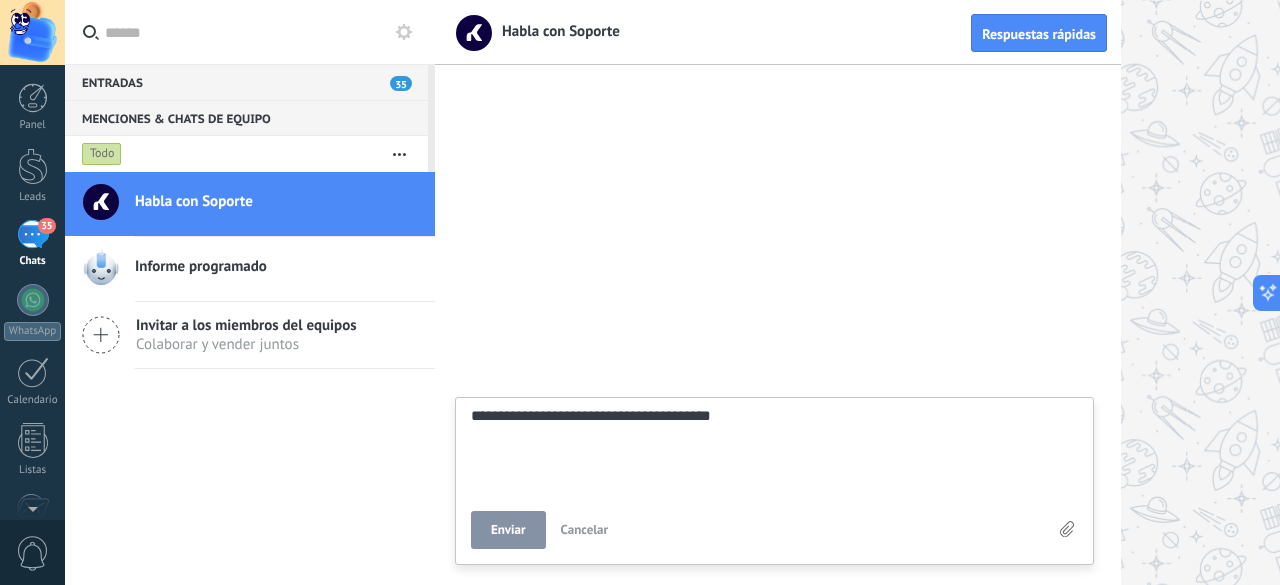type on "**********" 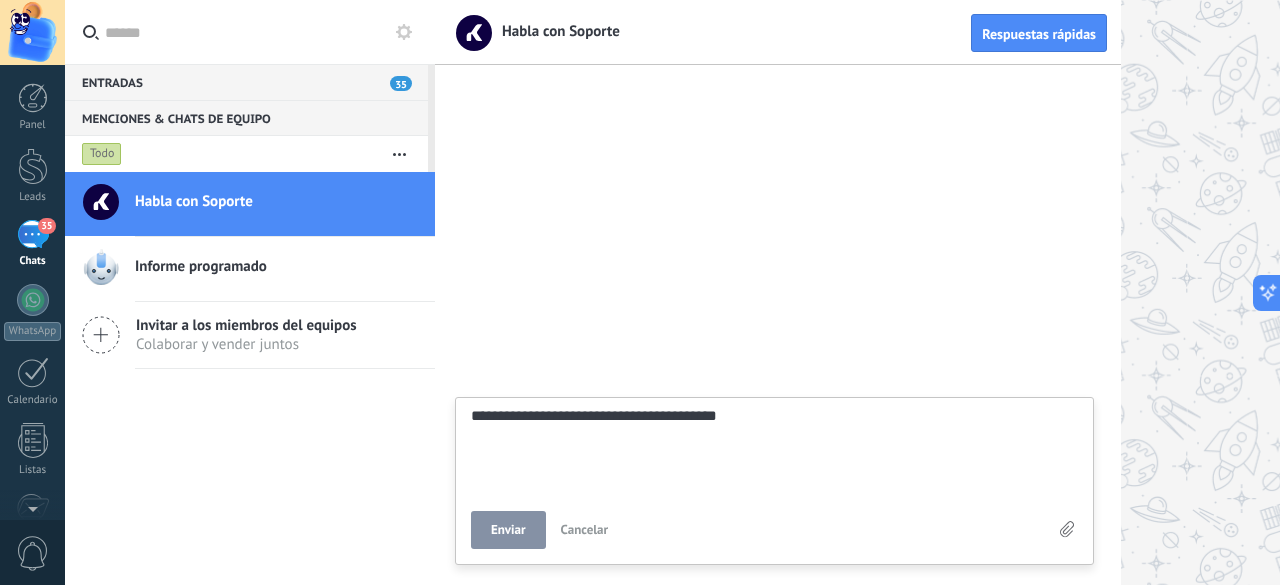 type on "**********" 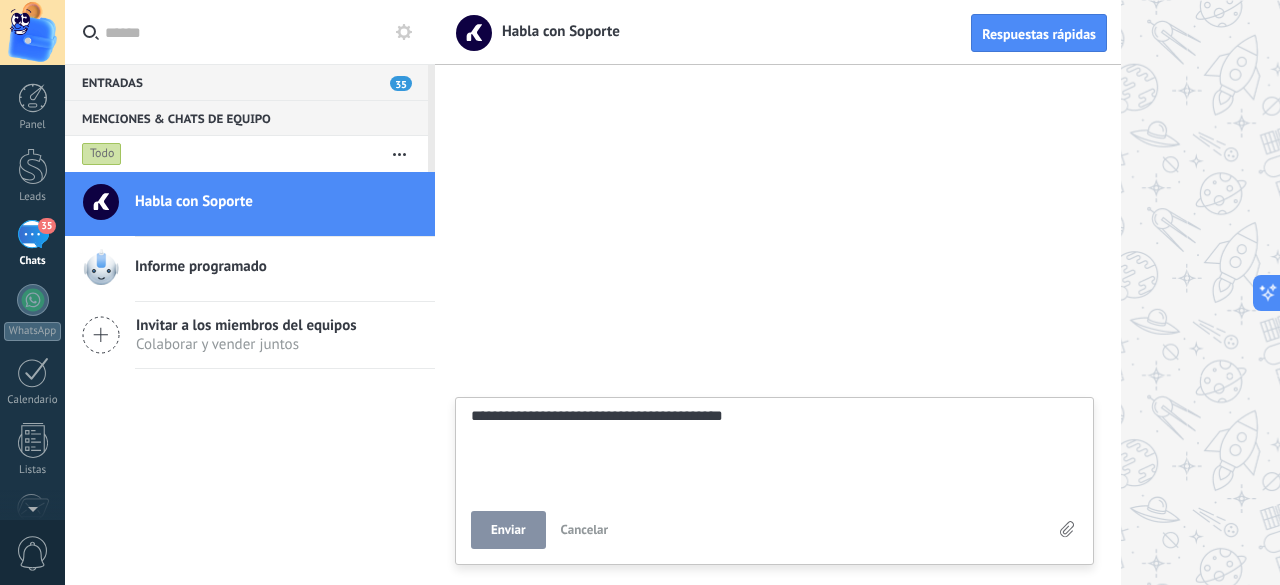 type on "**********" 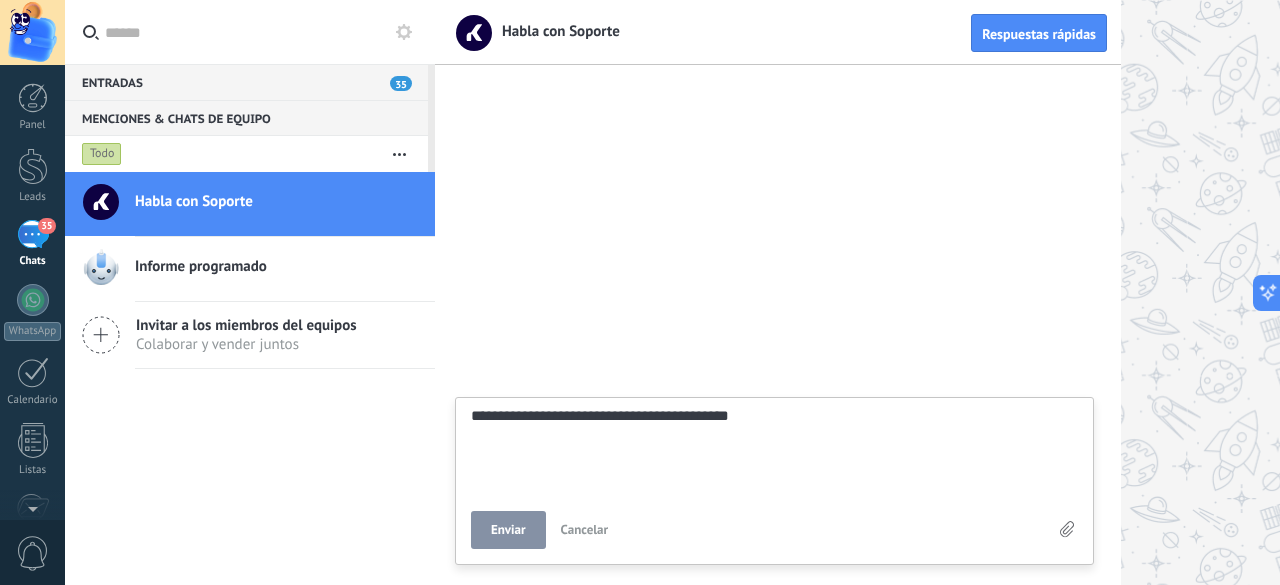 type on "**********" 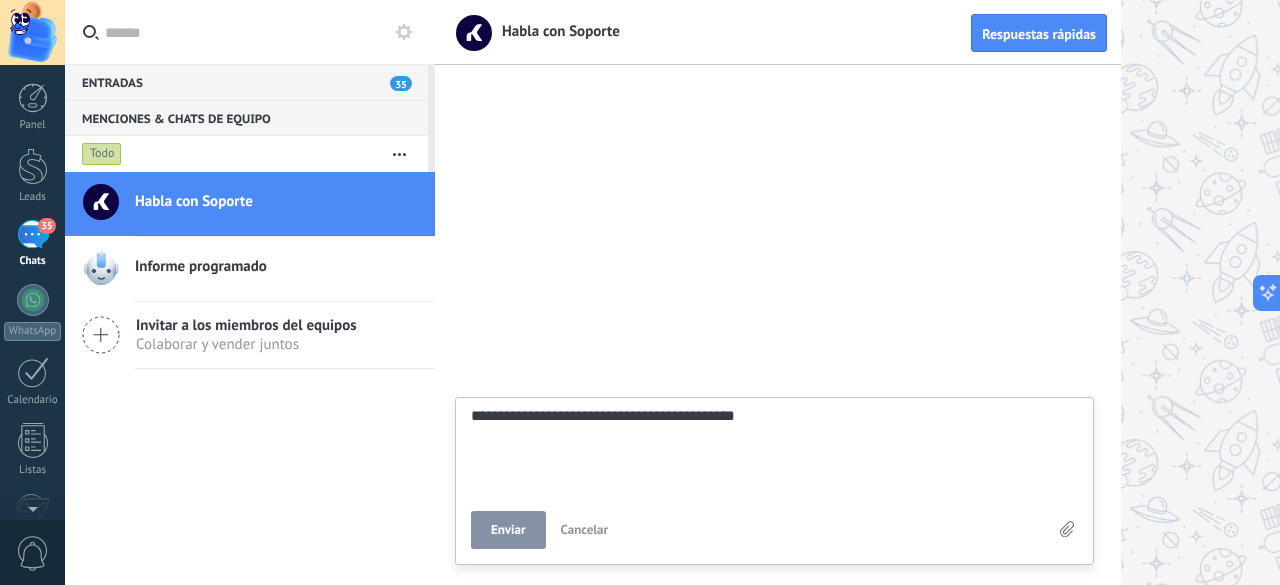 type on "**********" 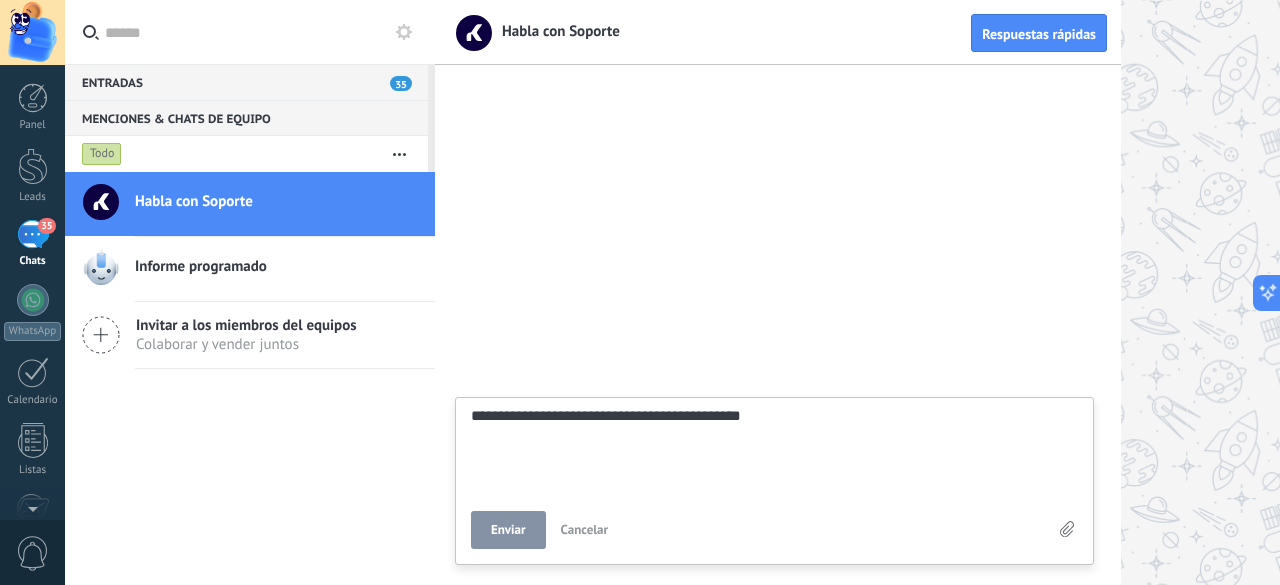 type on "**********" 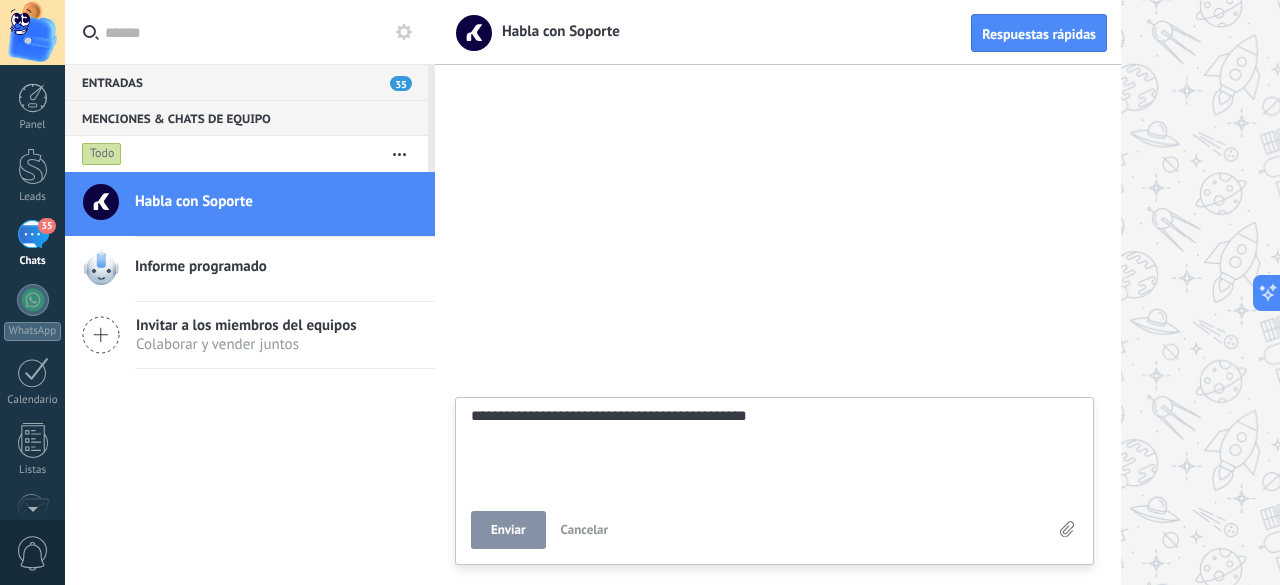 type on "**********" 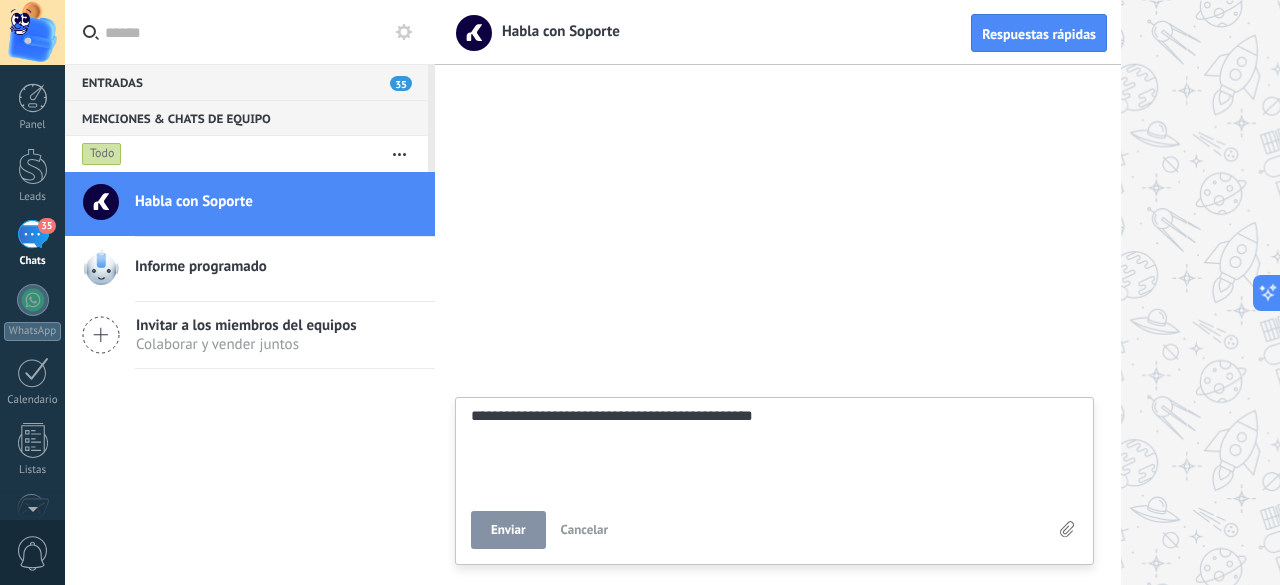 type on "**********" 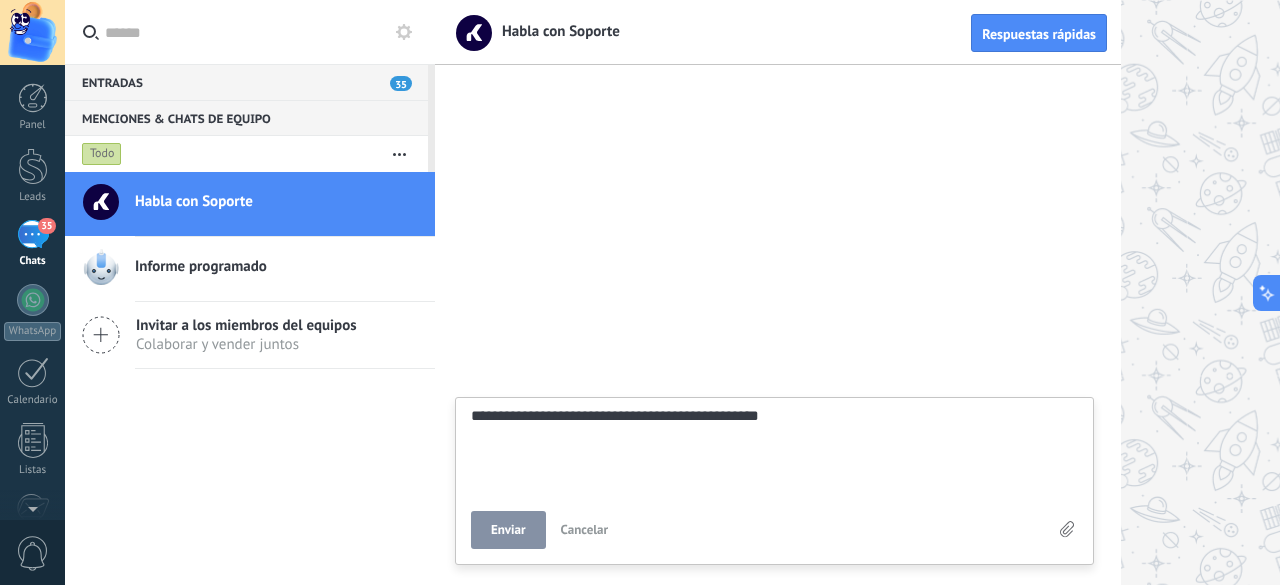 type on "**********" 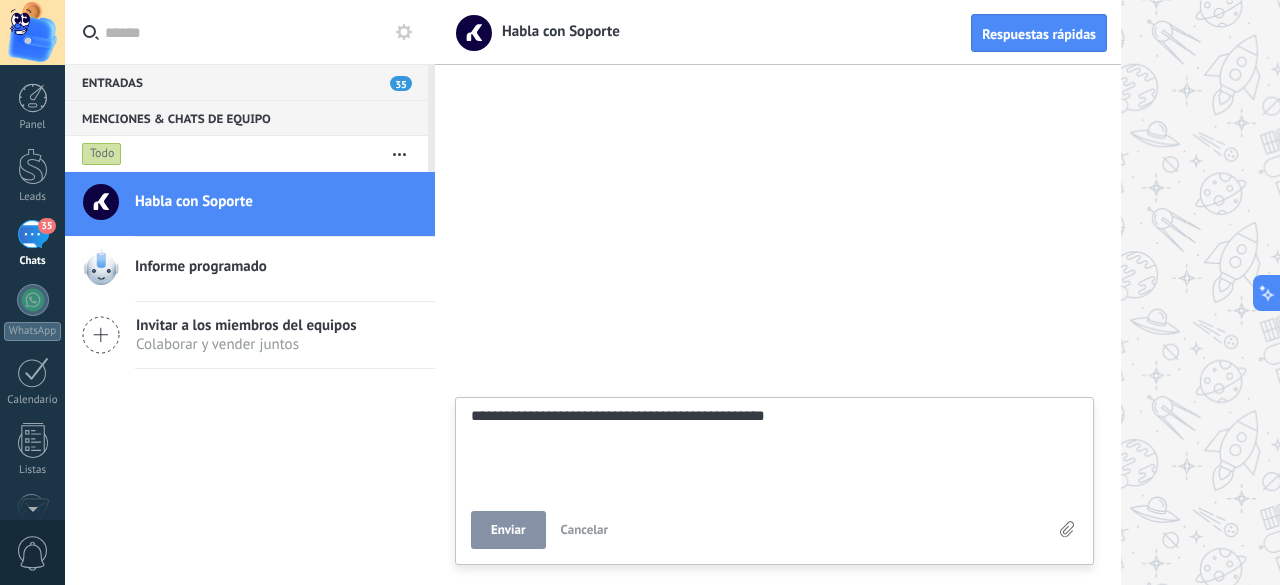 type on "**********" 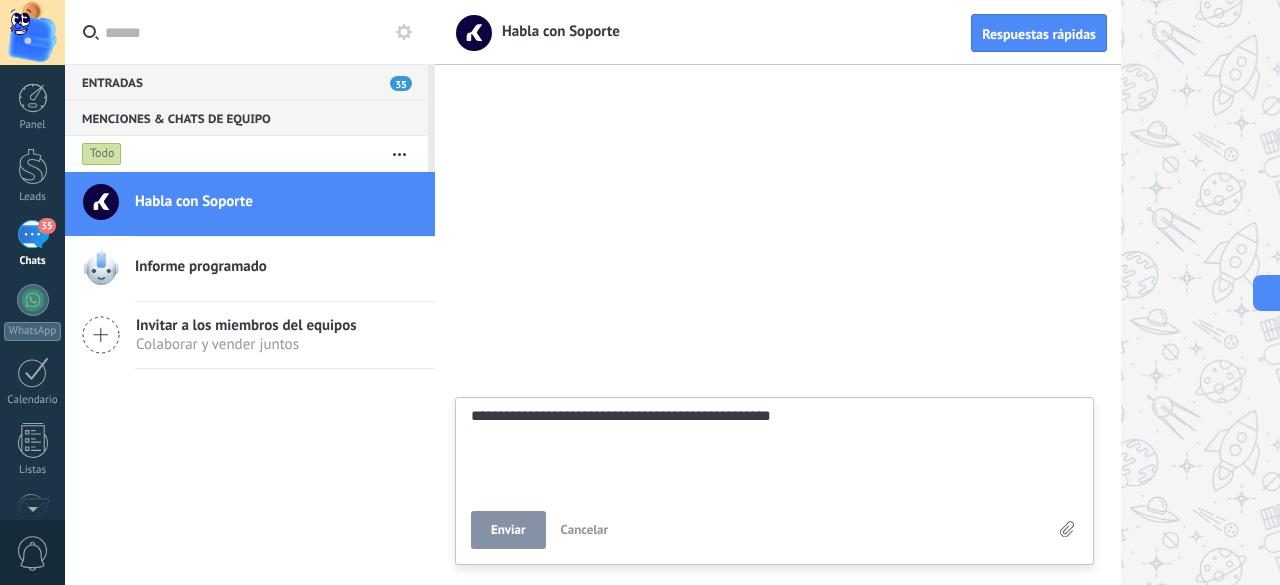 type on "**********" 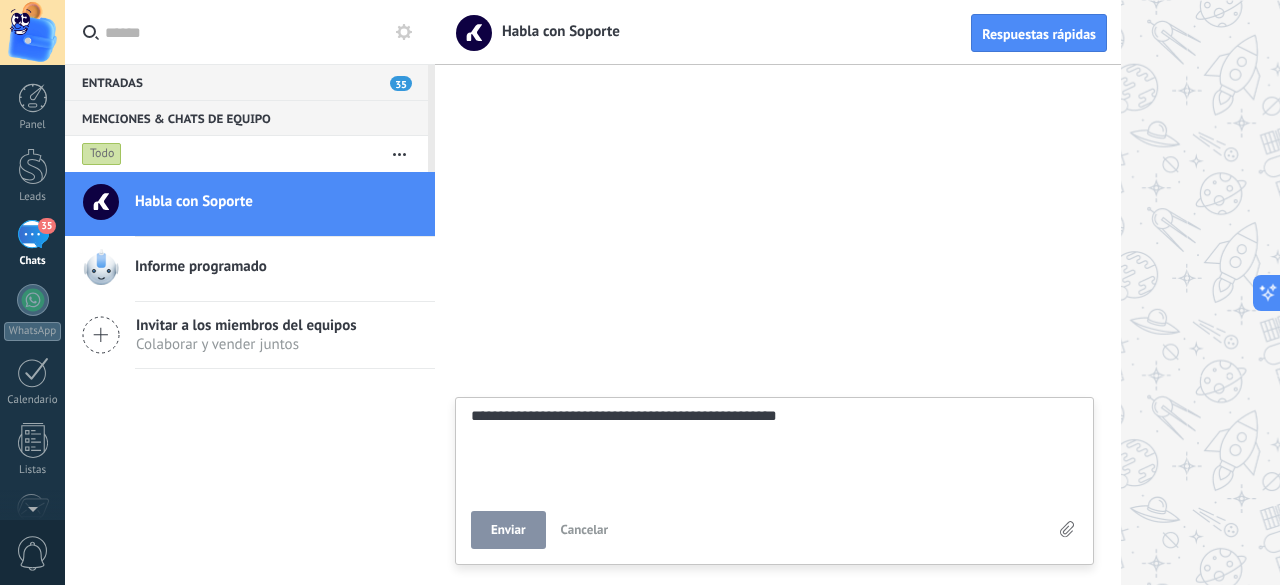 type on "**********" 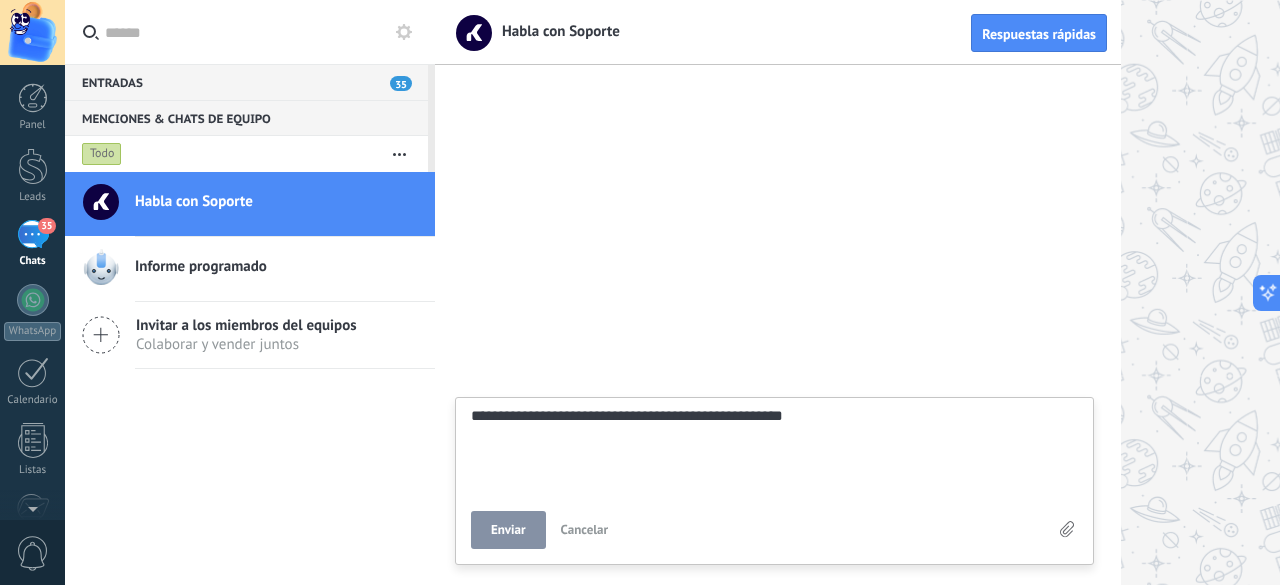 type on "**********" 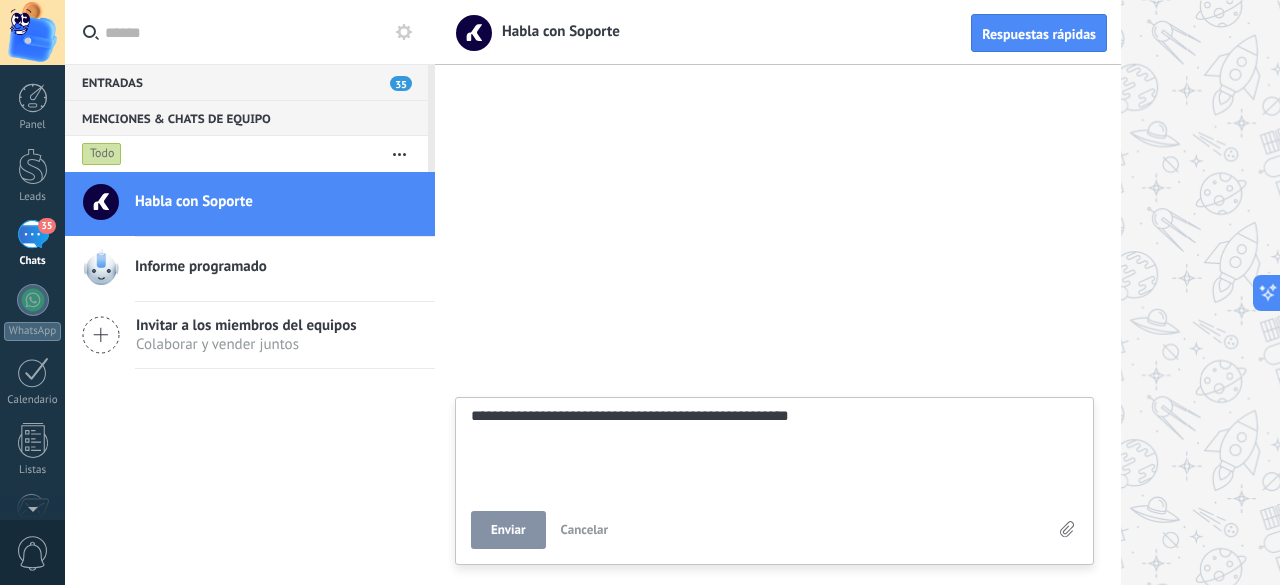 scroll, scrollTop: 19, scrollLeft: 0, axis: vertical 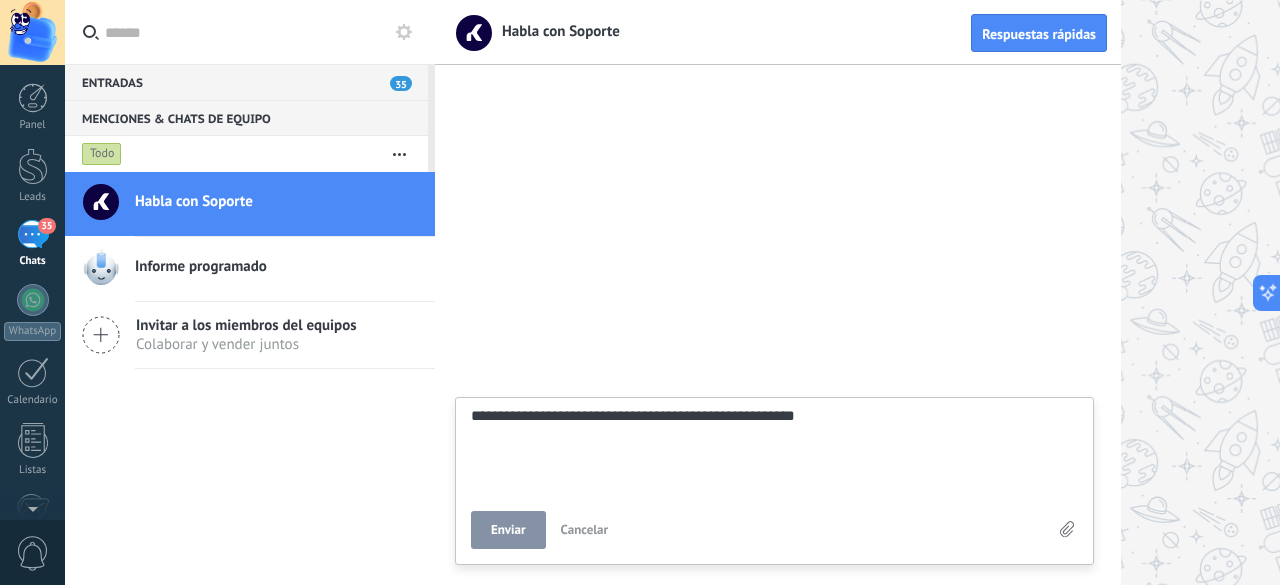 type on "**********" 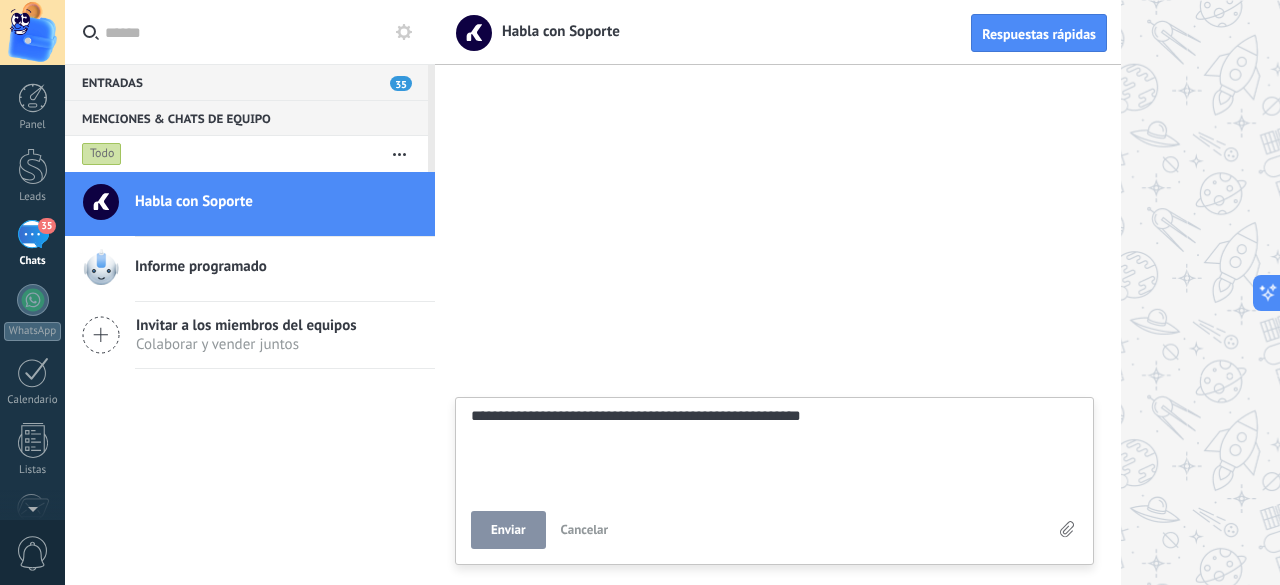 type on "**********" 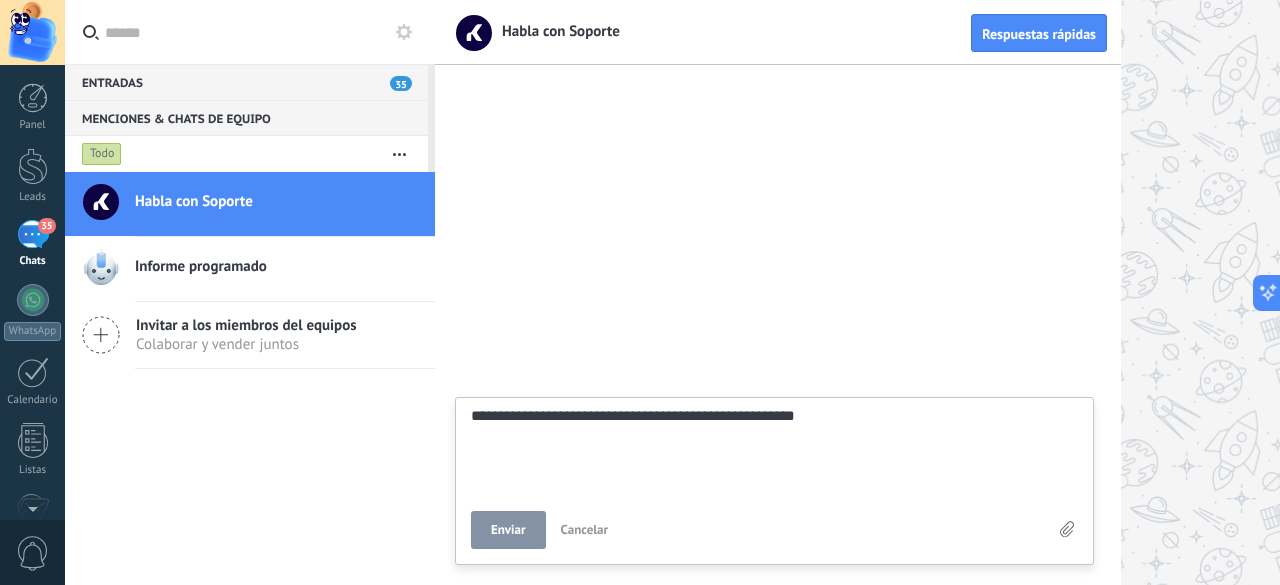 type on "**********" 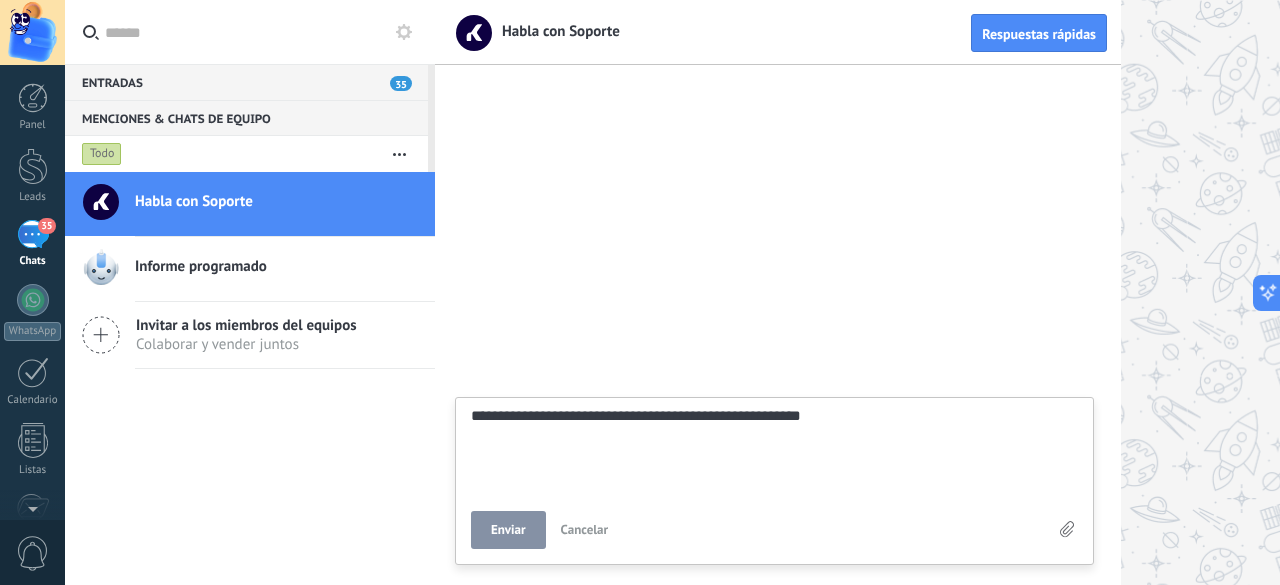 type on "**********" 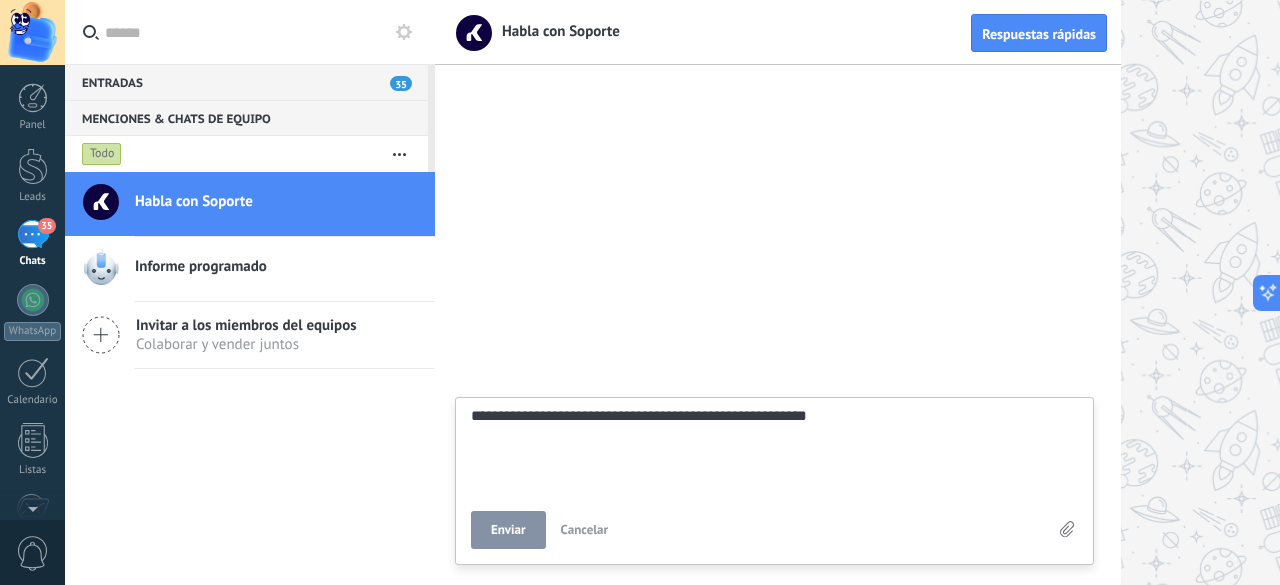 type on "**********" 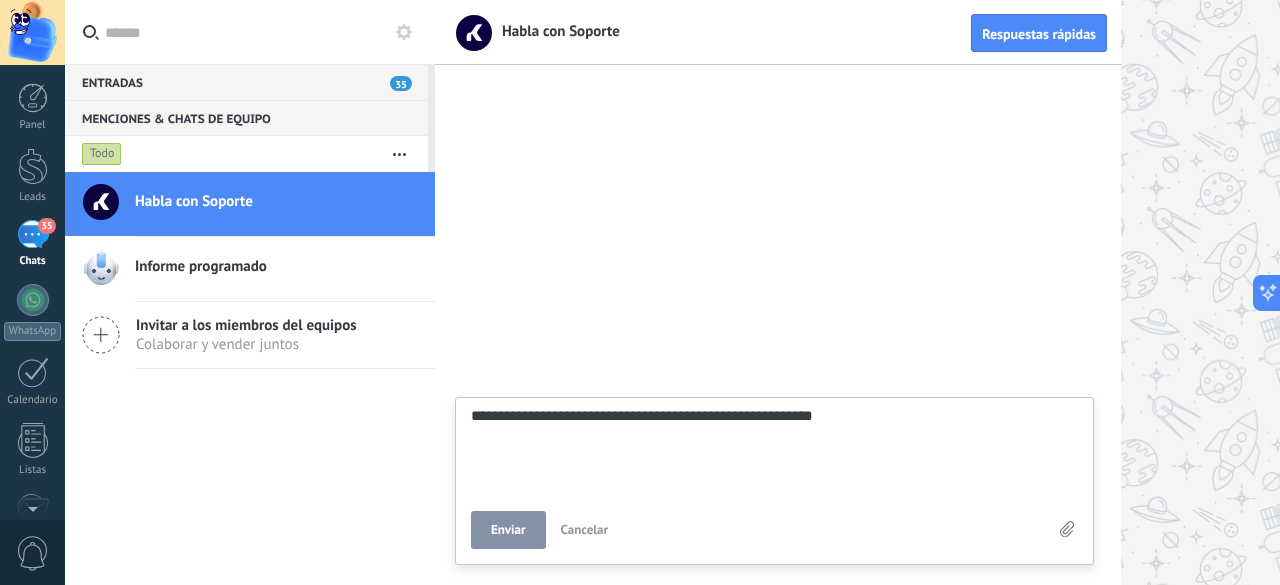 type on "**********" 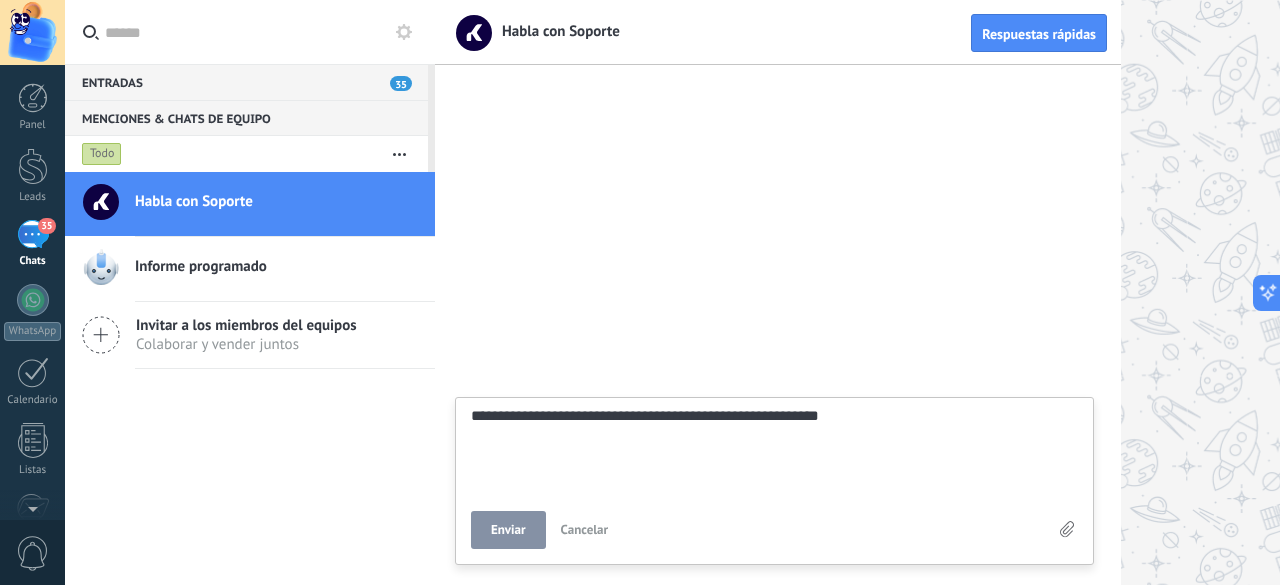 type on "**********" 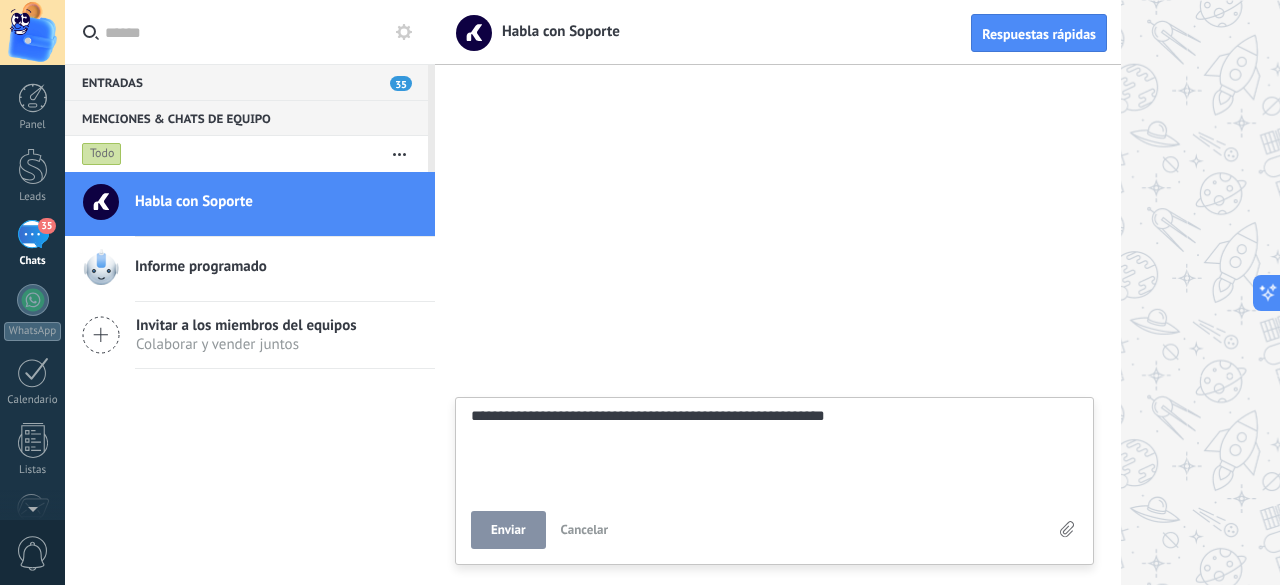 type on "**********" 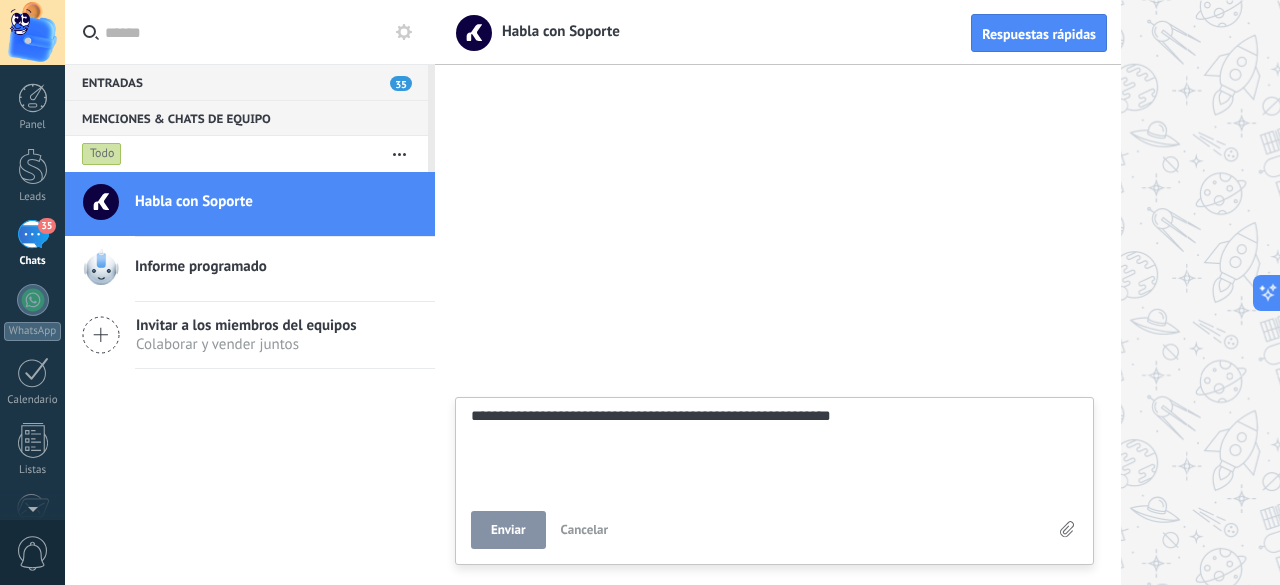 type on "**********" 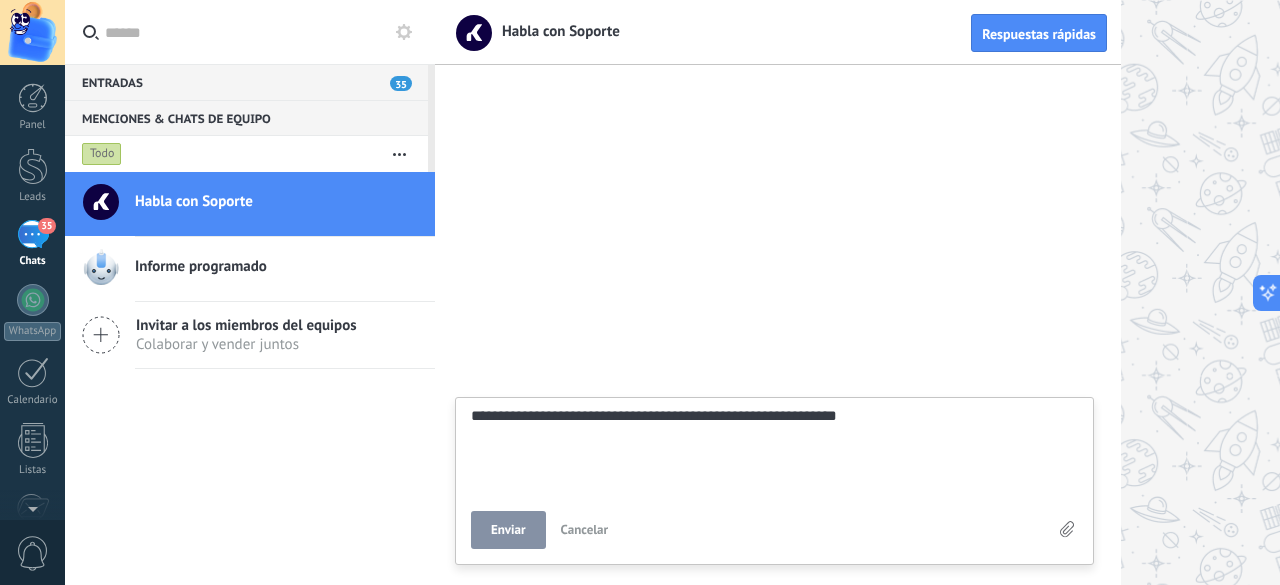 type on "**********" 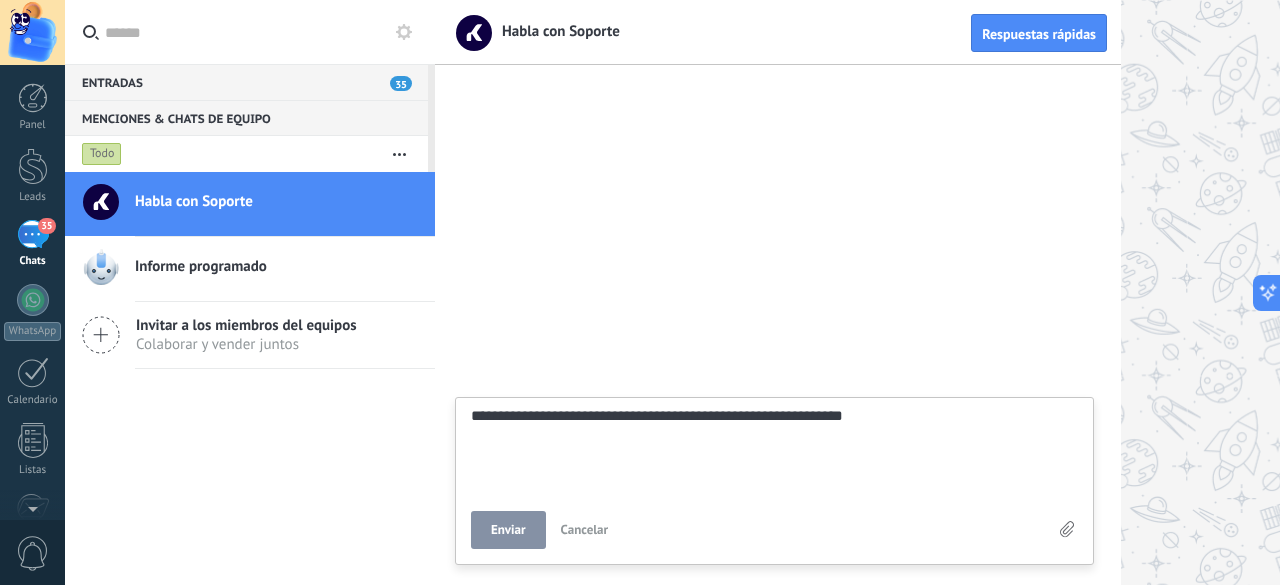 type on "**********" 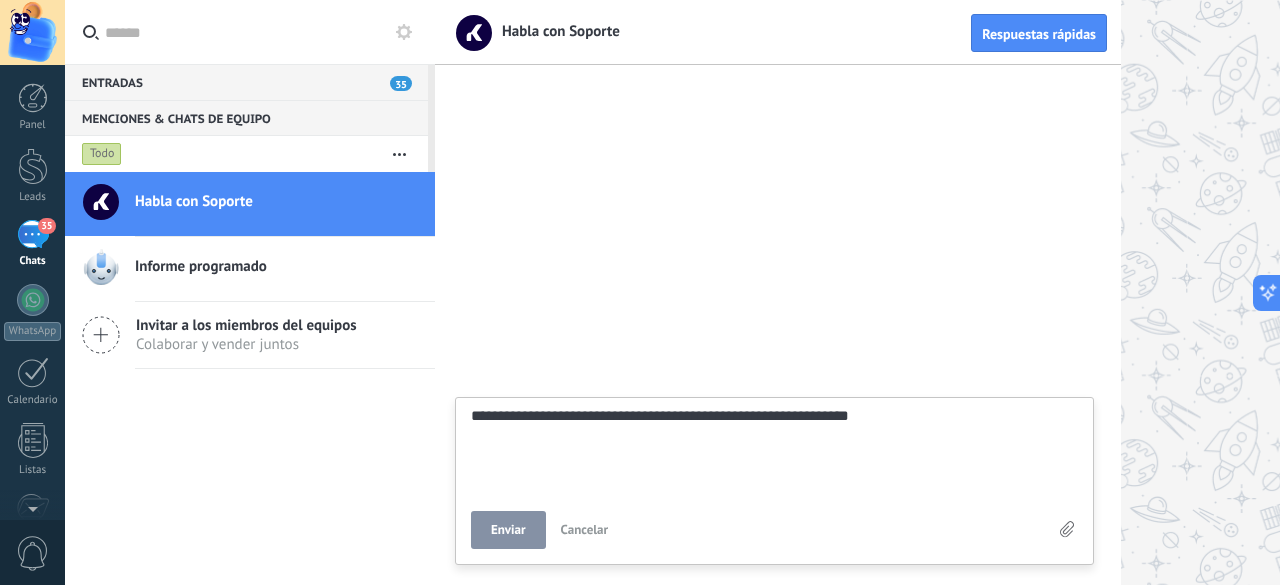 type on "**********" 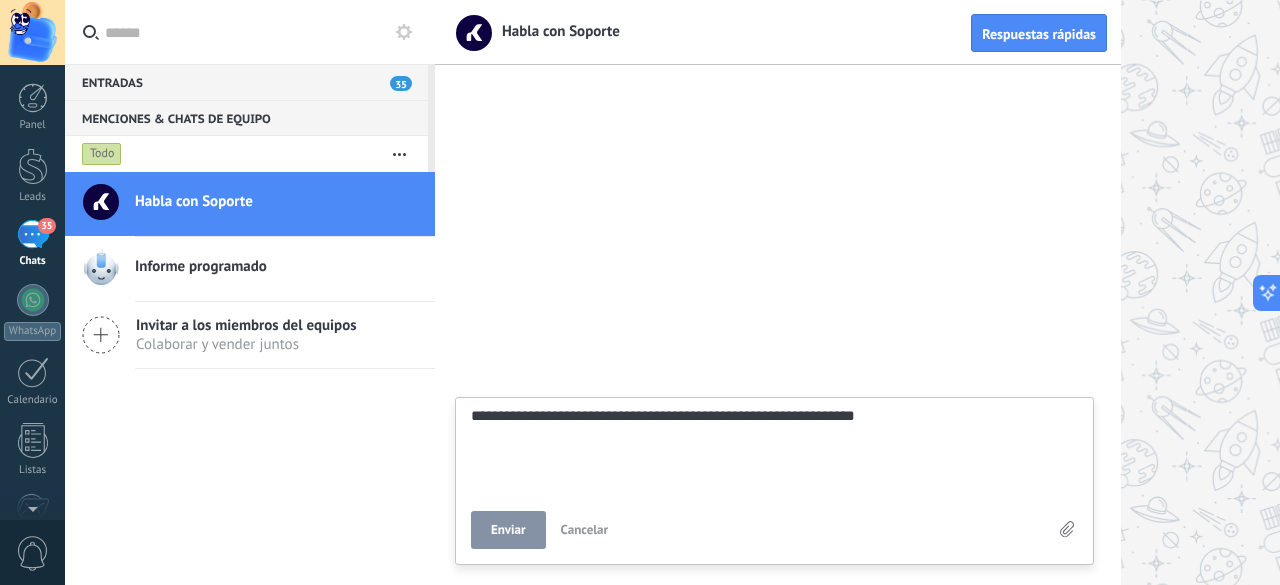 type on "**********" 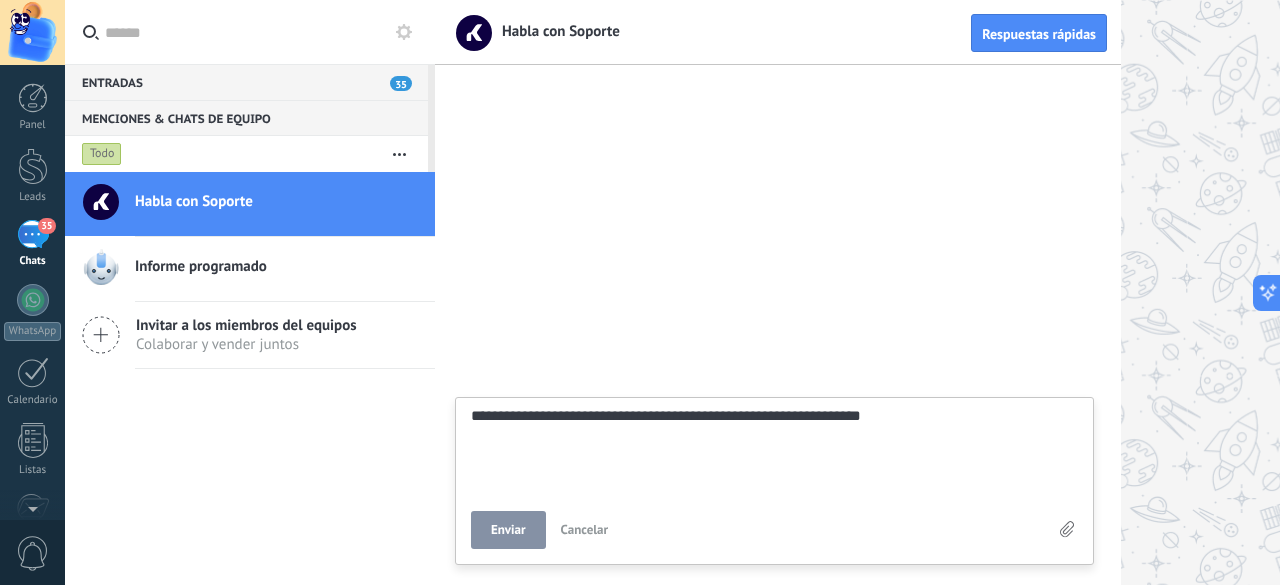 type on "**********" 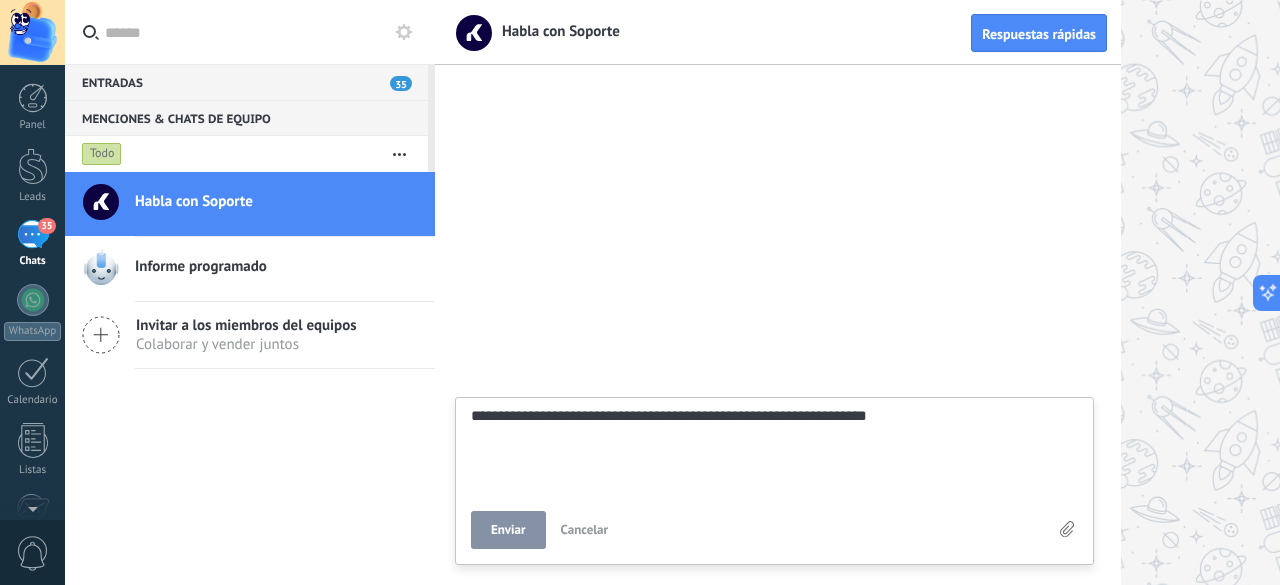 type on "**********" 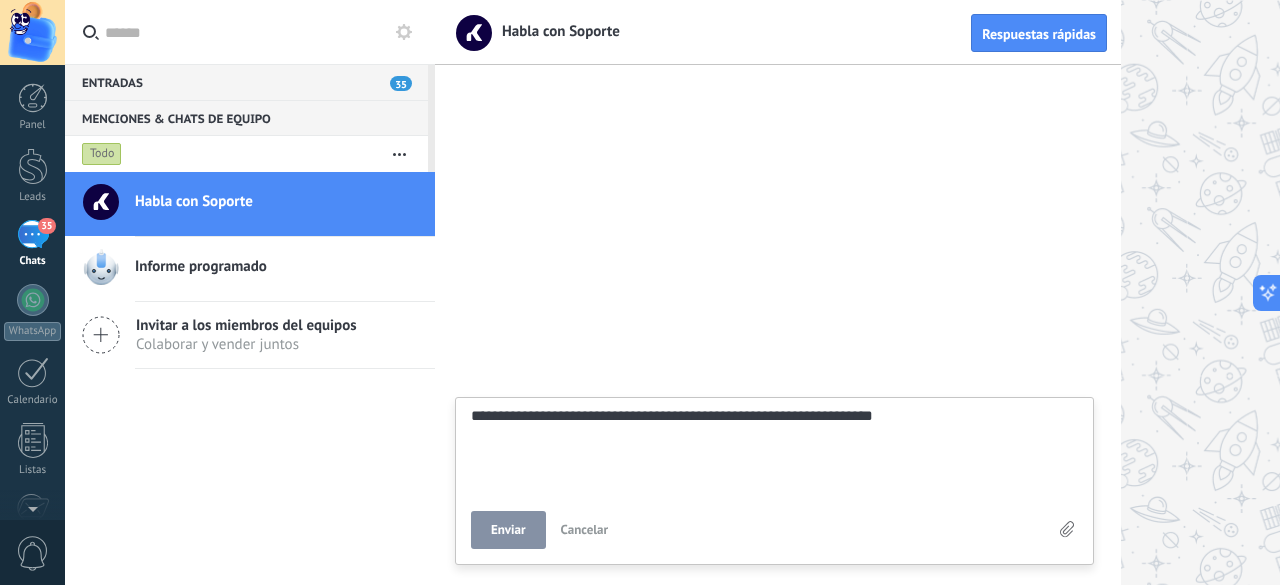 type on "**********" 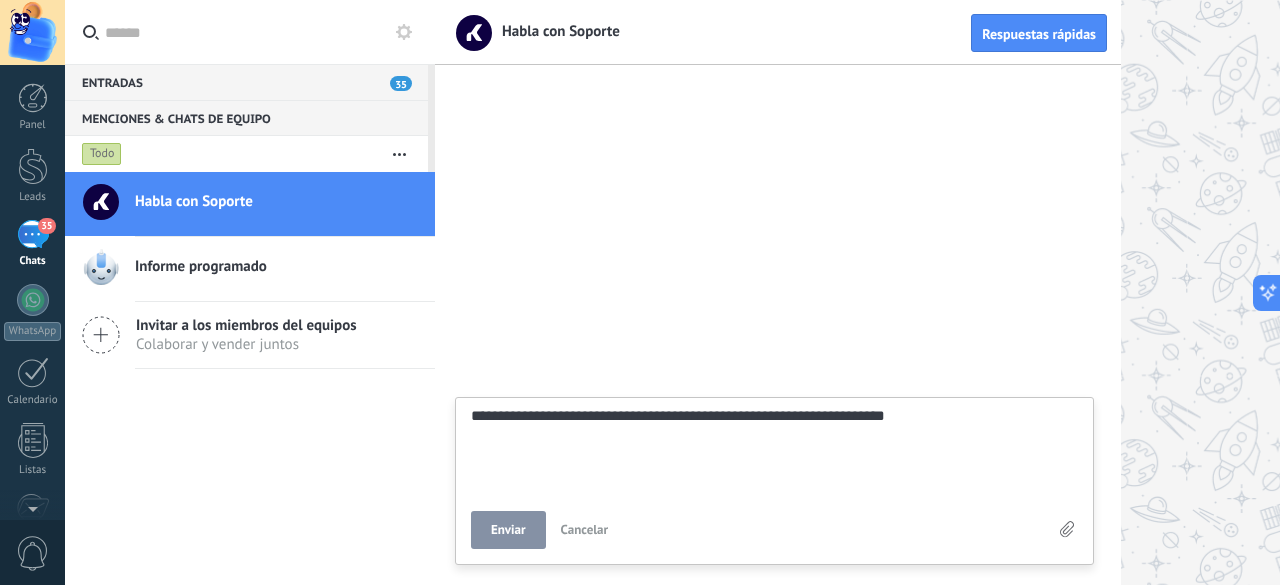 type on "**********" 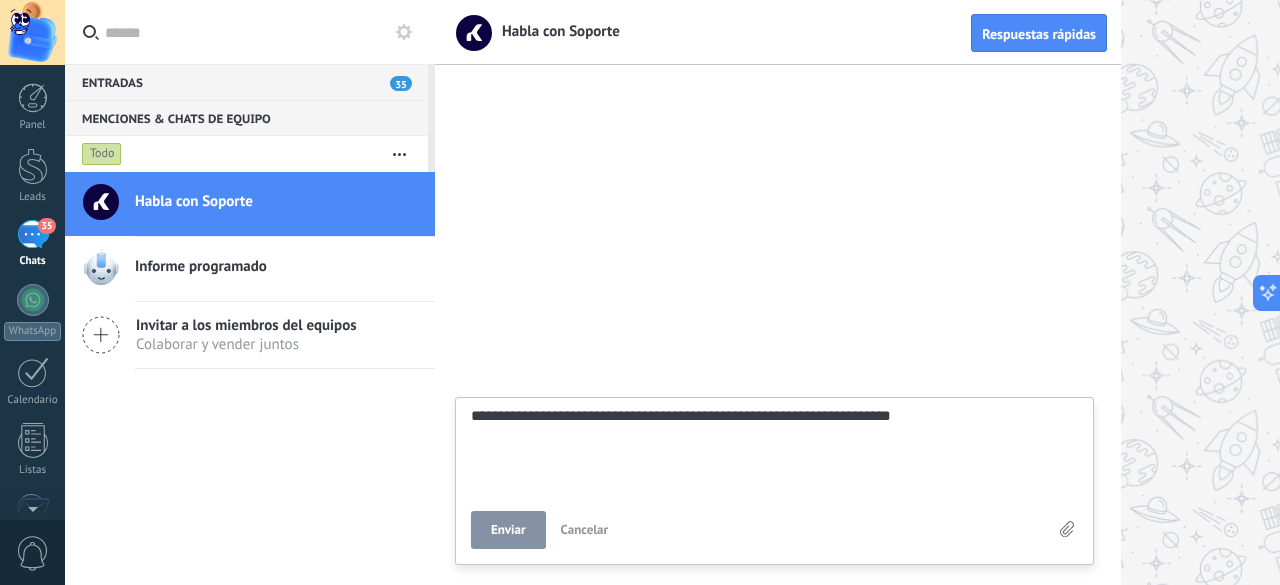 type on "**********" 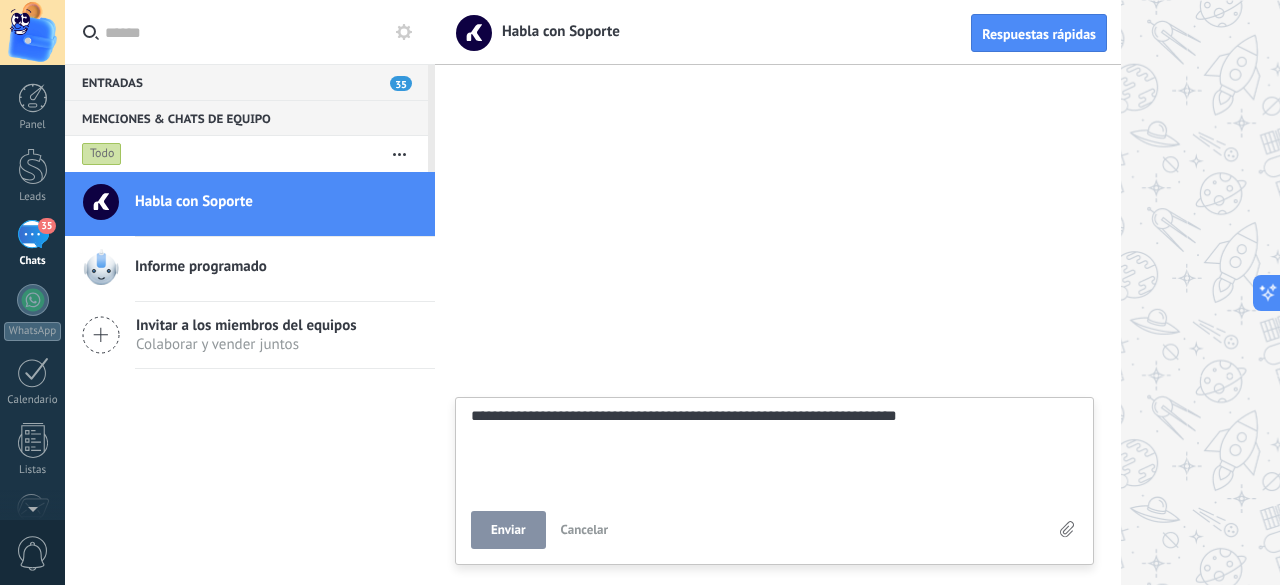 type on "**********" 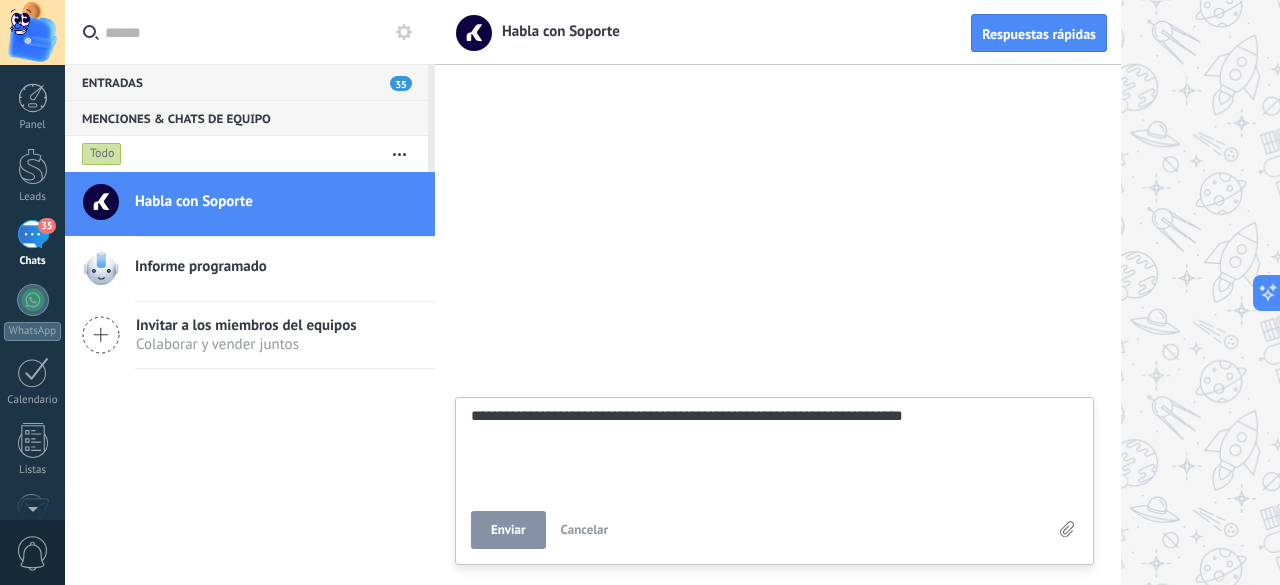 type on "**********" 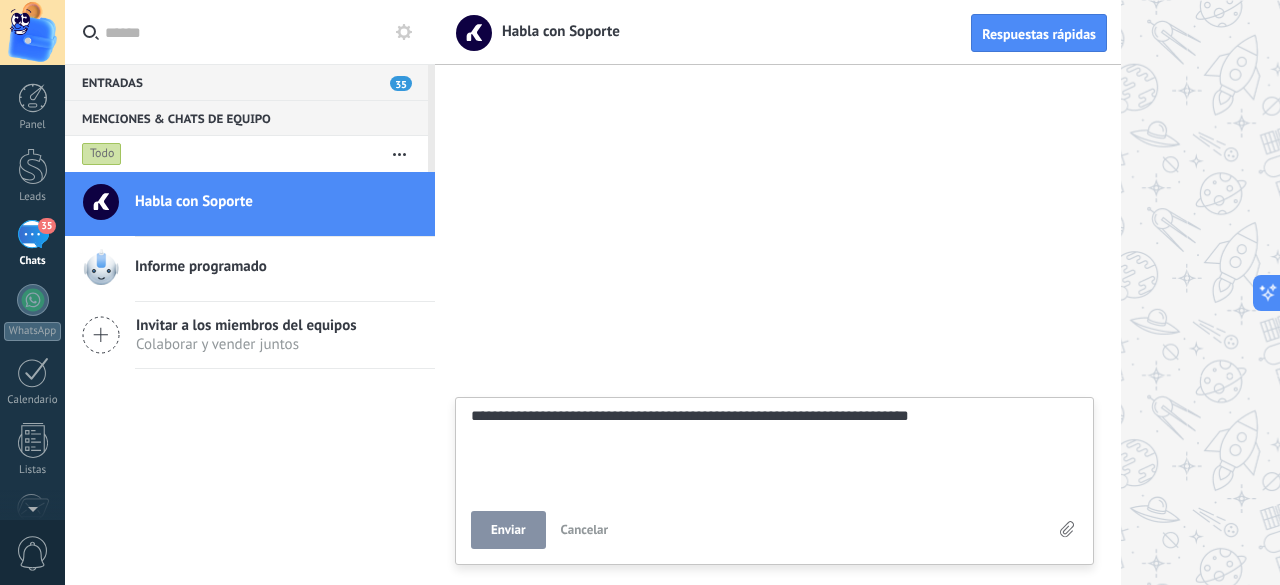 type on "**********" 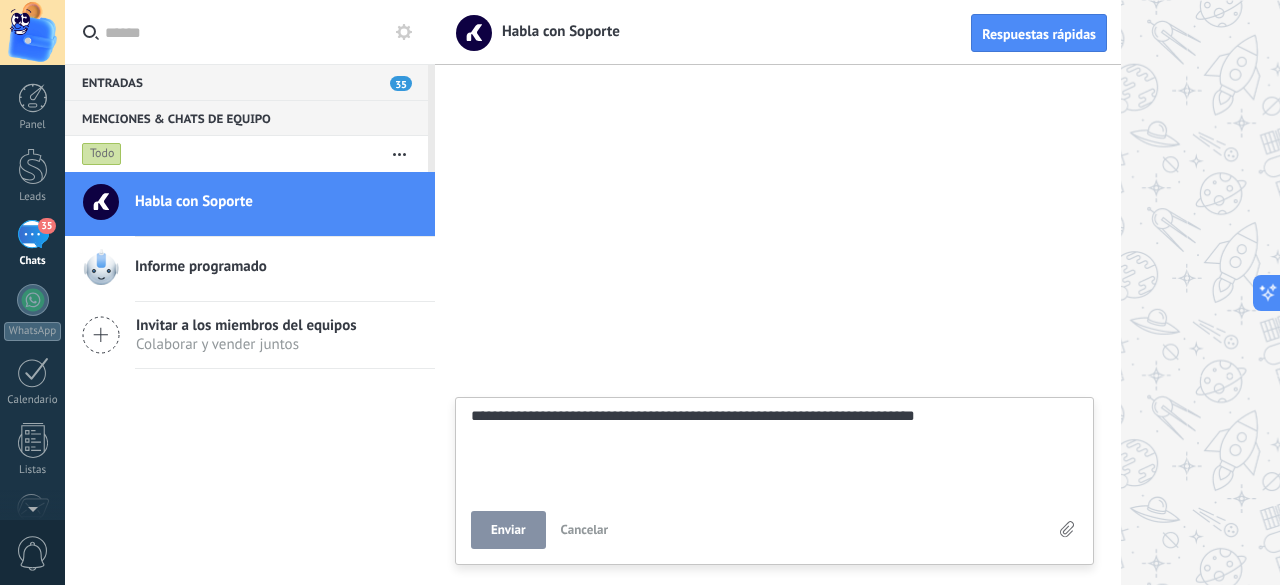 type on "**********" 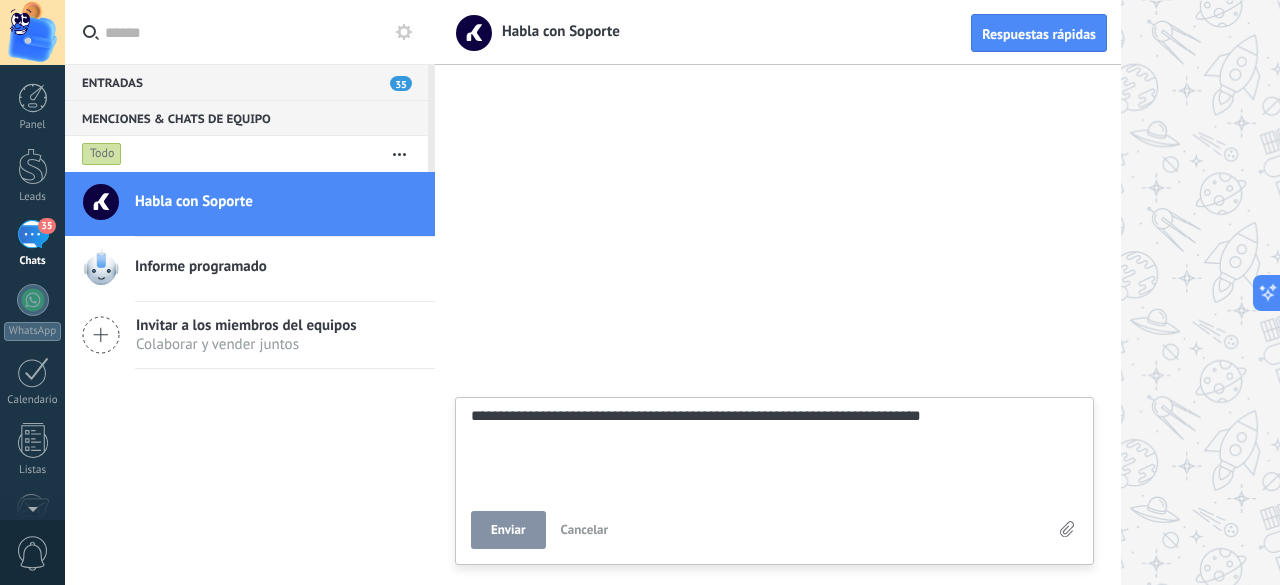type on "**********" 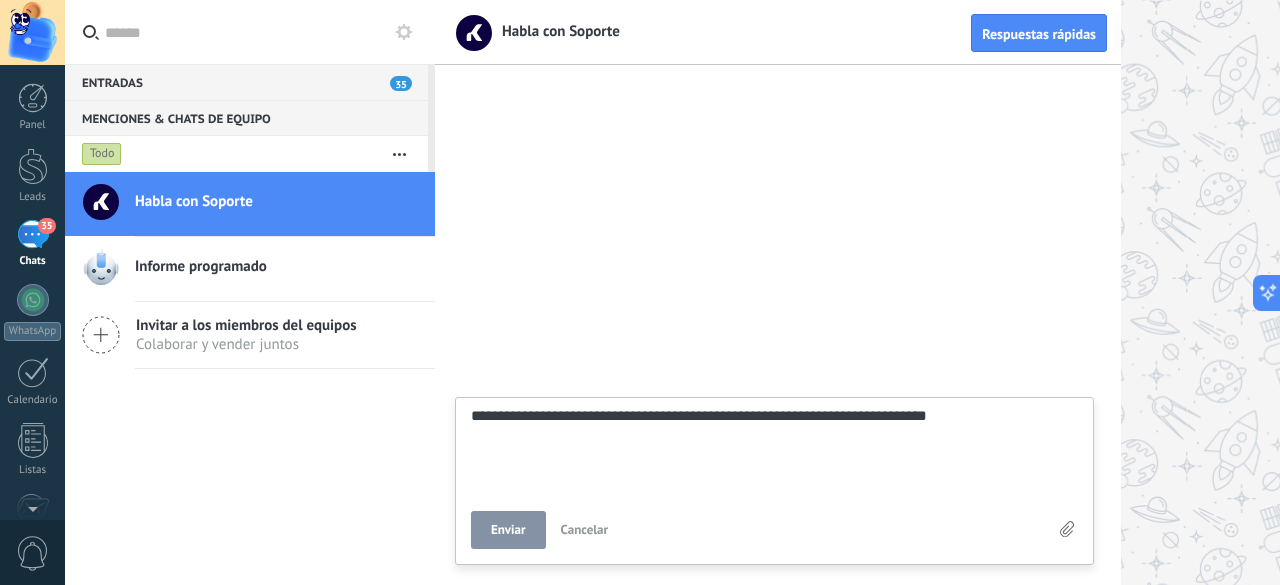type on "**********" 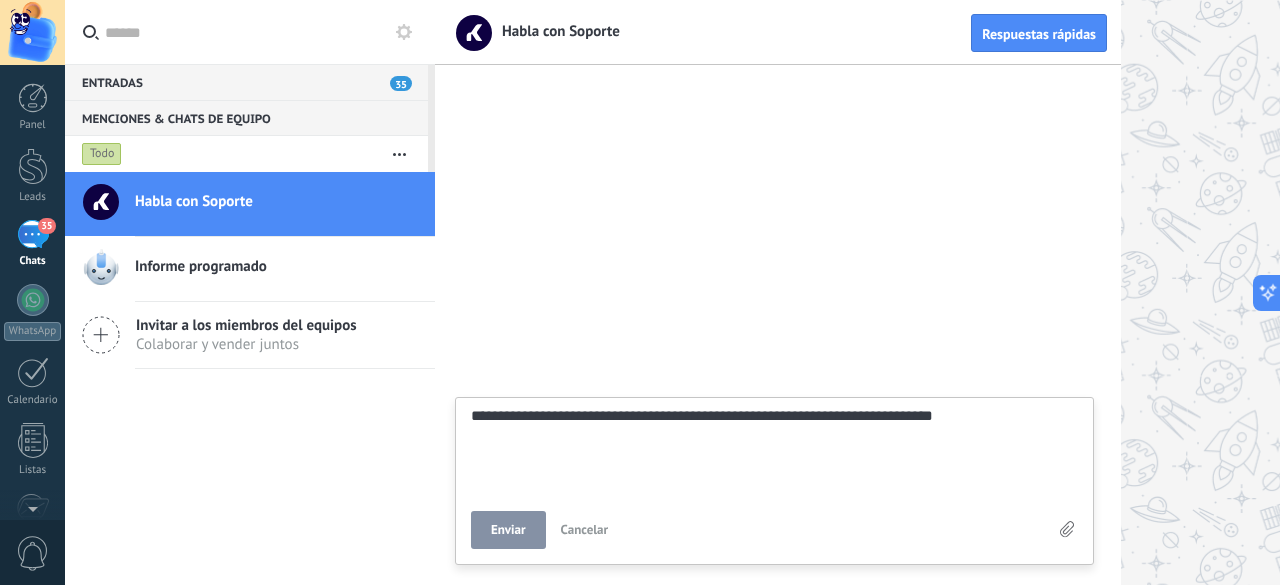type on "**********" 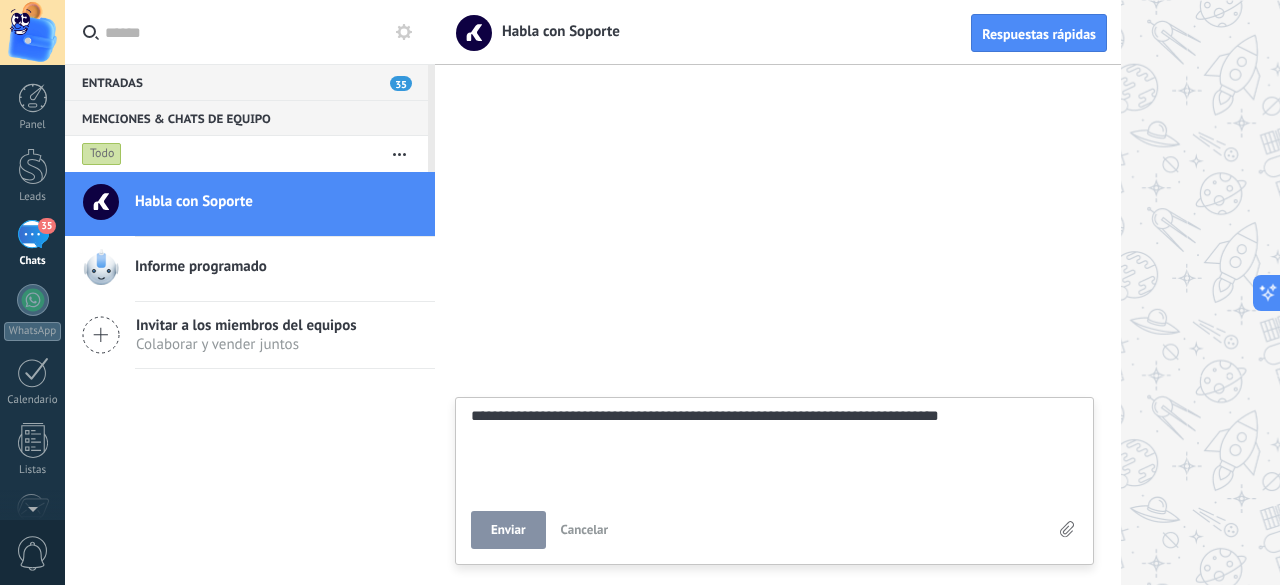 type on "**********" 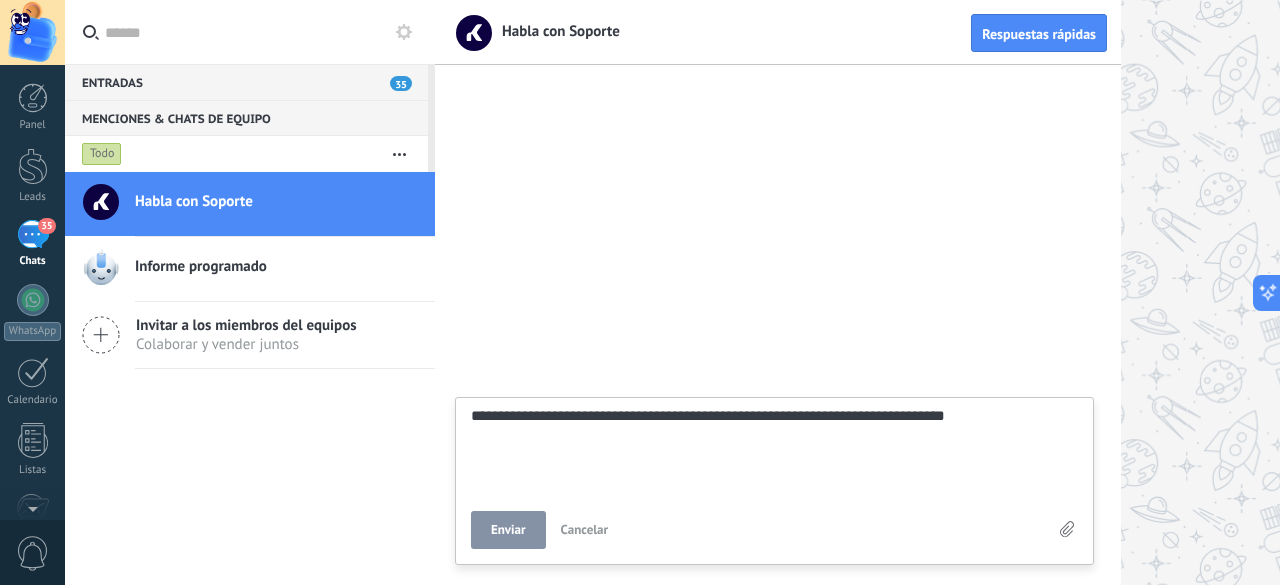 type on "**********" 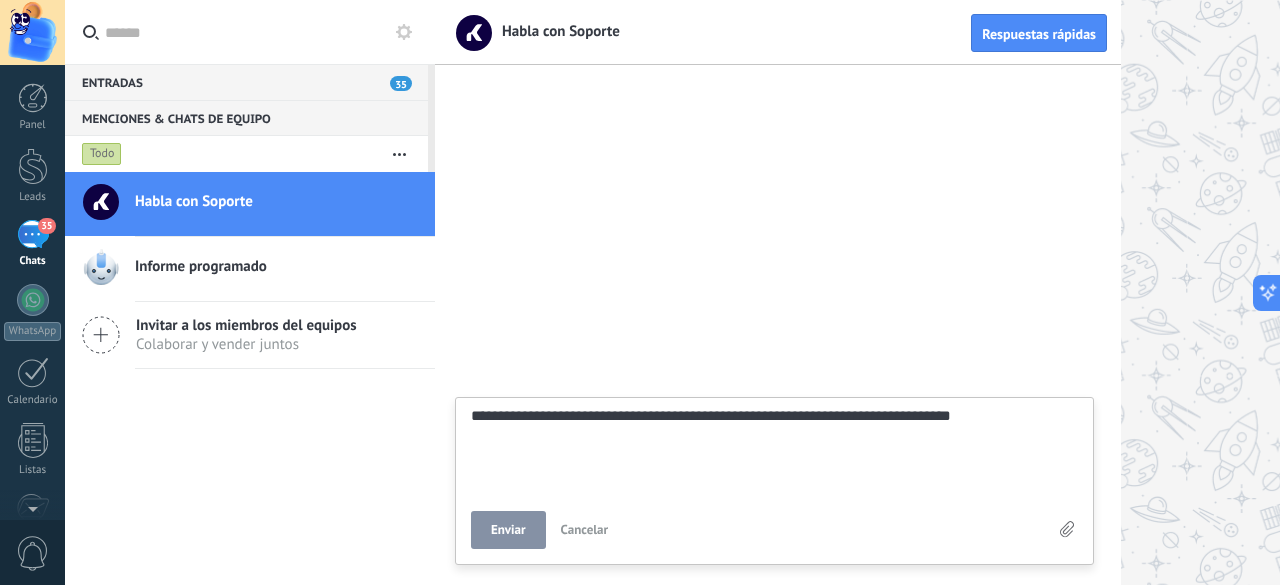 type on "**********" 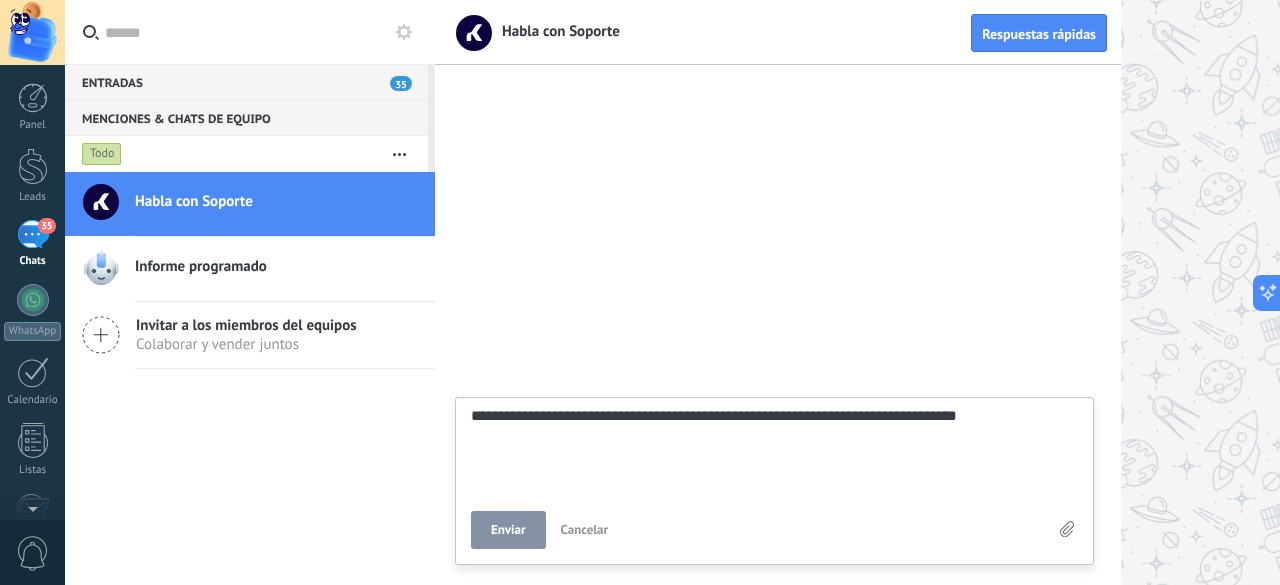 type on "**********" 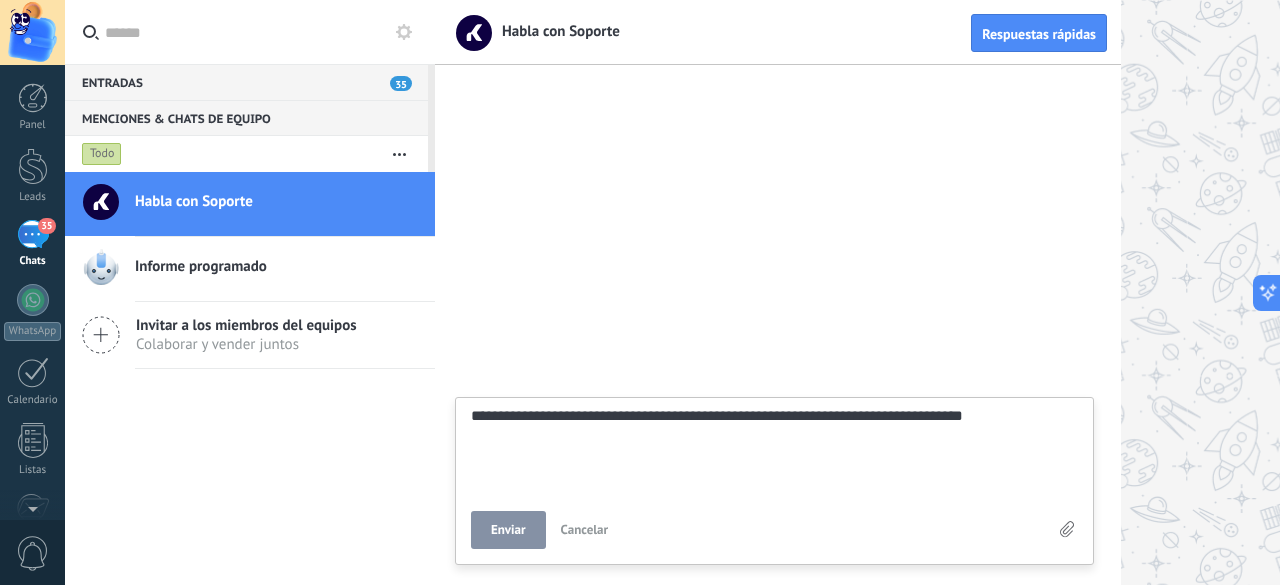 type on "**********" 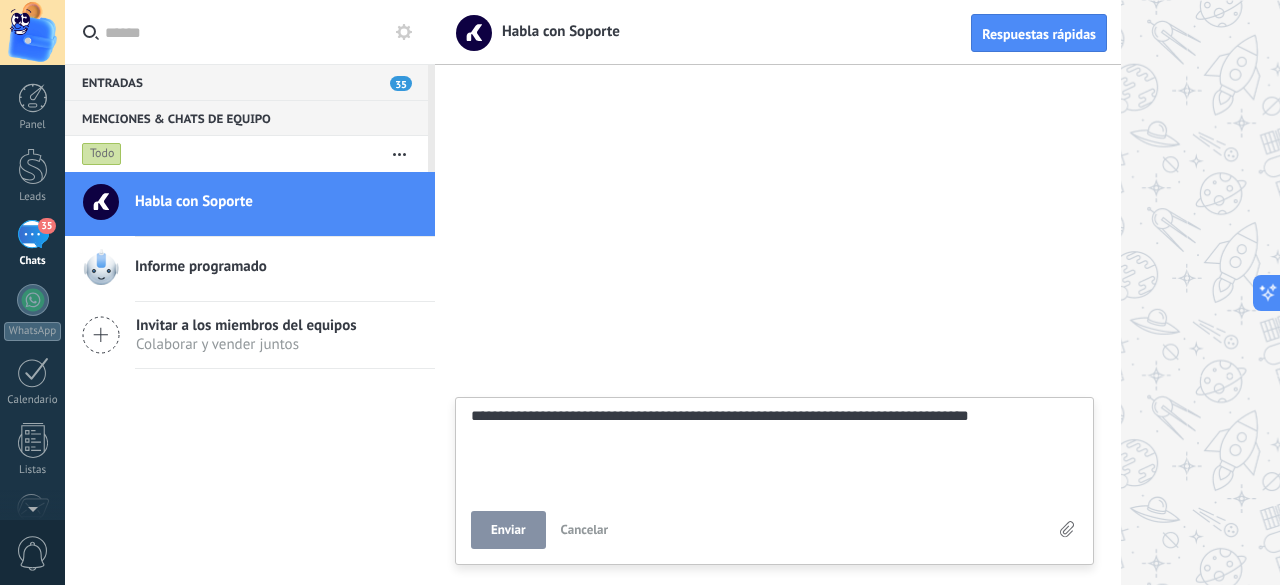 type on "**********" 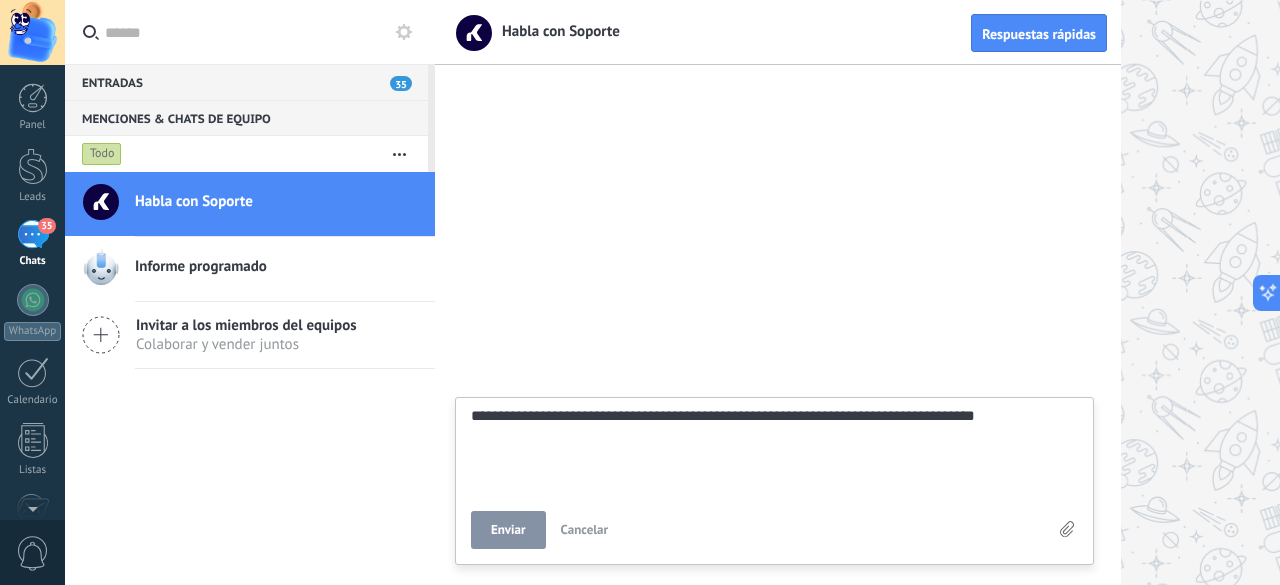 type on "**********" 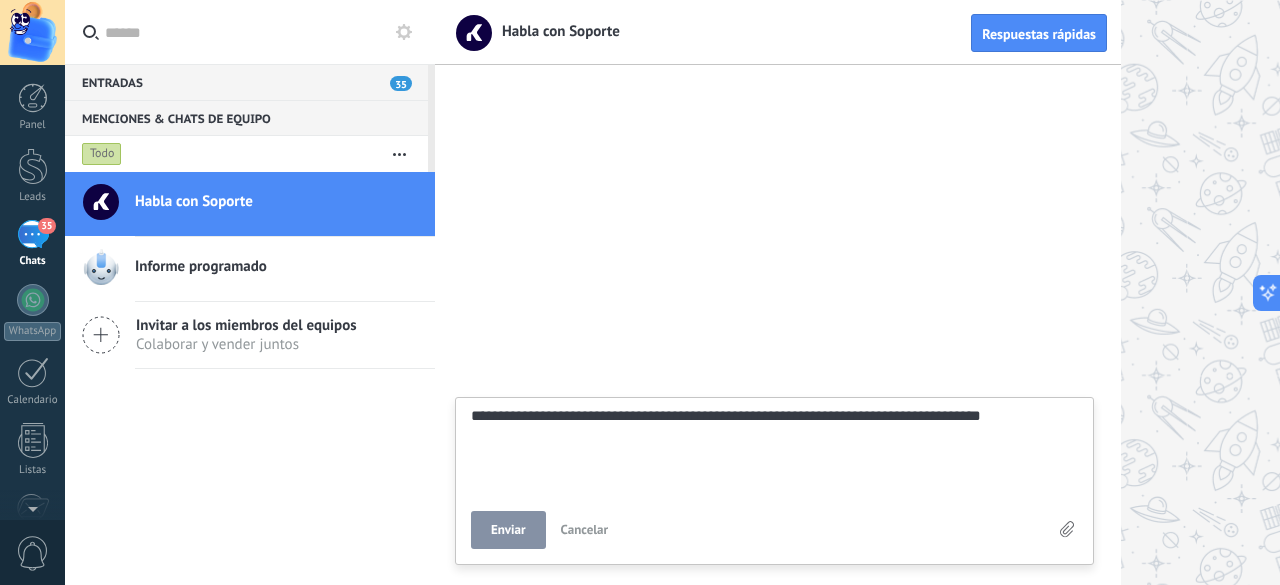 type on "**********" 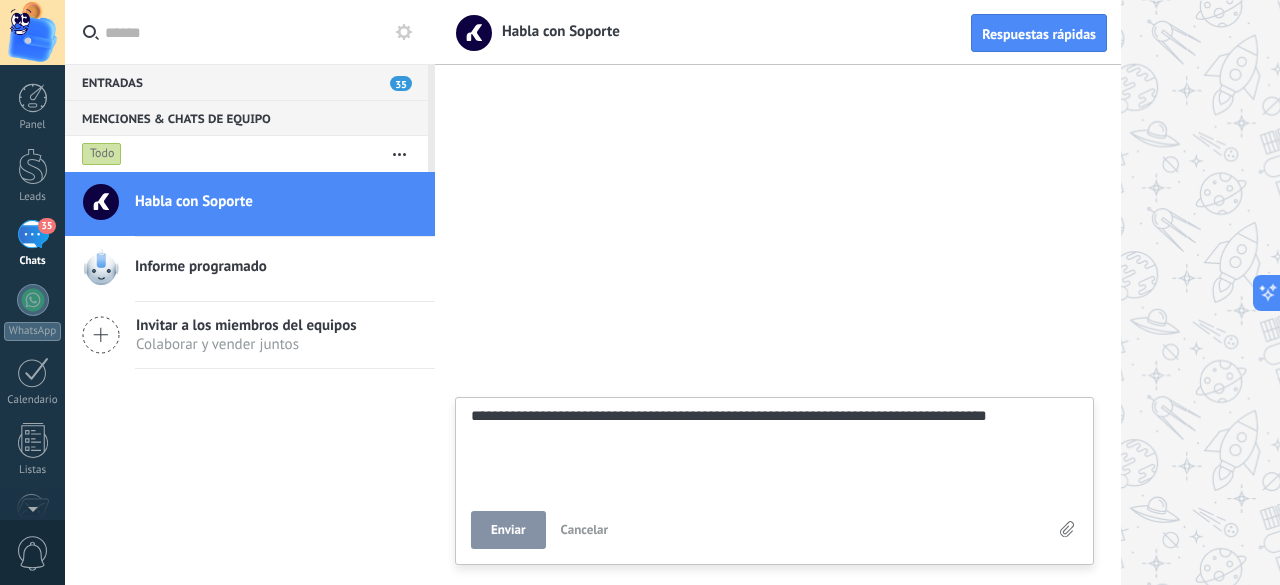type on "**********" 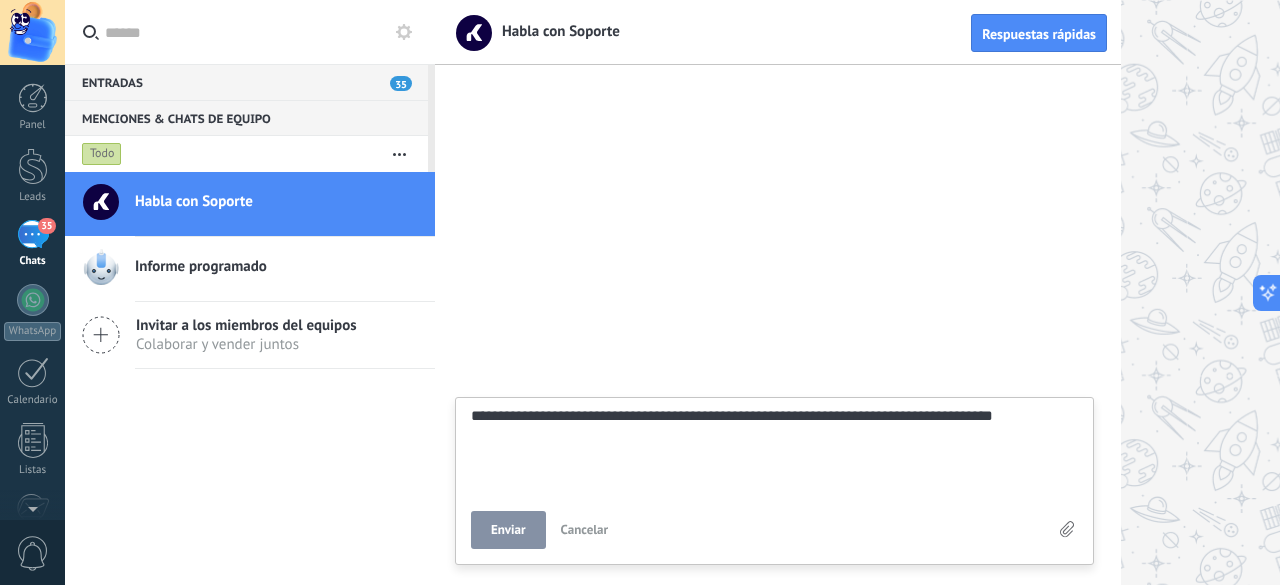 scroll, scrollTop: 19, scrollLeft: 0, axis: vertical 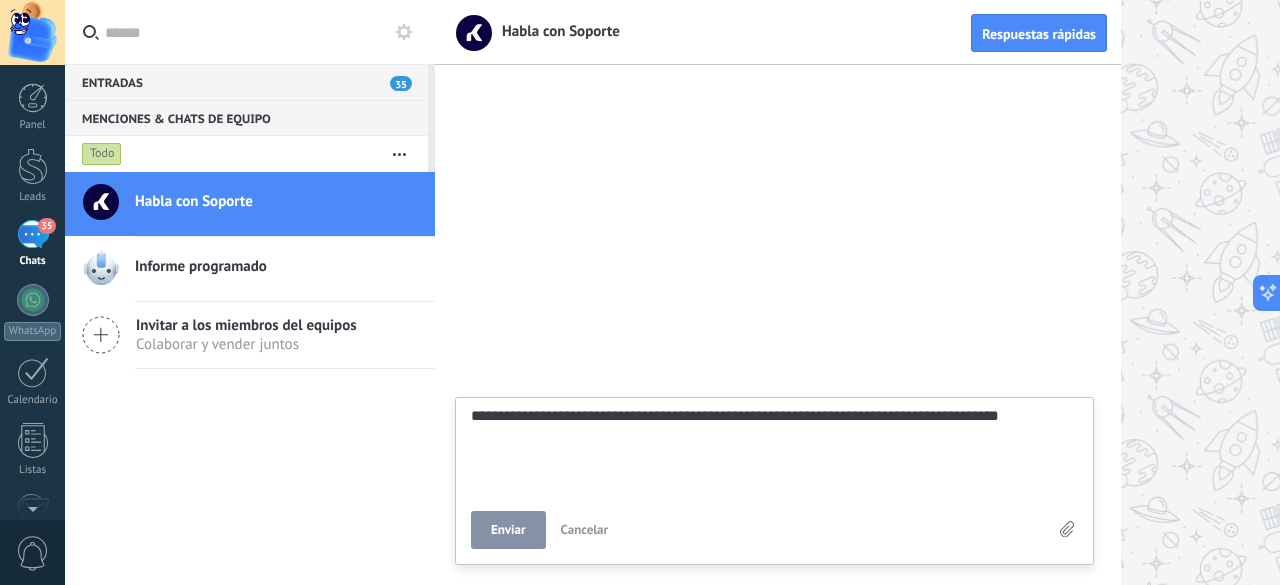 type on "**********" 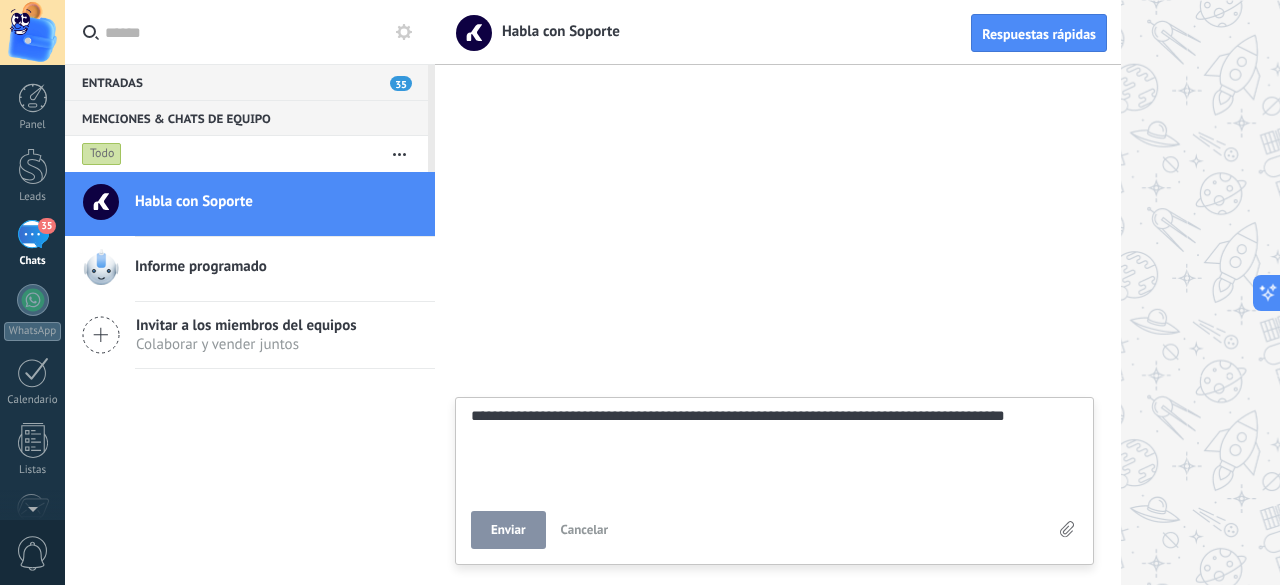 scroll, scrollTop: 19, scrollLeft: 0, axis: vertical 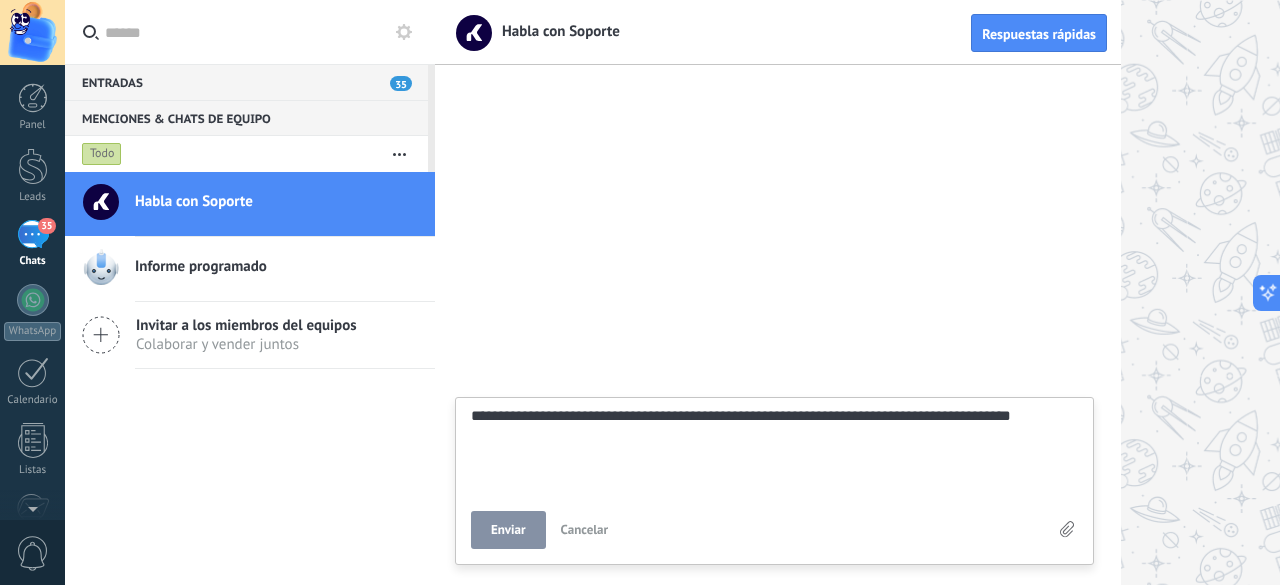 type on "**********" 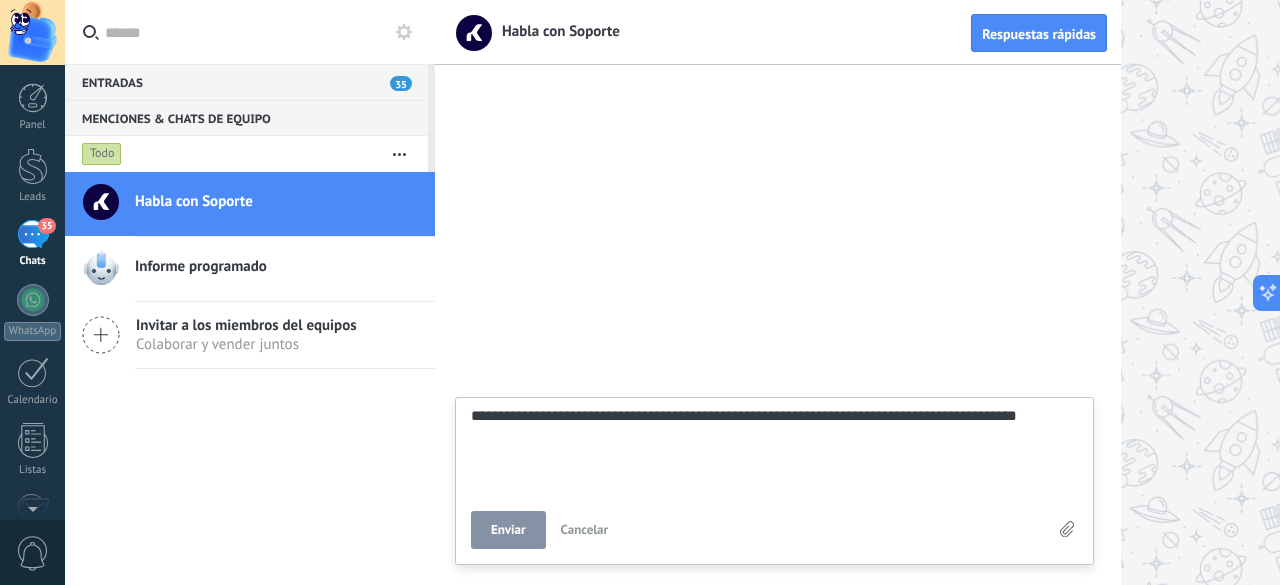 type on "**********" 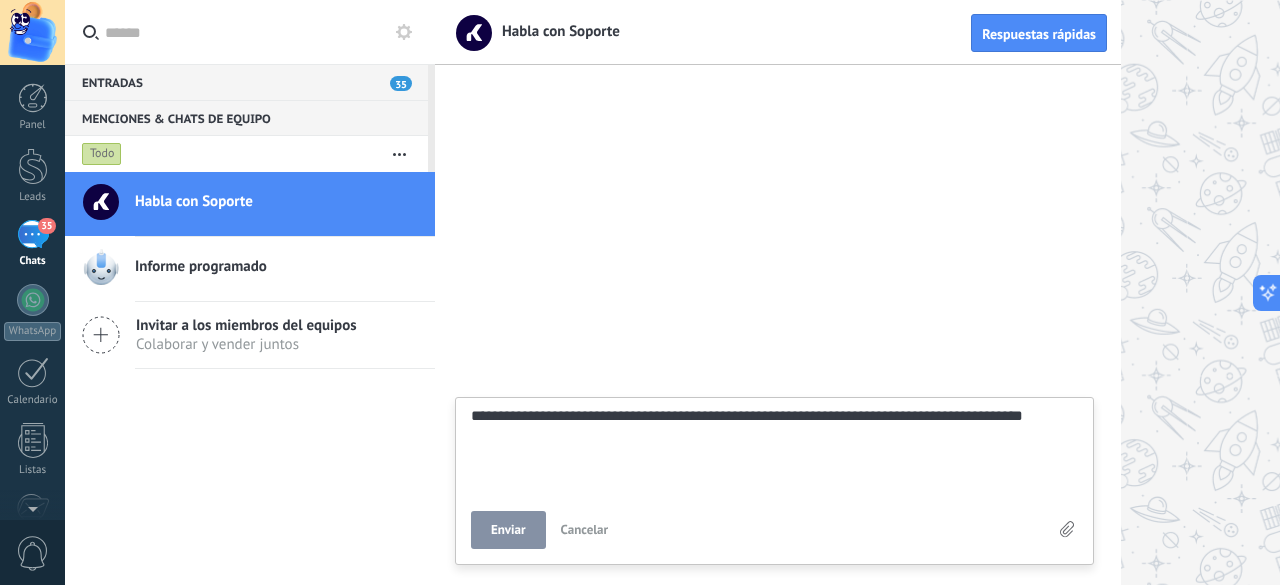 type on "**********" 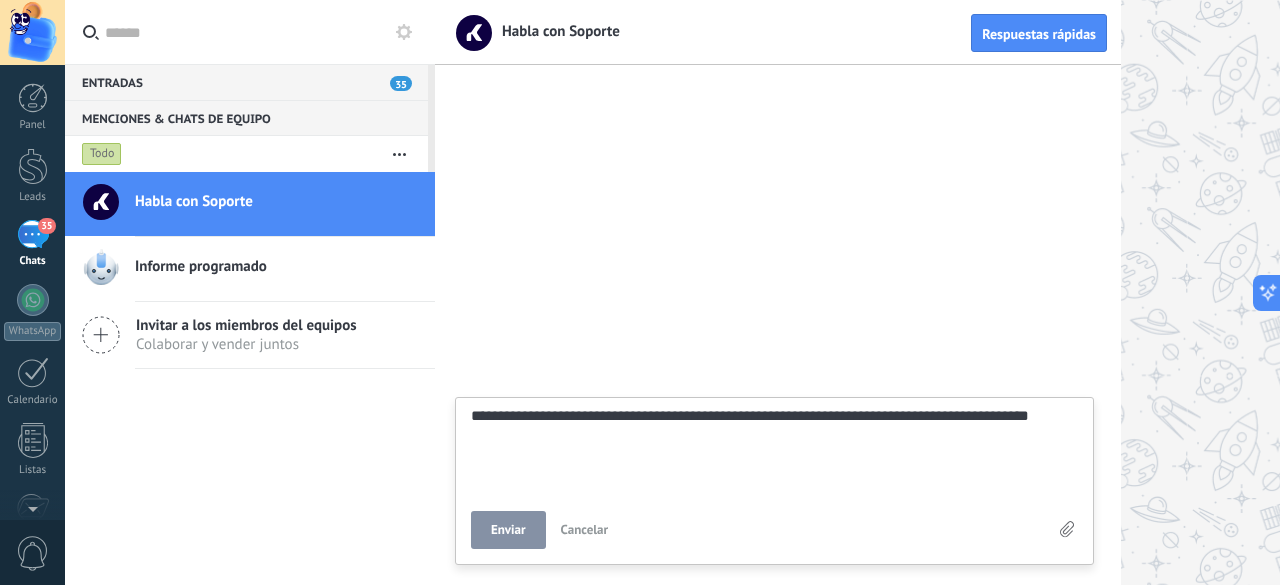 type on "**********" 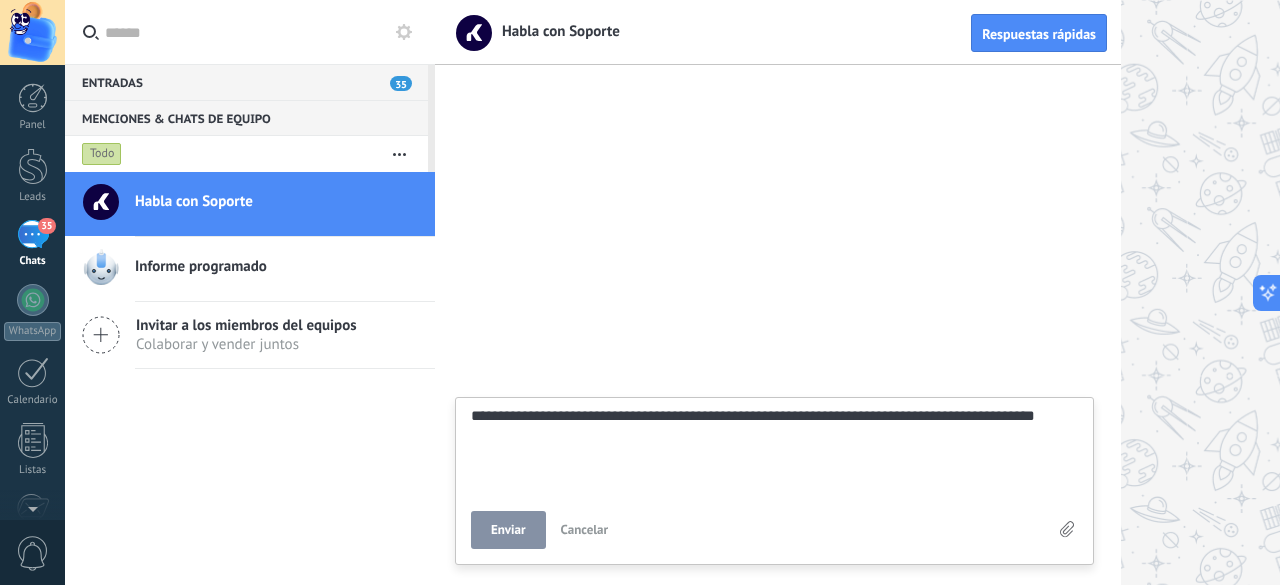 type on "**********" 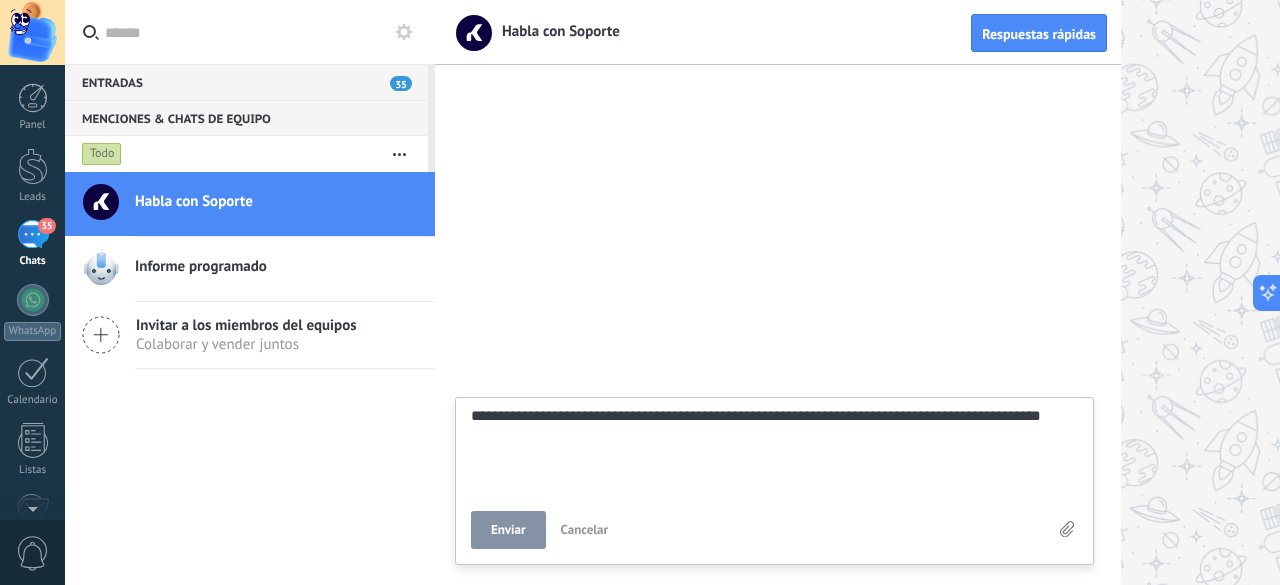 type on "**********" 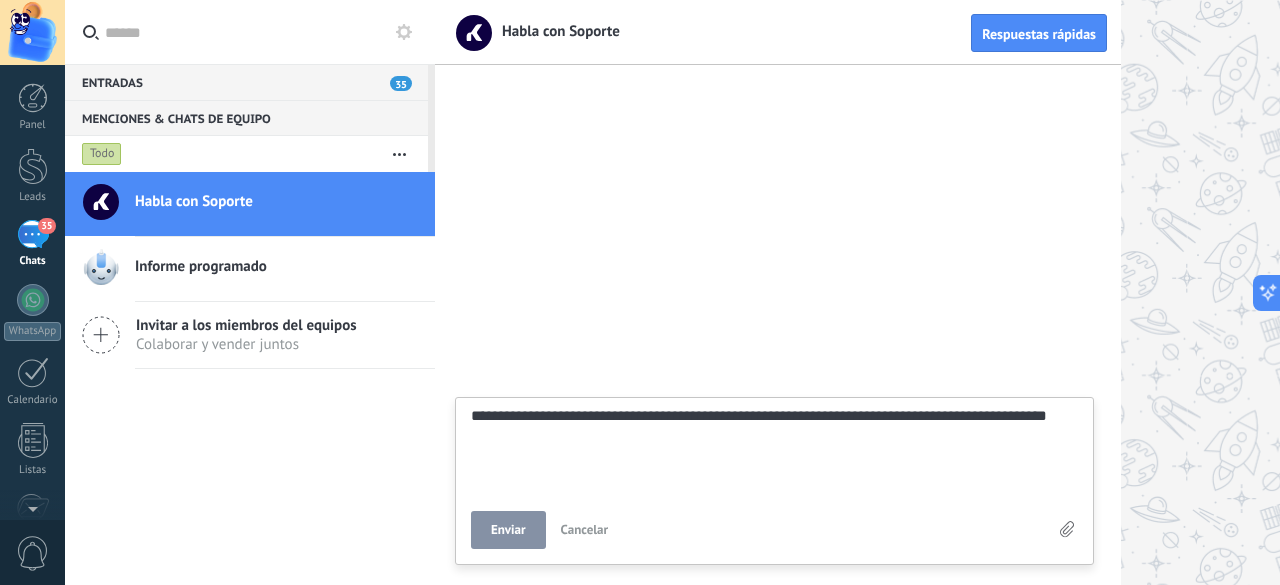 type on "**********" 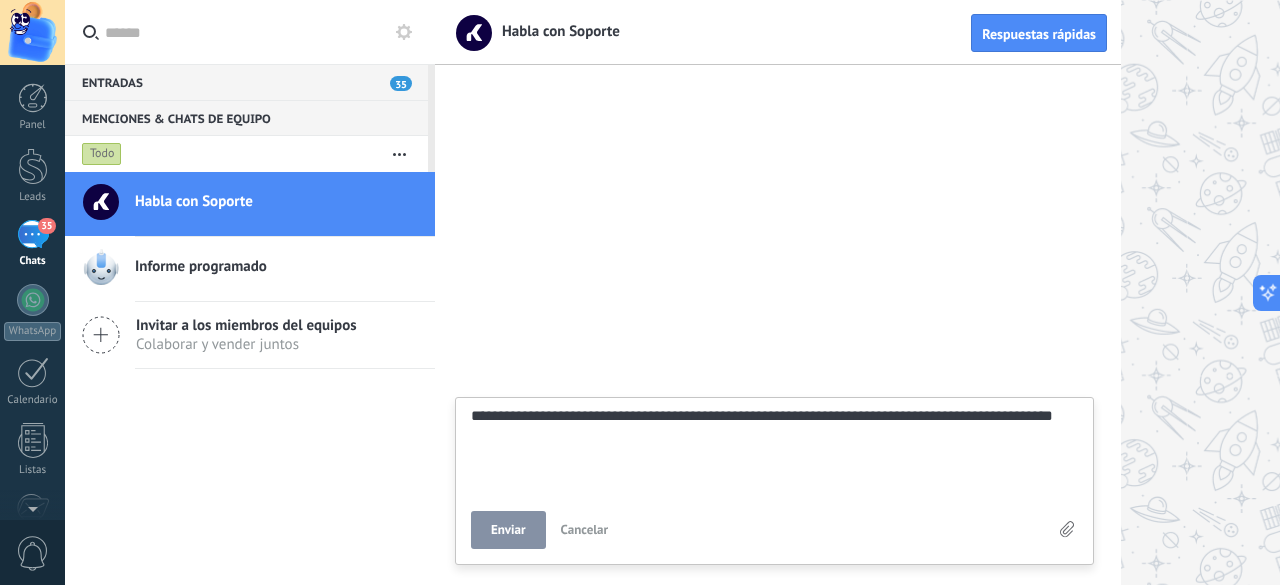 type on "**********" 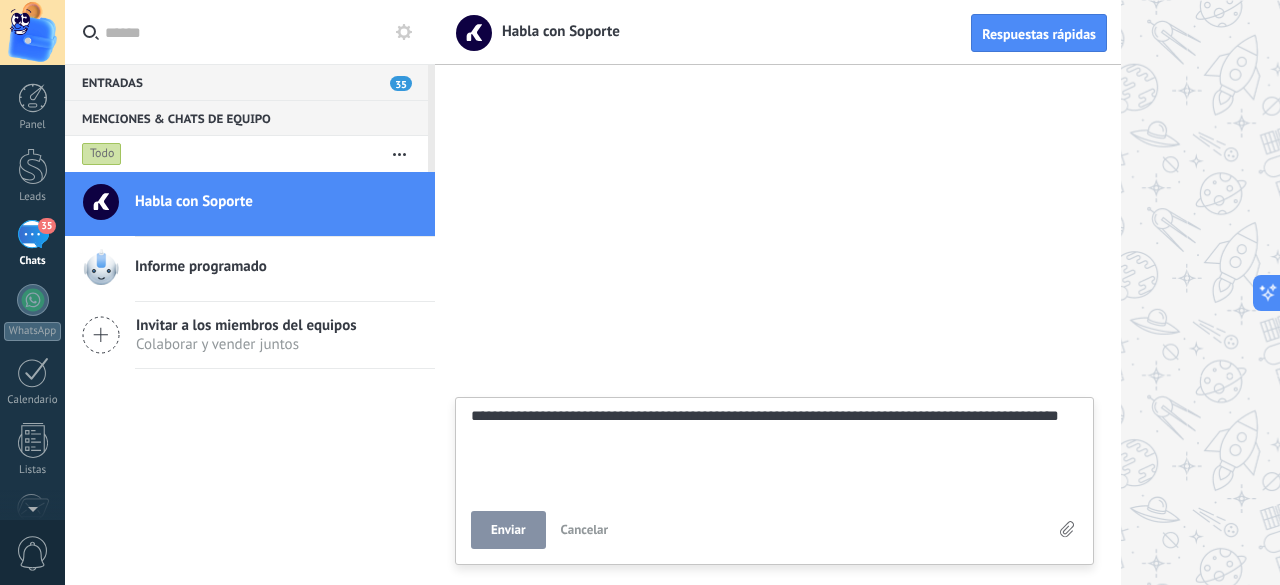 type on "**********" 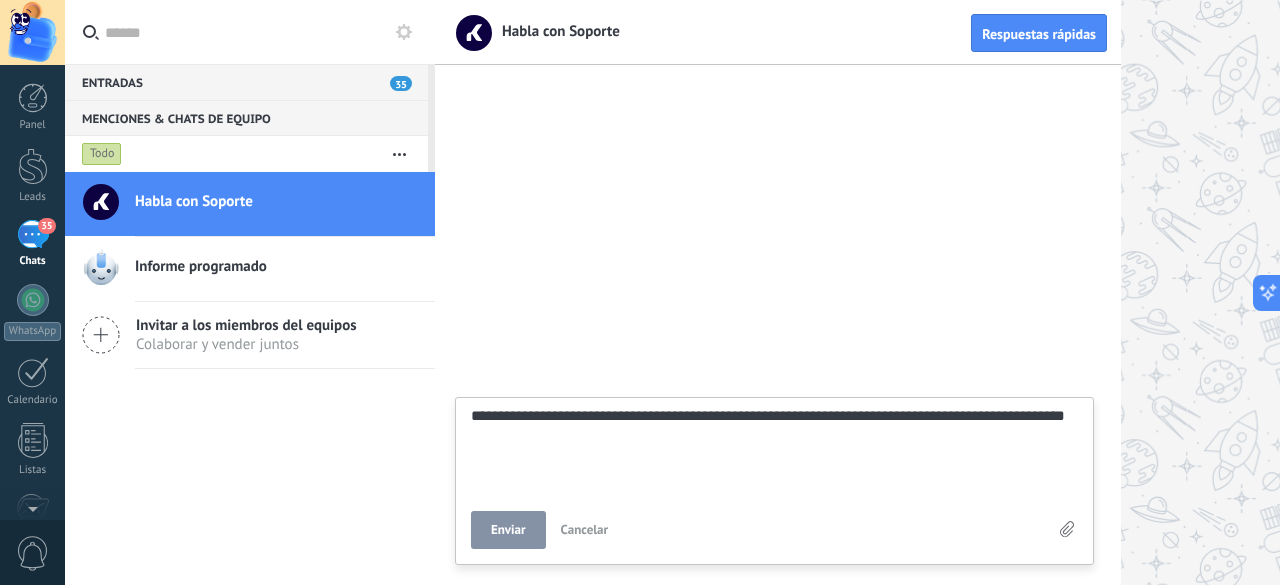 type on "**********" 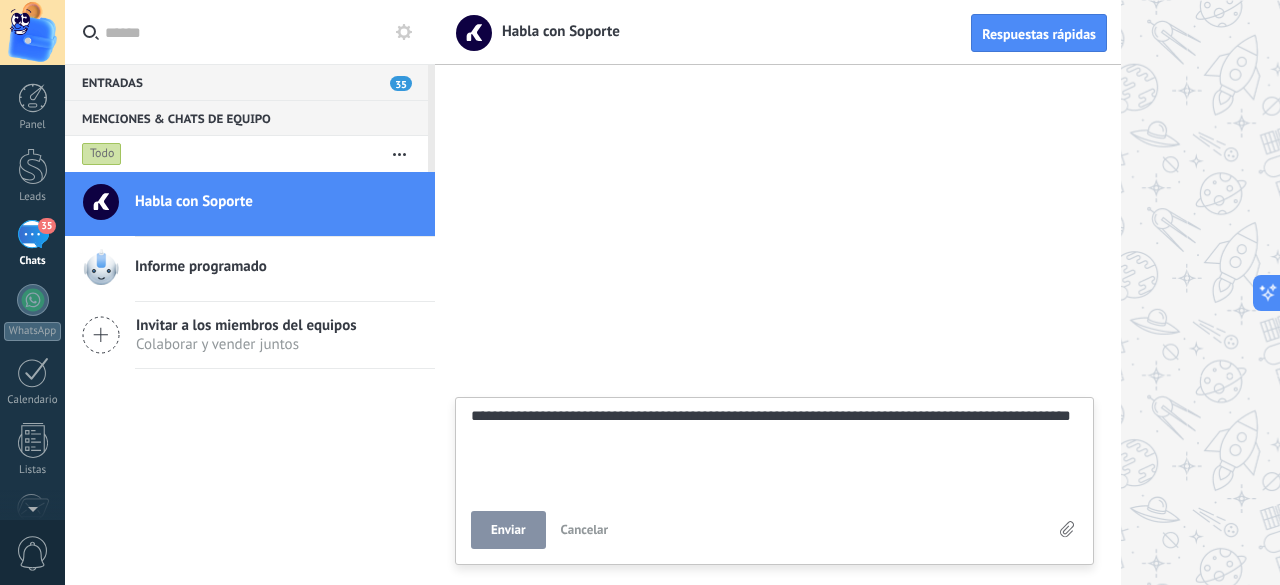 type on "**********" 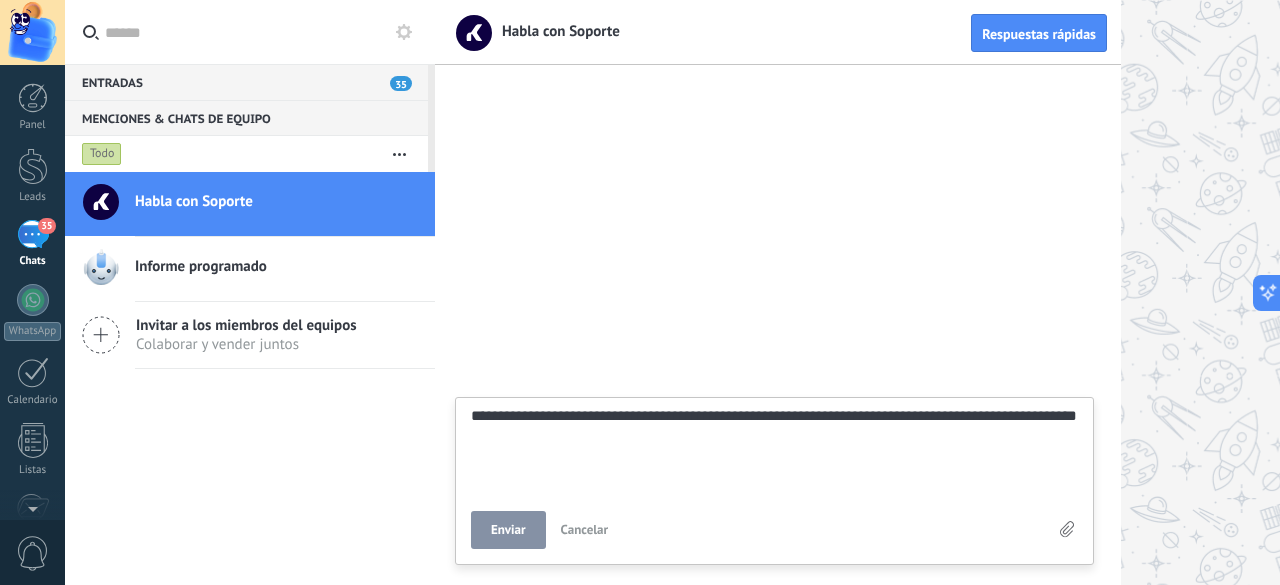 type on "**********" 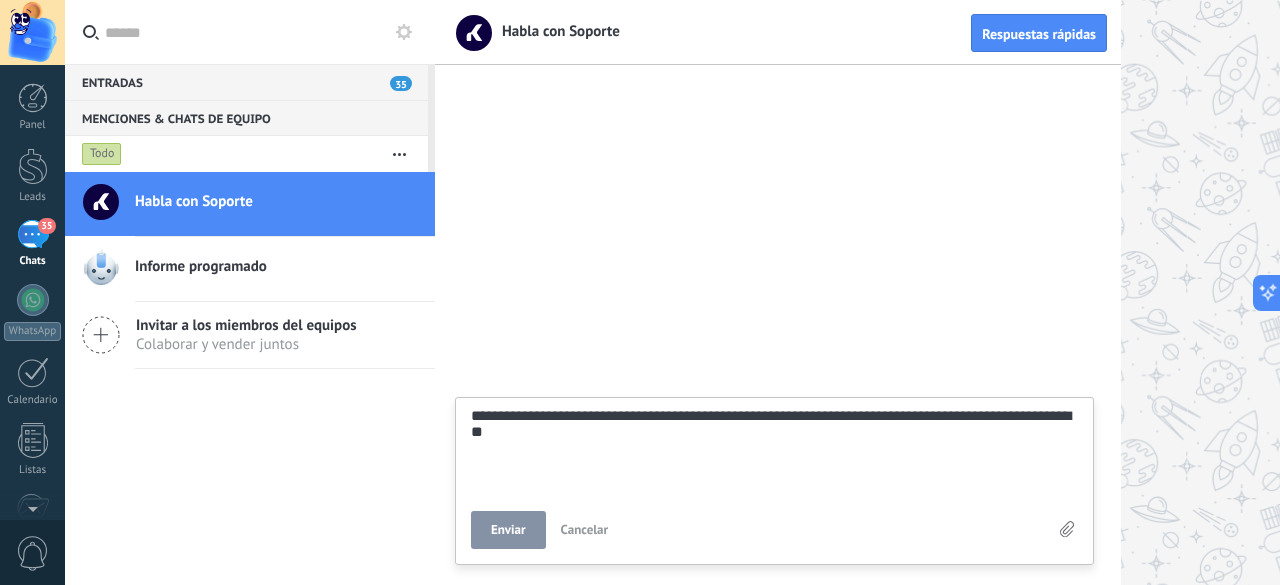 type on "**********" 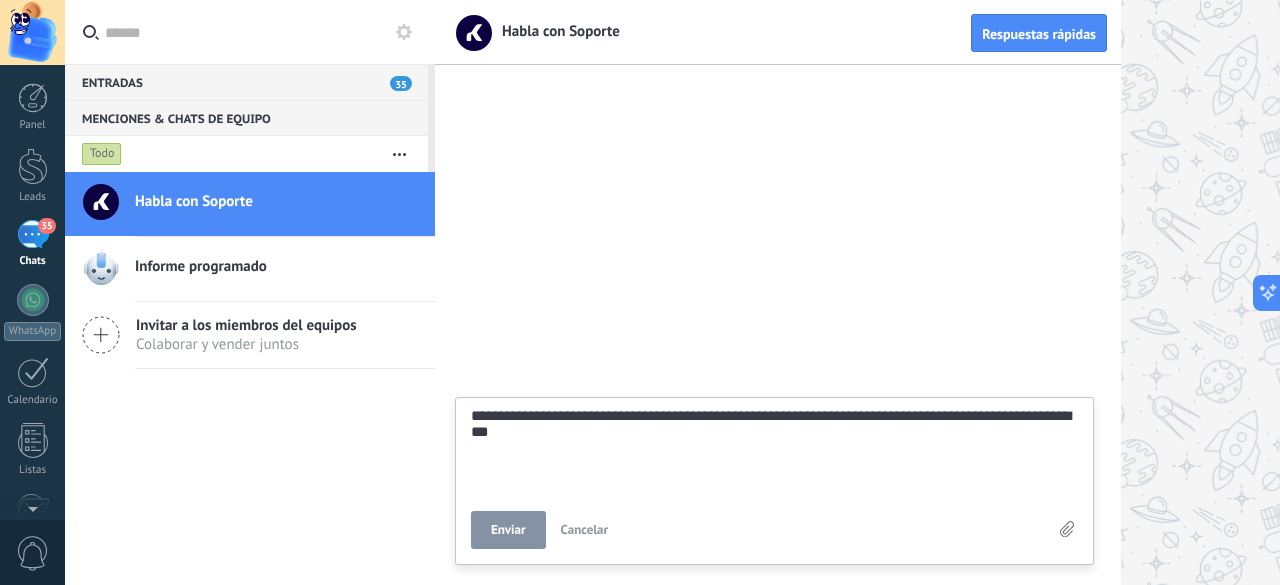 type on "**********" 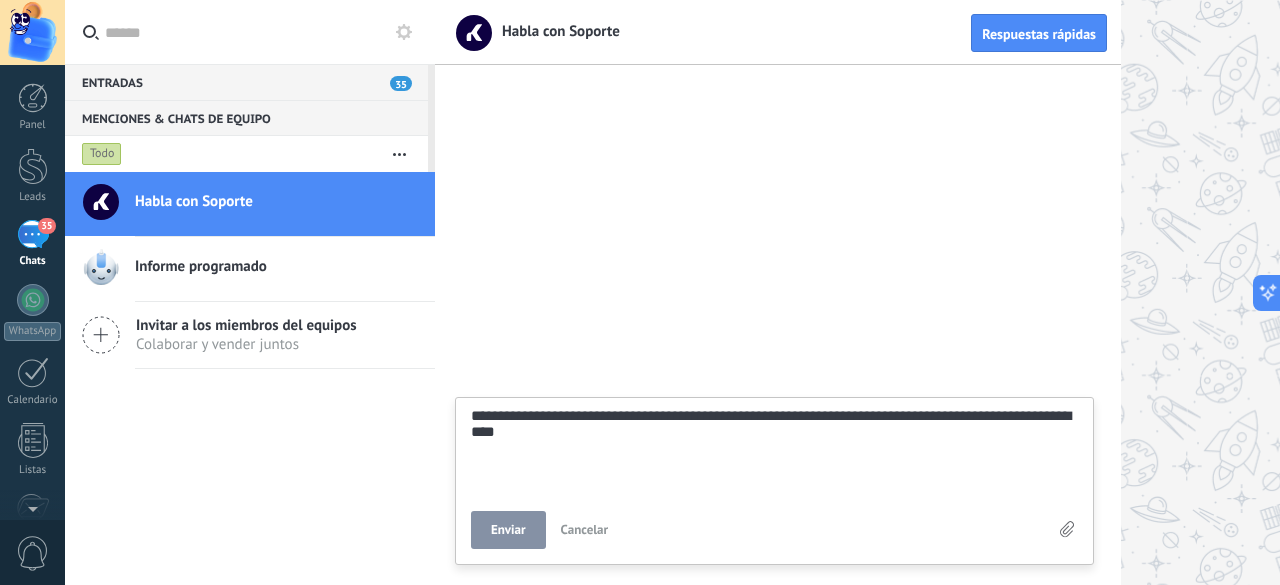 type on "**********" 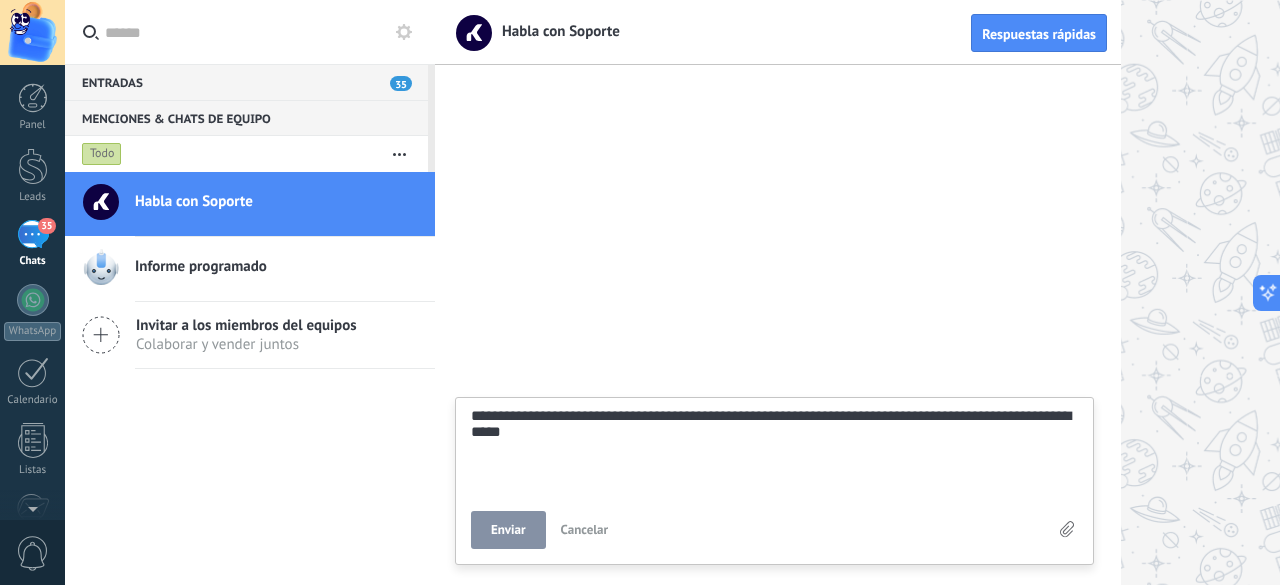 type on "**********" 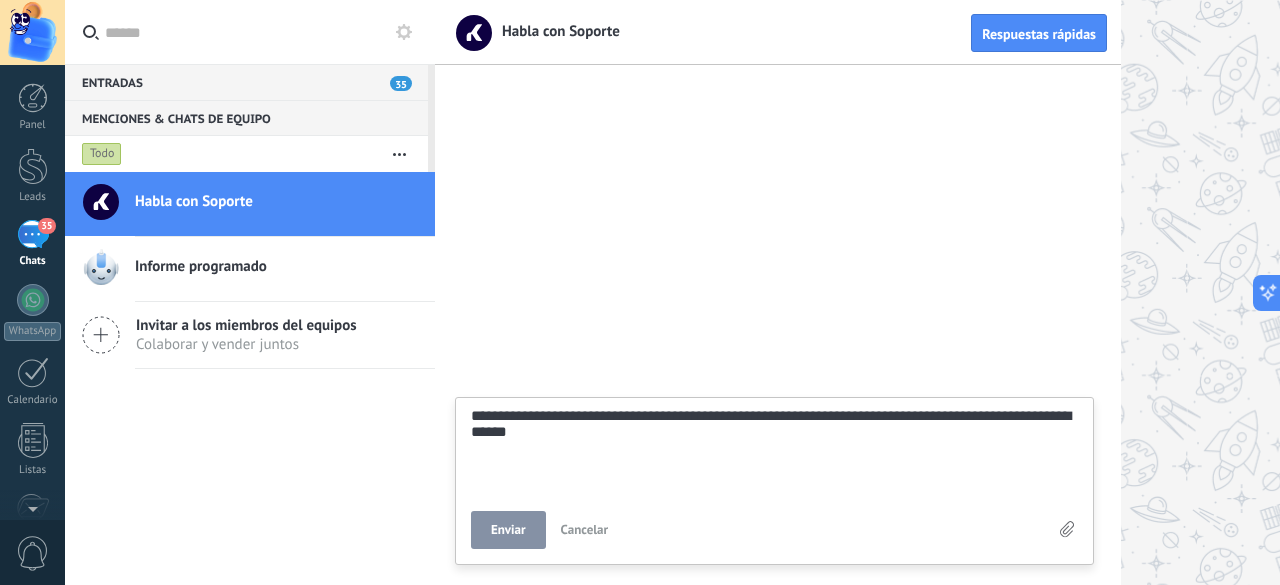 type on "**********" 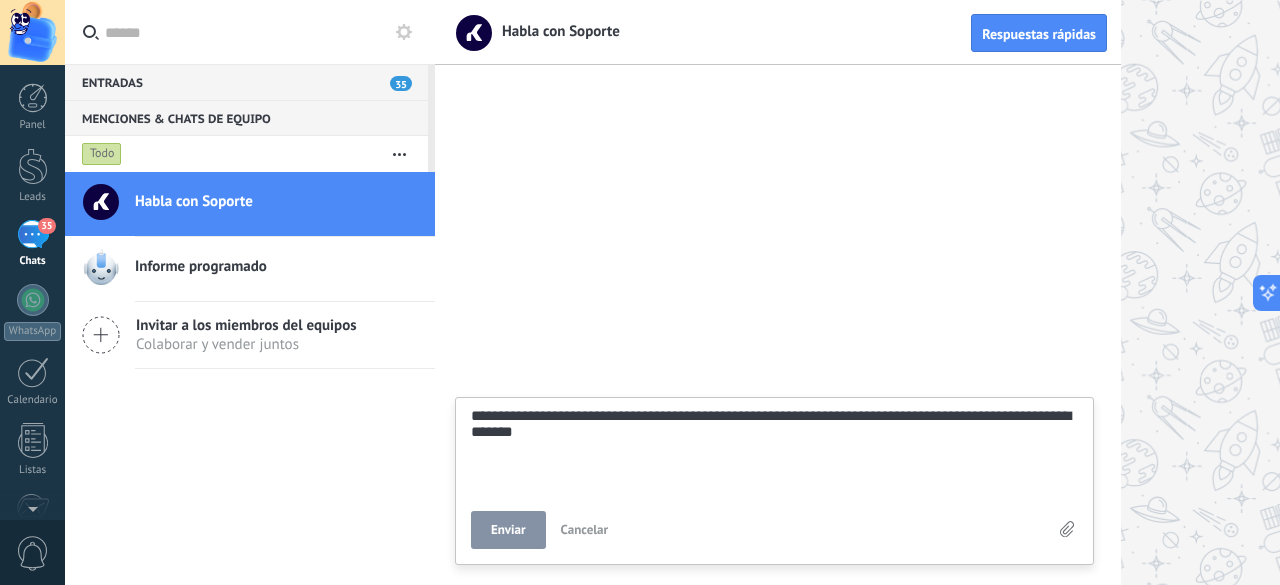 type on "**********" 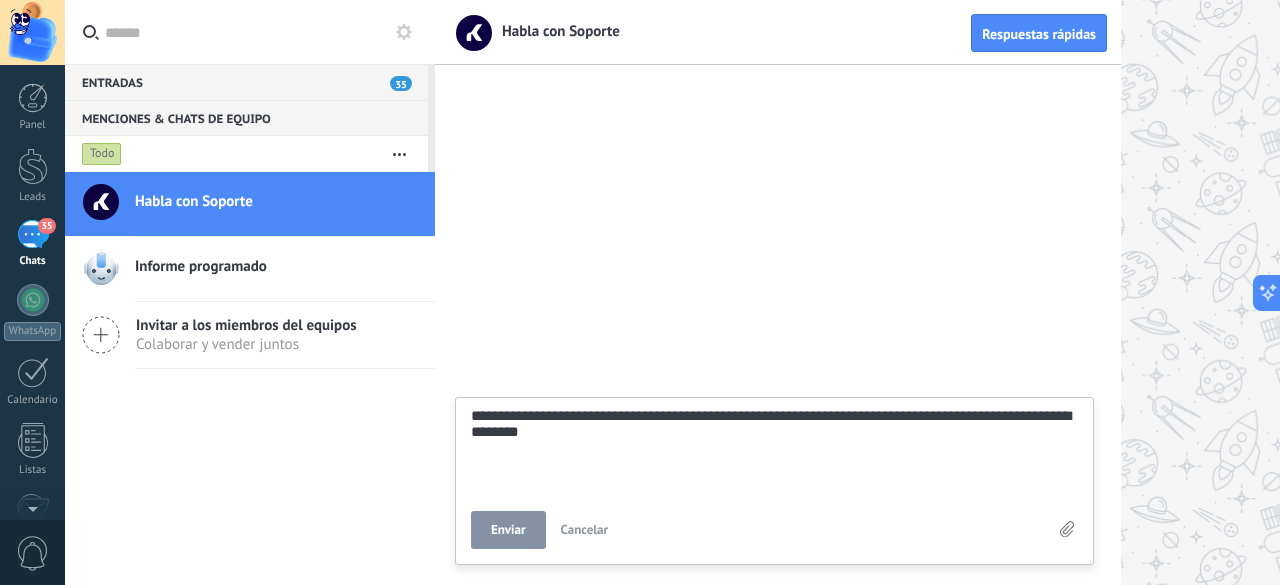 type on "**********" 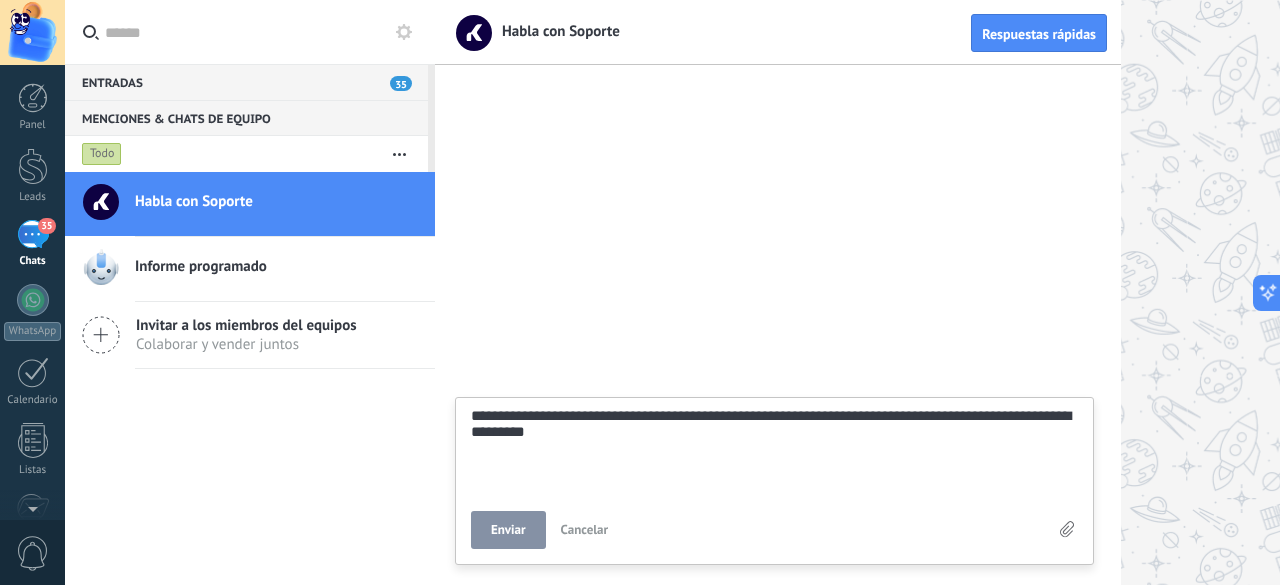 type on "**********" 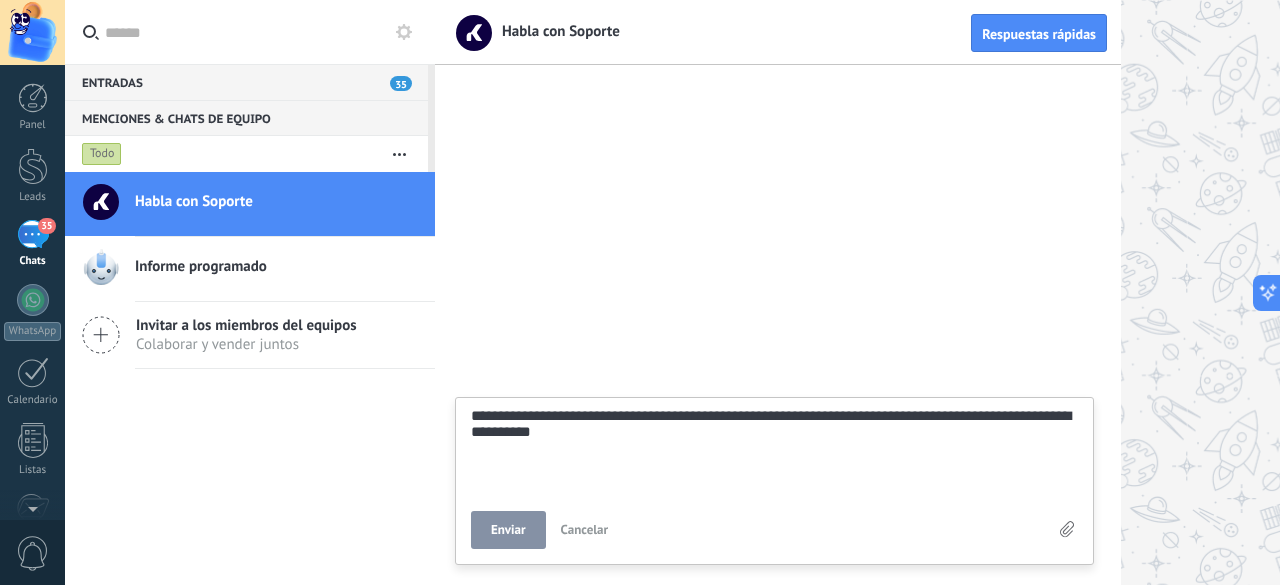 type on "**********" 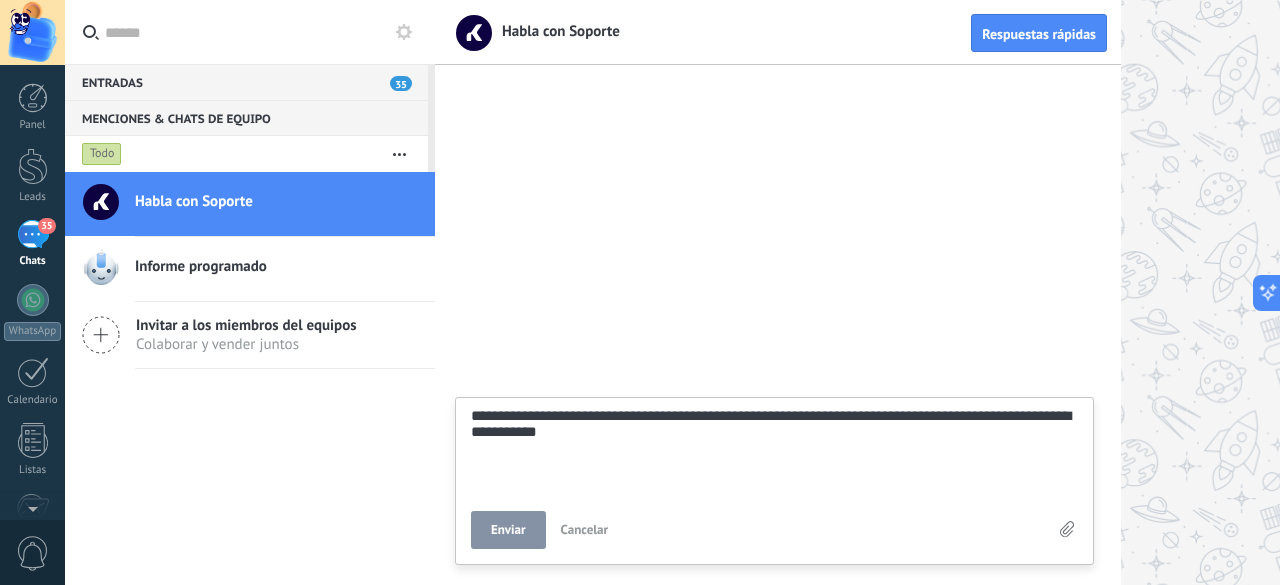 type on "**********" 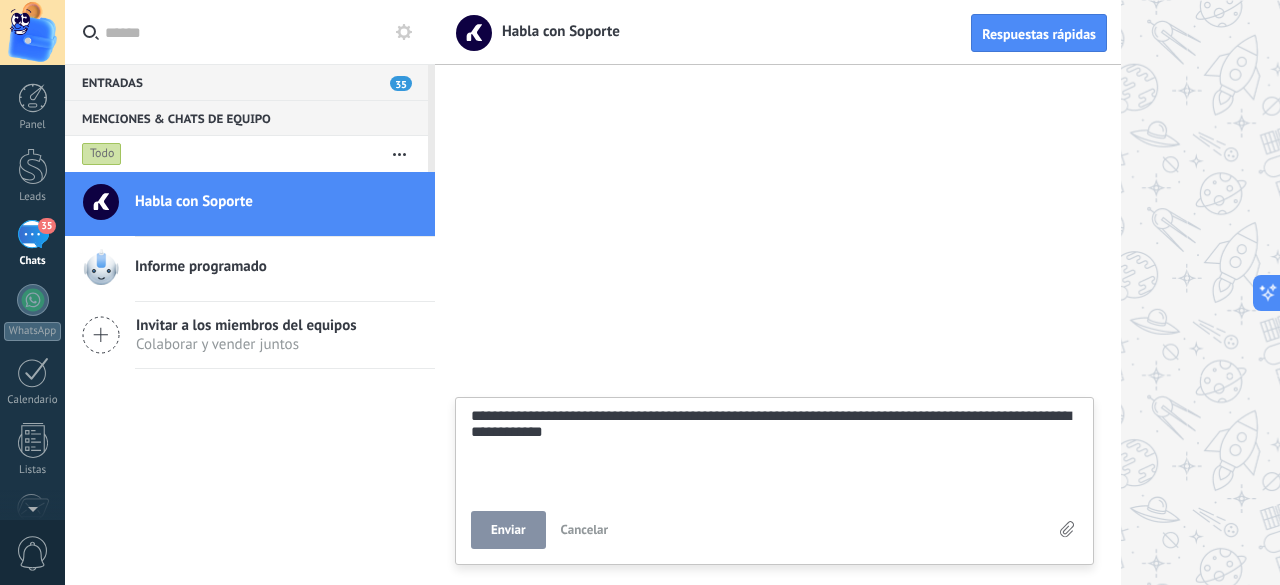 type 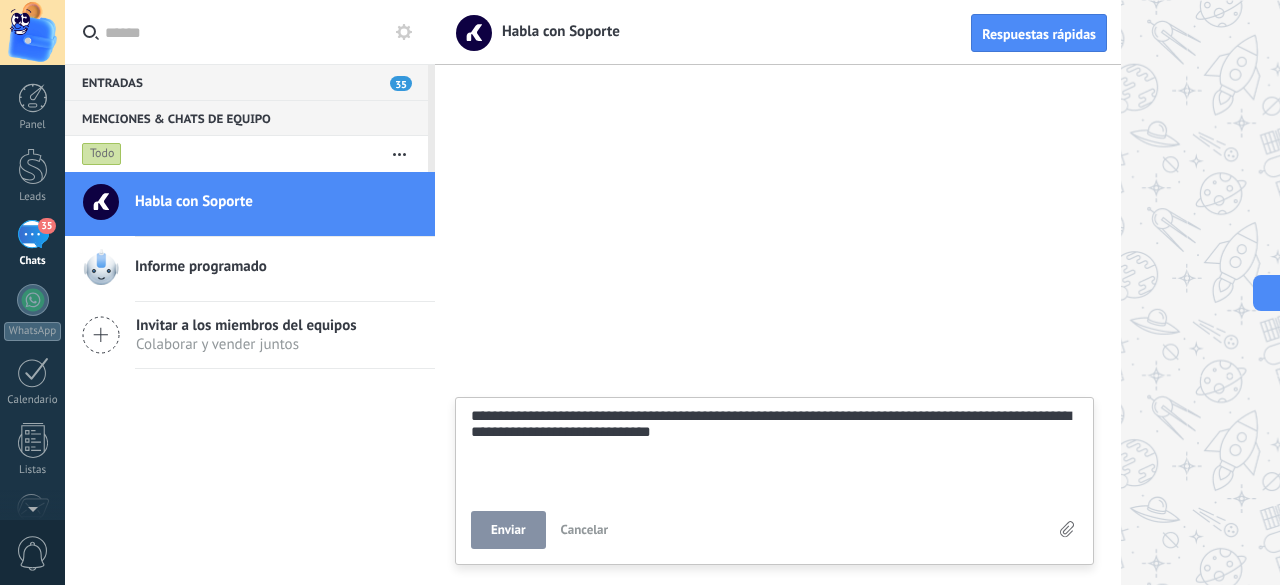 scroll, scrollTop: 38, scrollLeft: 0, axis: vertical 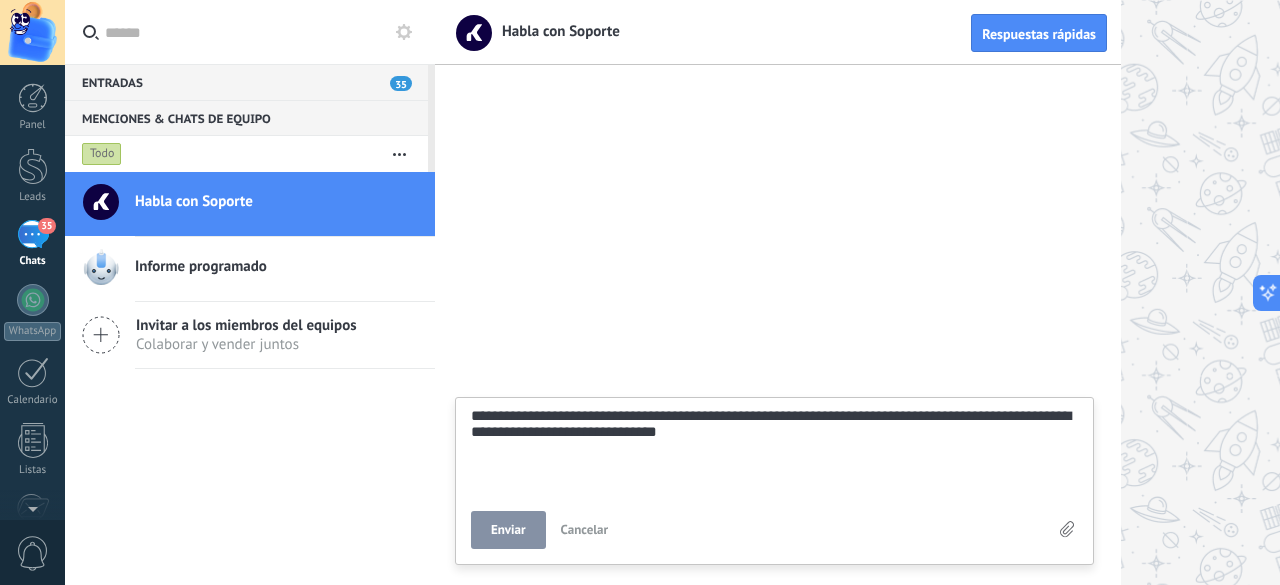 click on "Enviar" at bounding box center [508, 530] 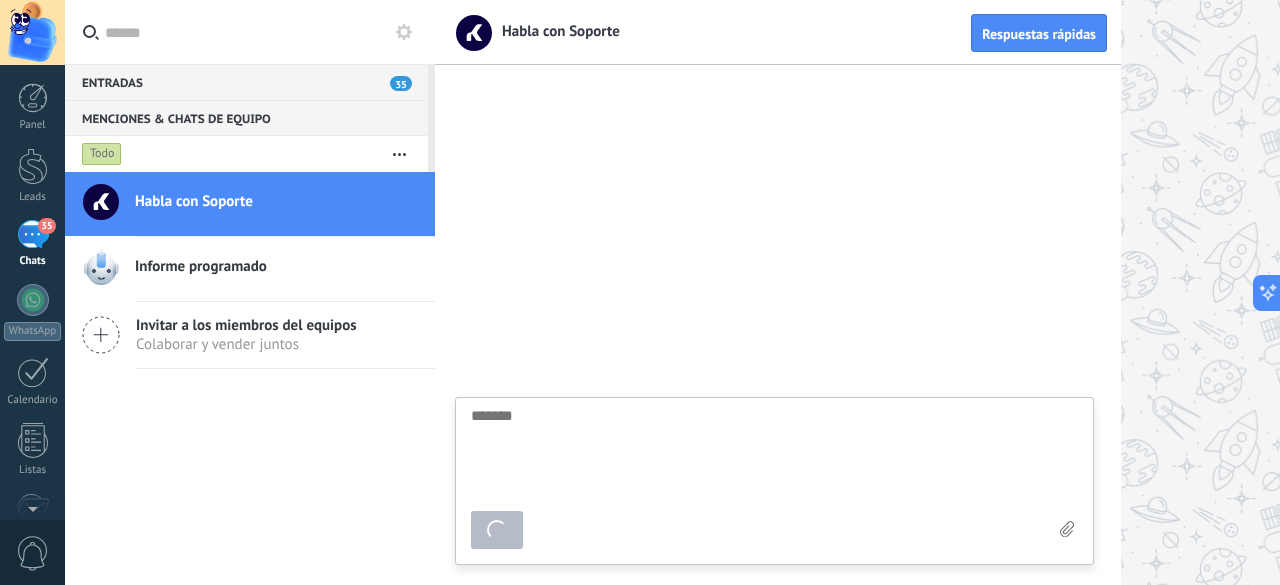 scroll, scrollTop: 19, scrollLeft: 0, axis: vertical 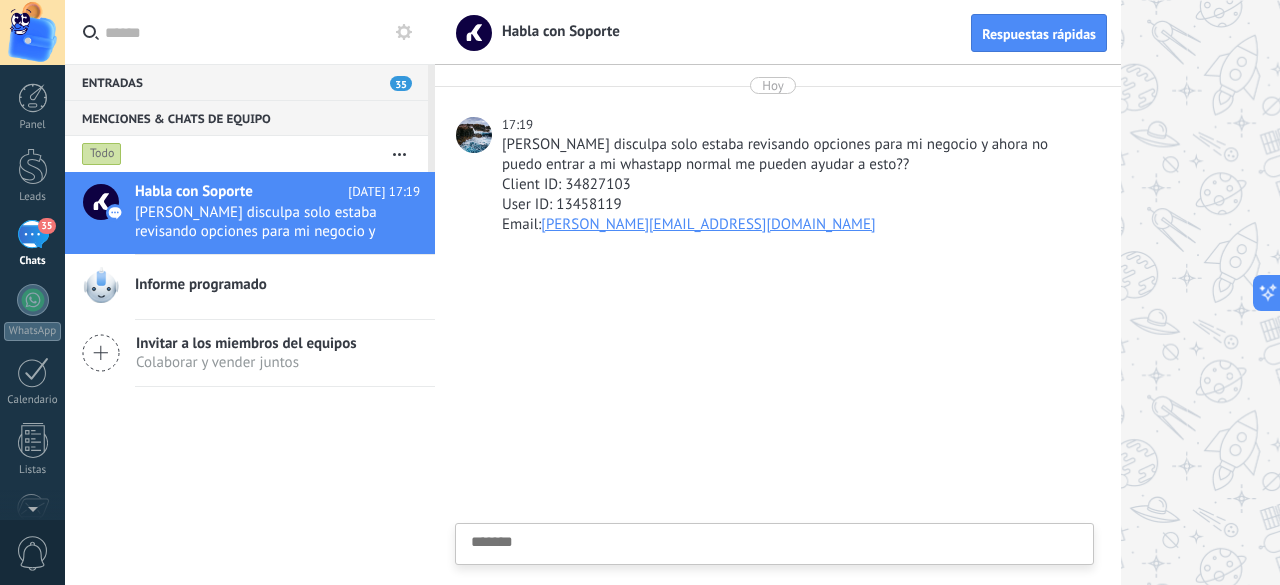 click on "Entradas 35" at bounding box center (246, 82) 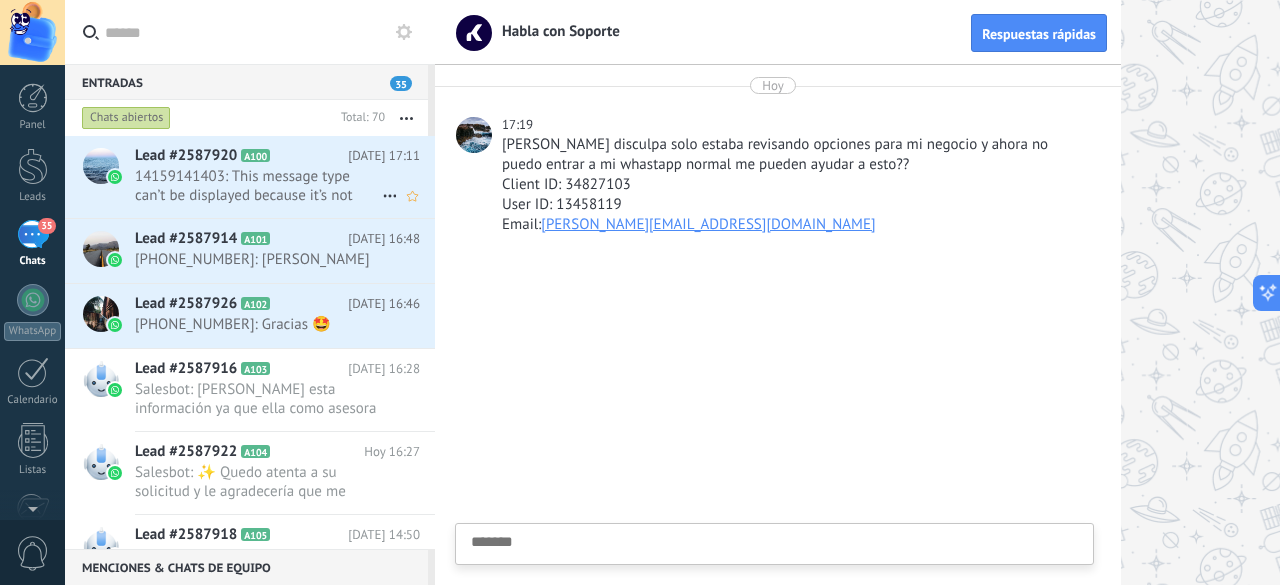 click on "14159141403: This message type can’t be displayed because it’s not supported yet." at bounding box center (258, 186) 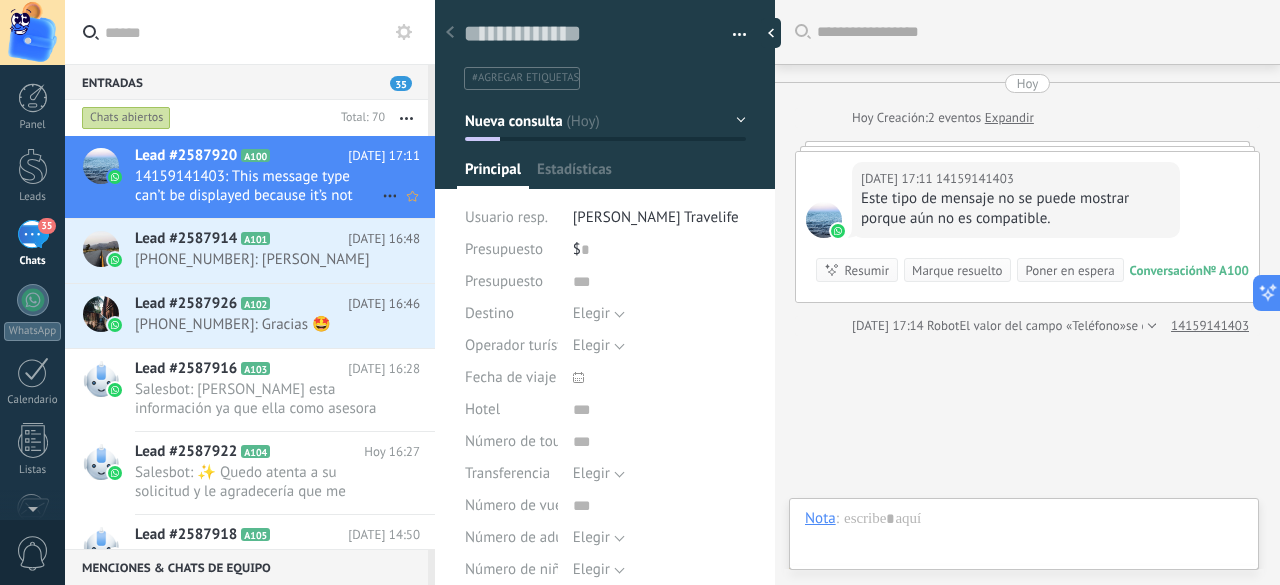 scroll, scrollTop: 30, scrollLeft: 0, axis: vertical 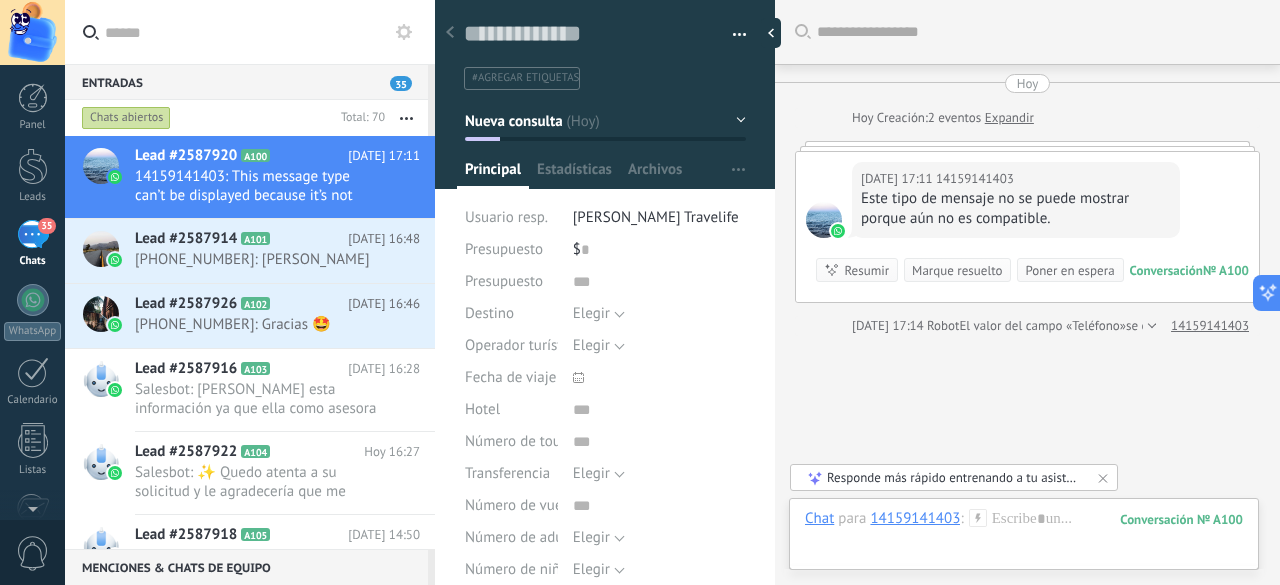 click on "Este tipo de mensaje no se puede mostrar porque aún no es compatible." at bounding box center (1016, 209) 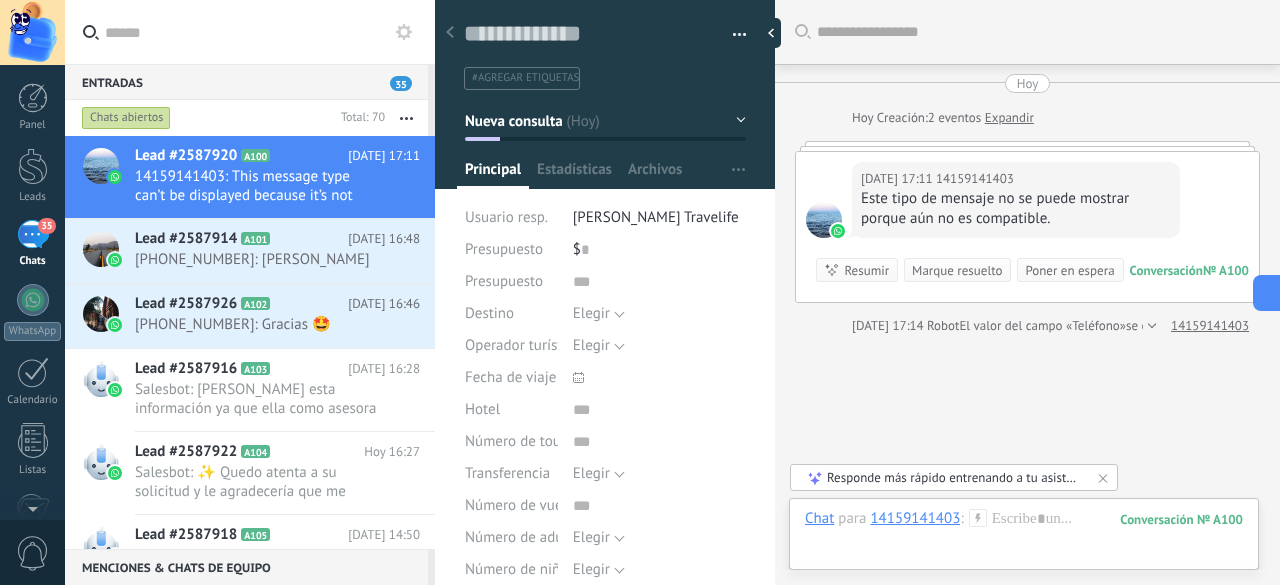 click at bounding box center (1027, 146) 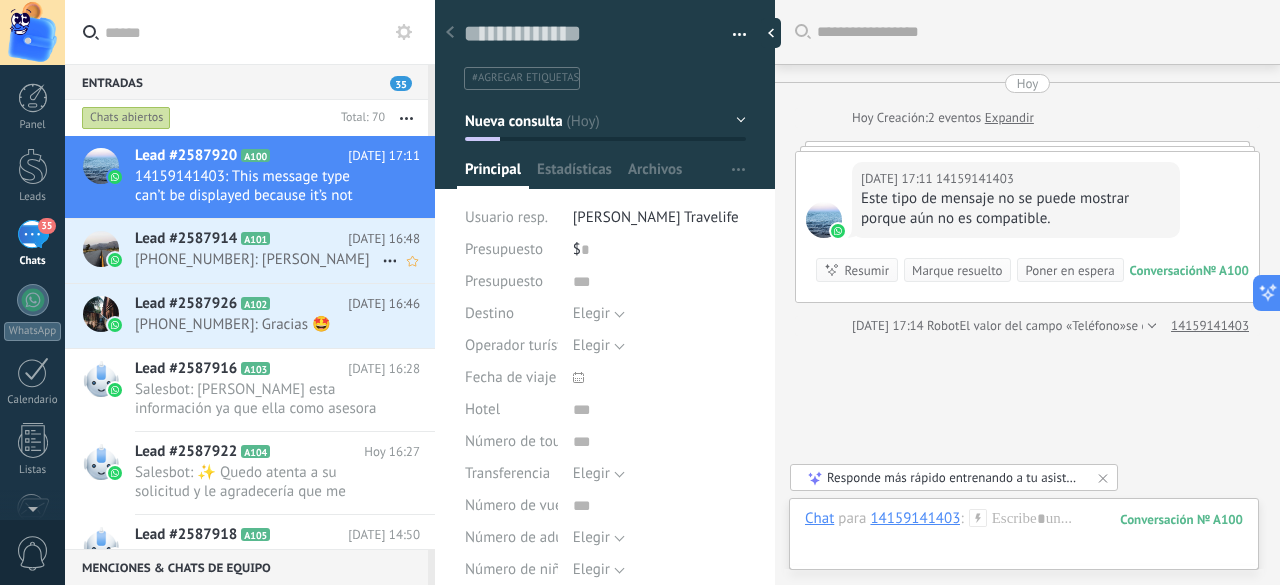 click on "[PHONE_NUMBER]: [PERSON_NAME]" at bounding box center (258, 259) 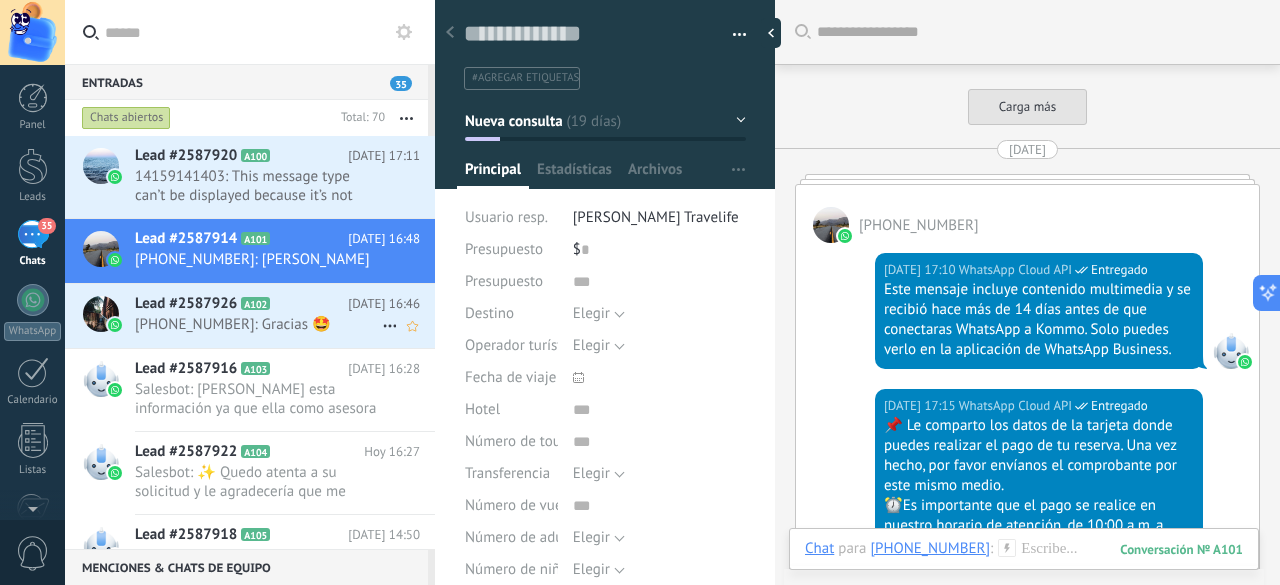 scroll, scrollTop: 3672, scrollLeft: 0, axis: vertical 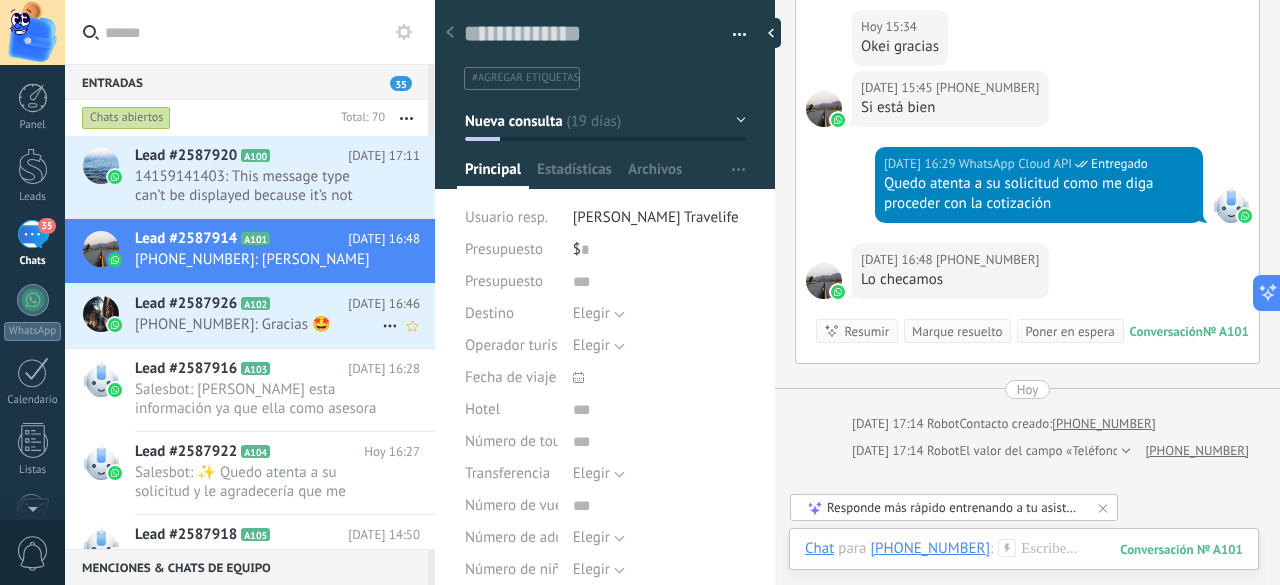 click on "Lead #2587926
A102
[DATE] 16:46
[PHONE_NUMBER]: Gracias 🤩" at bounding box center (285, 315) 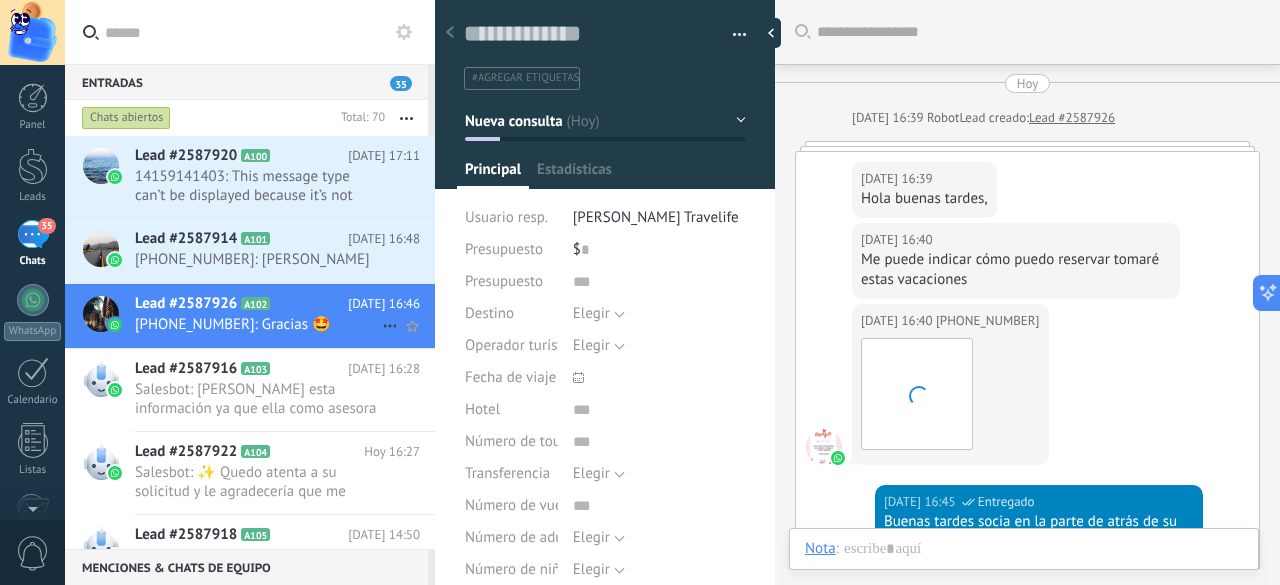scroll, scrollTop: 30, scrollLeft: 0, axis: vertical 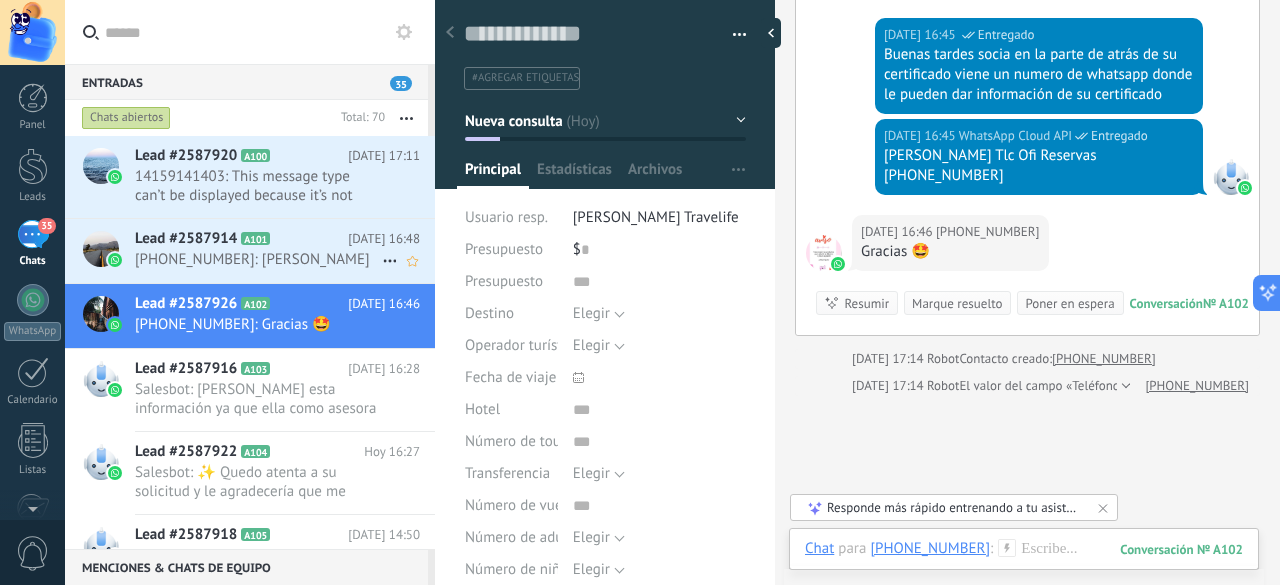 click on "[PHONE_NUMBER]: [PERSON_NAME]" at bounding box center (258, 259) 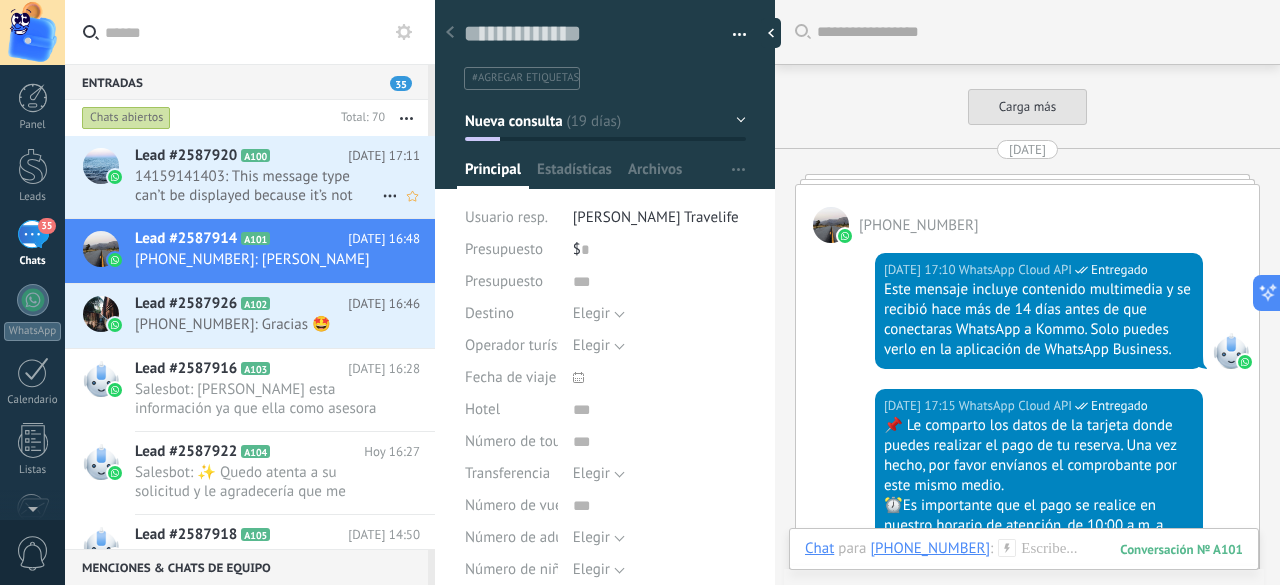 scroll, scrollTop: 3672, scrollLeft: 0, axis: vertical 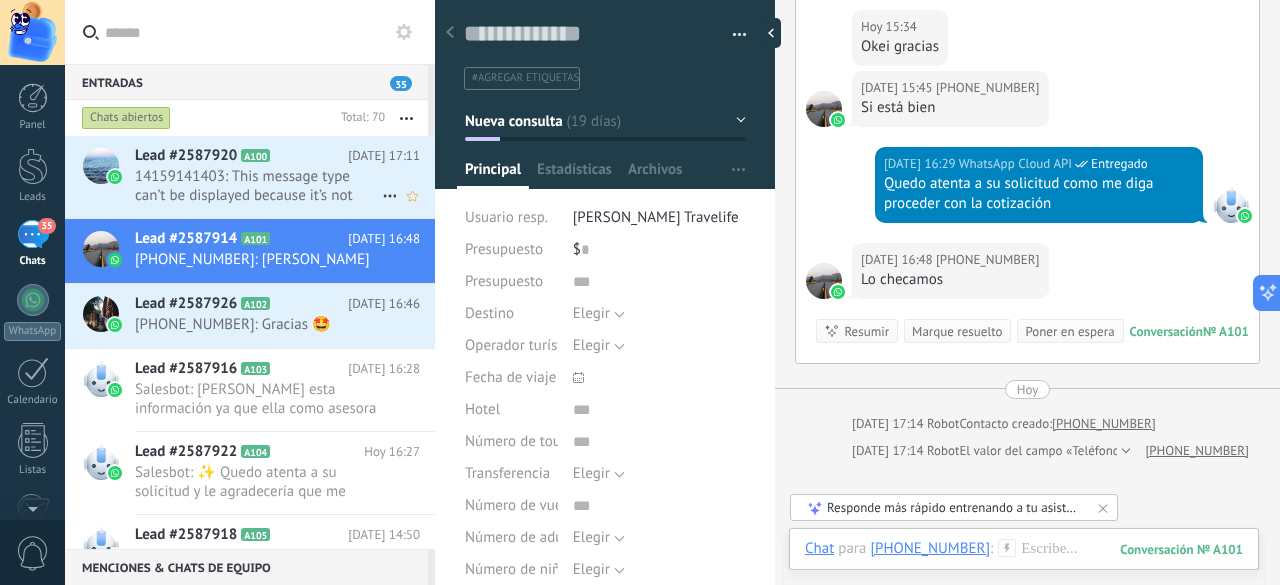 click on "14159141403: This message type can’t be displayed because it’s not supported yet." at bounding box center [258, 186] 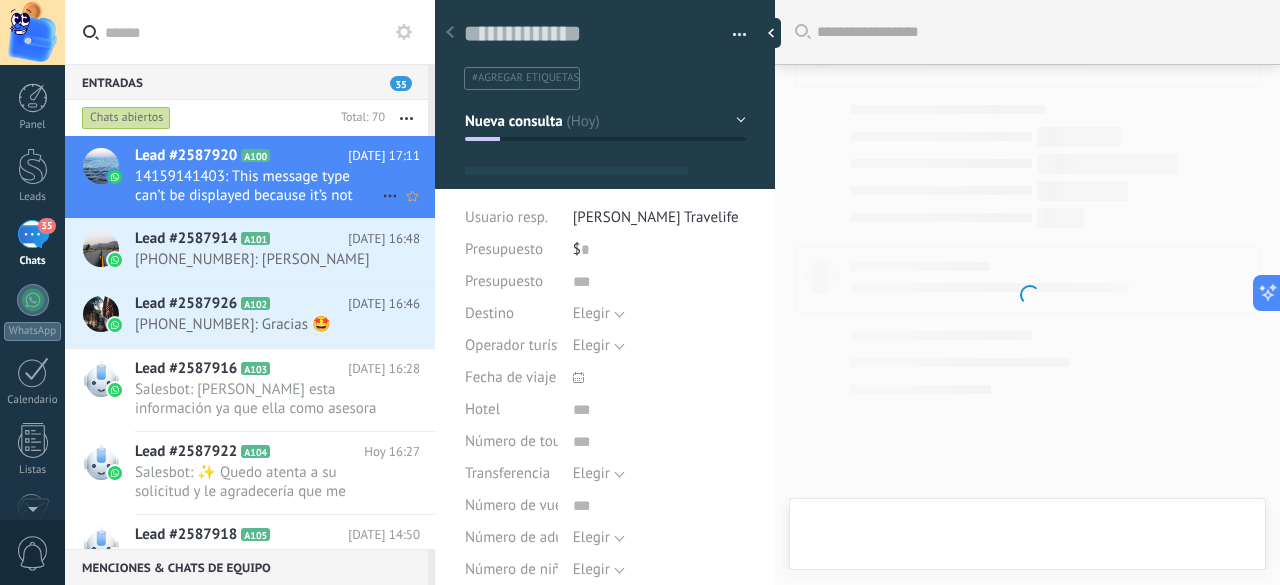 scroll, scrollTop: 0, scrollLeft: 0, axis: both 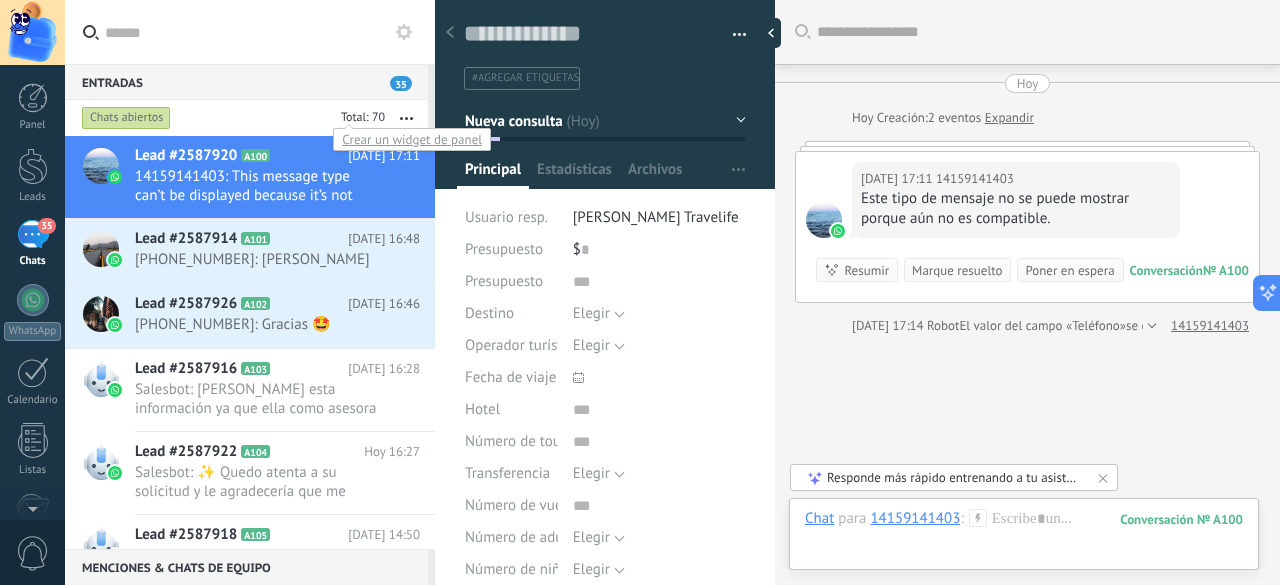 click at bounding box center (360, 119) 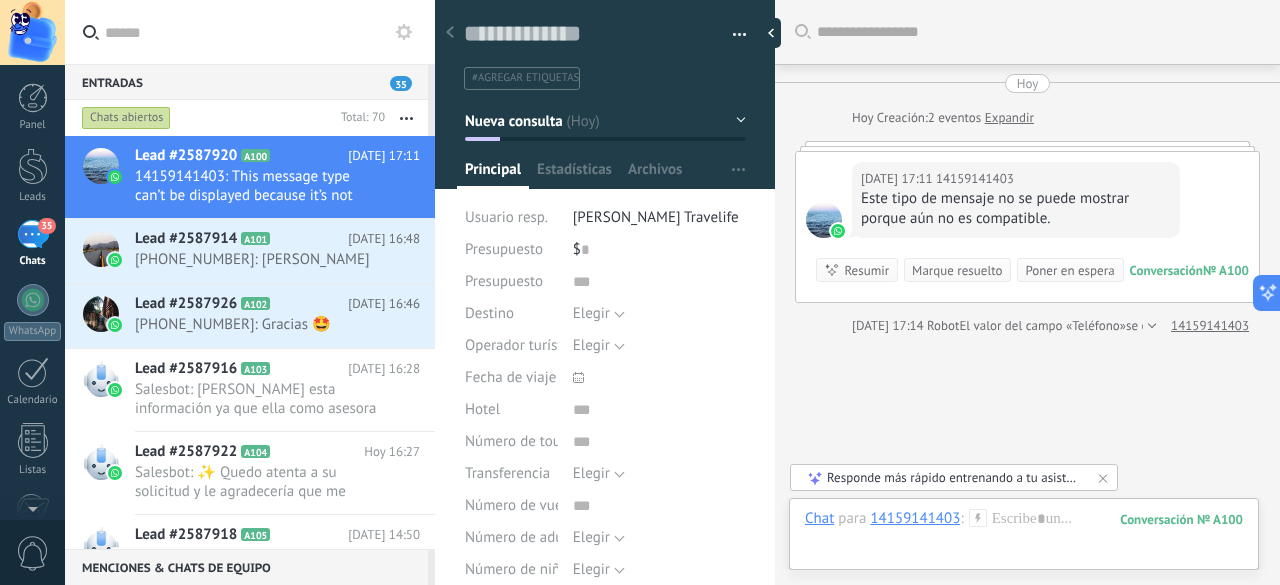 click on "Chats abiertos" at bounding box center (126, 118) 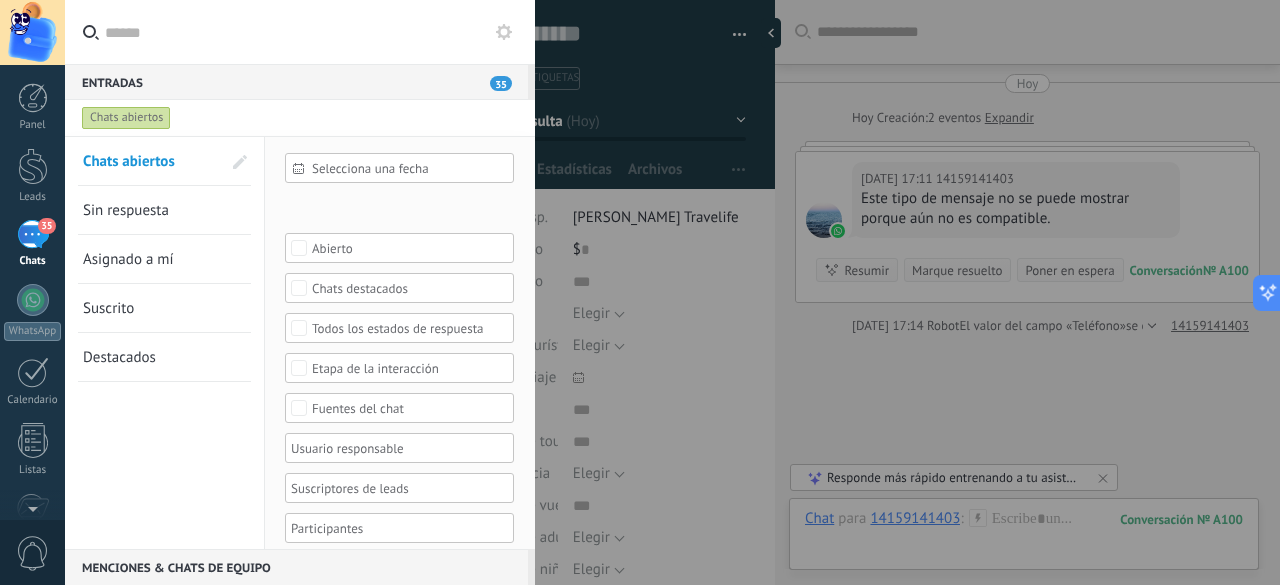 click on "Chats abiertos" at bounding box center (126, 118) 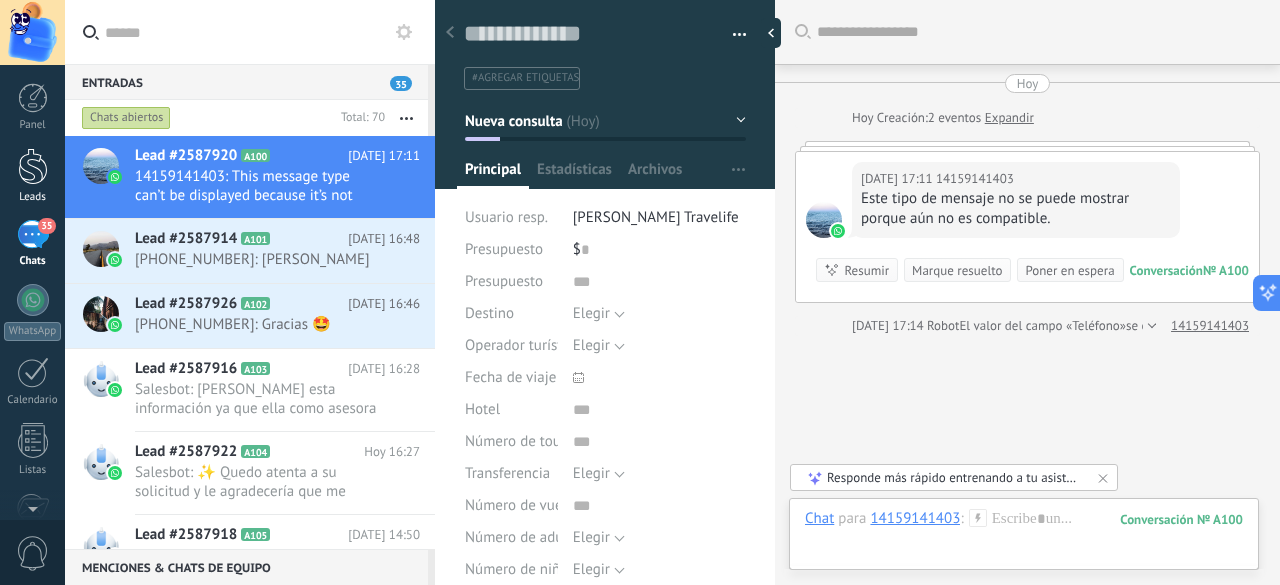 click on "Leads" at bounding box center [32, 176] 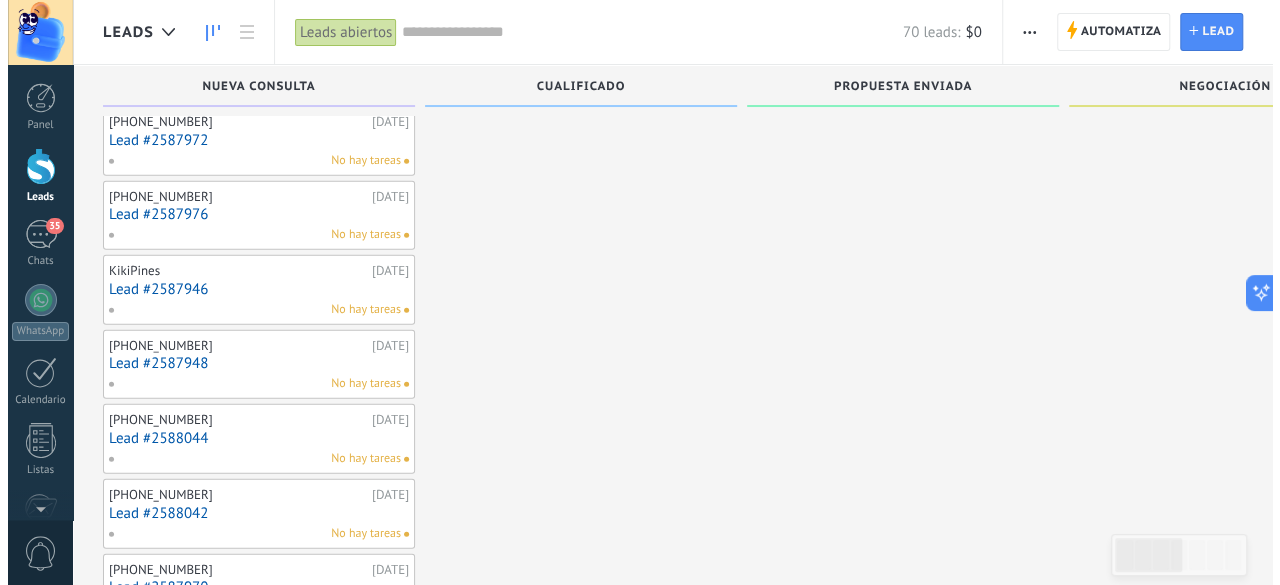 scroll, scrollTop: 2619, scrollLeft: 0, axis: vertical 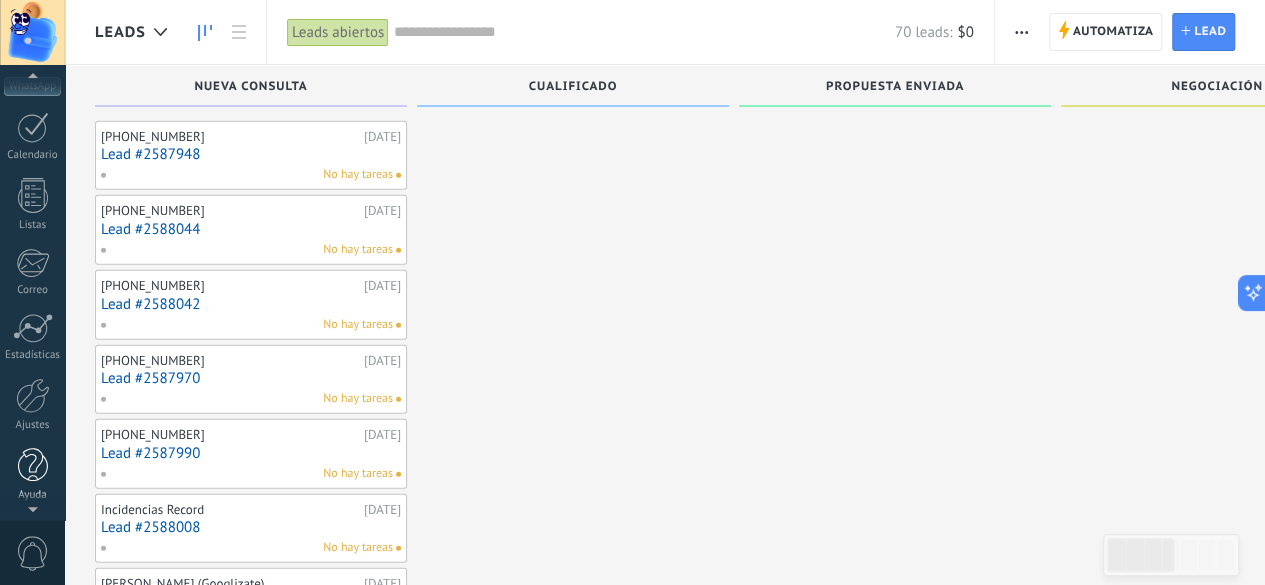 click at bounding box center (33, 465) 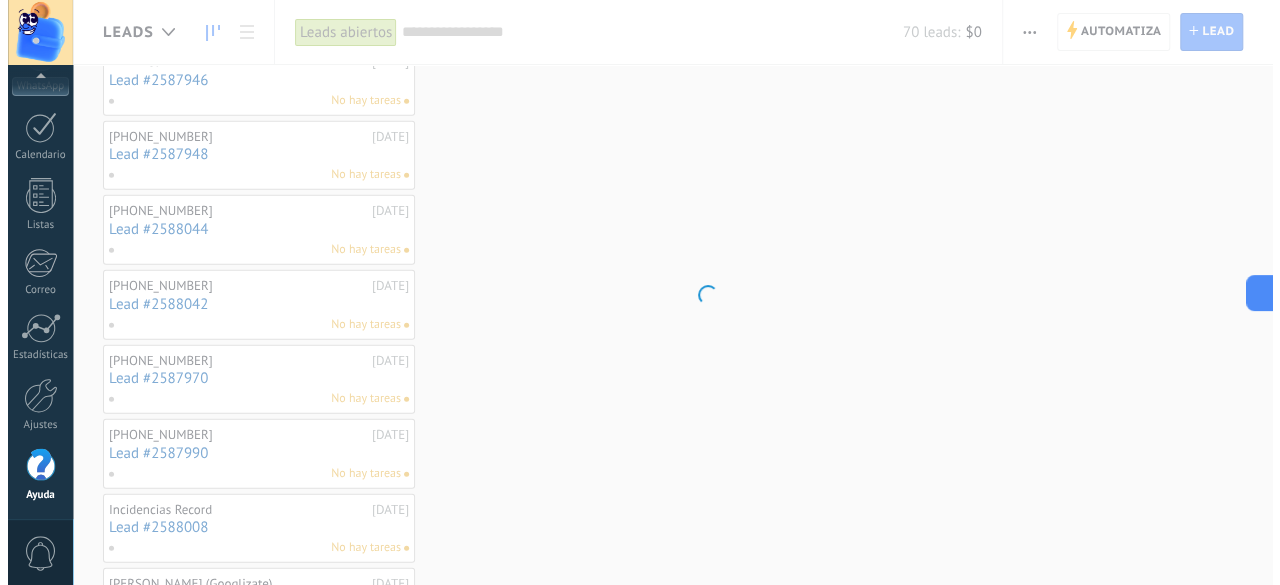 scroll, scrollTop: 0, scrollLeft: 0, axis: both 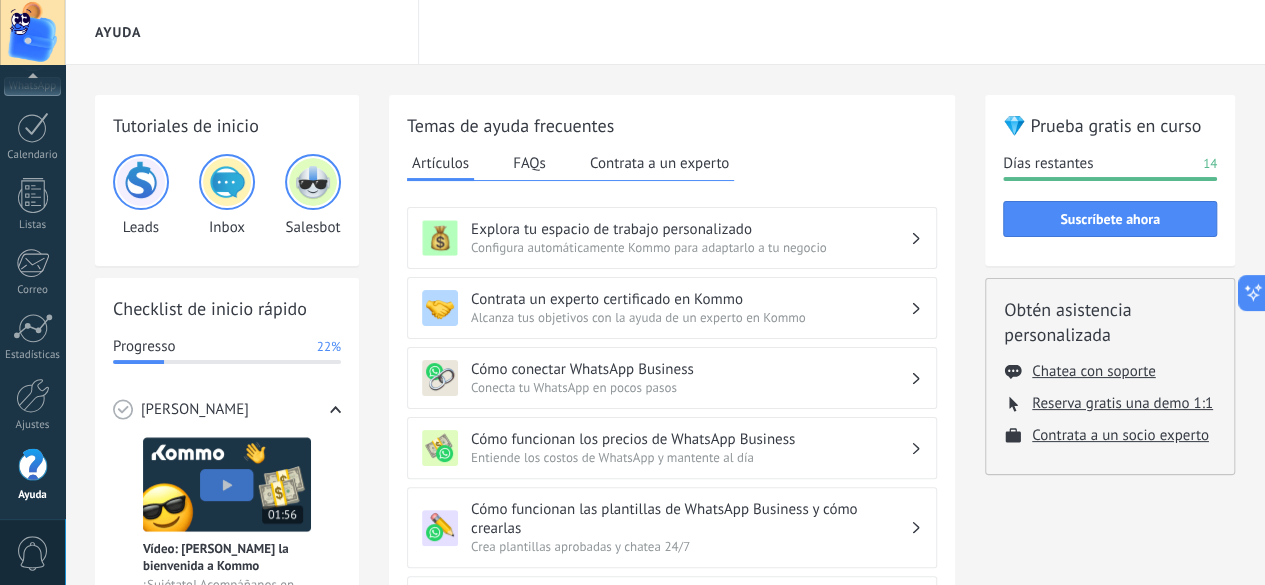 click at bounding box center [227, 182] 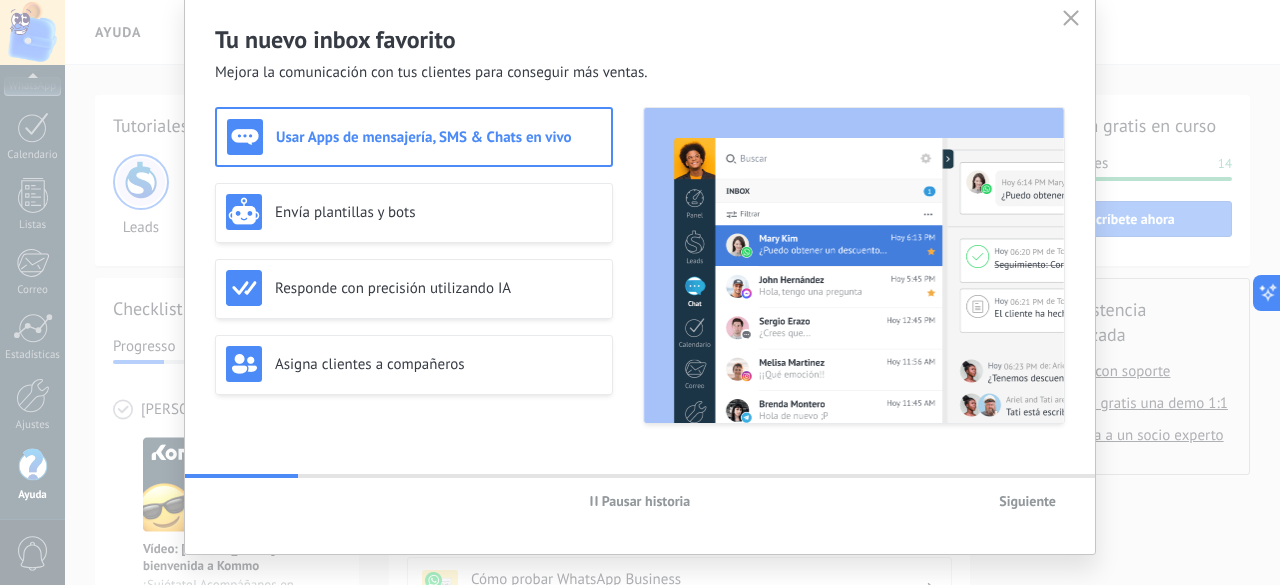 scroll, scrollTop: 106, scrollLeft: 0, axis: vertical 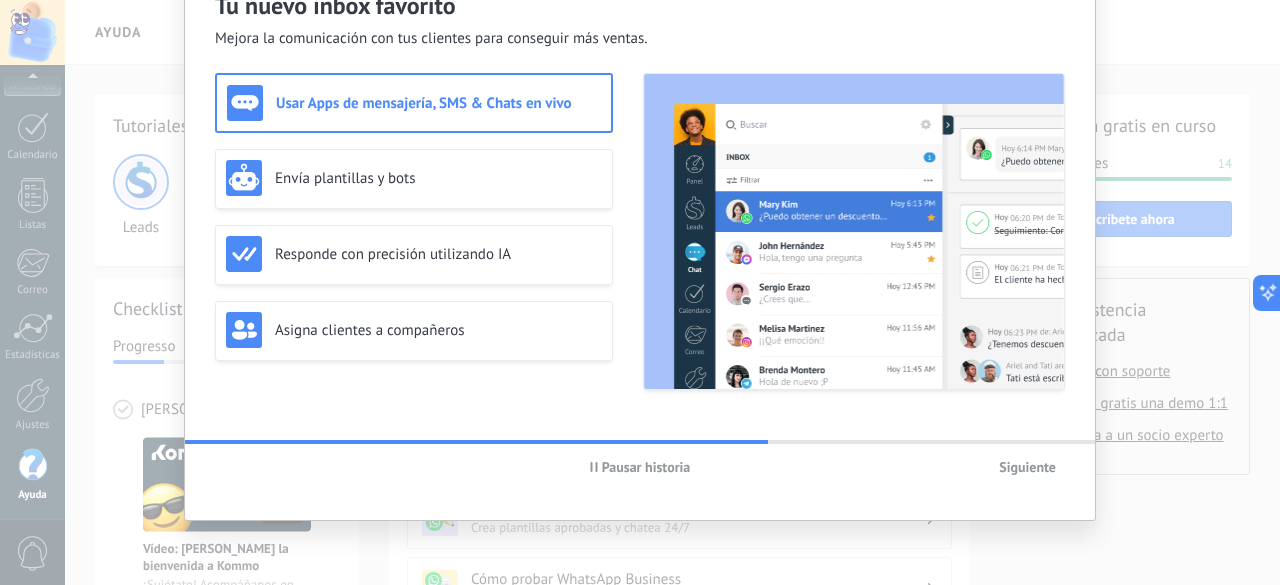 click on "Tu nuevo inbox favorito Mejora la comunicación con tus clientes para conseguir más ventas. Usar Apps de mensajería, SMS & Chats en vivo Envía plantillas y bots Responde con precisión utilizando IA Asigna clientes a compañeros Pausar historia Siguiente" at bounding box center (640, 292) 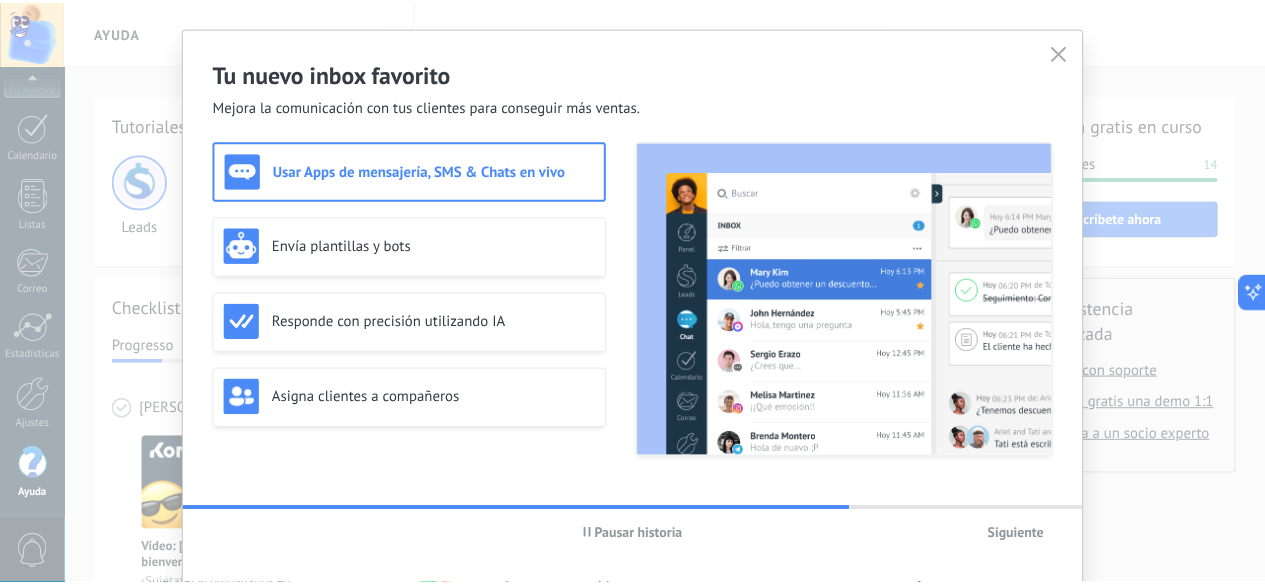 scroll, scrollTop: 0, scrollLeft: 0, axis: both 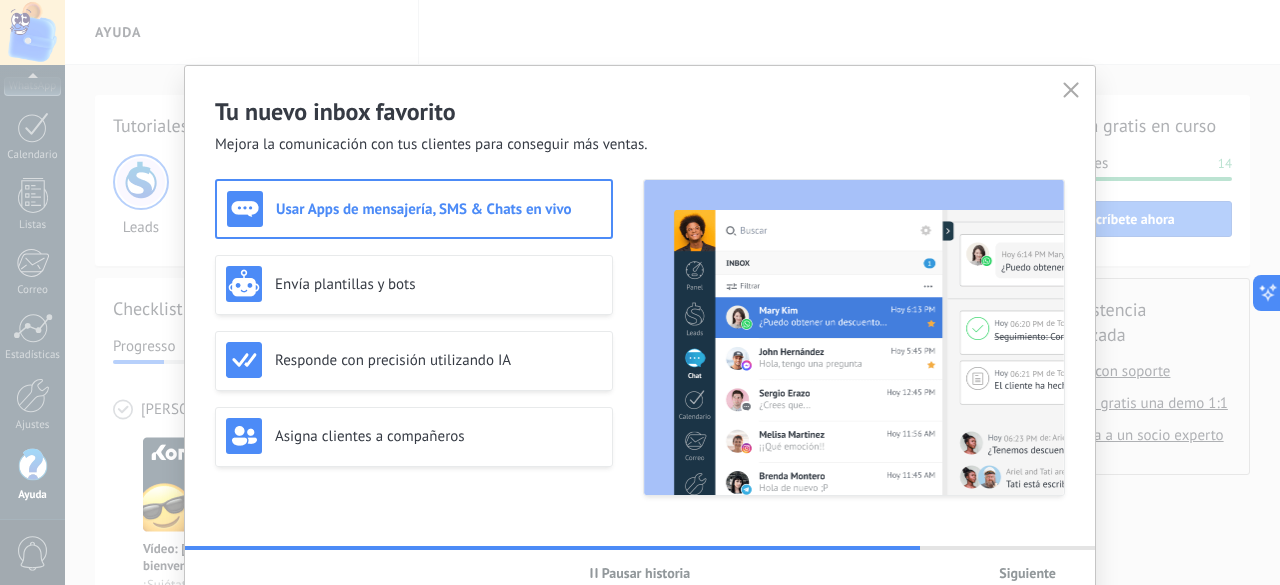 click 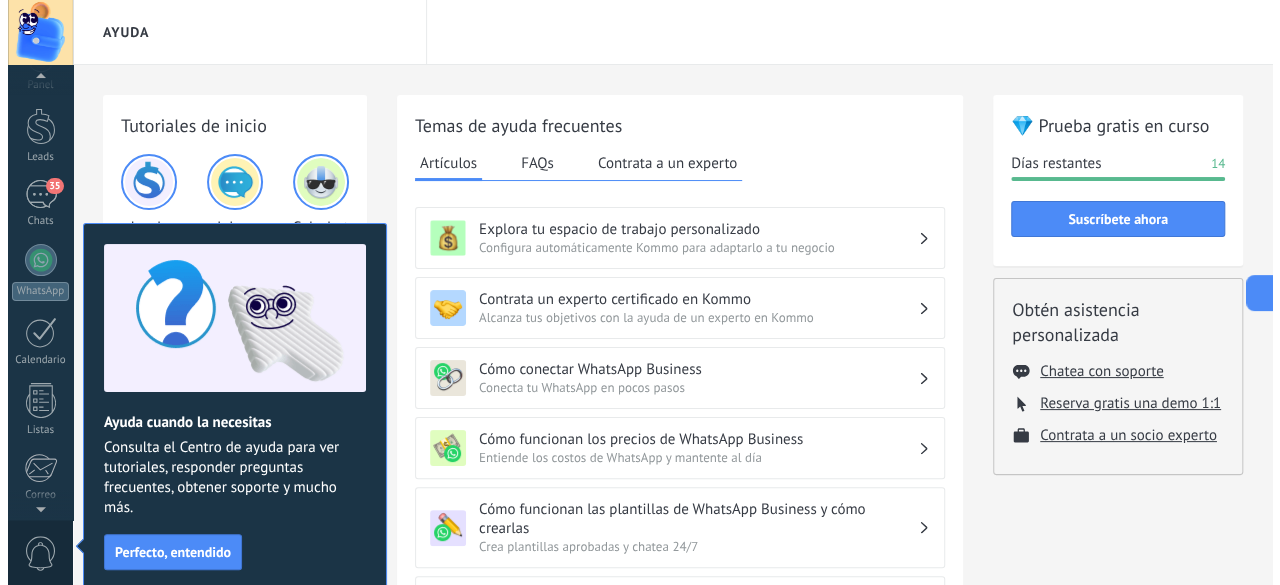 scroll, scrollTop: 0, scrollLeft: 0, axis: both 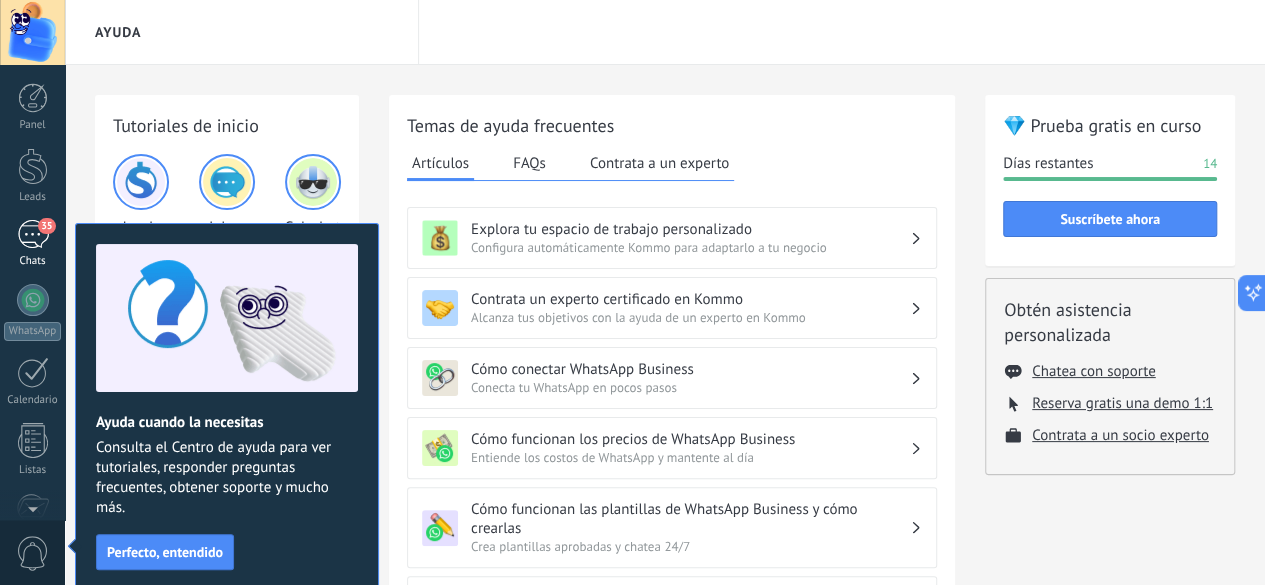 click on "35" at bounding box center [33, 234] 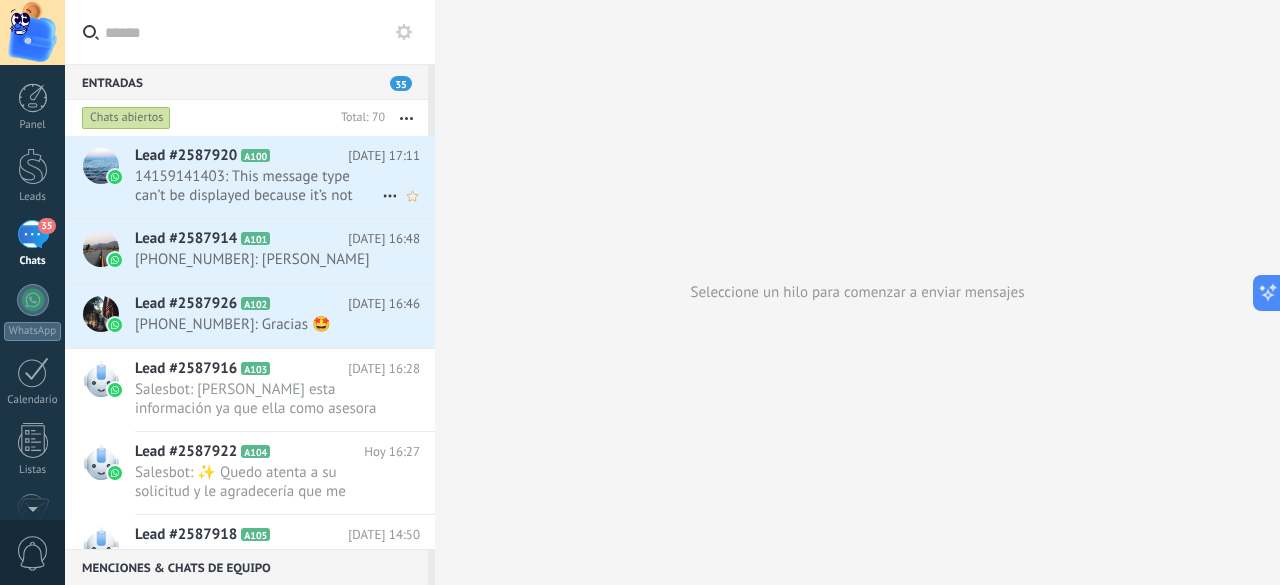 click on "14159141403: This message type can’t be displayed because it’s not supported yet." at bounding box center (258, 186) 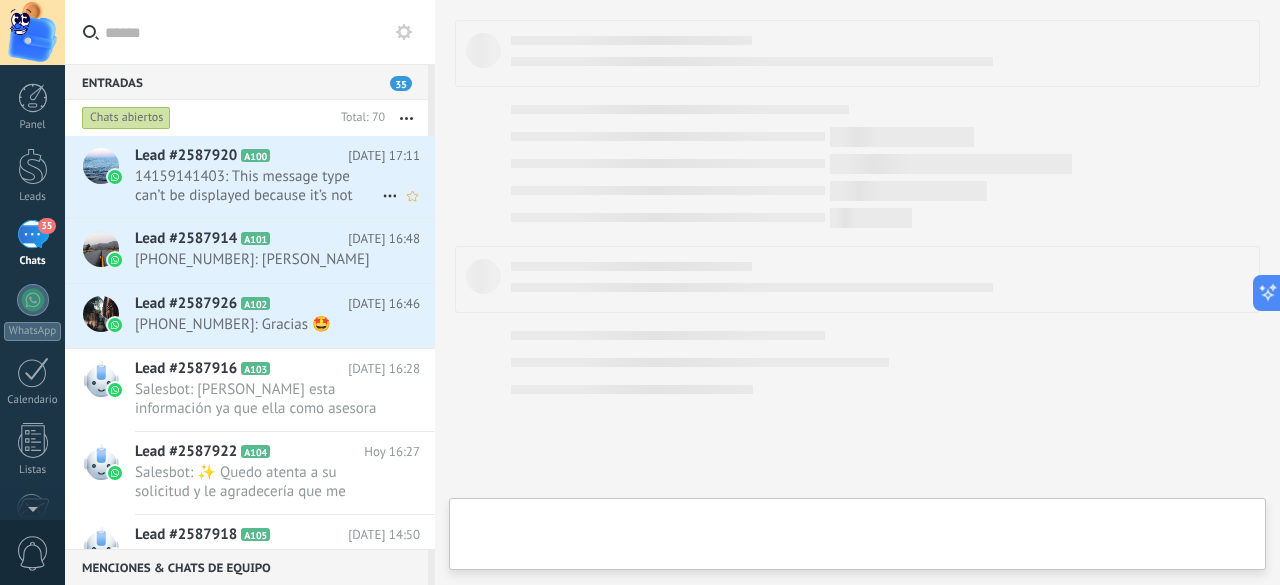scroll, scrollTop: 30, scrollLeft: 0, axis: vertical 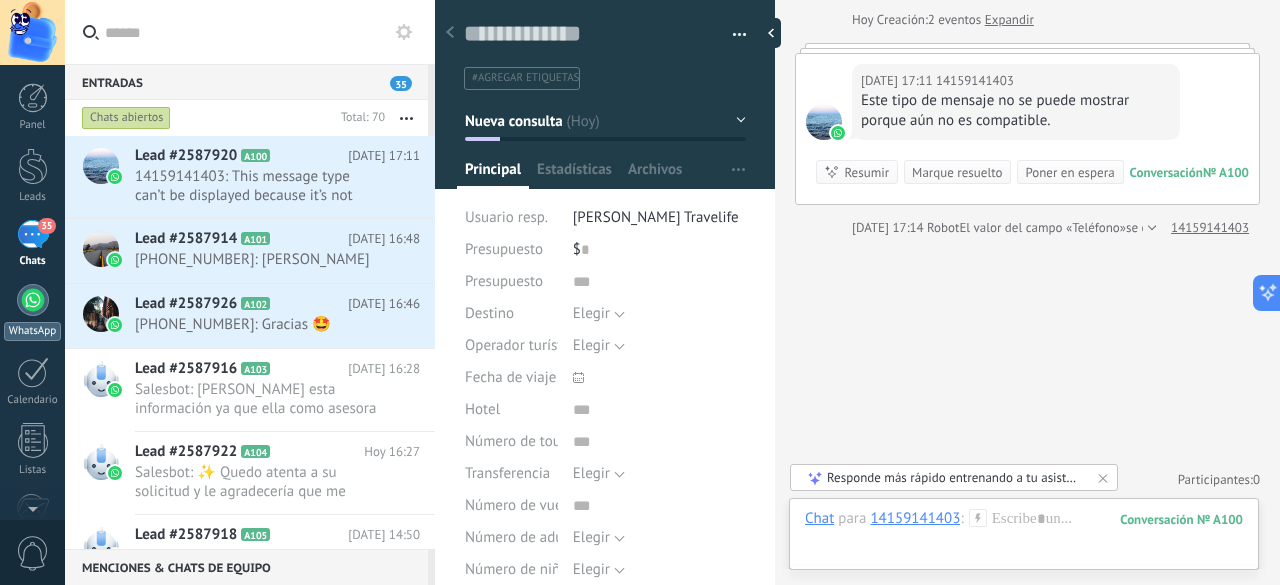 click at bounding box center [33, 300] 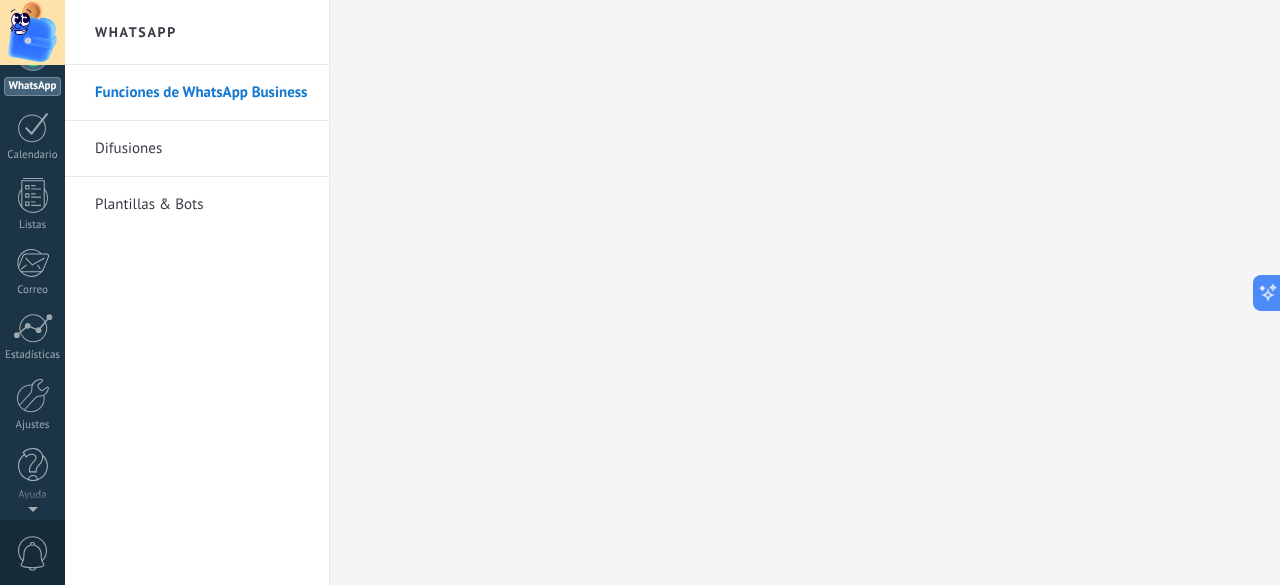 scroll, scrollTop: 0, scrollLeft: 0, axis: both 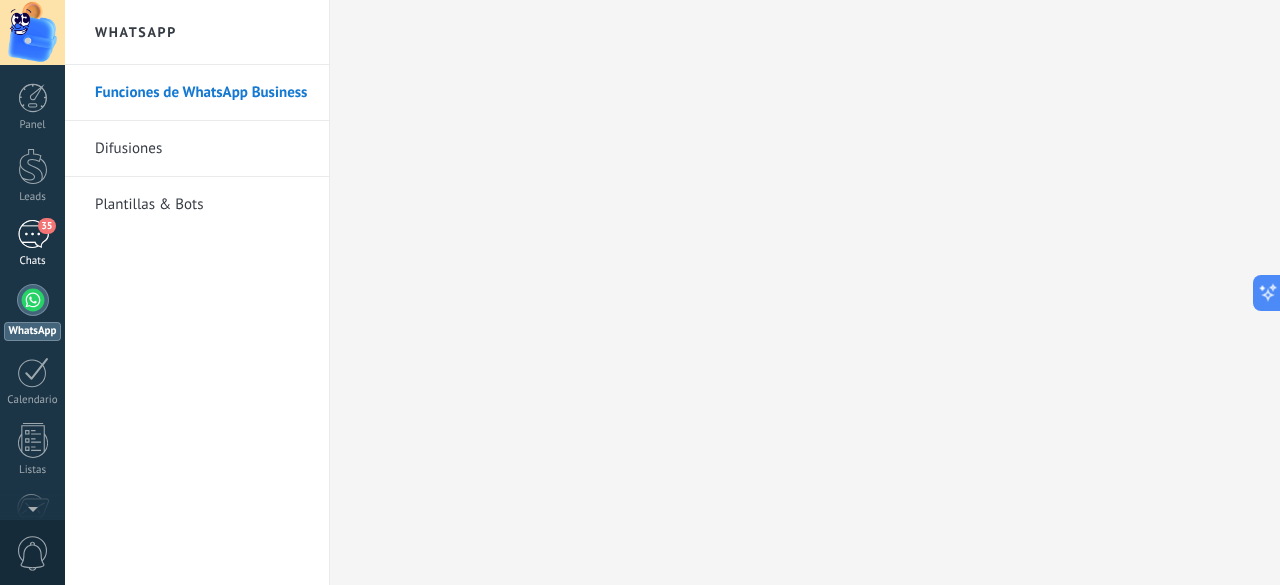 click on "35" at bounding box center [33, 234] 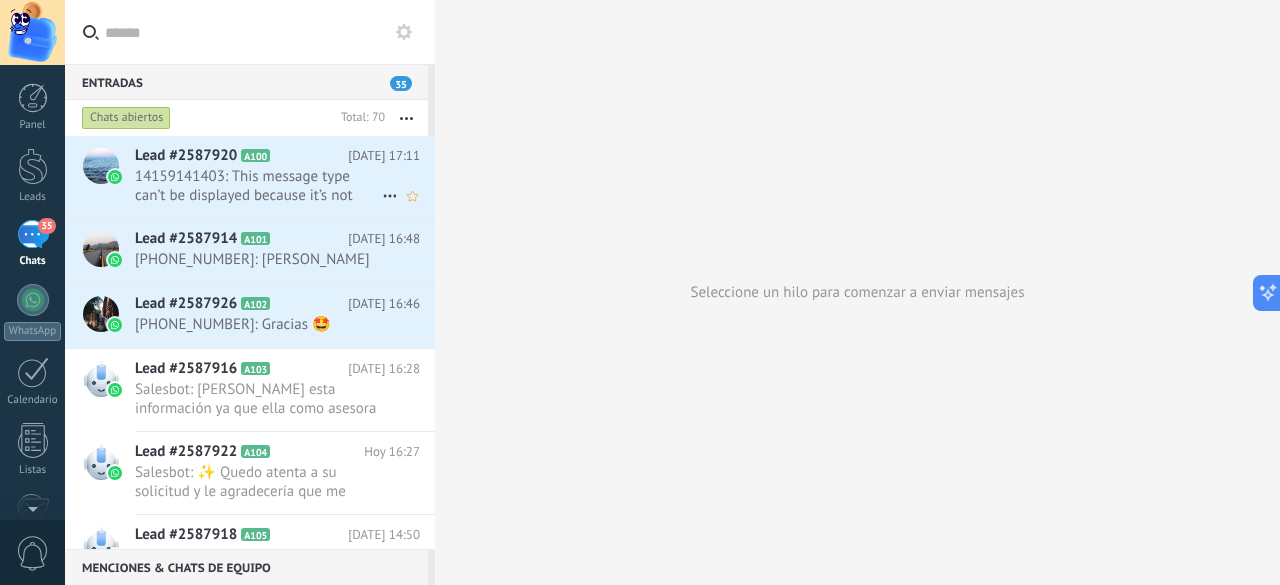 drag, startPoint x: 378, startPoint y: 151, endPoint x: 384, endPoint y: 141, distance: 11.661903 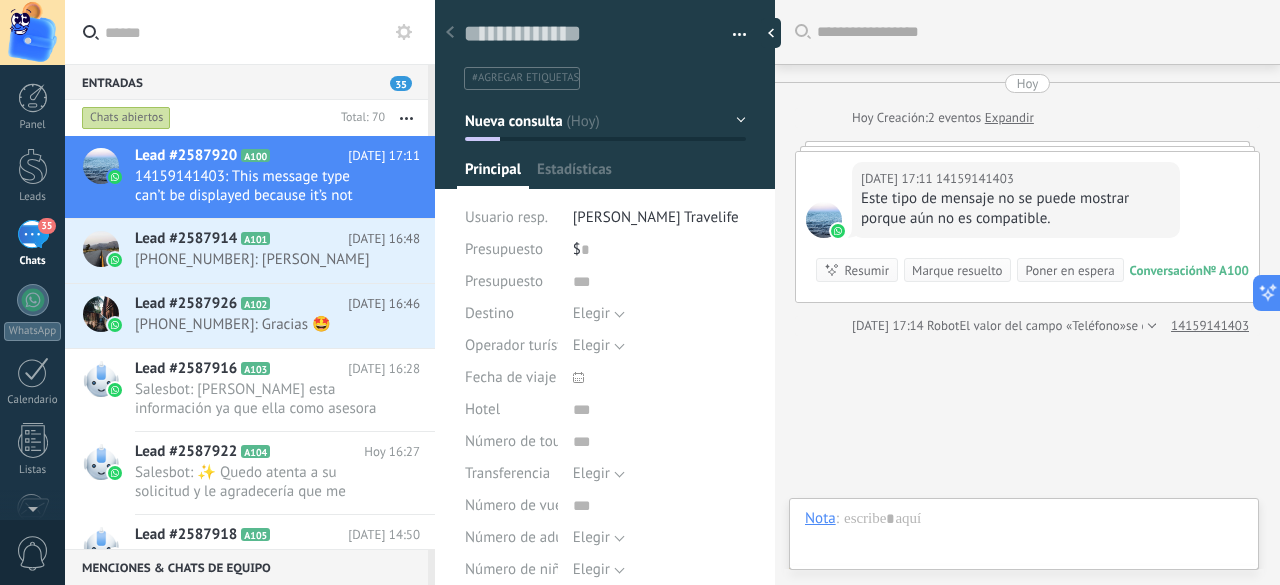 scroll, scrollTop: 30, scrollLeft: 0, axis: vertical 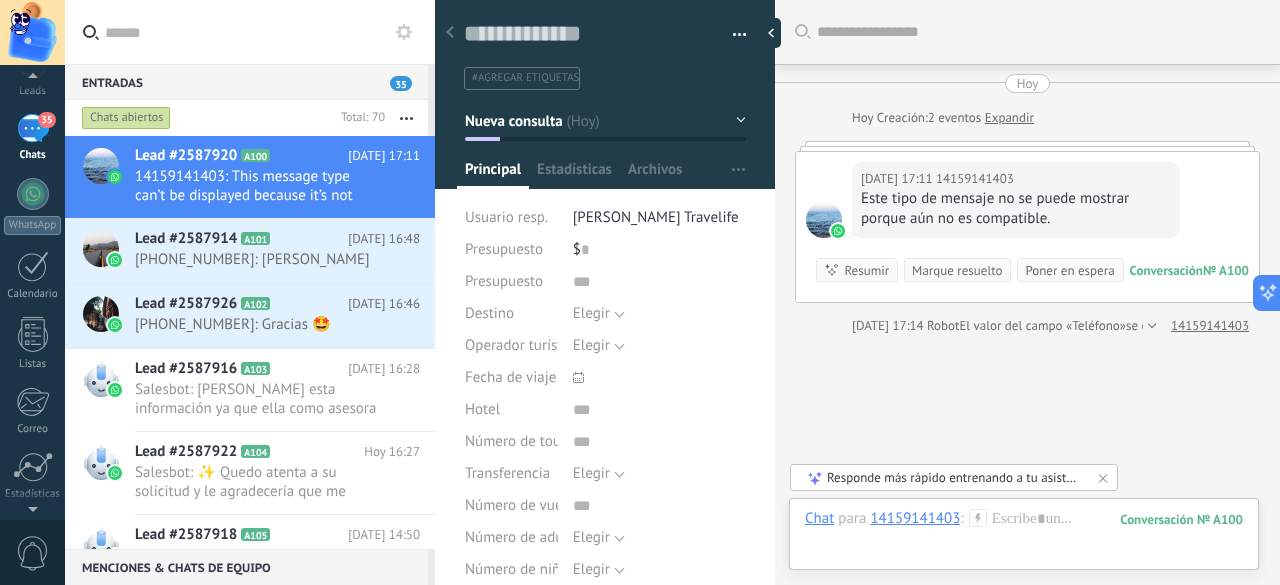 click at bounding box center (32, 505) 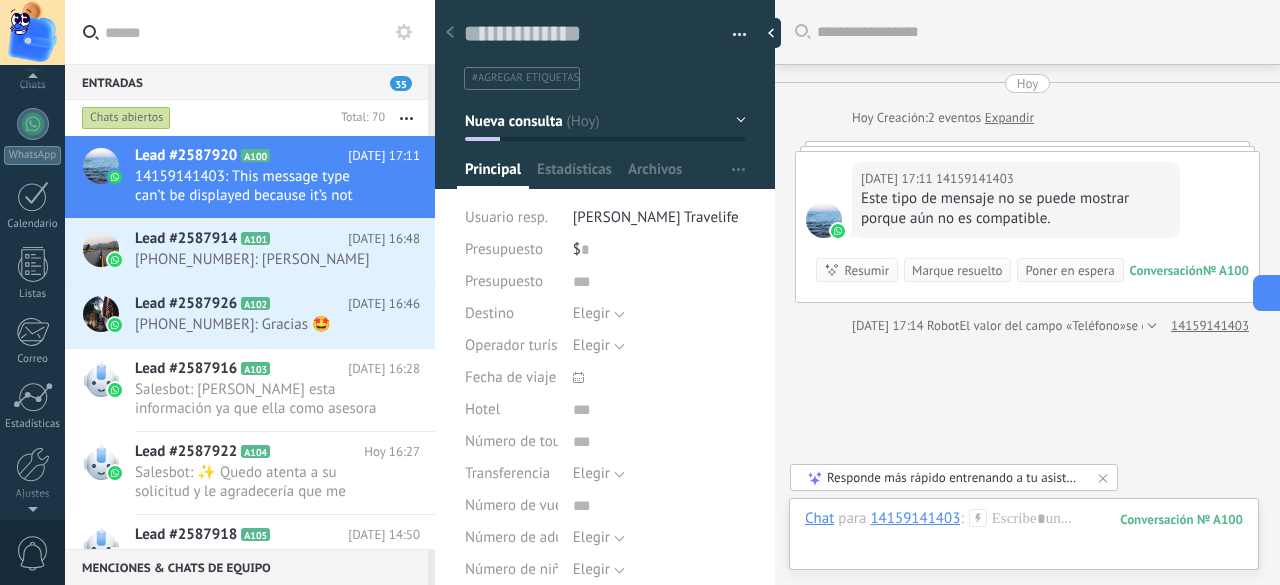 scroll, scrollTop: 245, scrollLeft: 0, axis: vertical 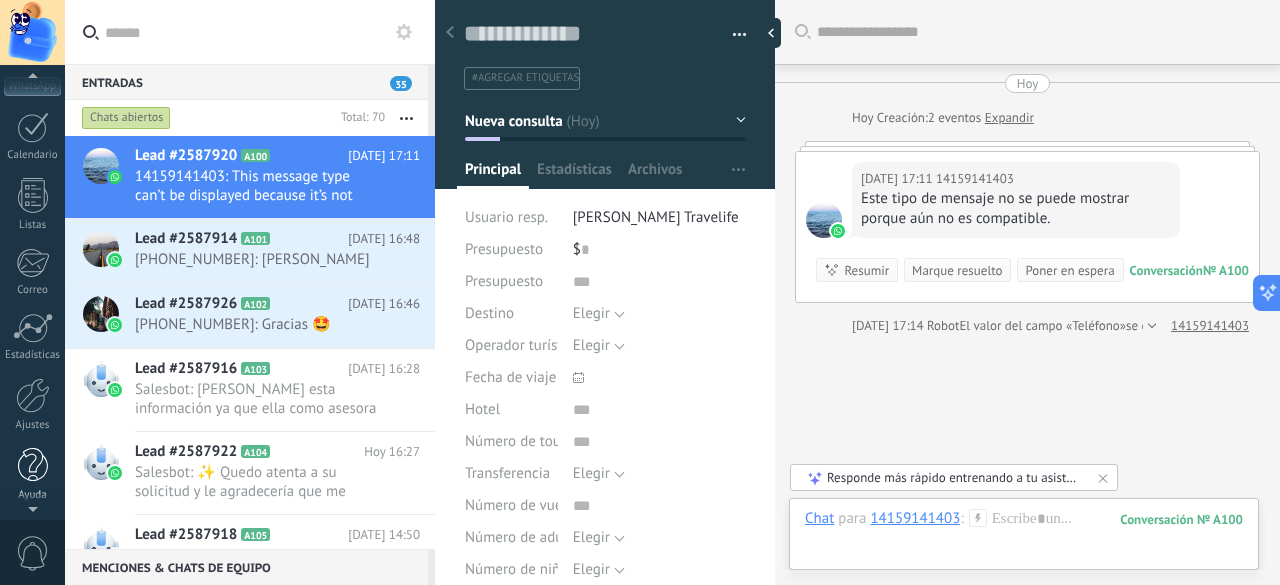 click at bounding box center [33, 465] 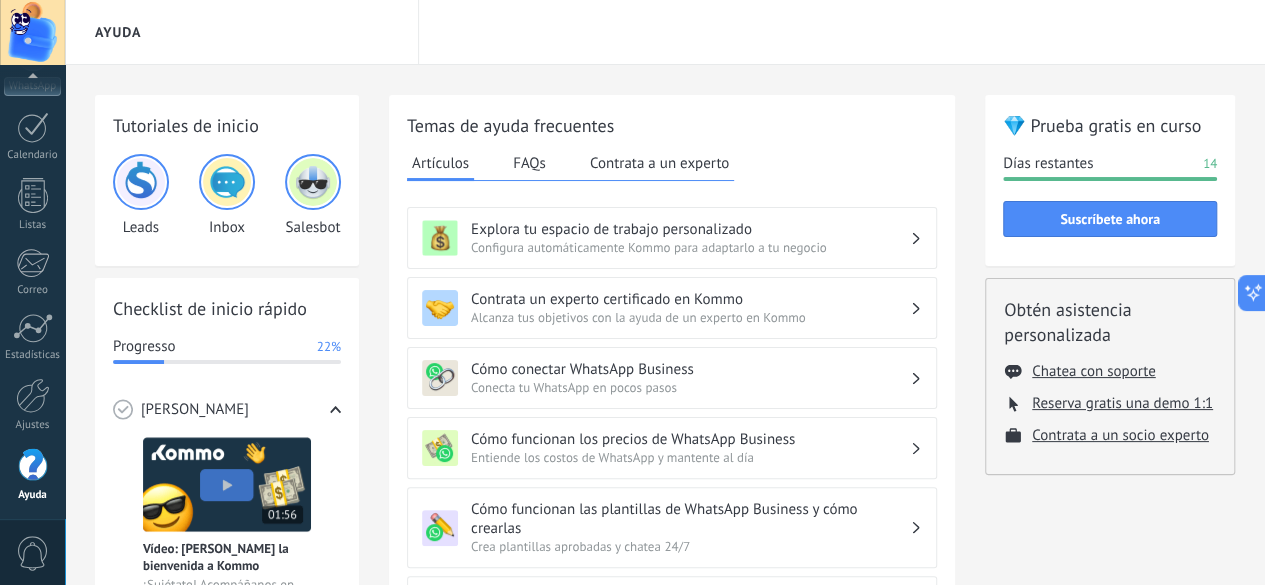 click at bounding box center [227, 182] 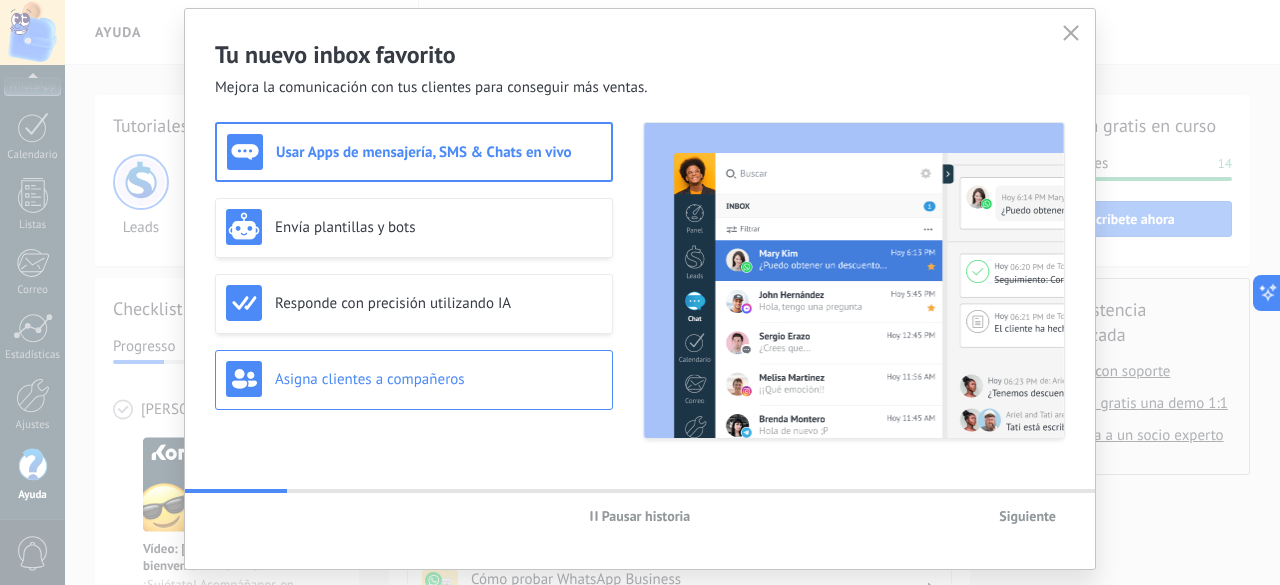 scroll, scrollTop: 106, scrollLeft: 0, axis: vertical 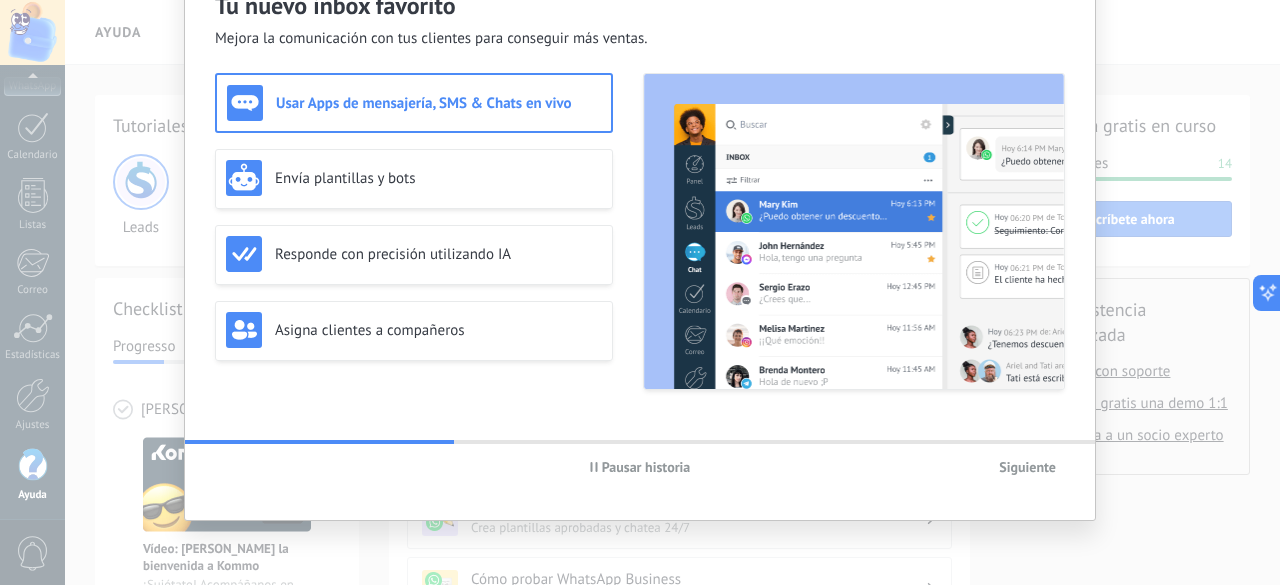 click on "Tu nuevo inbox favorito Mejora la comunicación con tus clientes para conseguir más ventas. Usar Apps de mensajería, SMS & Chats en vivo Envía plantillas y bots Responde con precisión utilizando IA Asigna clientes a compañeros Pausar historia Siguiente" at bounding box center (640, 292) 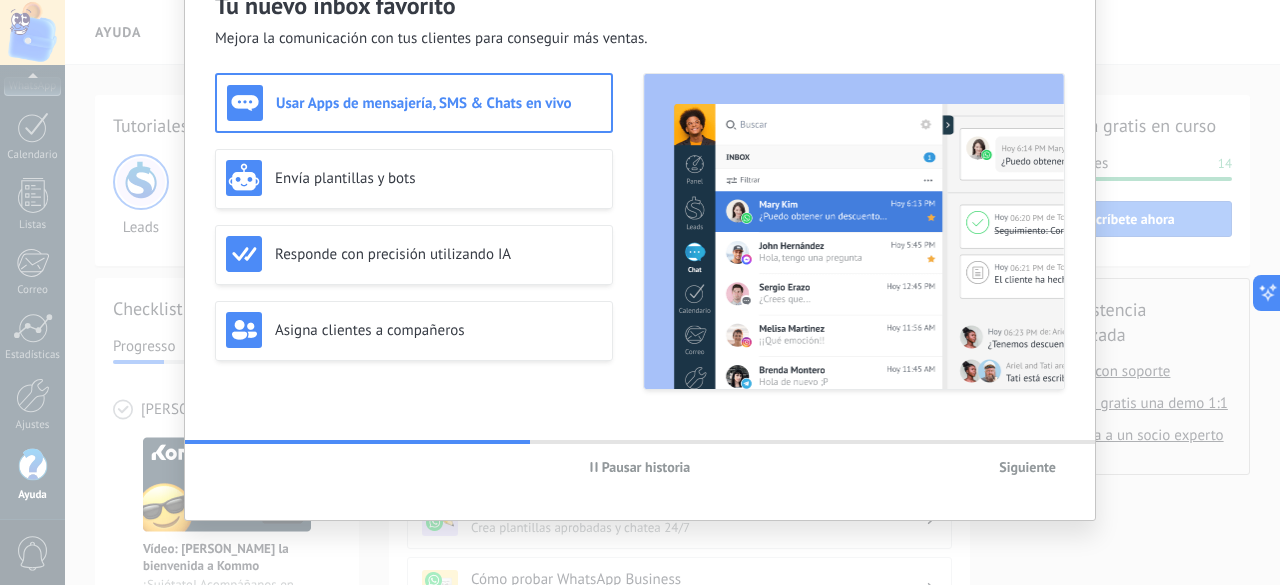 click on "Siguiente" at bounding box center (1027, 467) 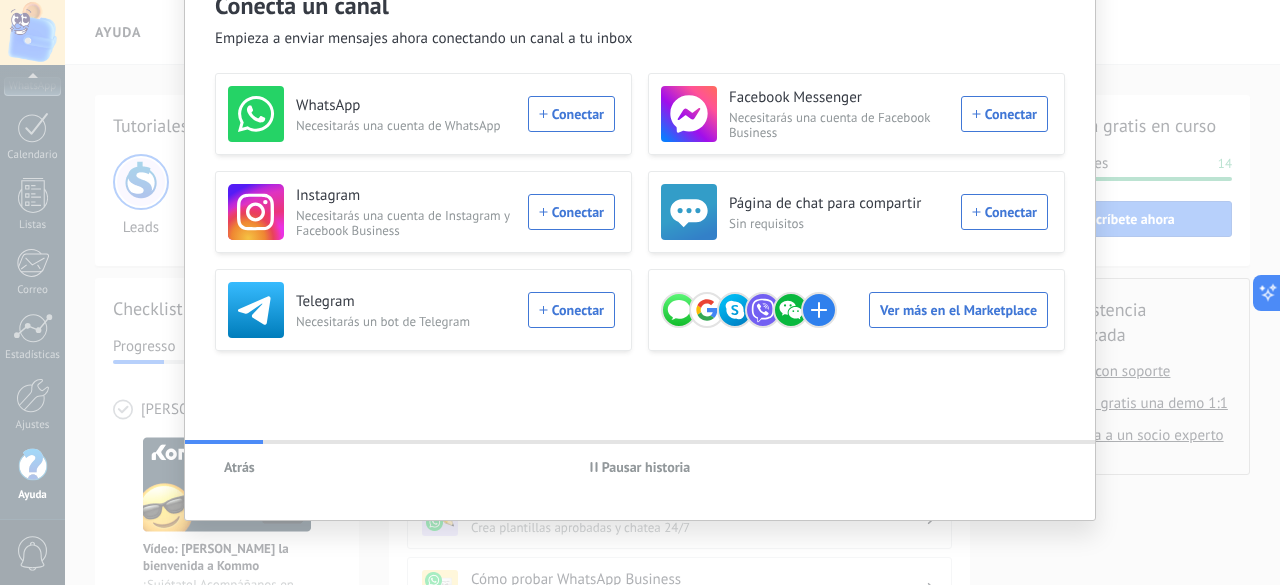 click on "Conecta un canal Empieza a enviar mensajes ahora conectando un canal a tu inbox WhatsApp Necesitarás una cuenta de WhatsApp Conectar Facebook Messenger Necesitarás una cuenta de Facebook Business Conectar Instagram Necesitarás una cuenta de Instagram y Facebook Business Conectar Página de chat para compartir Sin requisitos Conectar Telegram Necesitarás un bot de Telegram Conectar Ver más en el Marketplace Atrás Pausar historia" at bounding box center (640, 292) 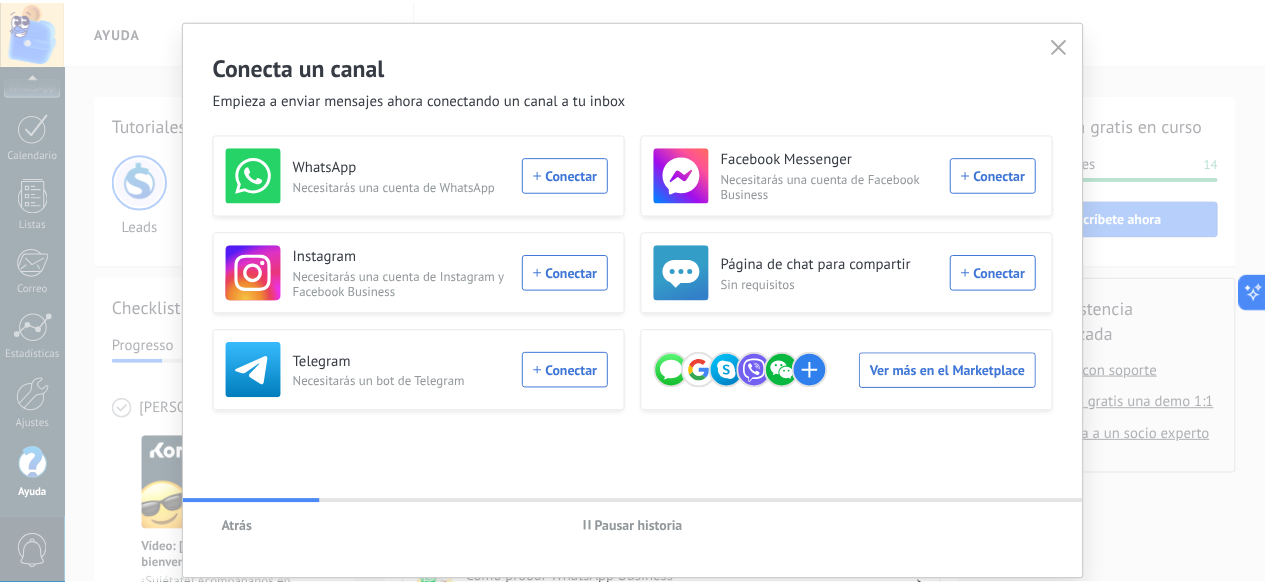 scroll, scrollTop: 0, scrollLeft: 0, axis: both 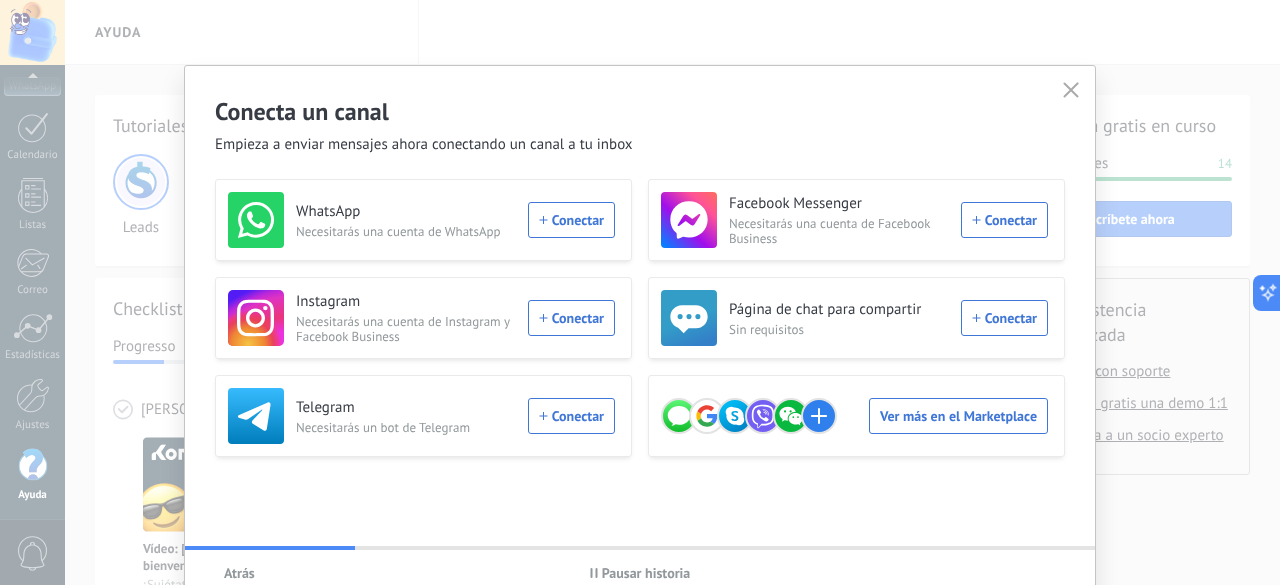 click at bounding box center (1071, 91) 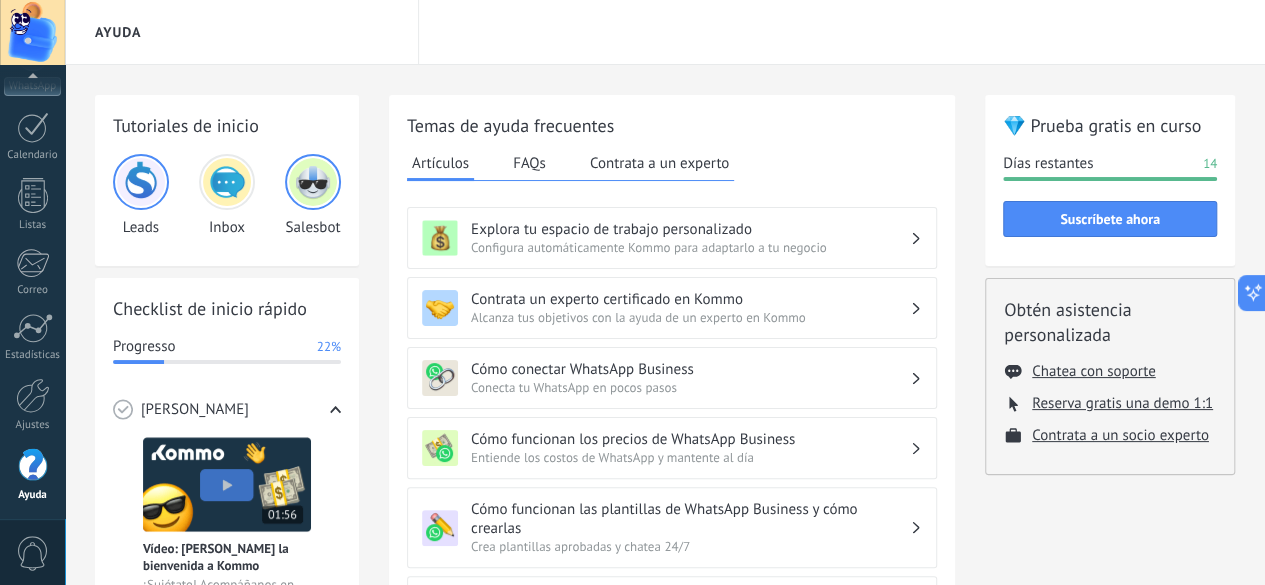 scroll, scrollTop: 100, scrollLeft: 0, axis: vertical 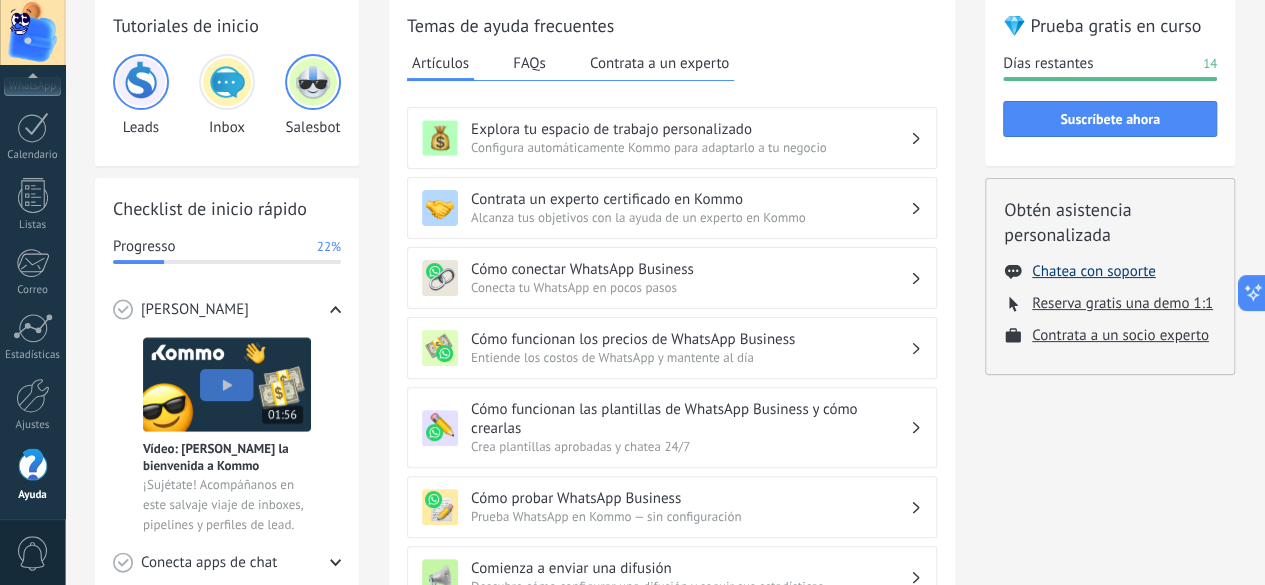 click on "Chatea con soporte" at bounding box center (1093, 271) 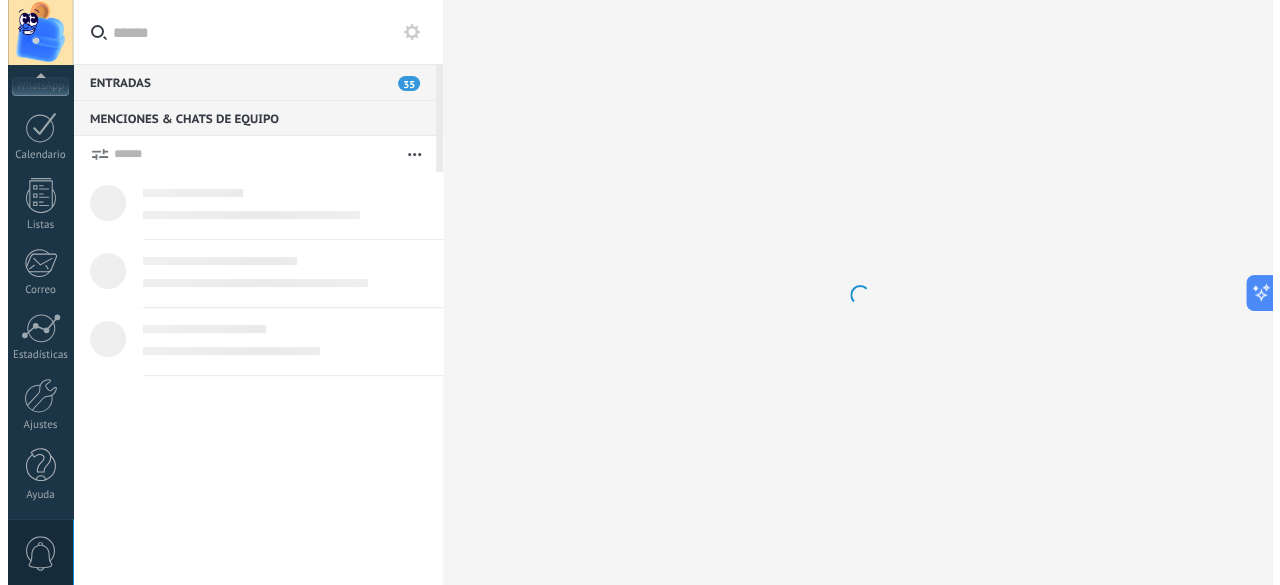 scroll, scrollTop: 0, scrollLeft: 0, axis: both 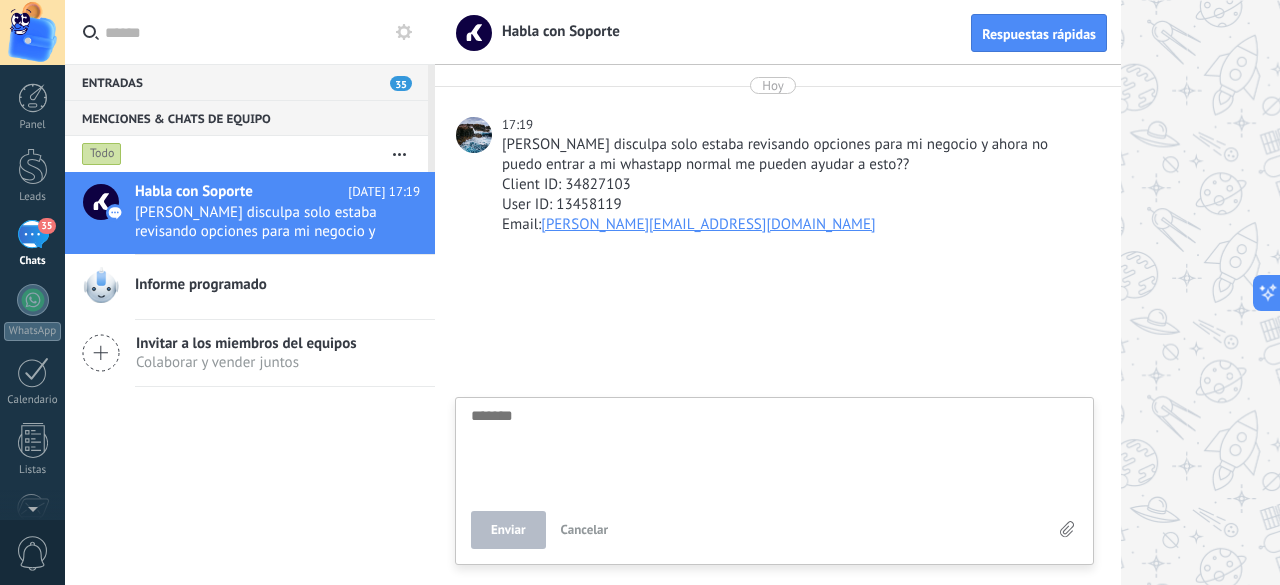 click on "Informe programado" at bounding box center [285, 287] 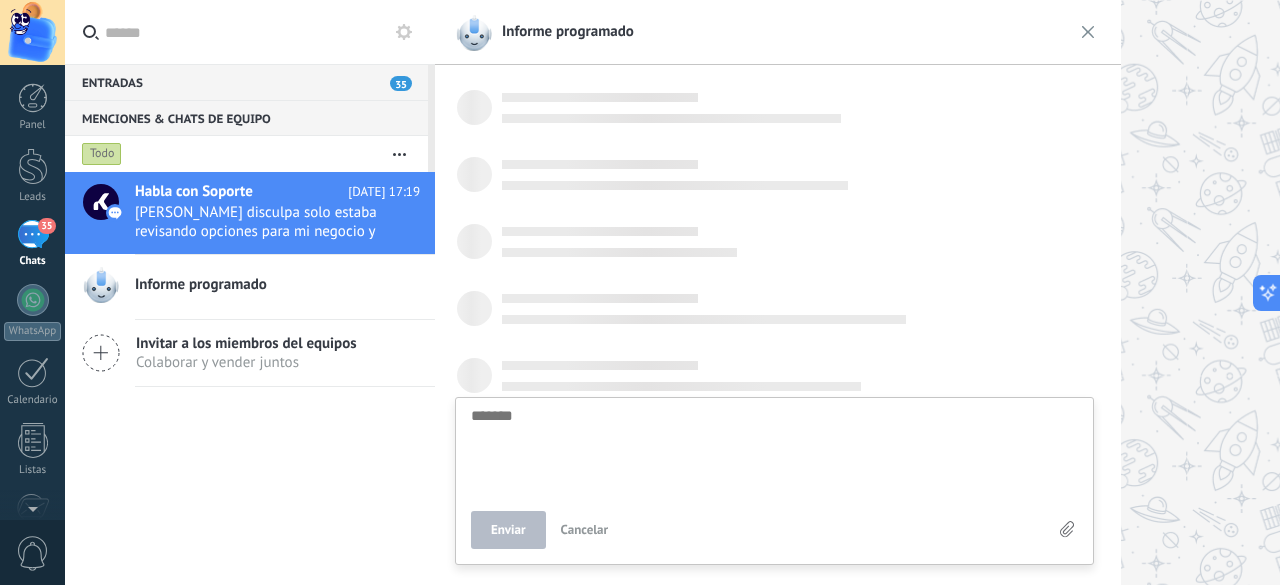 scroll, scrollTop: 19, scrollLeft: 0, axis: vertical 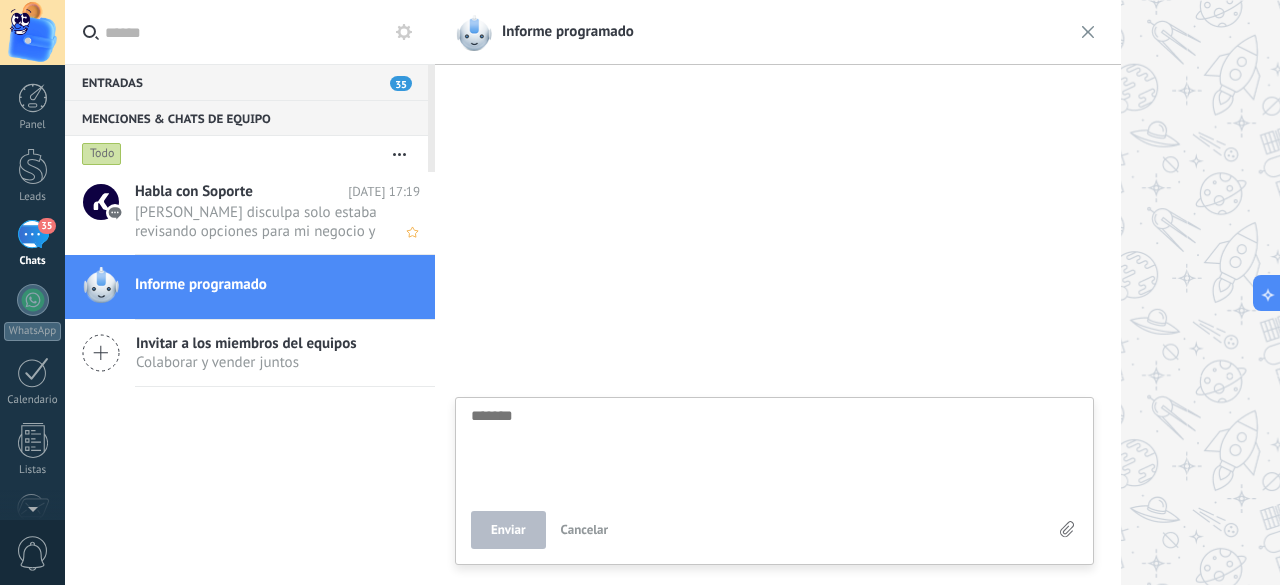 click on "Habla con Soporte
[DATE] 17:19
[PERSON_NAME] disculpa solo estaba revisando opciones para mi negocio y ahora no puedo entrar a mi whastapp normal me pueden ayudar a esto??
Client ID: 34827103
User ID: 13458119
Email: [PERSON_NAME][EMAIL_ADDRESS][DOMAIN_NAME]" at bounding box center (285, 213) 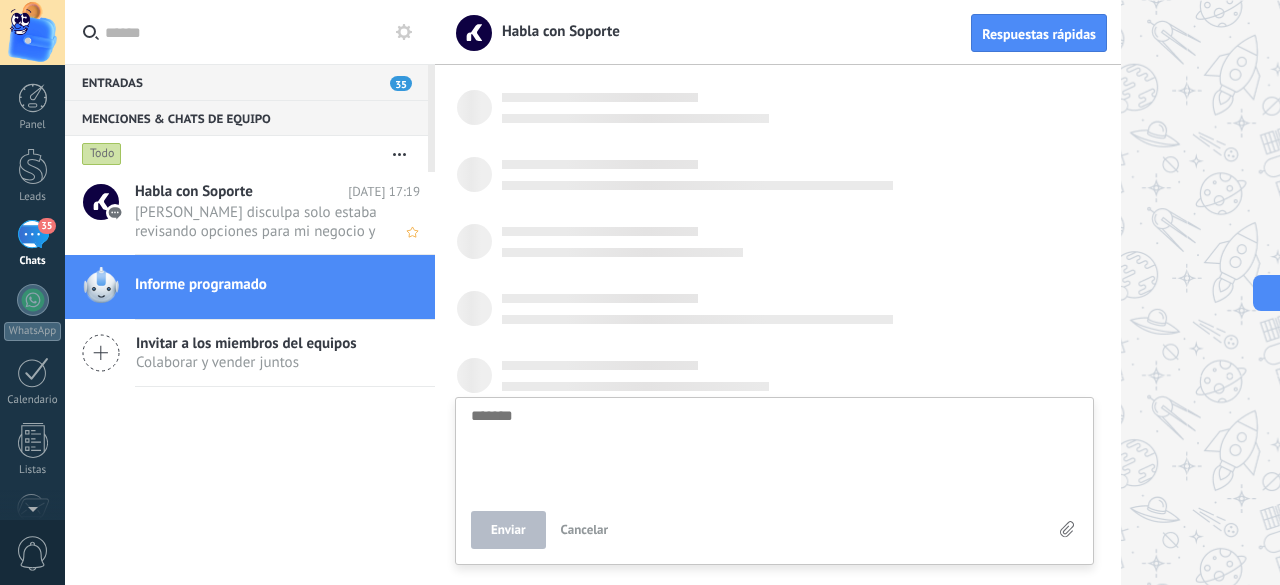scroll, scrollTop: 19, scrollLeft: 0, axis: vertical 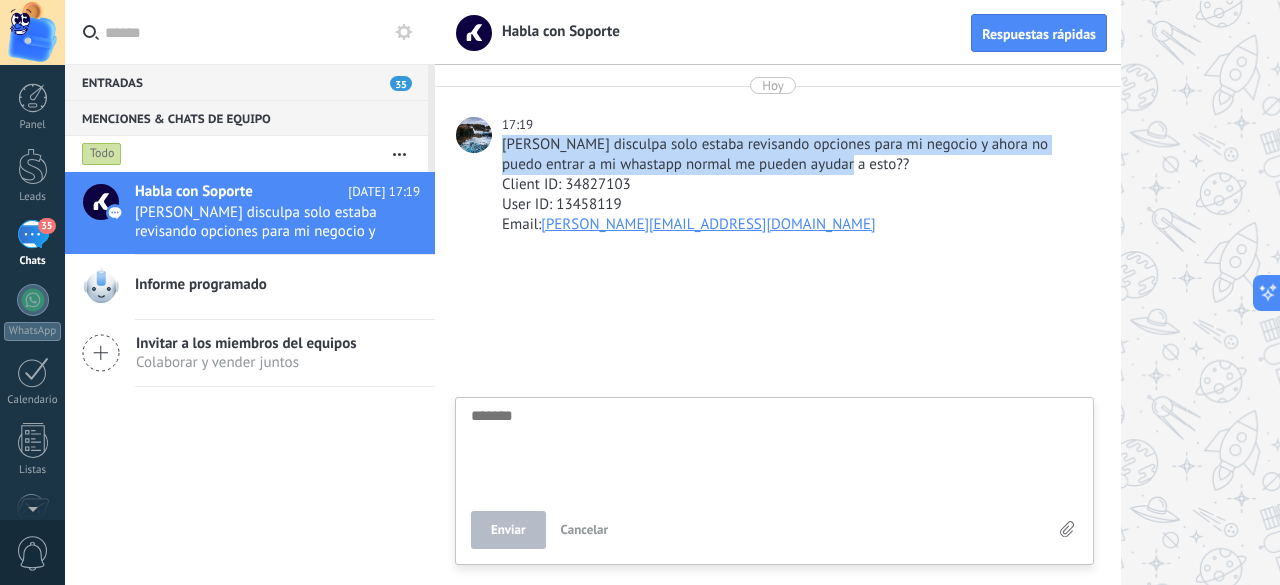 drag, startPoint x: 798, startPoint y: 167, endPoint x: 498, endPoint y: 150, distance: 300.4813 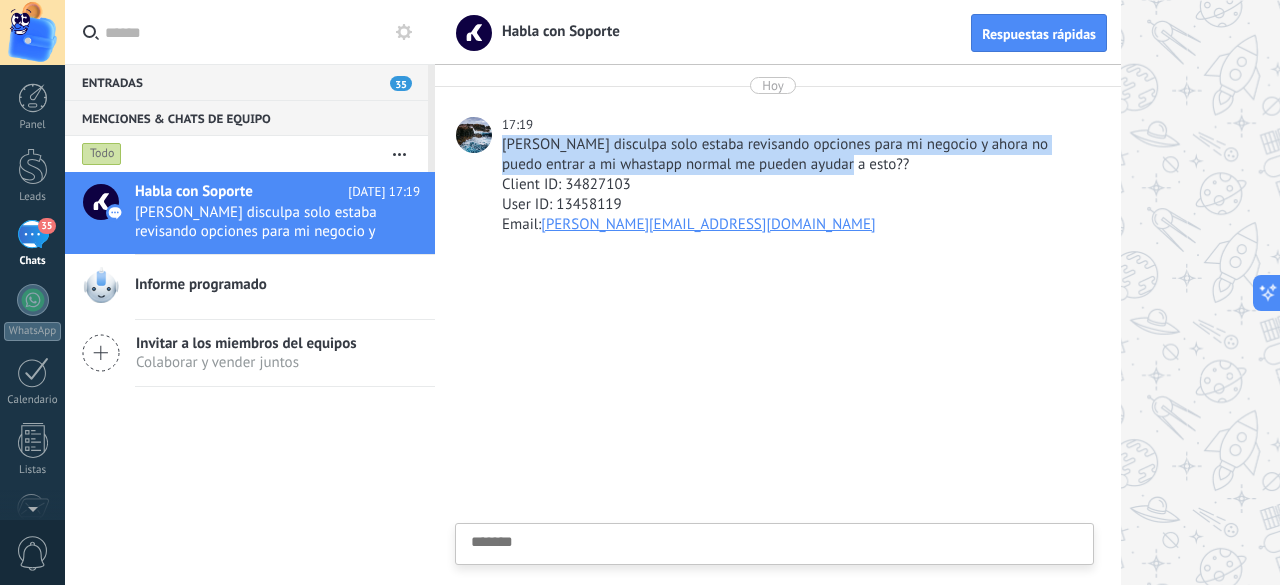 copy on "[PERSON_NAME] disculpa solo estaba revisando opciones para mi negocio y ahora no puedo entrar a mi whastapp normal me pueden ayudar a esto??" 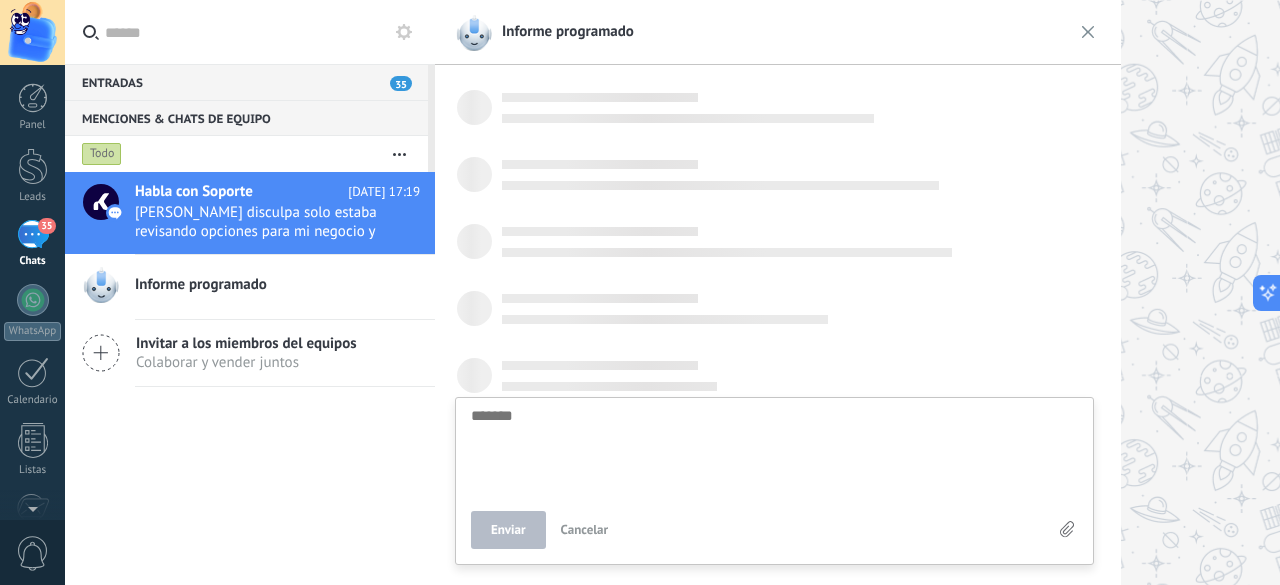 scroll, scrollTop: 19, scrollLeft: 0, axis: vertical 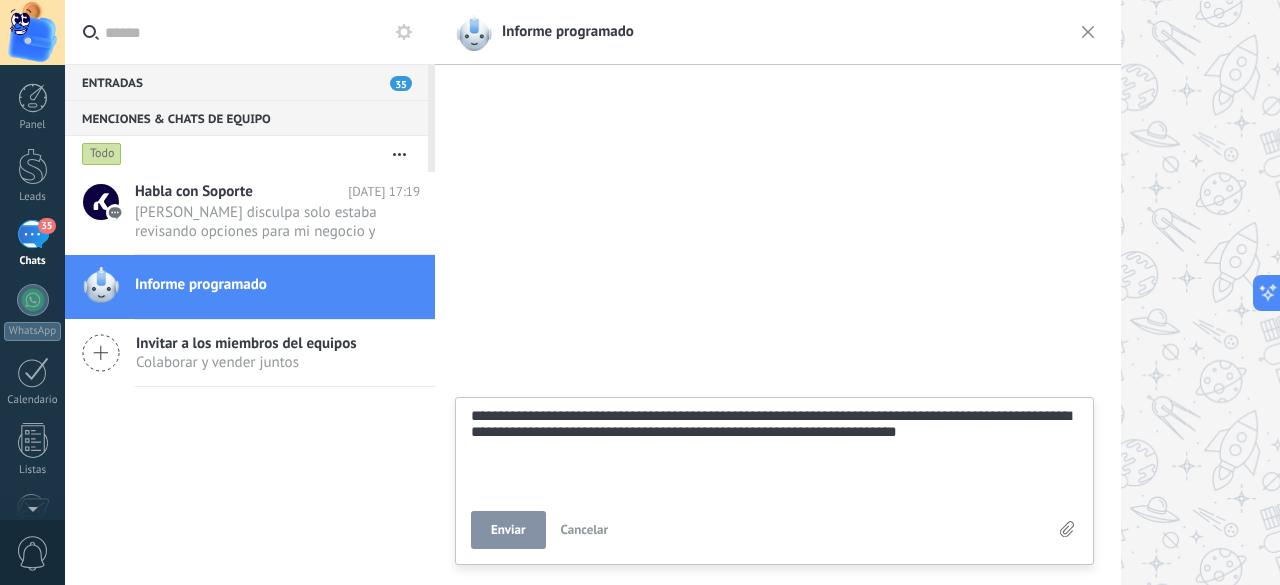 click on "Enviar" at bounding box center [508, 530] 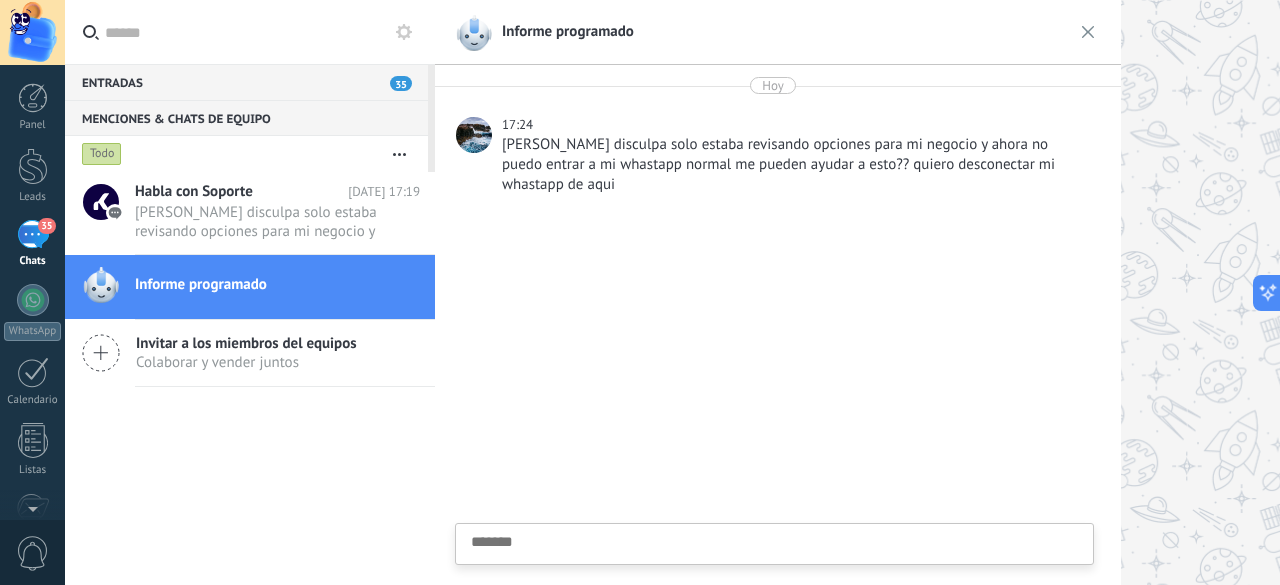 scroll, scrollTop: 19, scrollLeft: 0, axis: vertical 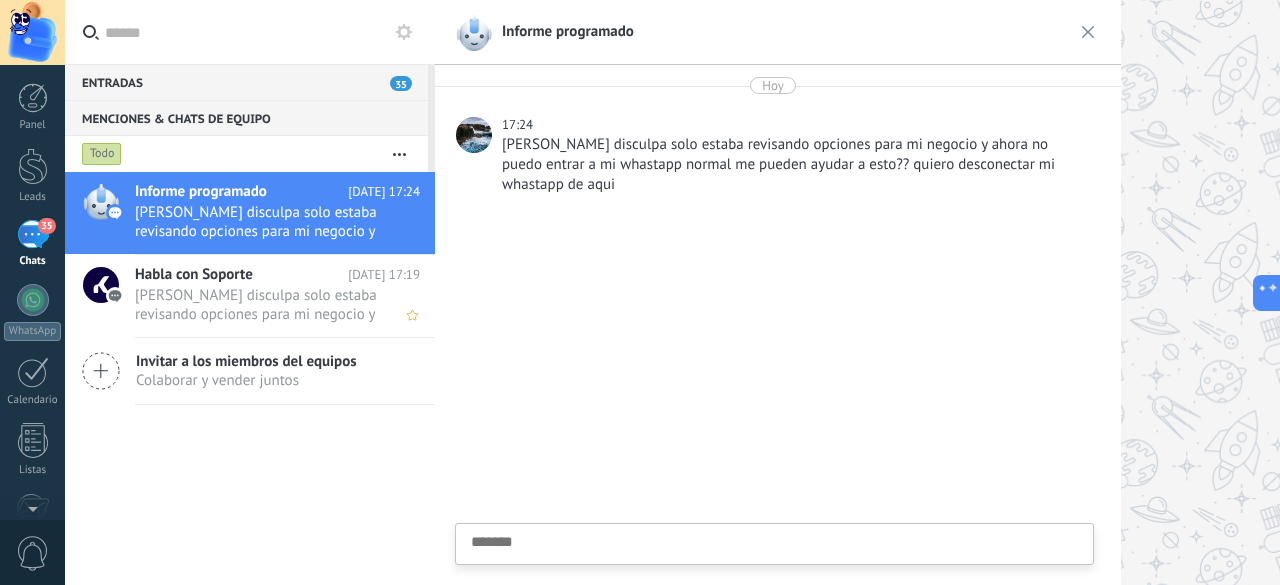 click on "[PERSON_NAME] disculpa solo estaba revisando opciones para mi negocio y ahora no puedo entrar a mi whastapp normal me pueden ayudar a esto??
Client ID: 34827103
User ID: 13458119
Email: [PERSON_NAME][EMAIL_ADDRESS][DOMAIN_NAME]" at bounding box center [258, 305] 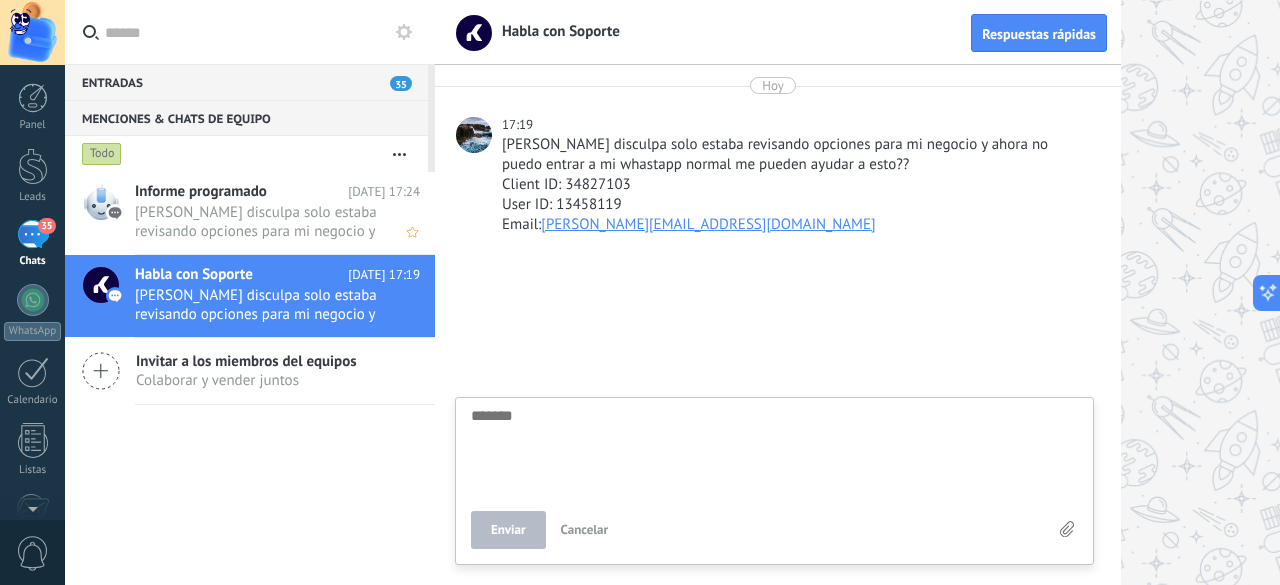 click on "[PERSON_NAME] disculpa solo estaba revisando opciones para mi negocio y ahora no puedo entrar a mi whastapp normal me pueden ayudar a esto?? quiero desconectar mi whastapp de aqui" at bounding box center [258, 222] 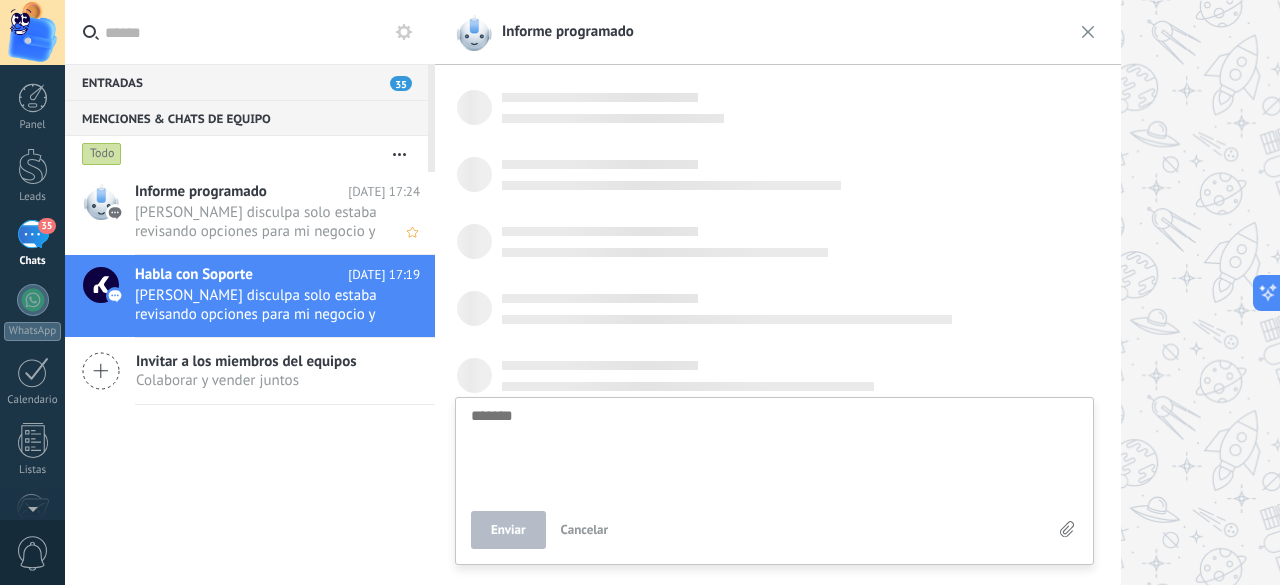 scroll, scrollTop: 19, scrollLeft: 0, axis: vertical 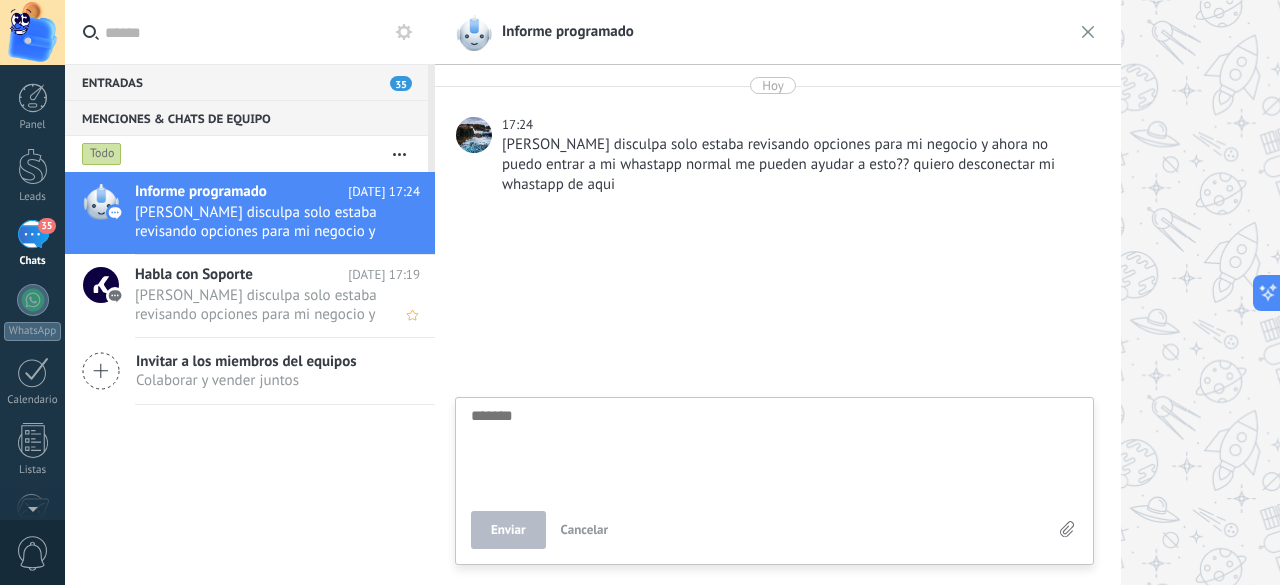 click on "[PERSON_NAME] disculpa solo estaba revisando opciones para mi negocio y ahora no puedo entrar a mi whastapp normal me pueden ayudar a esto??
Client ID: 34827103
User ID: 13458119
Email: [PERSON_NAME][EMAIL_ADDRESS][DOMAIN_NAME]" at bounding box center (258, 305) 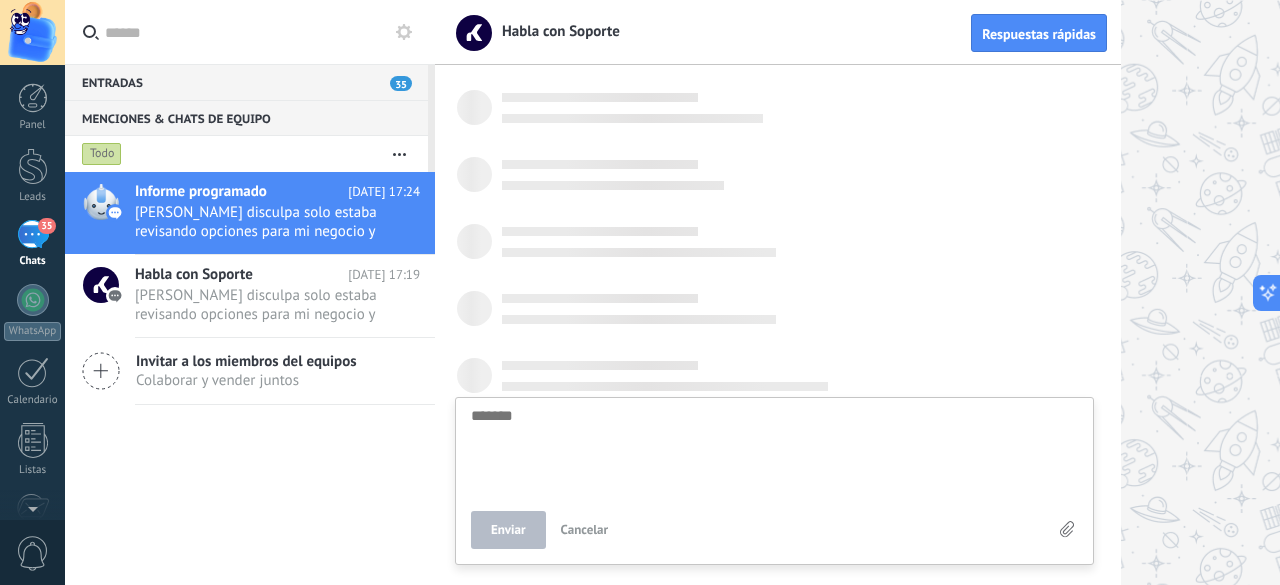 scroll, scrollTop: 19, scrollLeft: 0, axis: vertical 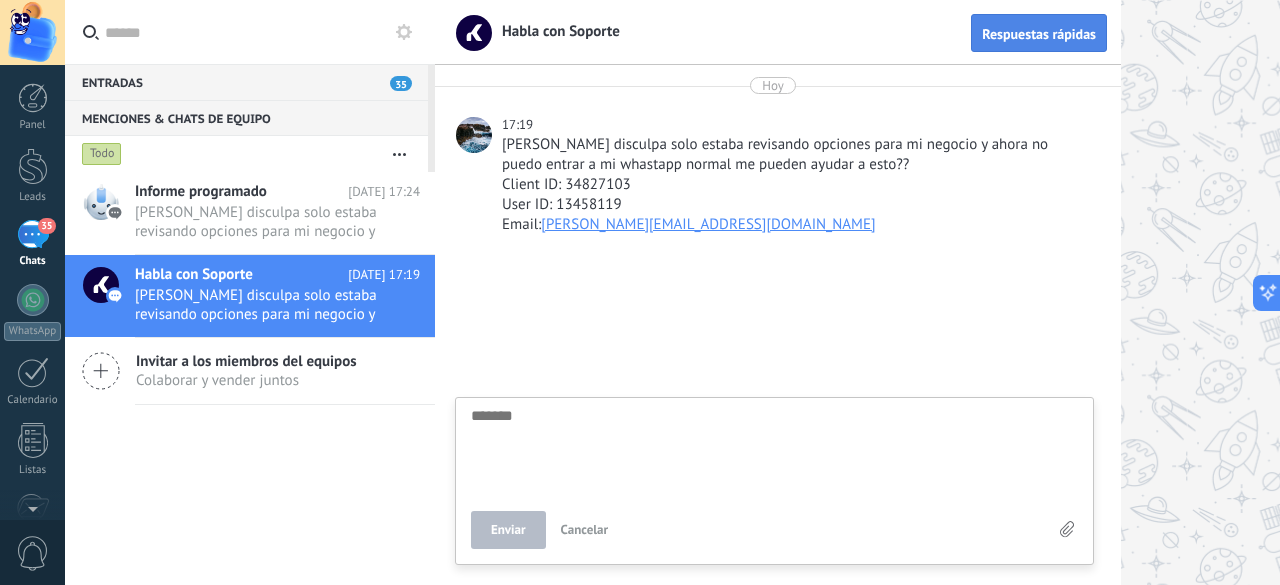 click on "Respuestas rápidas" at bounding box center (1039, 34) 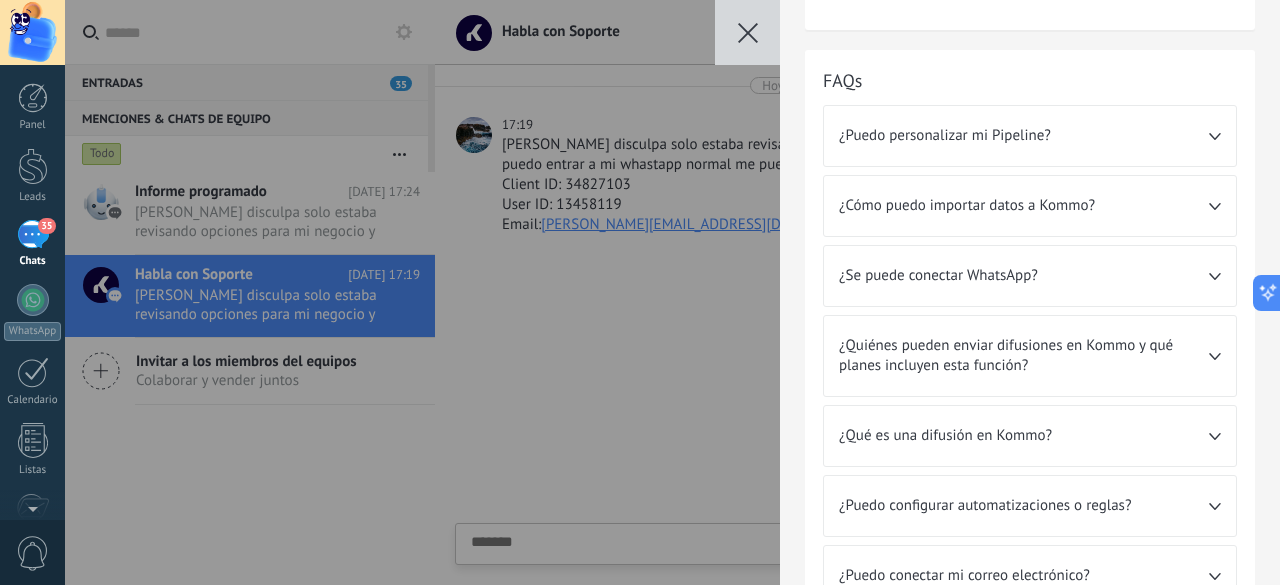 scroll, scrollTop: 600, scrollLeft: 0, axis: vertical 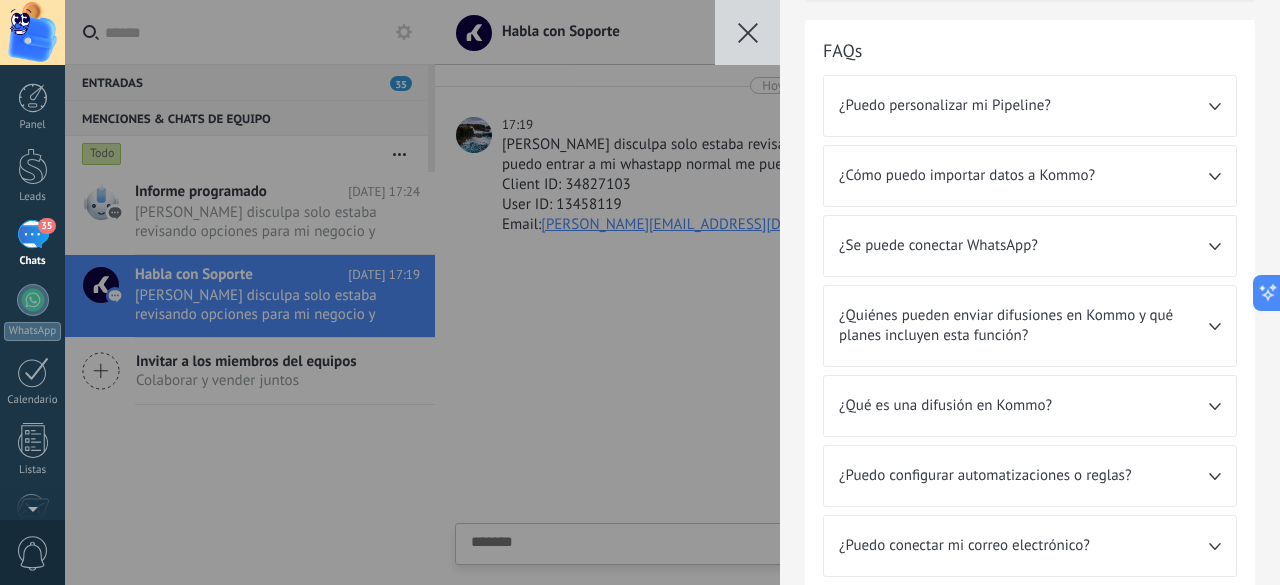 click on "¿Se puede conectar WhatsApp?" at bounding box center [1030, 246] 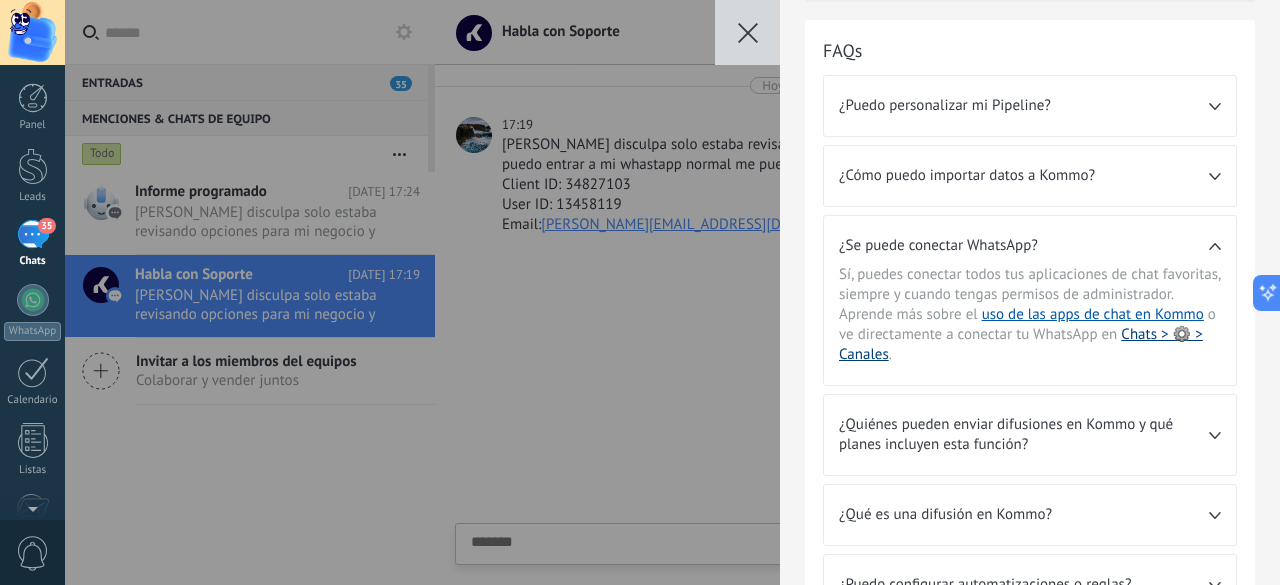 click on "Chats > ⚙️ > Canales" at bounding box center [1021, 344] 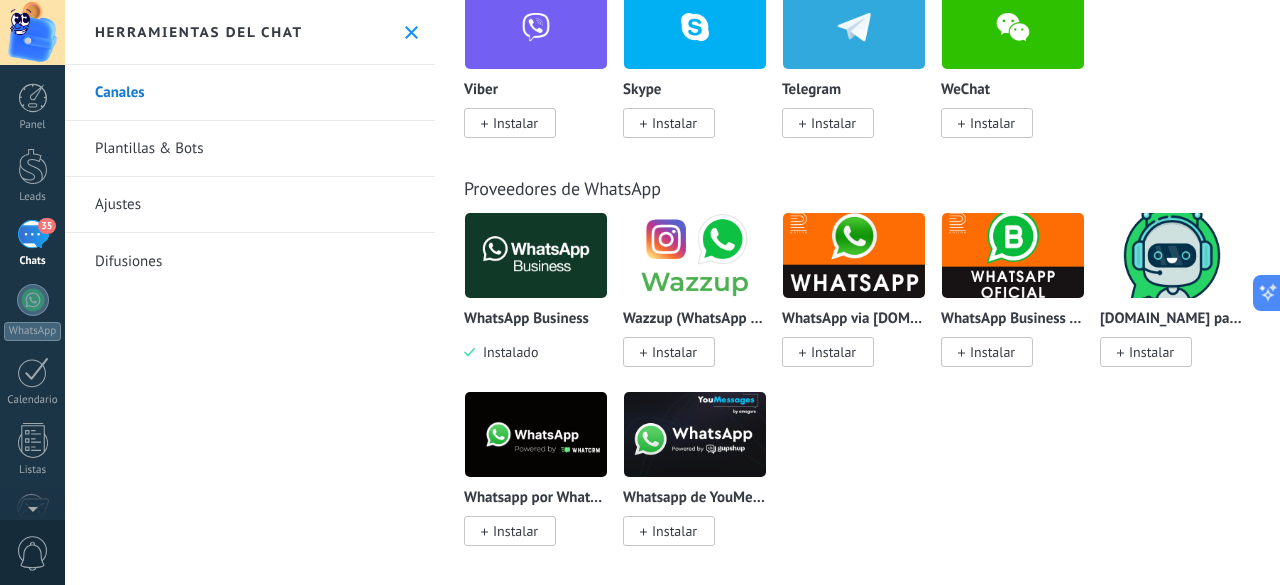 scroll, scrollTop: 300, scrollLeft: 0, axis: vertical 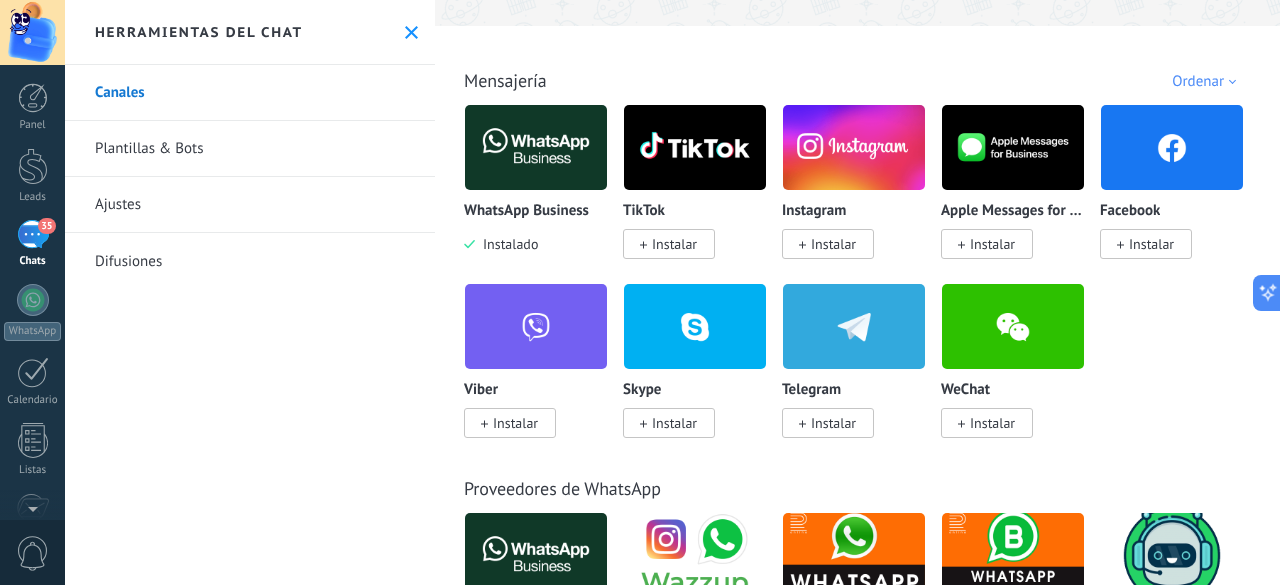 click on "WhatsApp Business Instalado" at bounding box center (536, 179) 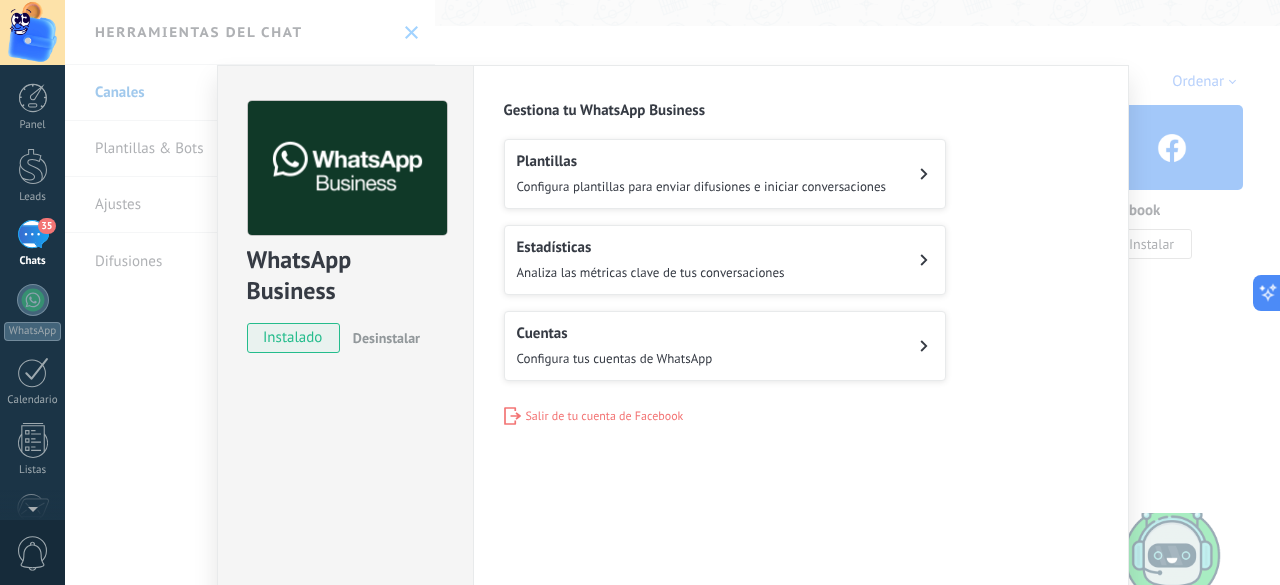 click on "Configuraciones Autorizaciones Esta pestaña registra a los usuarios que han concedido acceso a las integración a esta cuenta. Si deseas remover la posibilidad que un usuario pueda enviar solicitudes a la cuenta en nombre de esta integración, puedes revocar el acceso. Si el acceso a todos los usuarios es revocado, la integración dejará de funcionar. Esta aplicacion está instalada, pero nadie le ha dado acceso aun. WhatsApp Cloud API más _:  Guardar Gestiona tu WhatsApp Business Plantillas Configura plantillas para enviar difusiones e iniciar conversaciones Estadísticas Analiza las métricas clave de tus conversaciones Cuentas Configura tus cuentas de WhatsApp Salir de tu cuenta de Facebook" at bounding box center (801, 362) 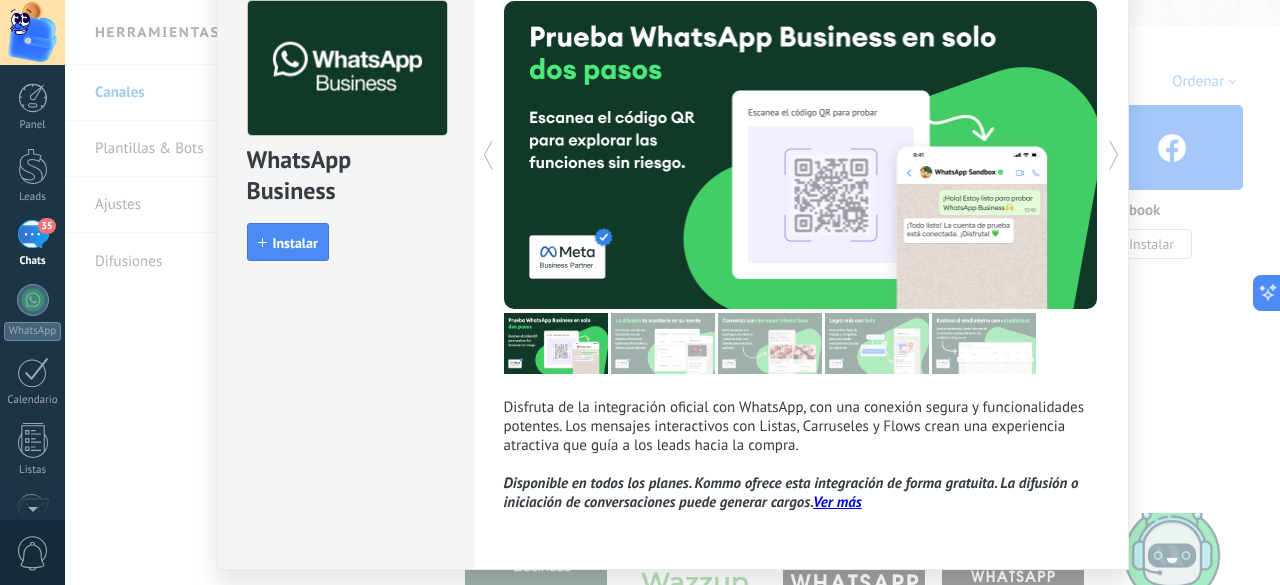 scroll, scrollTop: 161, scrollLeft: 0, axis: vertical 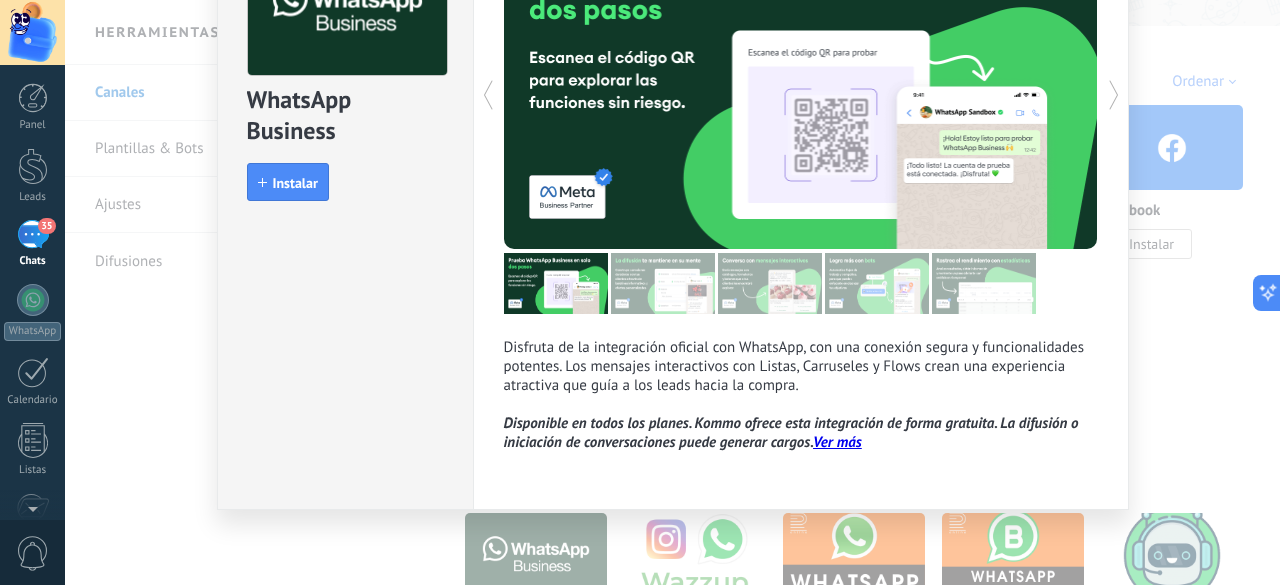 click on "WhatsApp Business install Instalar Disfruta de la integración oficial con WhatsApp, con una conexión segura y funcionalidades potentes. Los mensajes interactivos con Listas, Carruseles y Flows crean una experiencia atractiva que guía a los leads hacia la compra.    Disponible en todos los planes. Kommo ofrece esta integración de forma gratuita. La difusión o iniciación de conversaciones puede generar cargos.  Ver más más" at bounding box center [672, 292] 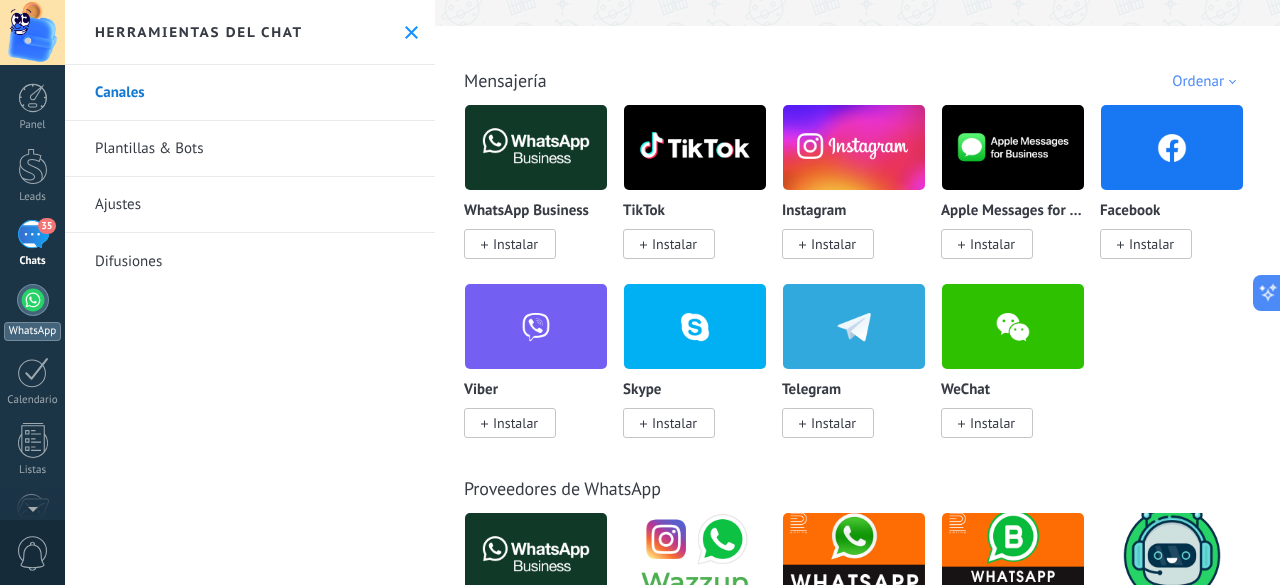 scroll, scrollTop: 0, scrollLeft: 0, axis: both 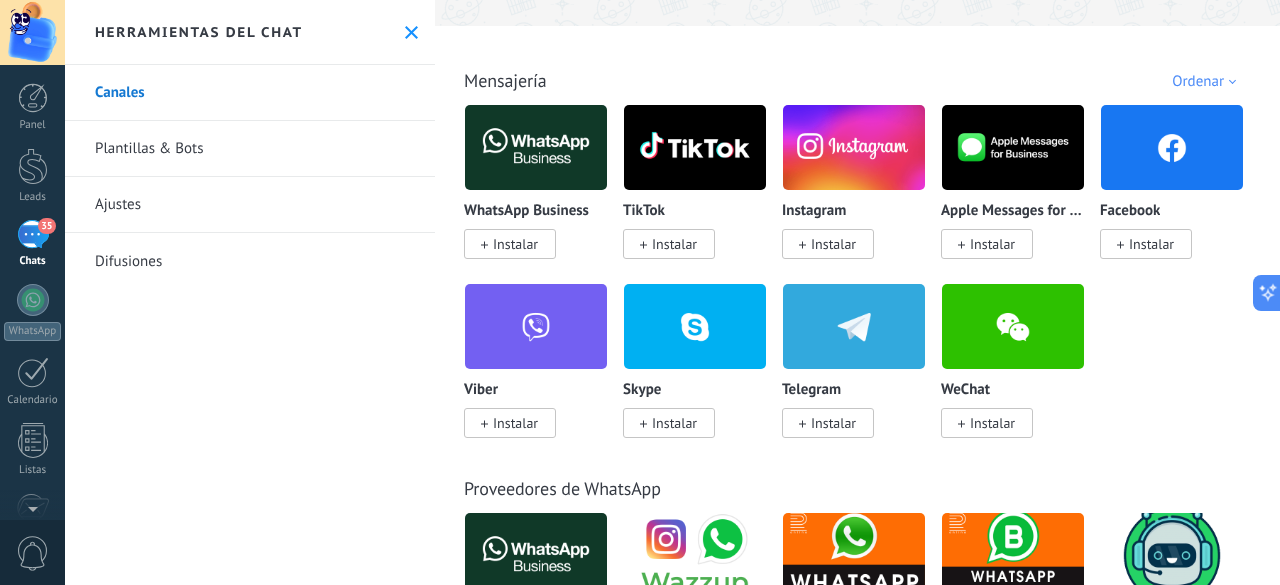 click on "35" at bounding box center [33, 234] 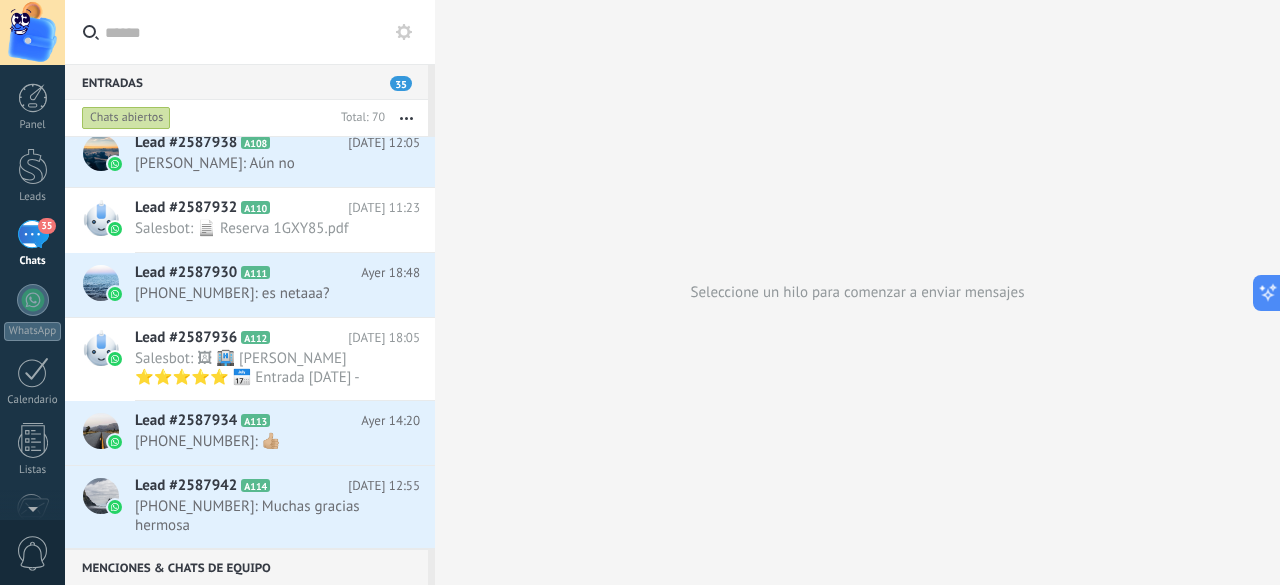 scroll, scrollTop: 0, scrollLeft: 0, axis: both 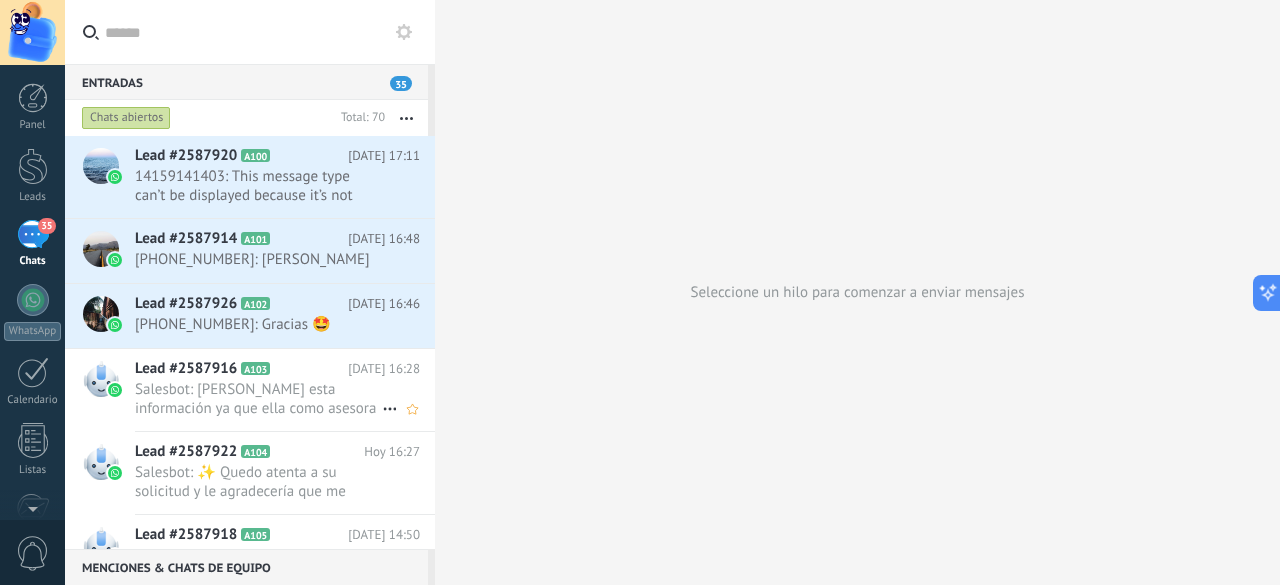 click on "Salesbot: [PERSON_NAME] esta información ya que ella como asesora fue la que reservo o separo tendría que verlo directamente con ..." at bounding box center [258, 399] 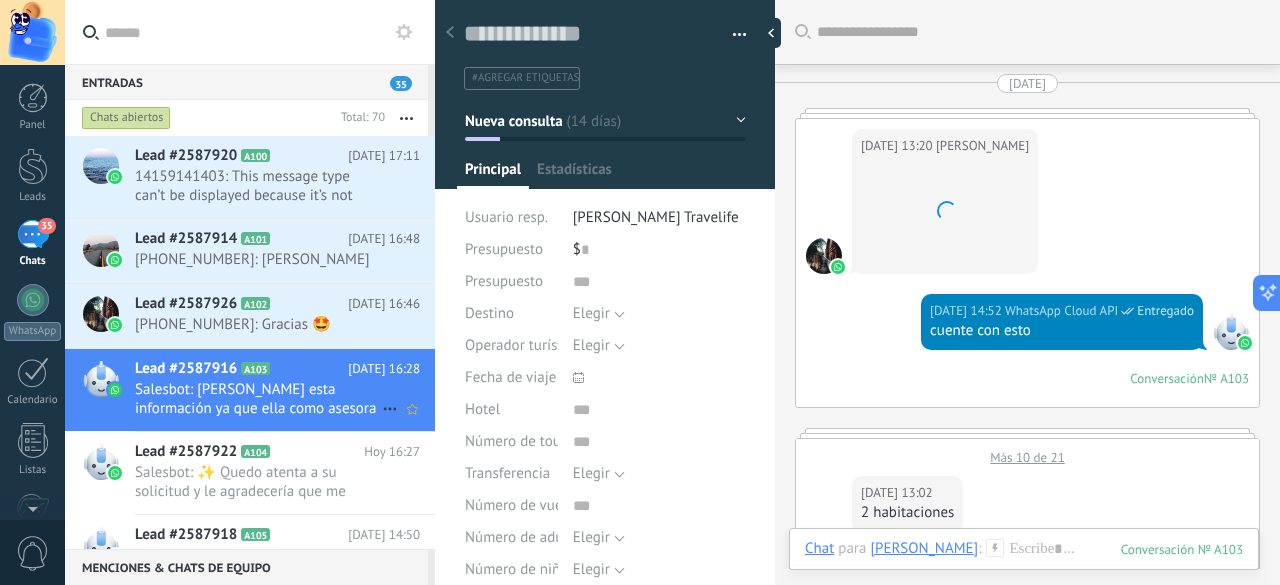 scroll, scrollTop: 30, scrollLeft: 0, axis: vertical 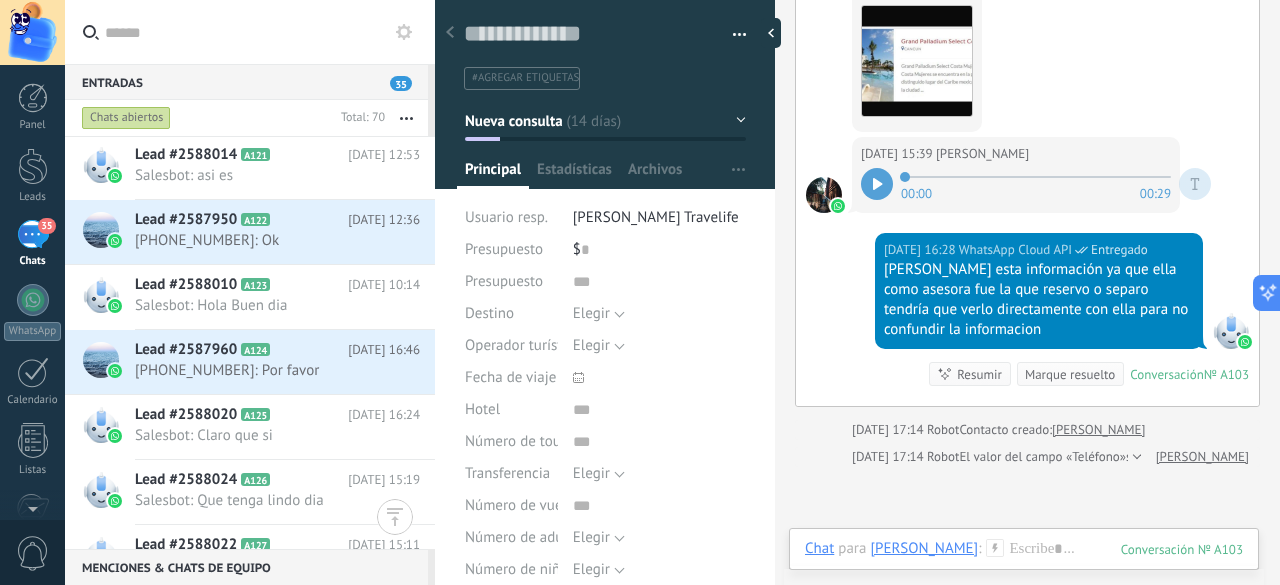 click on "Chats abiertos" at bounding box center (205, 118) 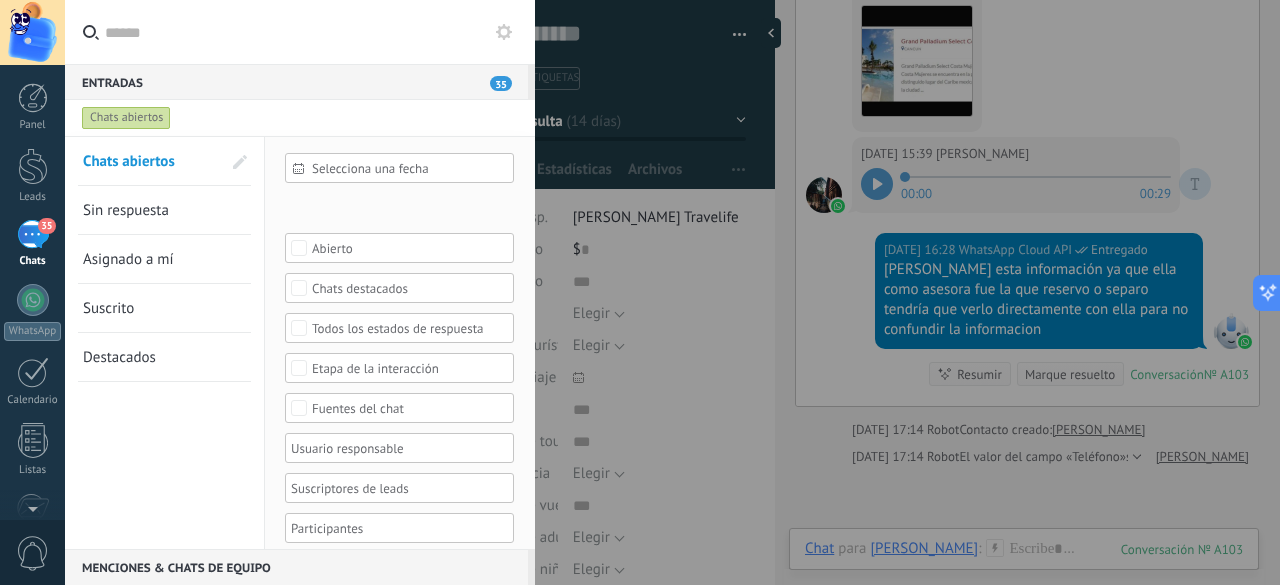 click at bounding box center [312, 32] 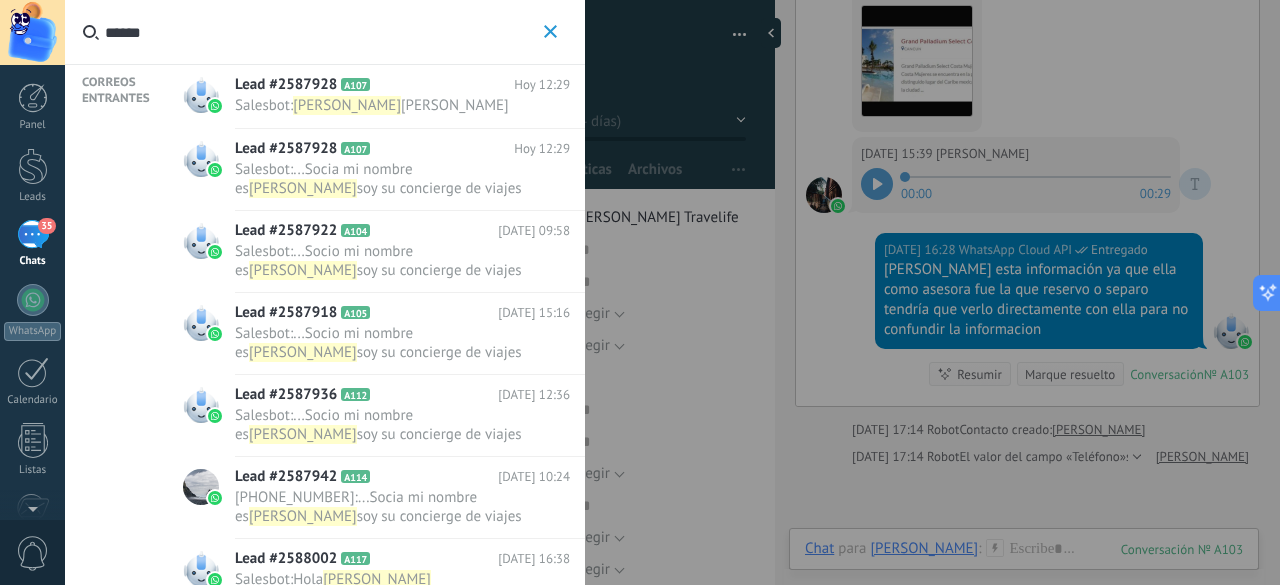 click on "[PERSON_NAME]" at bounding box center [347, 105] 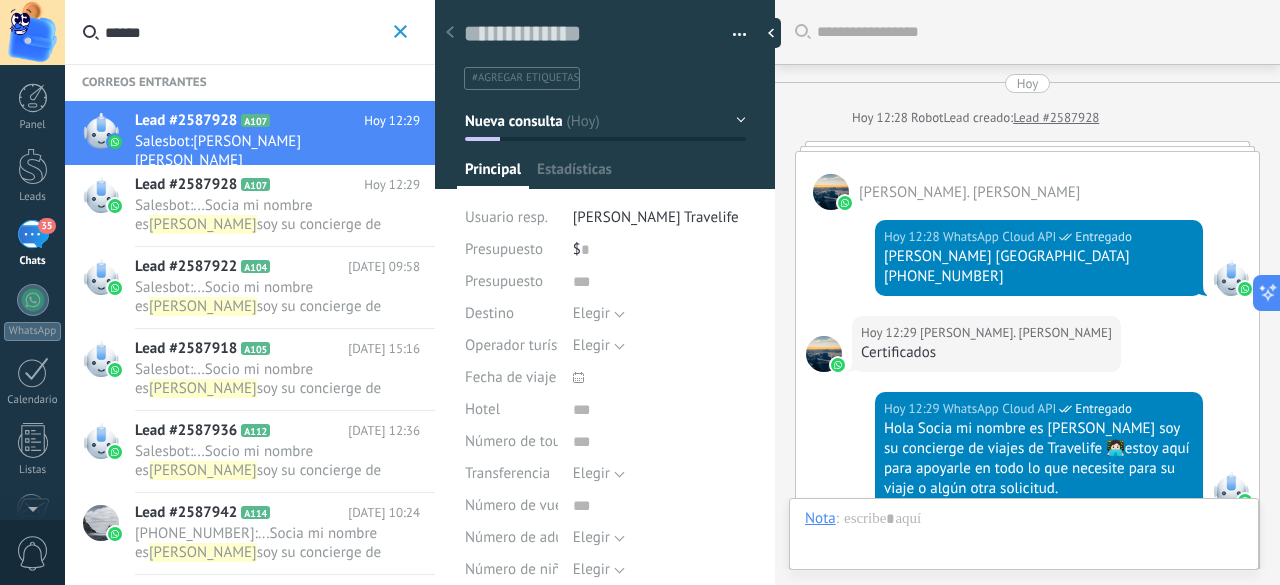 scroll, scrollTop: 30, scrollLeft: 0, axis: vertical 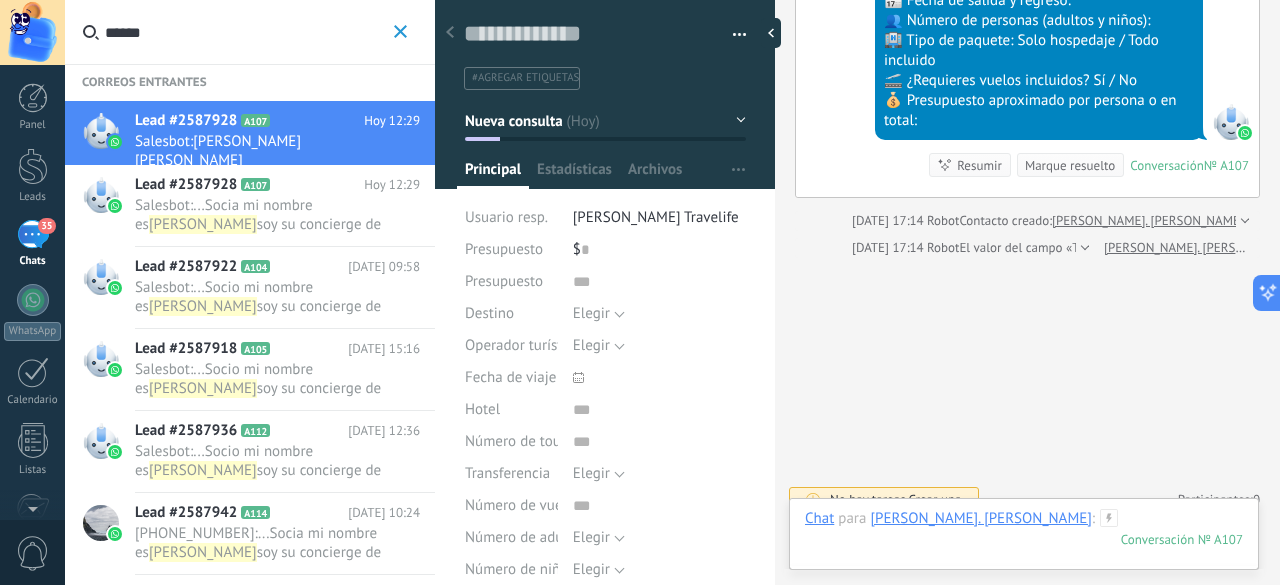 click at bounding box center (1025, 539) 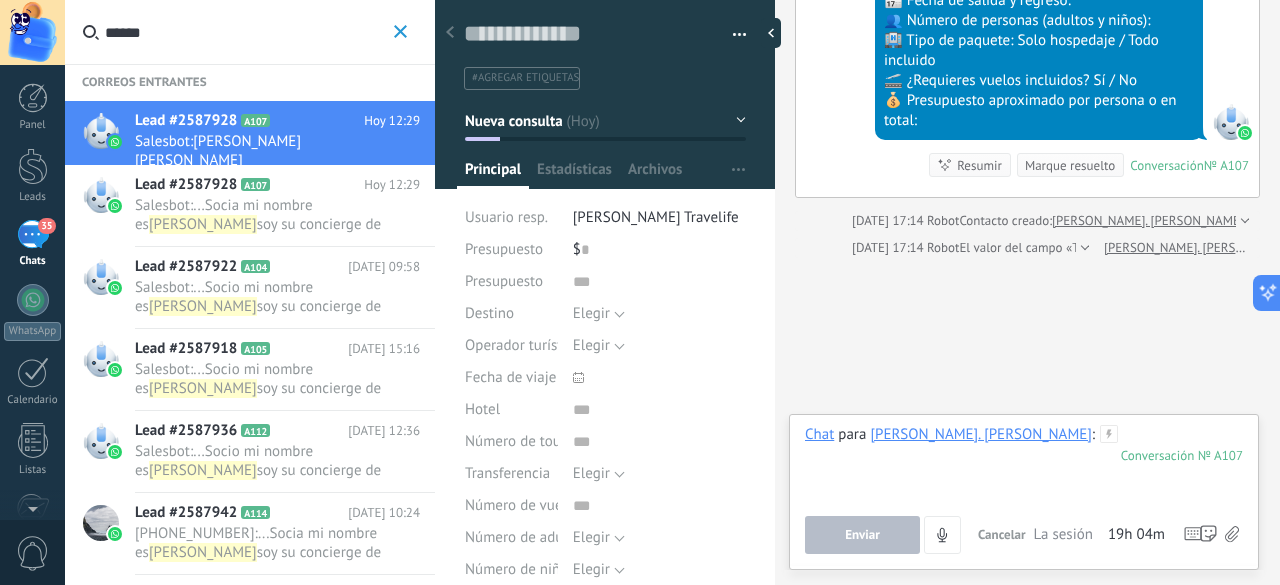 click at bounding box center (1025, 463) 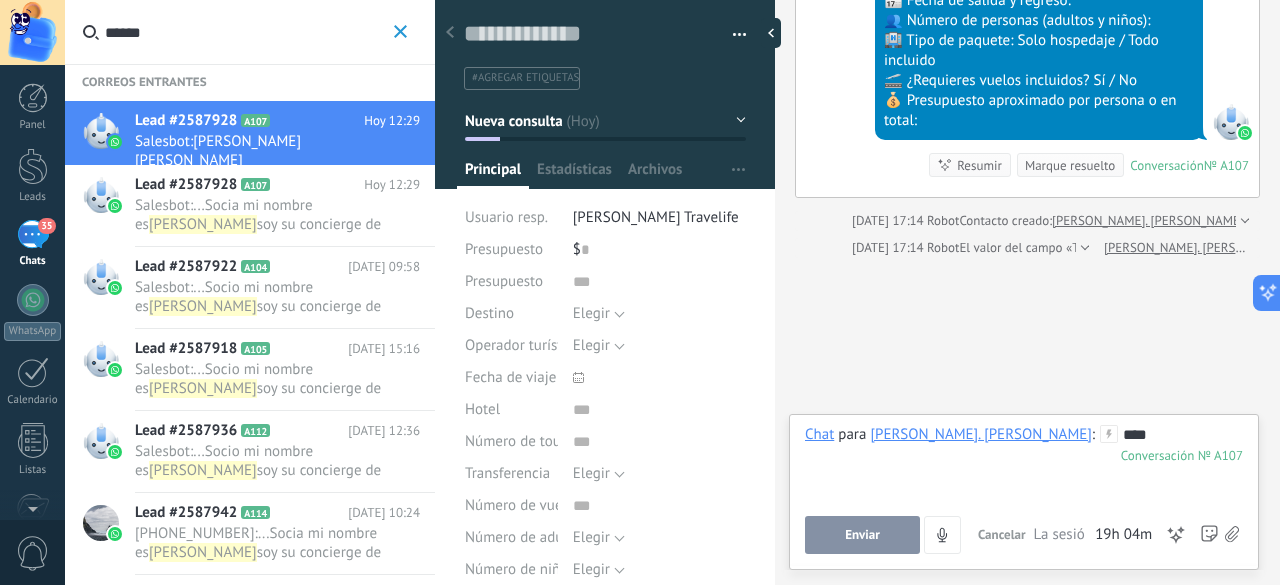 click on "Enviar" at bounding box center (862, 535) 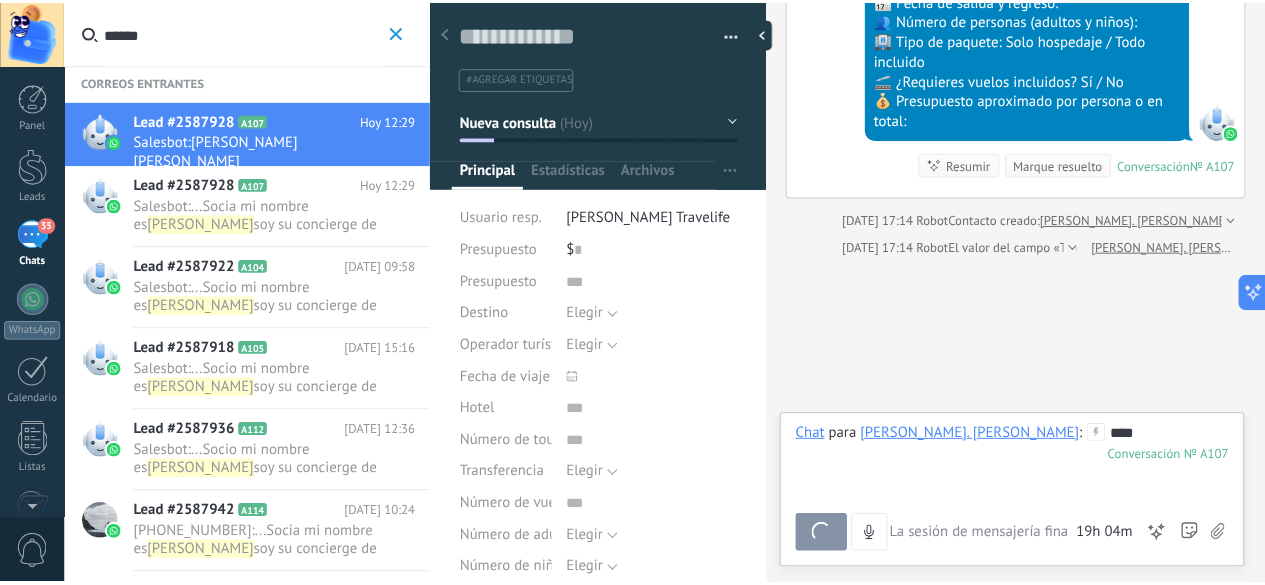 scroll, scrollTop: 788, scrollLeft: 0, axis: vertical 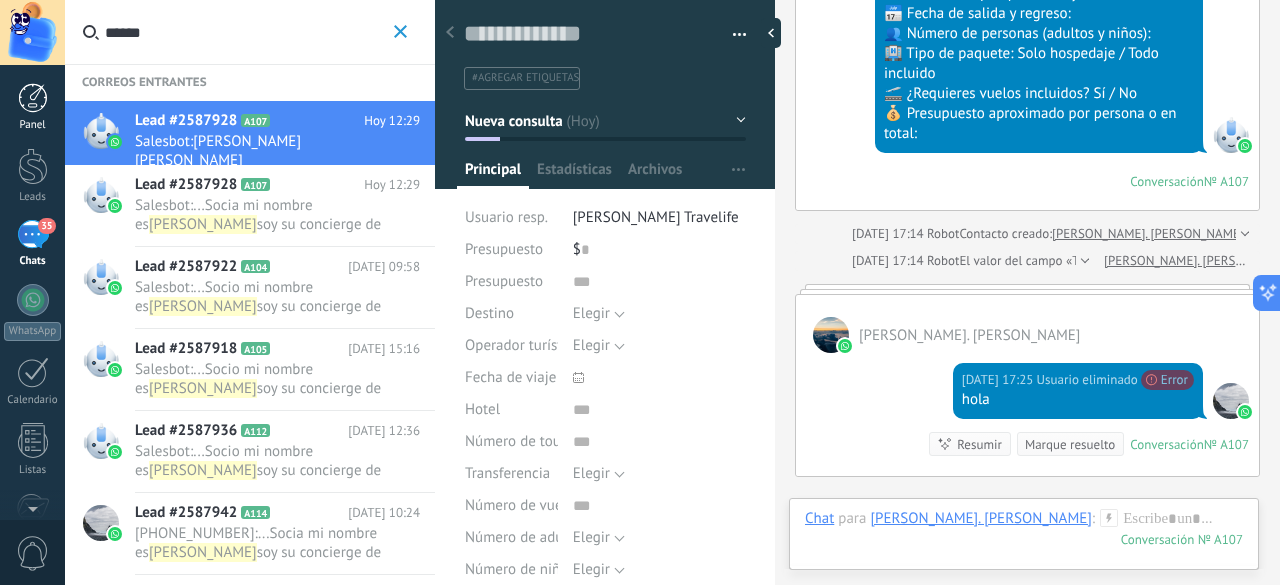 click at bounding box center (33, 98) 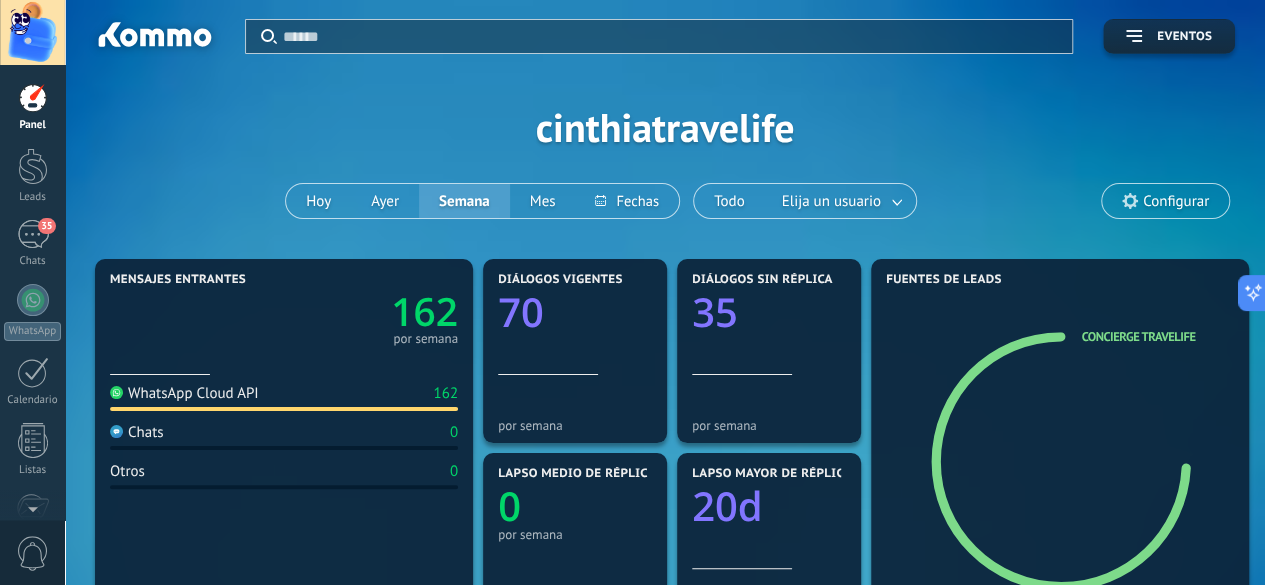 click on "Configurar" at bounding box center [1176, 201] 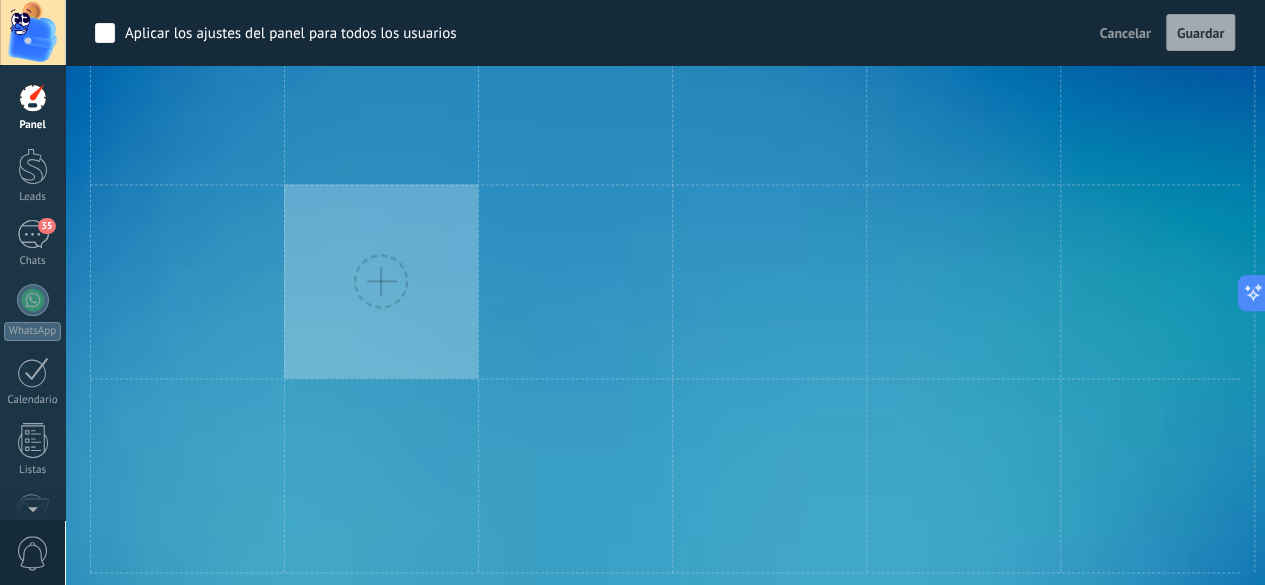 scroll, scrollTop: 1506, scrollLeft: 0, axis: vertical 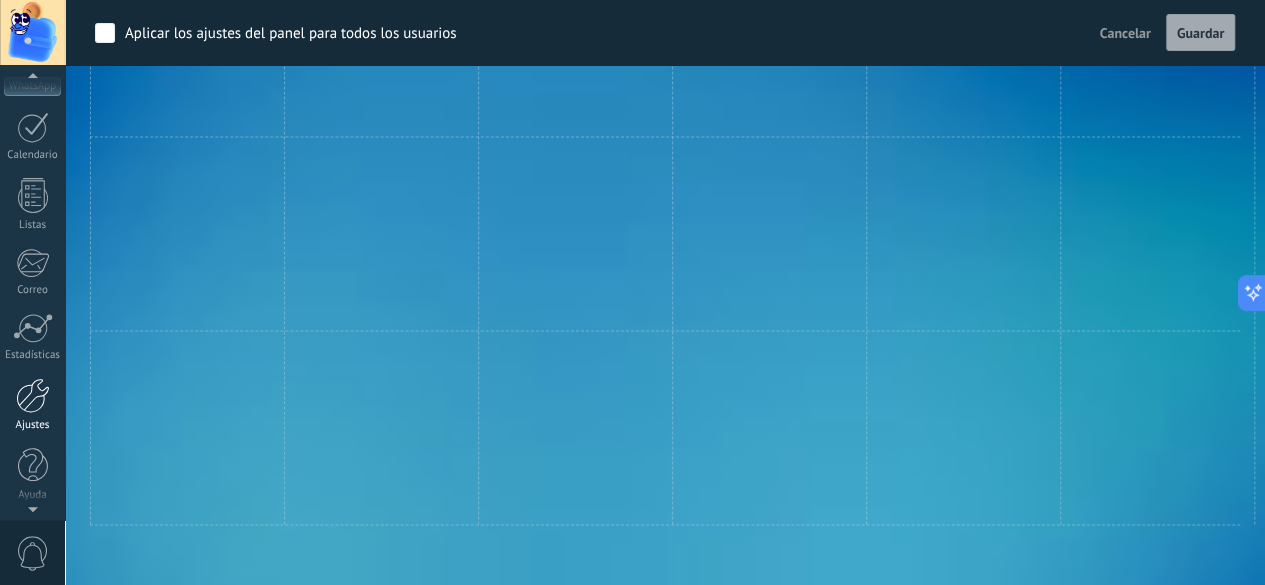 click on "Ajustes" at bounding box center (33, 425) 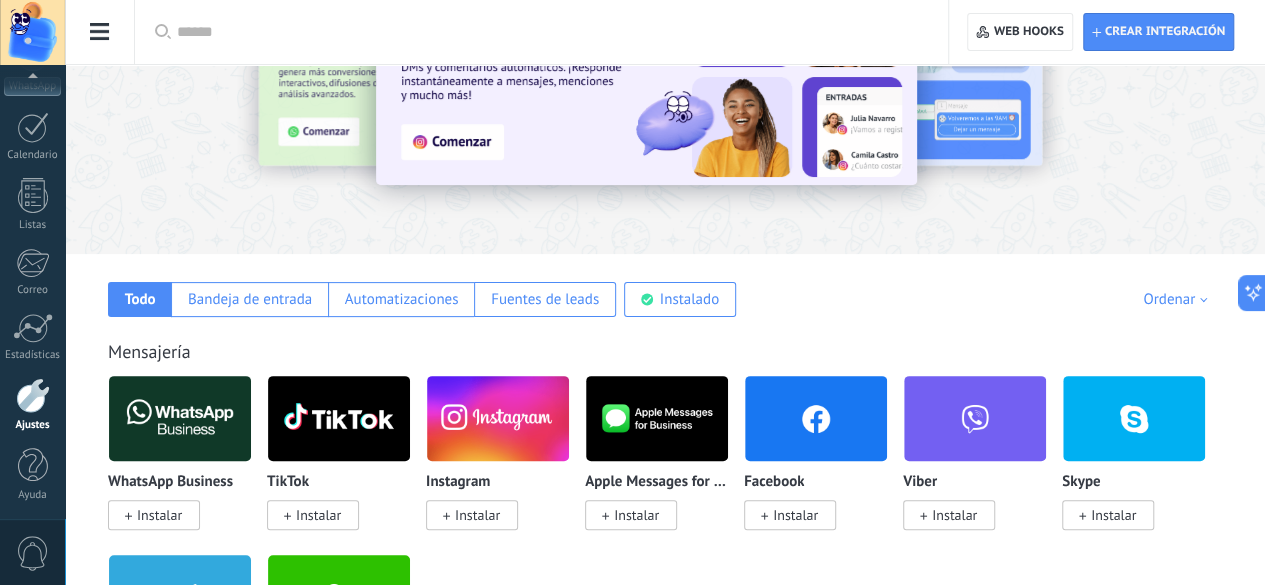 scroll, scrollTop: 300, scrollLeft: 0, axis: vertical 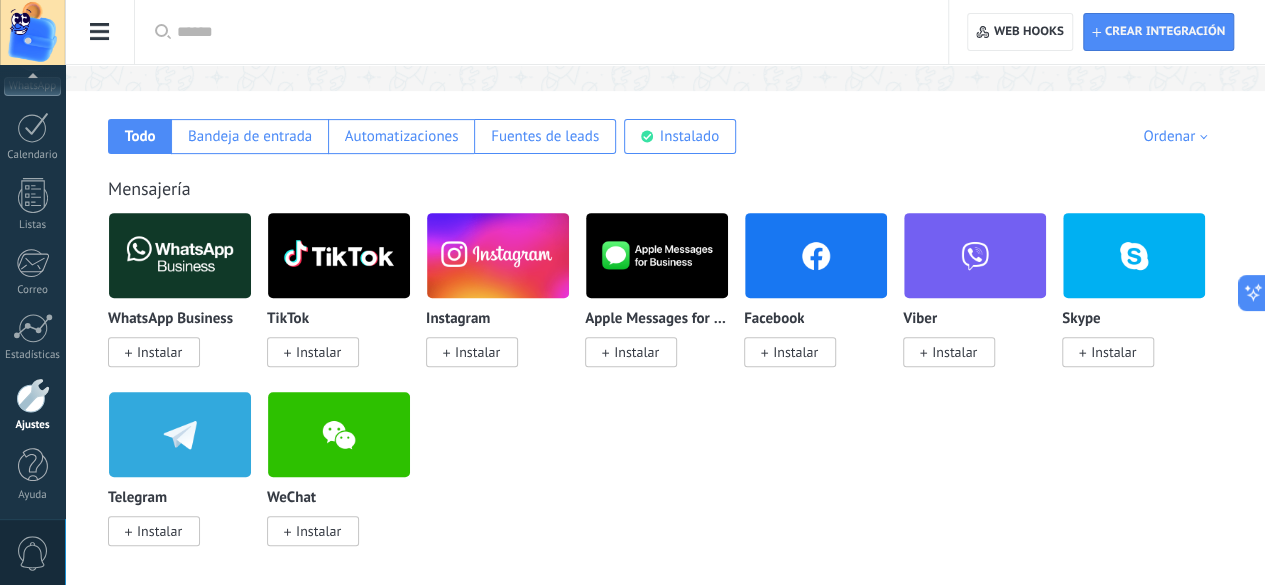 click on "Kommo IA" at bounding box center (-116, 373) 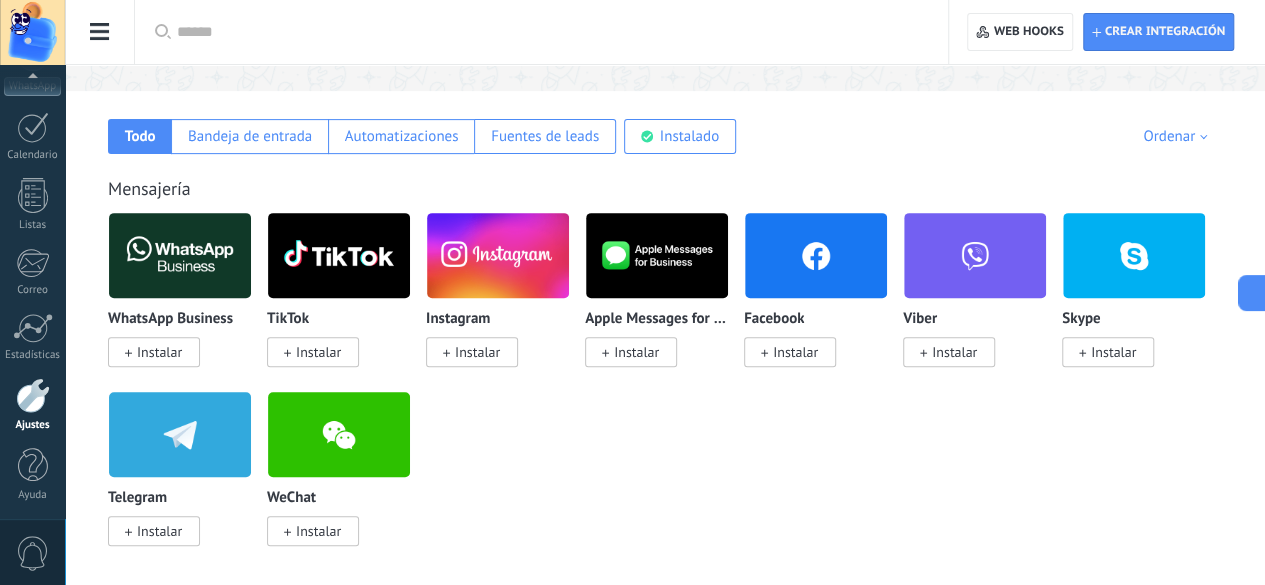 click on "Herramientas de comunicación" at bounding box center (-116, 317) 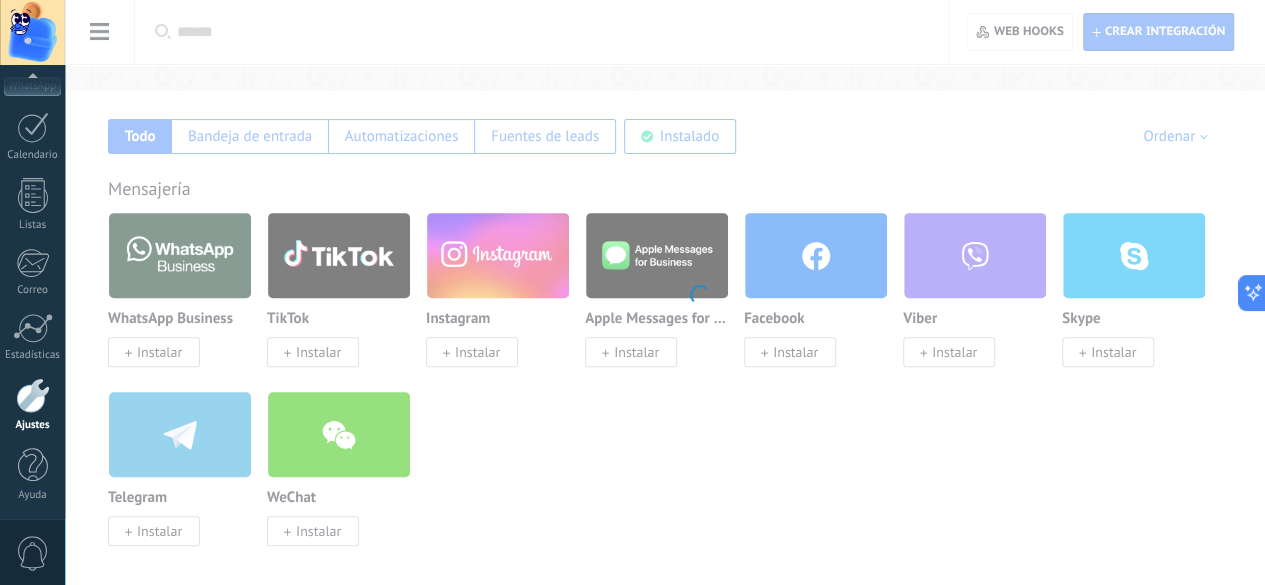 scroll, scrollTop: 0, scrollLeft: 0, axis: both 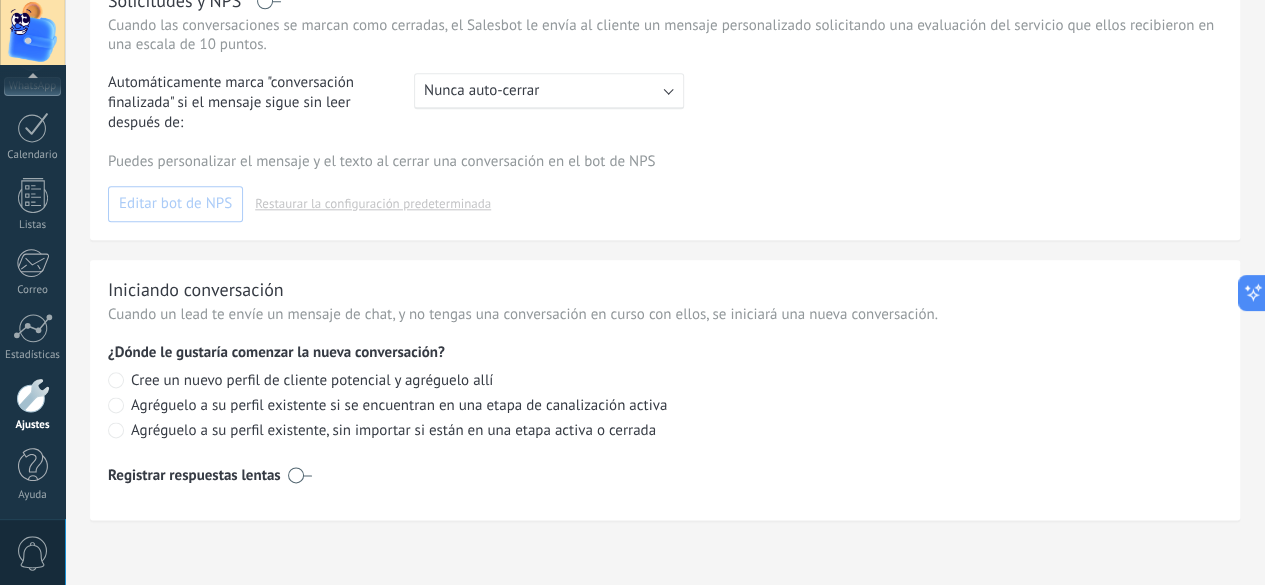 click on "Usuarios" at bounding box center [-116, 261] 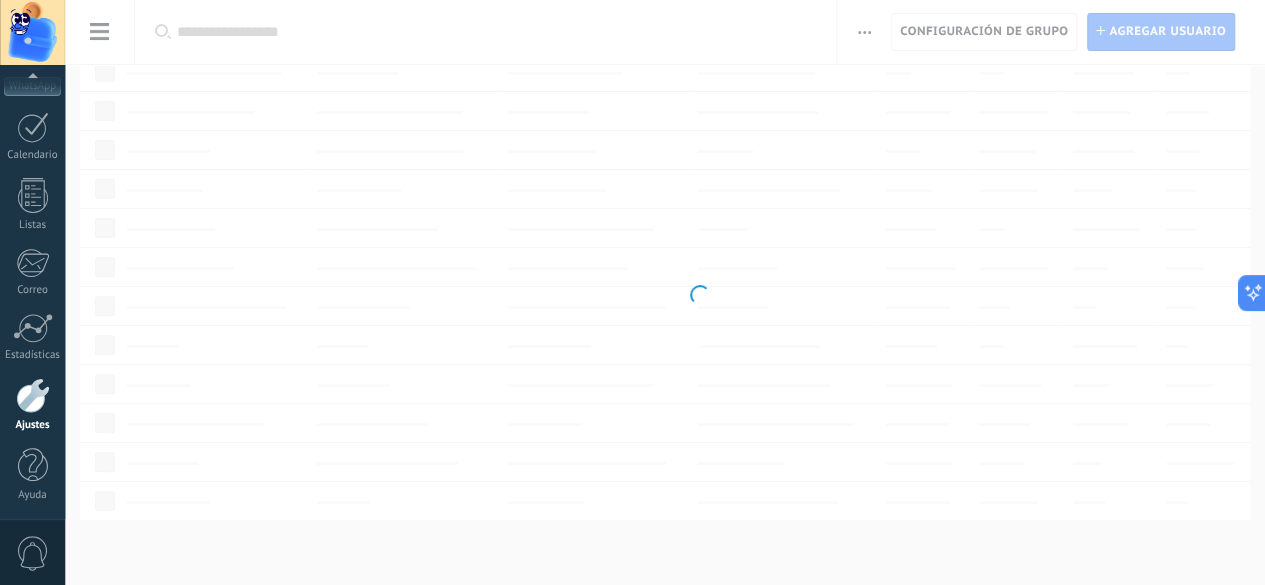 scroll, scrollTop: 0, scrollLeft: 0, axis: both 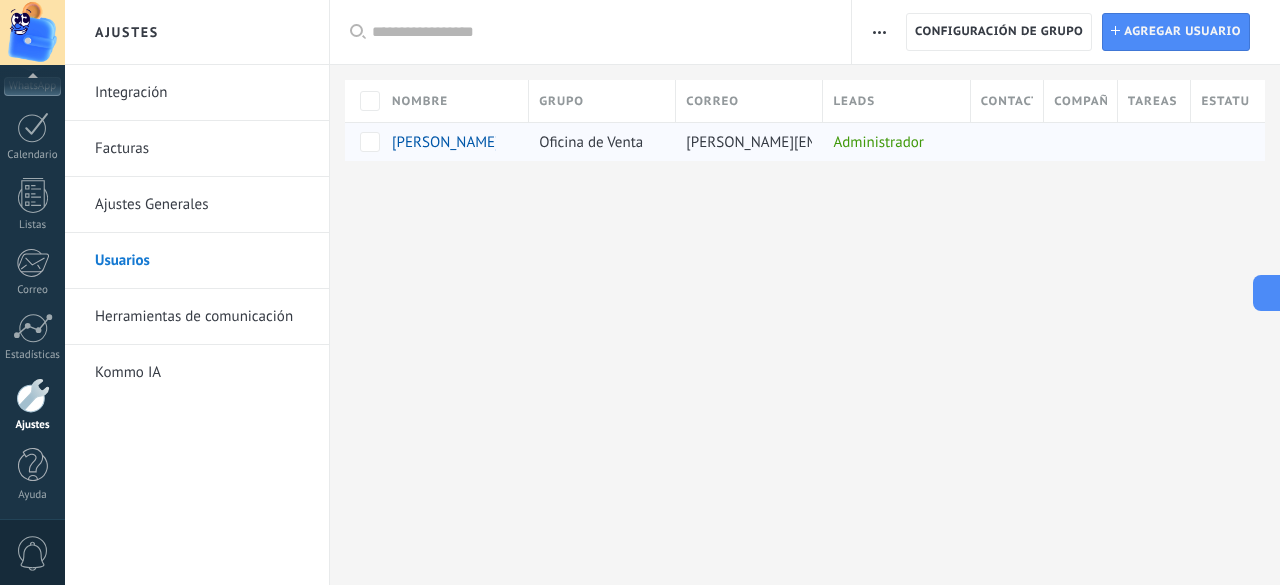 click on "Oficina de Venta" at bounding box center [591, 142] 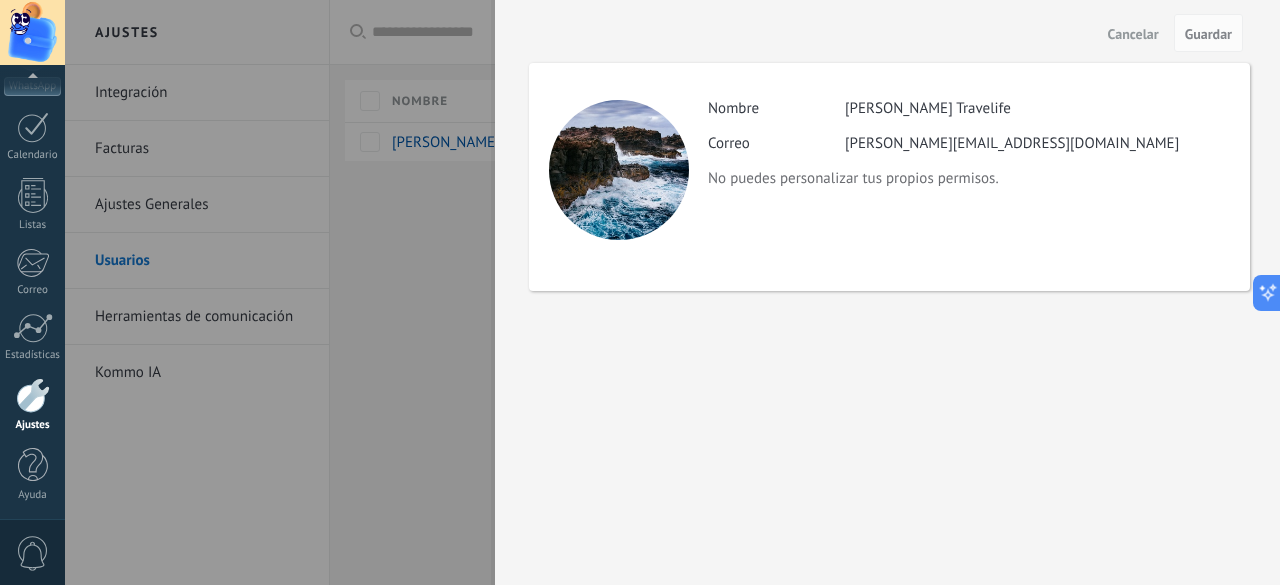click at bounding box center (640, 292) 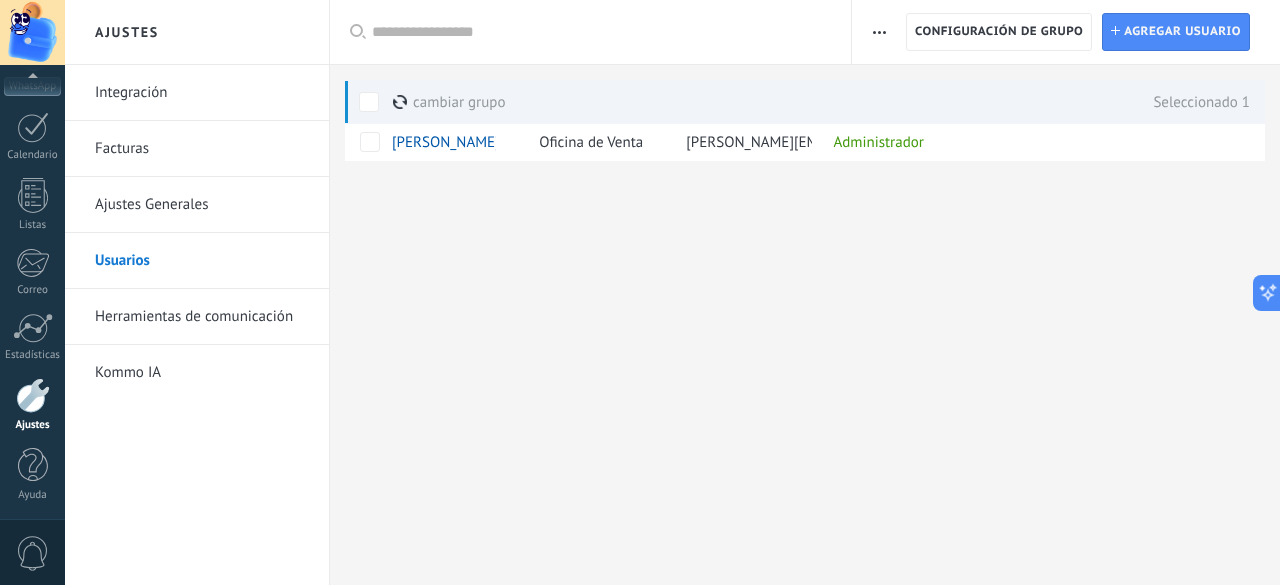 click on "Ajustes Generales" at bounding box center [202, 205] 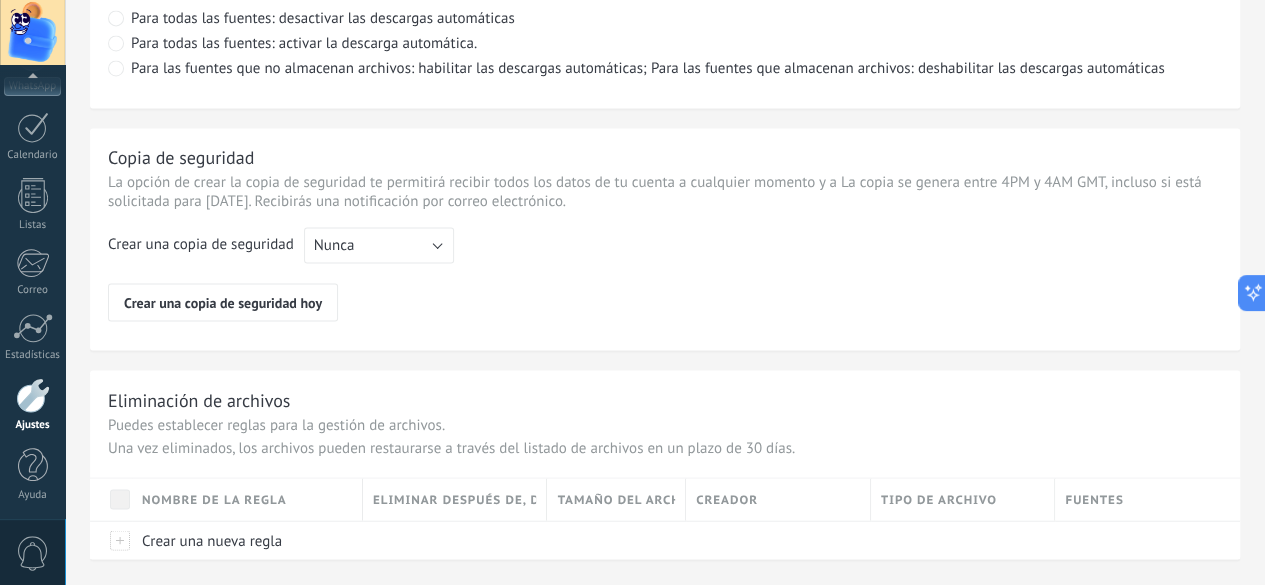 scroll, scrollTop: 1656, scrollLeft: 0, axis: vertical 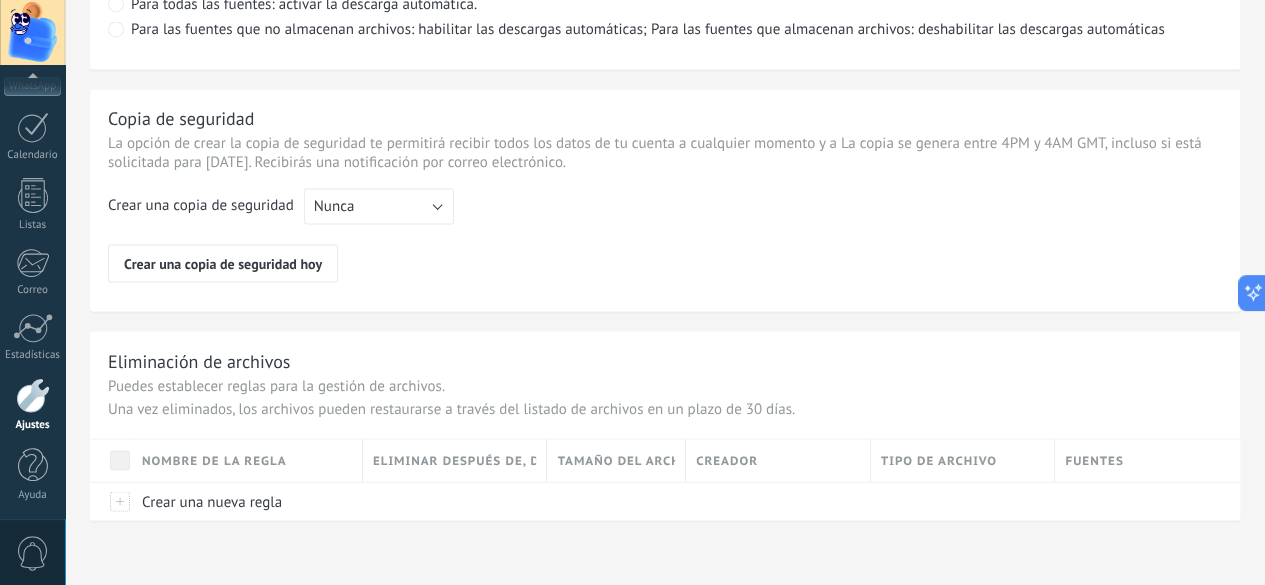 click on "Facturas" at bounding box center (-116, 149) 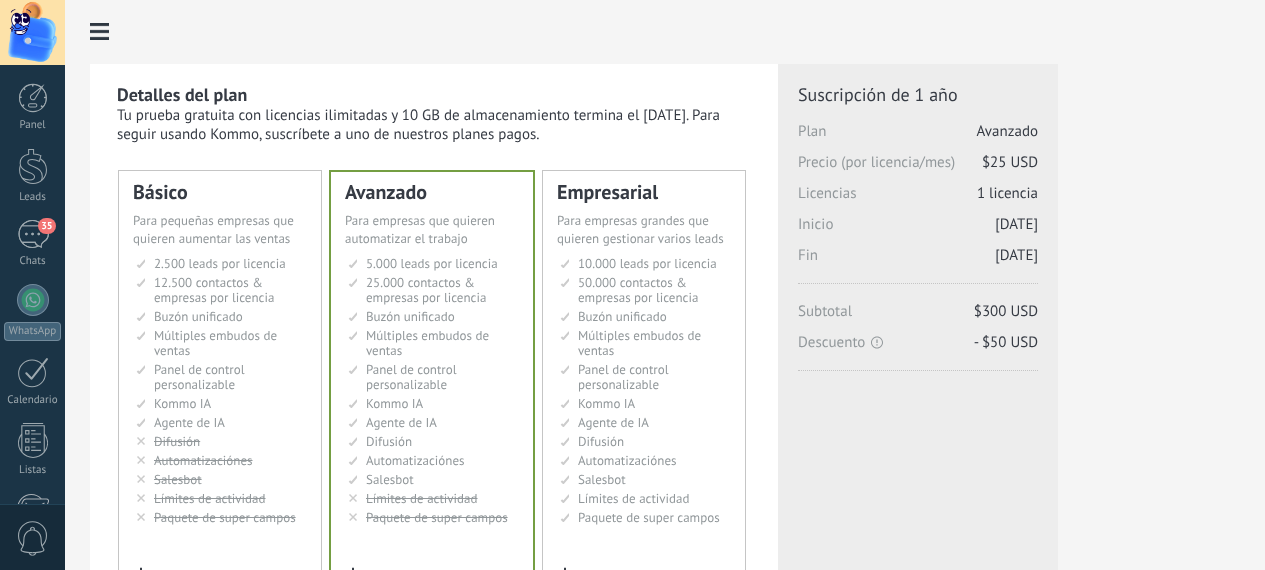 scroll, scrollTop: 712, scrollLeft: 0, axis: vertical 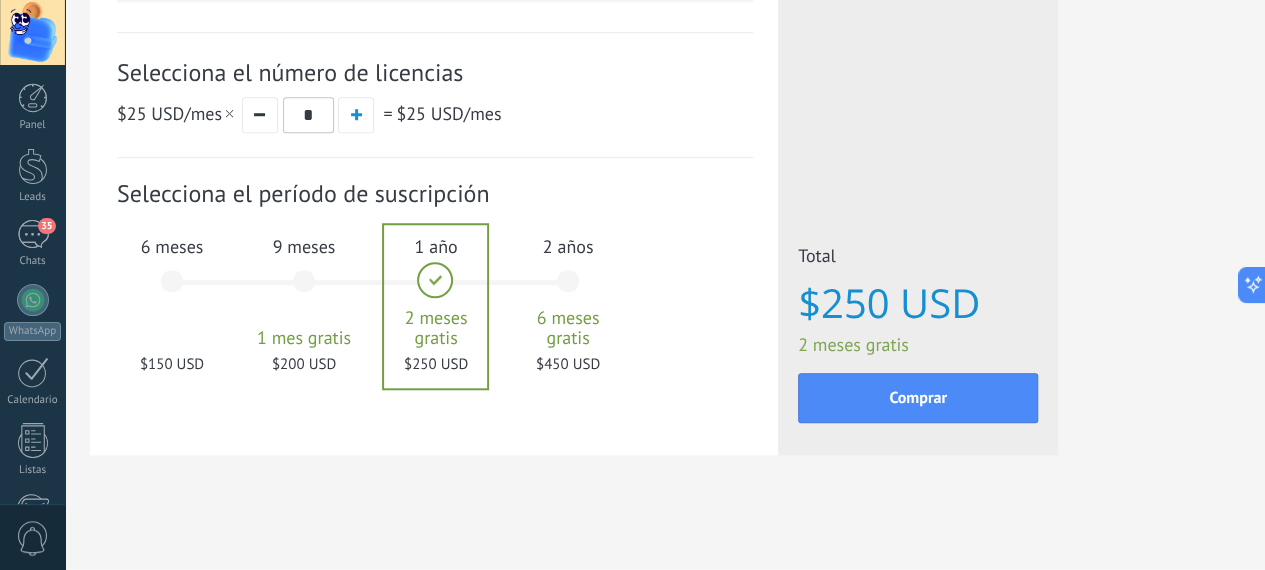 click on "Integración" at bounding box center [-116, 93] 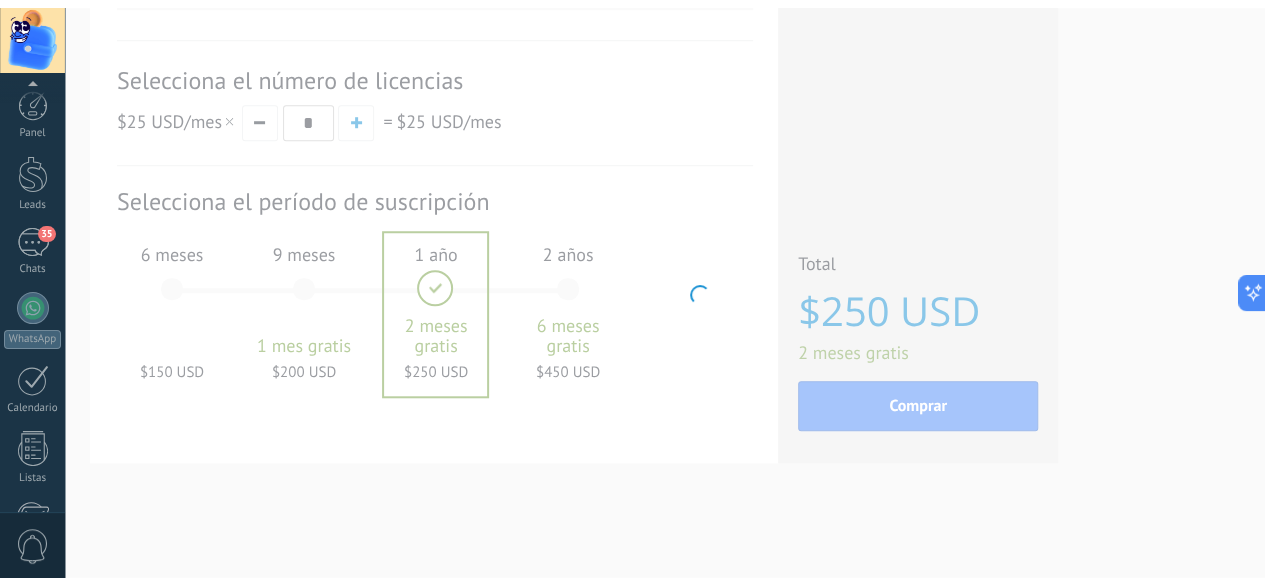 scroll, scrollTop: 0, scrollLeft: 0, axis: both 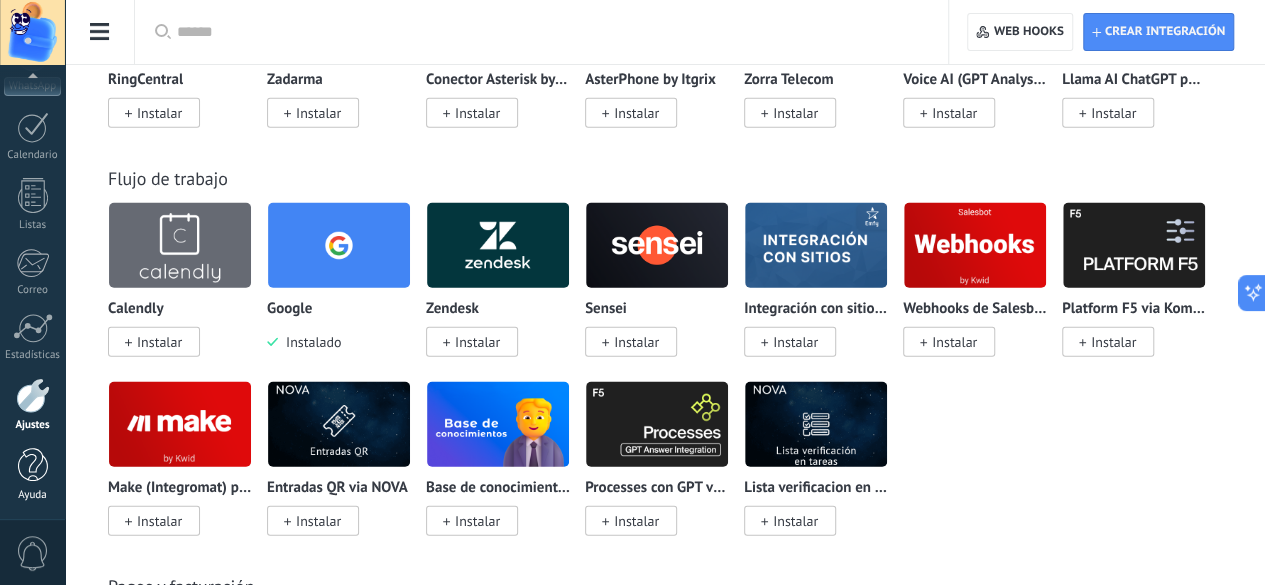 click on "Ayuda" at bounding box center (33, 495) 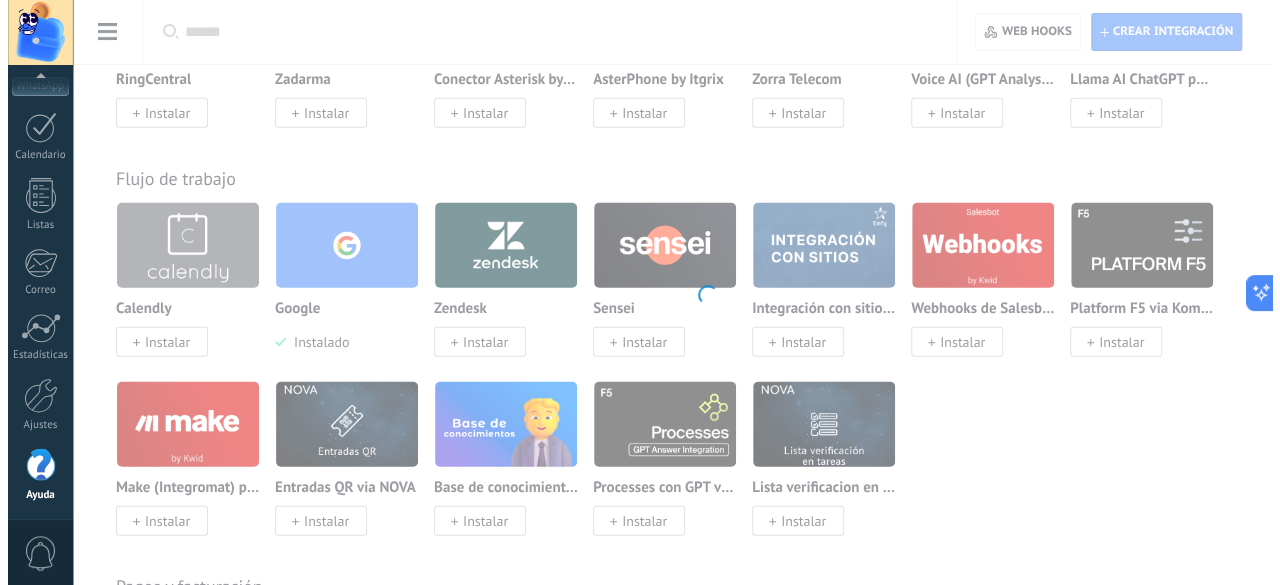 scroll, scrollTop: 0, scrollLeft: 0, axis: both 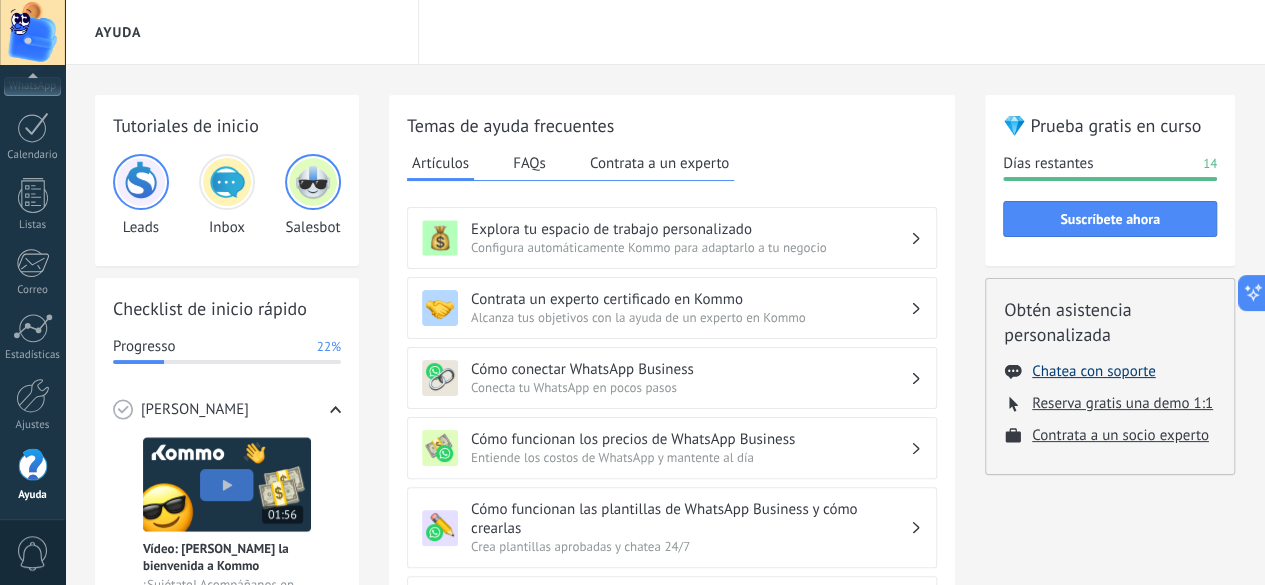click on "Chatea con soporte" at bounding box center (1093, 371) 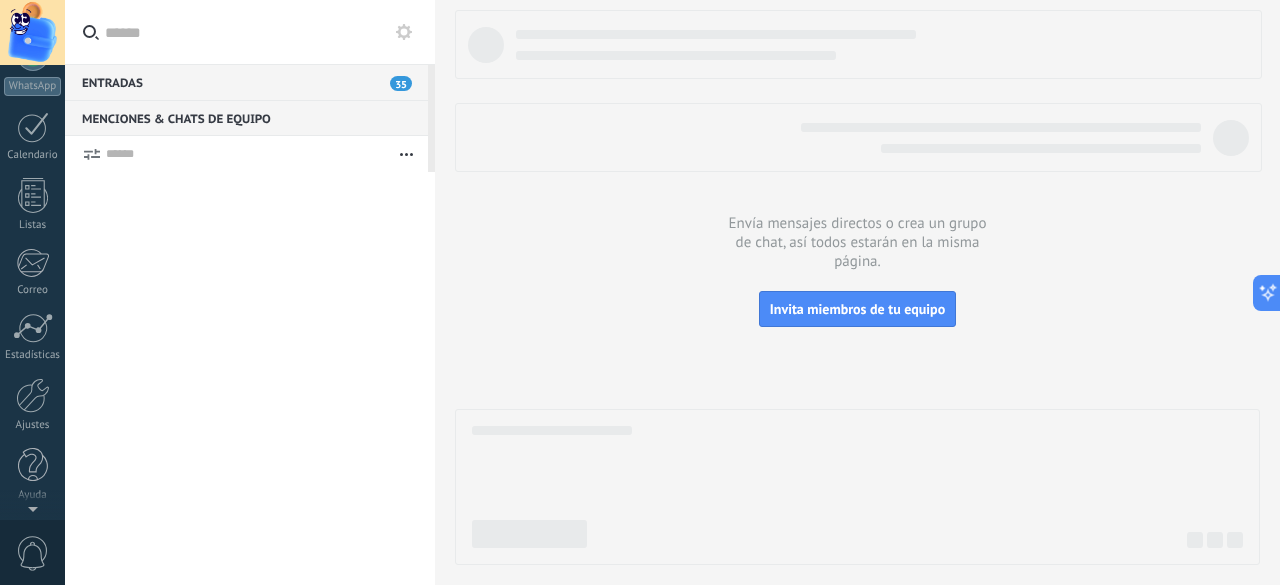 scroll, scrollTop: 0, scrollLeft: 0, axis: both 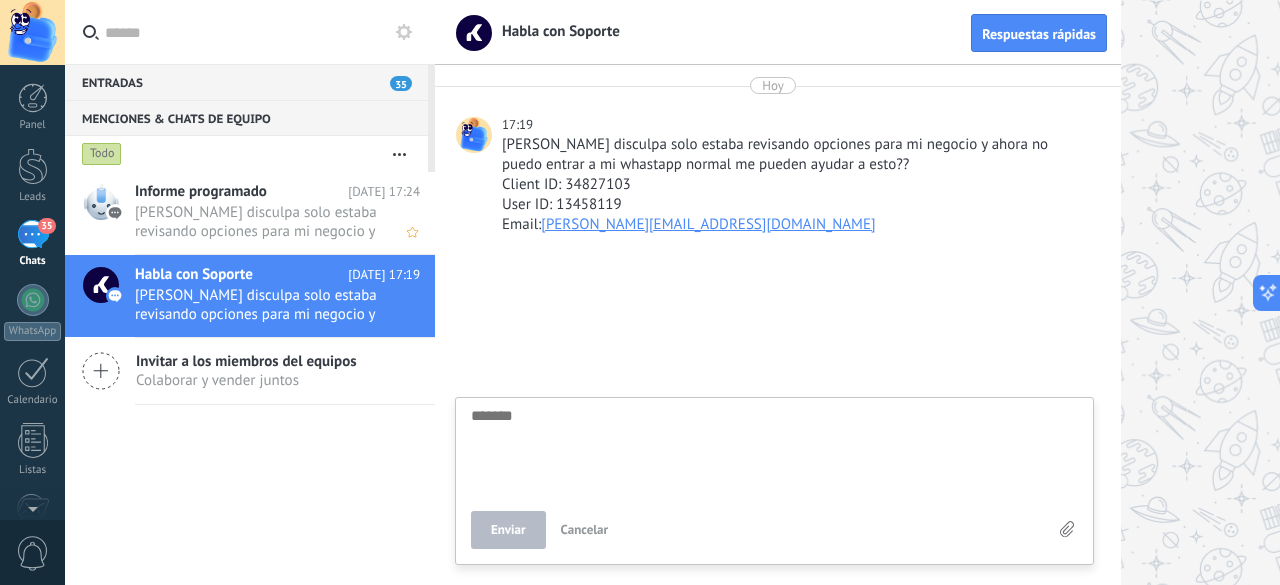 click on "[PERSON_NAME] disculpa solo estaba revisando opciones para mi negocio y ahora no puedo entrar a mi whastapp normal me pueden ayudar a esto?? quiero desconectar mi whastapp de aqui" at bounding box center (258, 222) 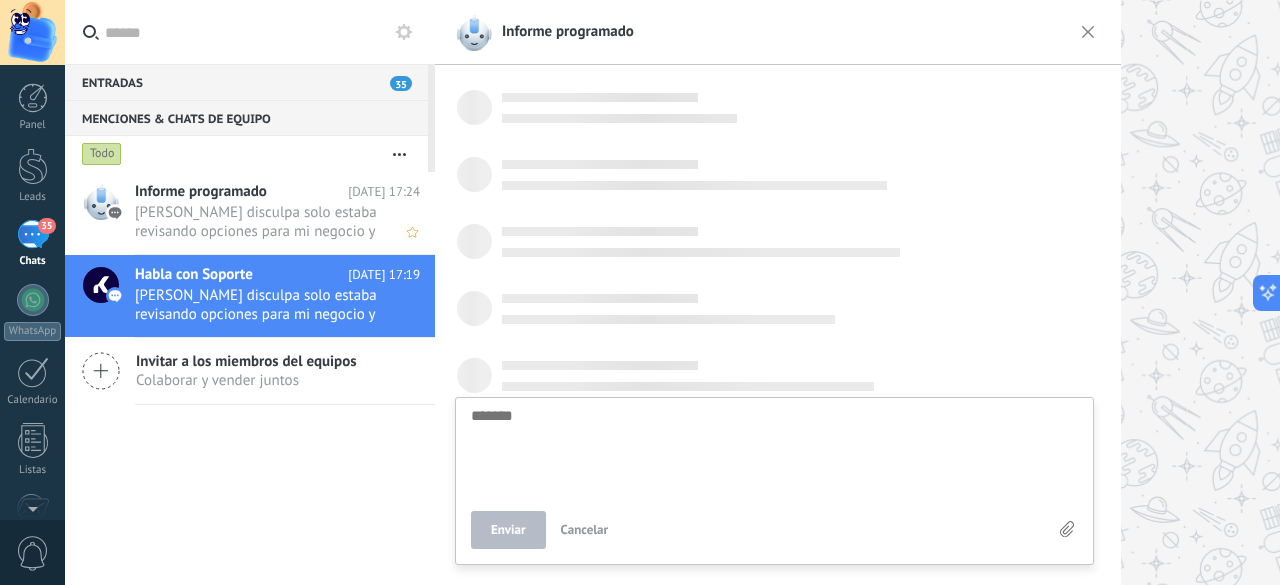 scroll, scrollTop: 19, scrollLeft: 0, axis: vertical 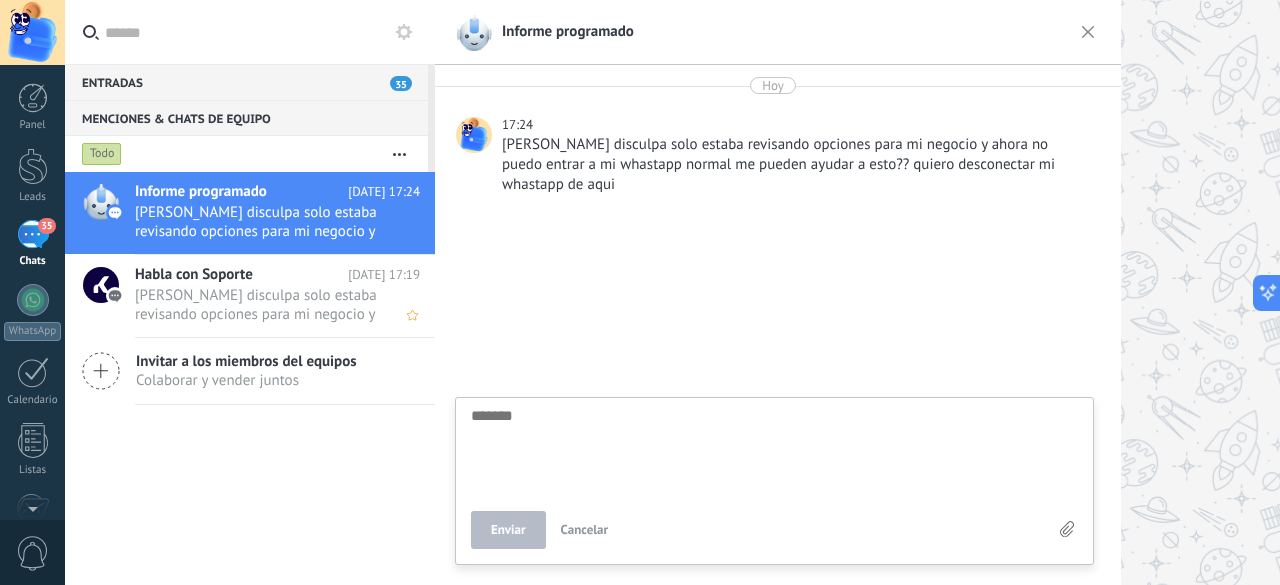 click on "[PERSON_NAME] disculpa solo estaba revisando opciones para mi negocio y ahora no puedo entrar a mi whastapp normal me pueden ayudar a esto??
Client ID: 34827103
User ID: 13458119
Email: [PERSON_NAME][EMAIL_ADDRESS][DOMAIN_NAME]" at bounding box center (258, 305) 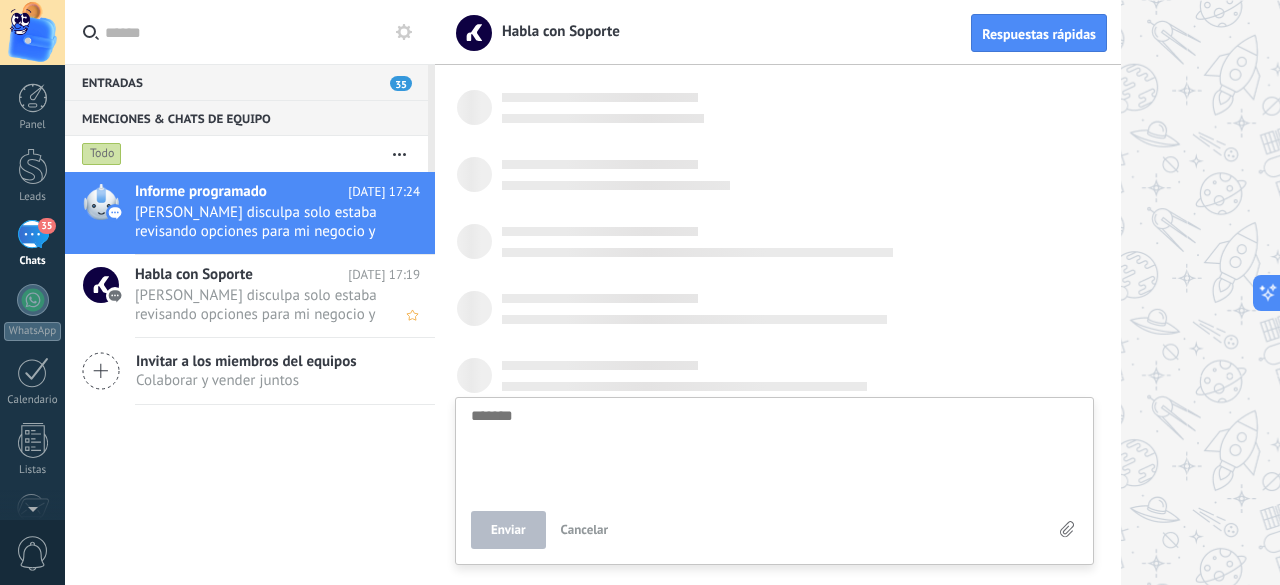 scroll, scrollTop: 19, scrollLeft: 0, axis: vertical 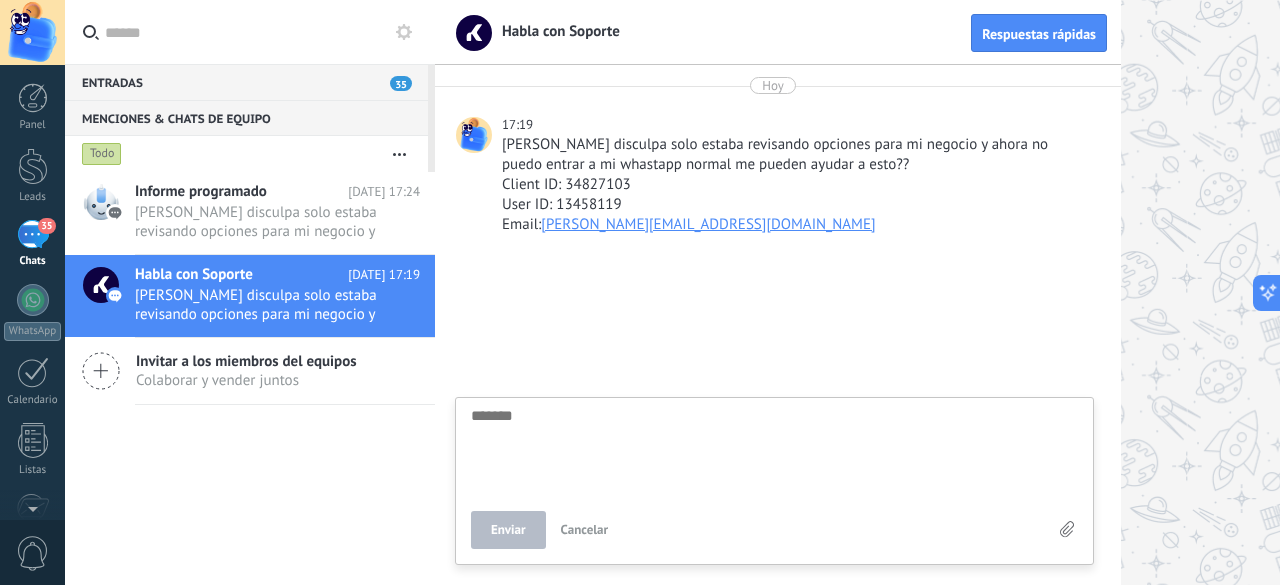 click at bounding box center [774, 449] 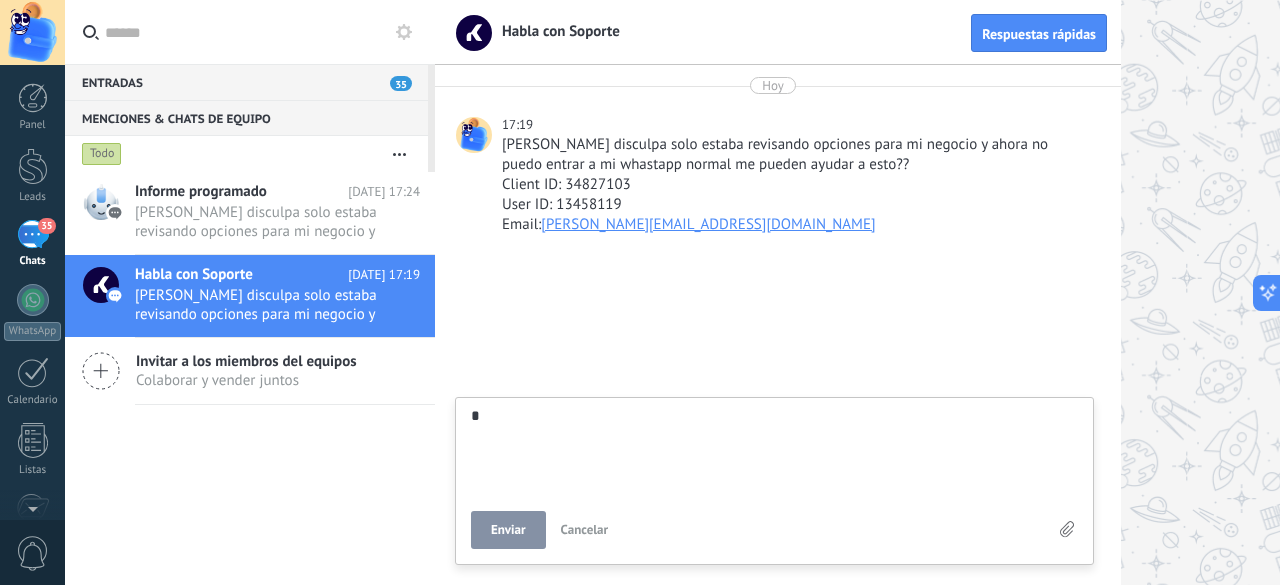 type on "**" 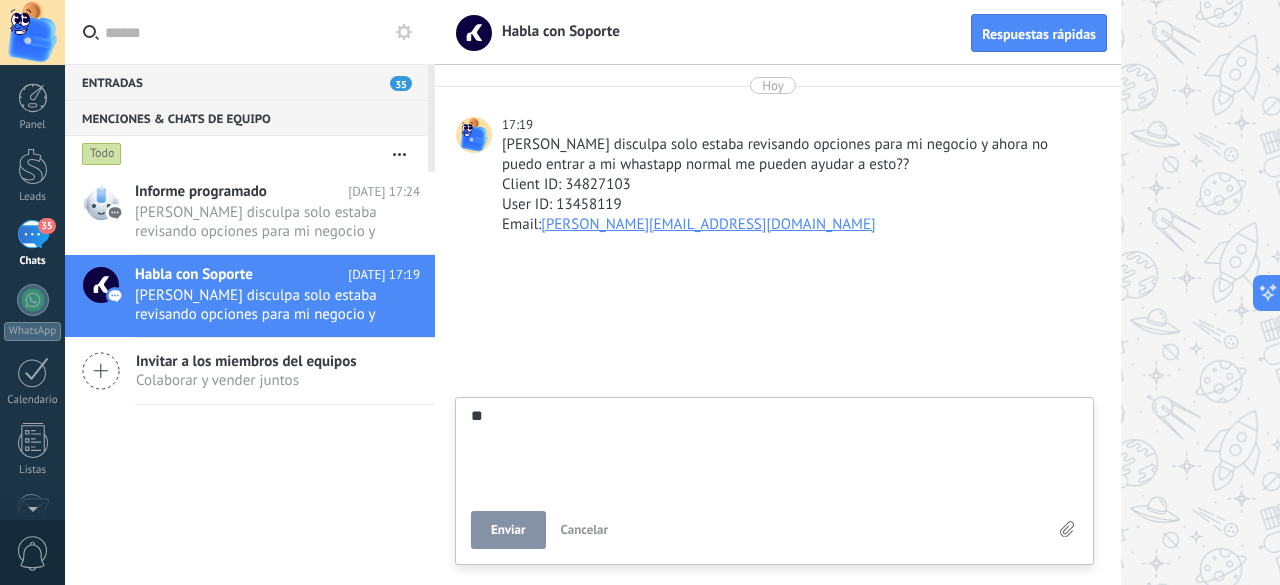 type on "***" 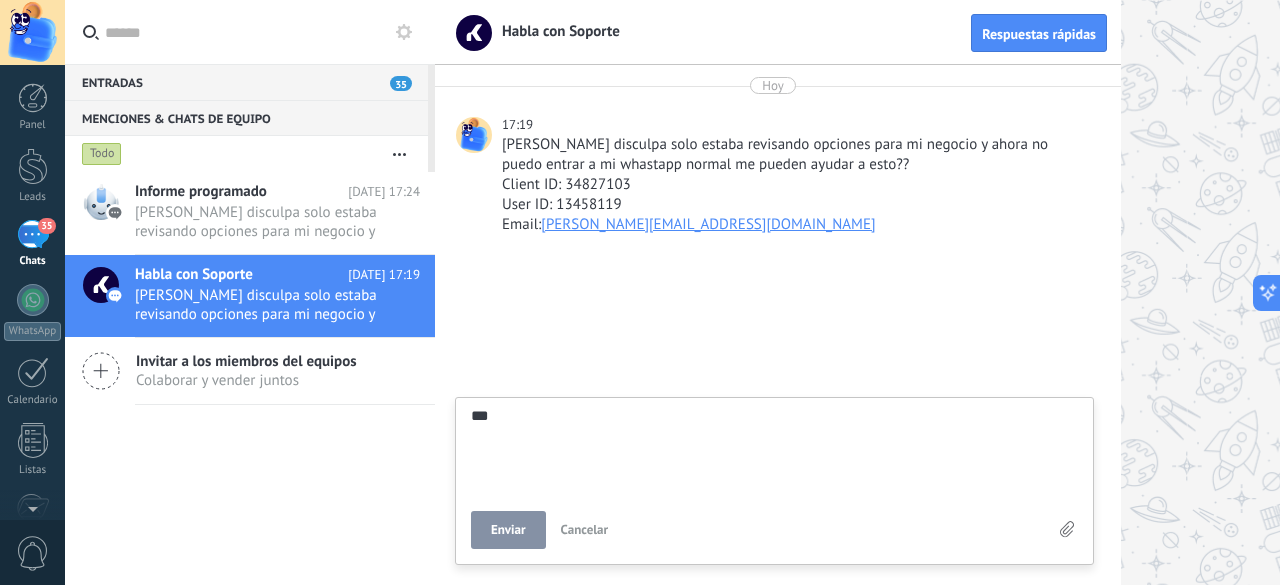 type on "****" 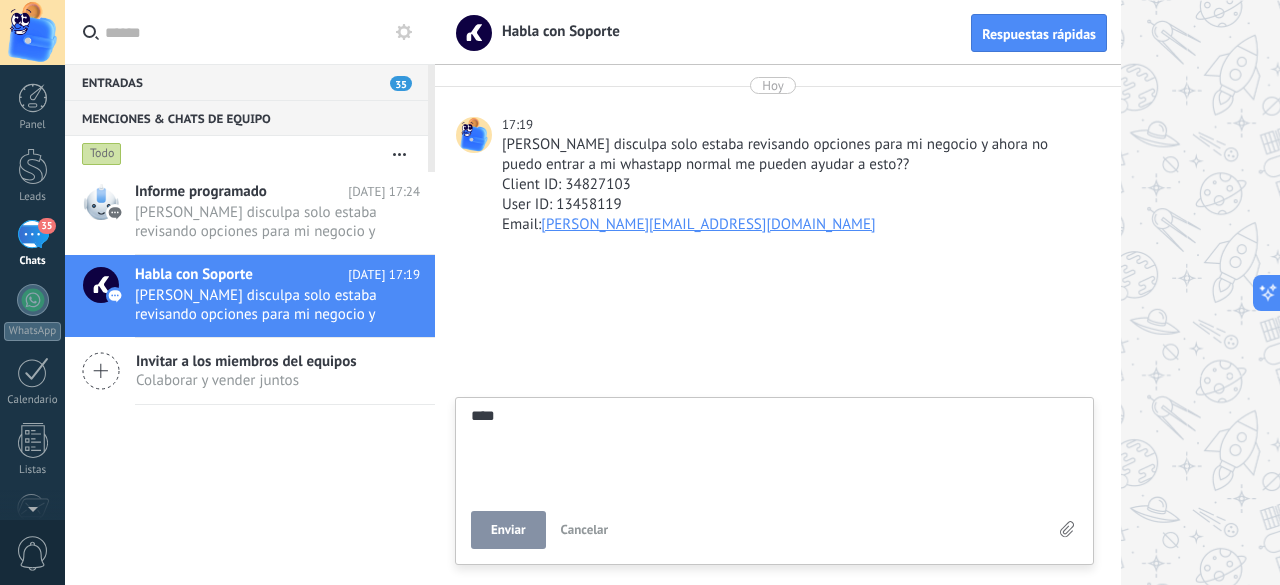 scroll, scrollTop: 19, scrollLeft: 0, axis: vertical 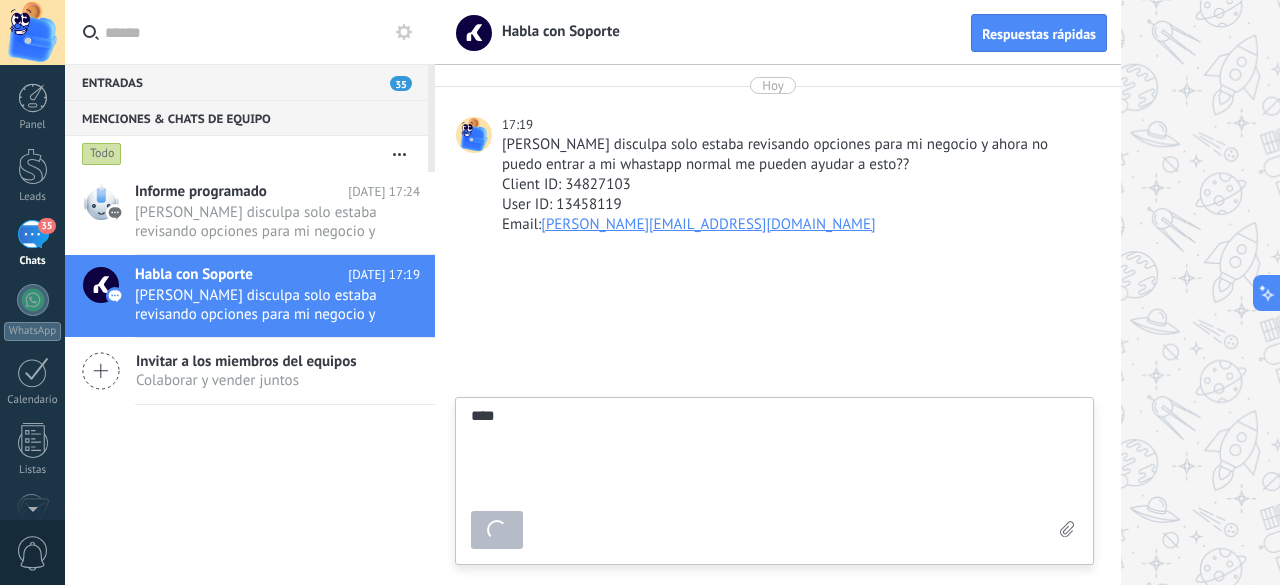 type on "*******" 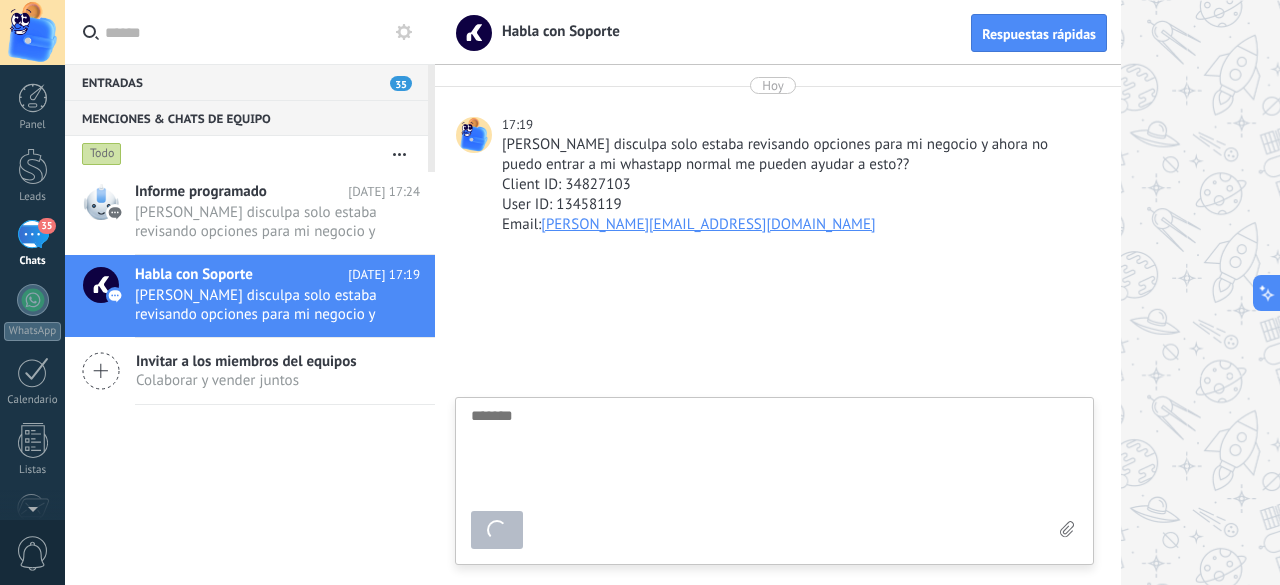 scroll, scrollTop: 19, scrollLeft: 0, axis: vertical 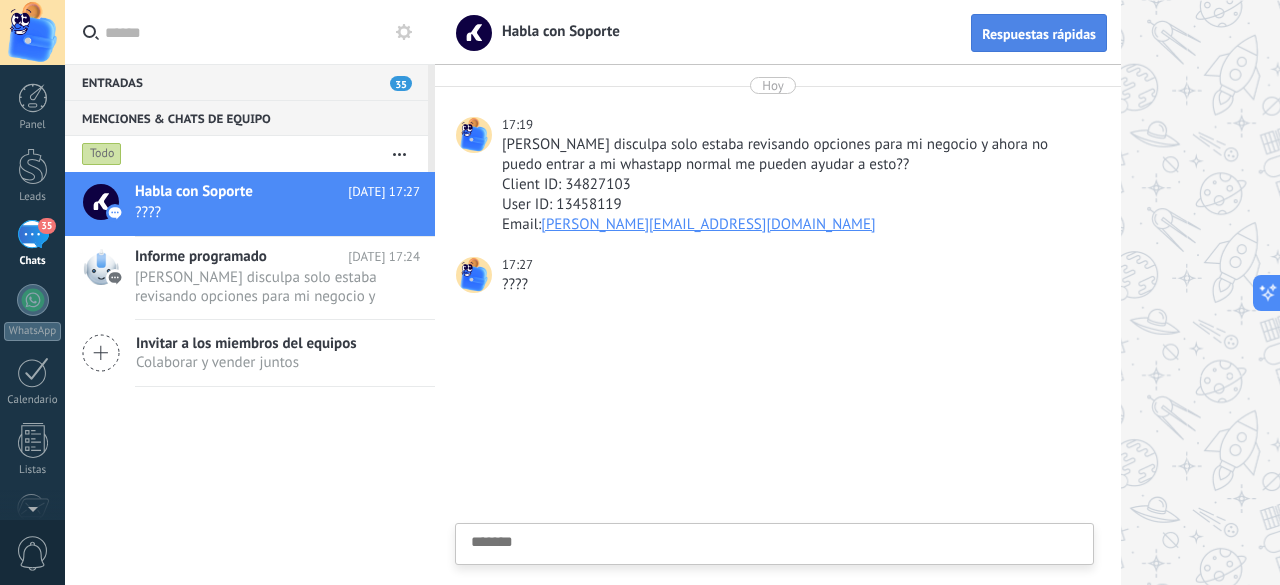 click on "Respuestas rápidas" at bounding box center (1039, 34) 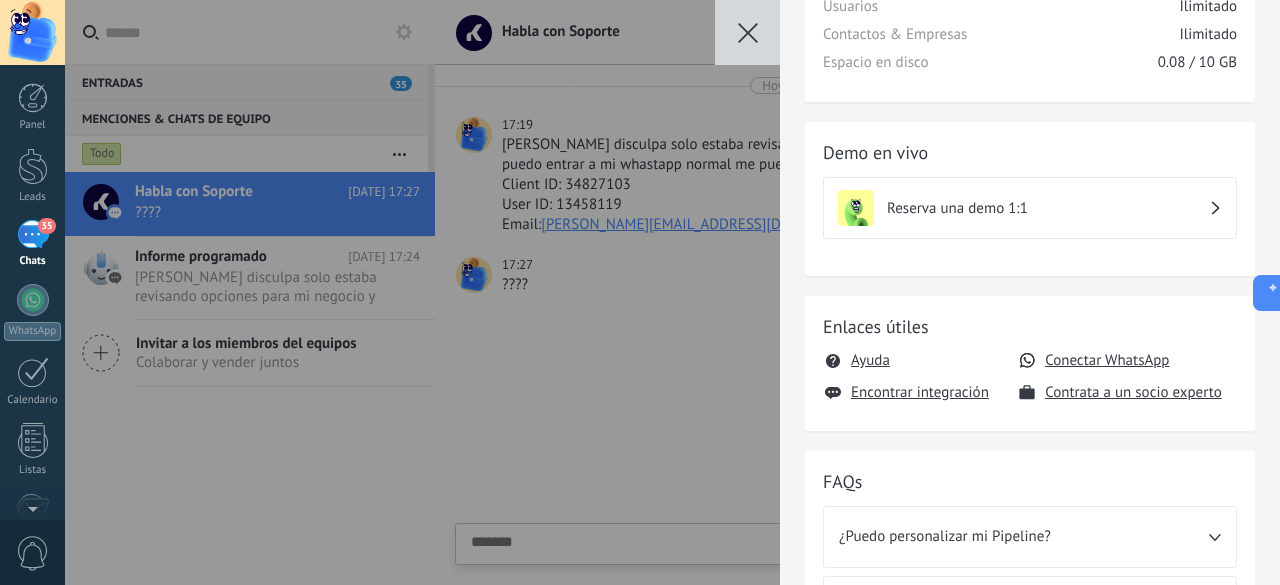 scroll, scrollTop: 200, scrollLeft: 0, axis: vertical 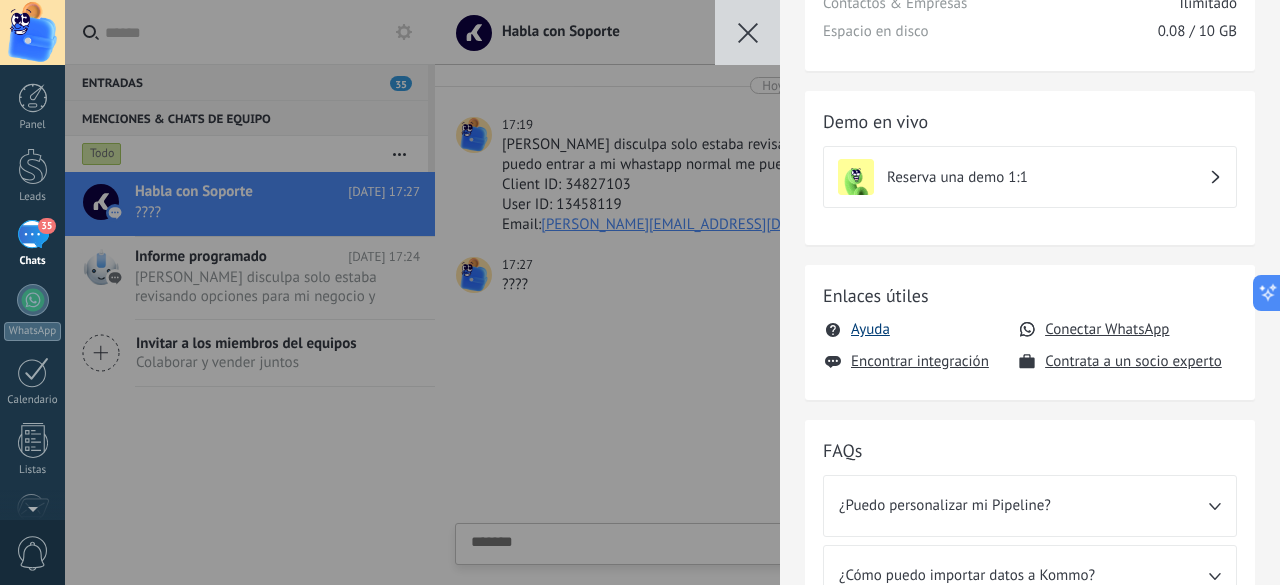 click on "Ayuda" at bounding box center [870, 329] 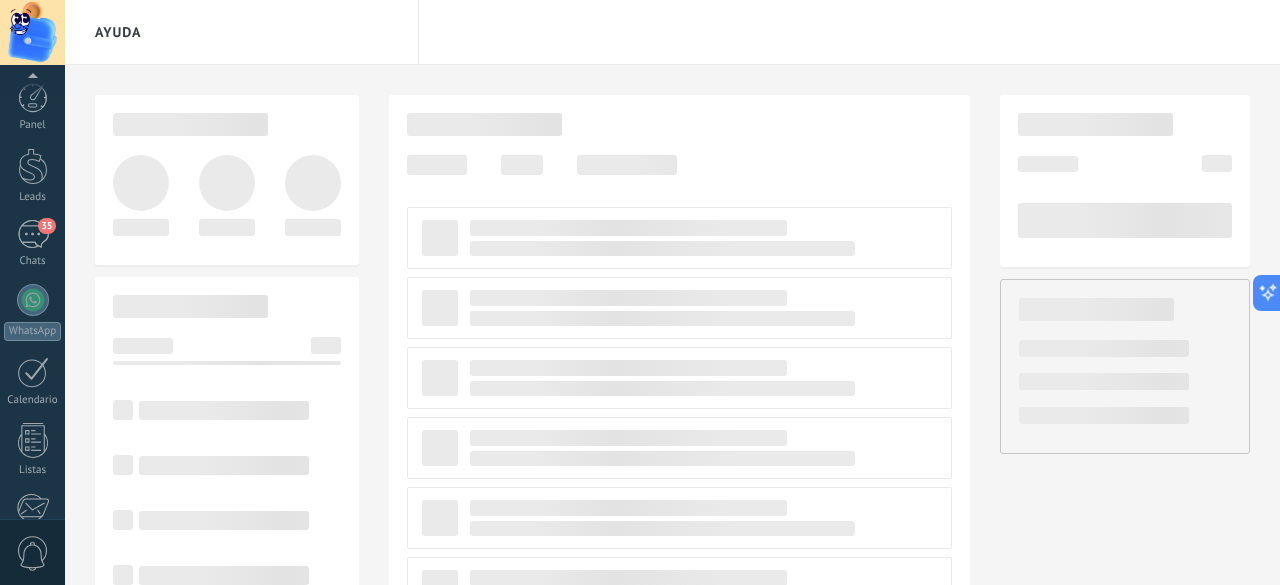 scroll, scrollTop: 245, scrollLeft: 0, axis: vertical 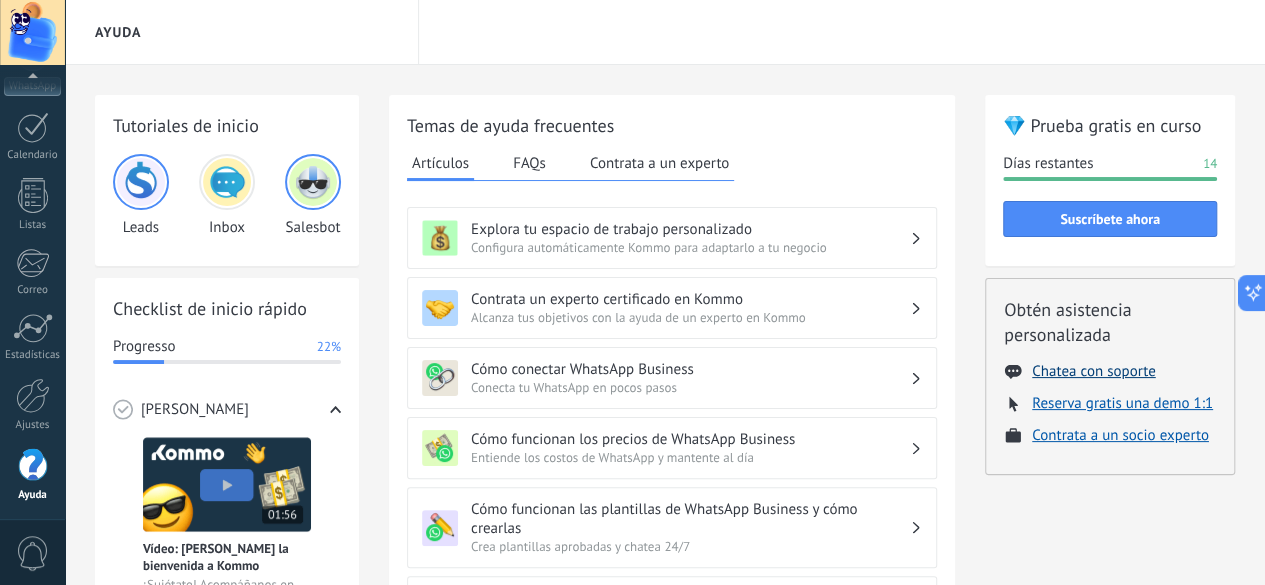 click on "Chatea con soporte" at bounding box center [1093, 371] 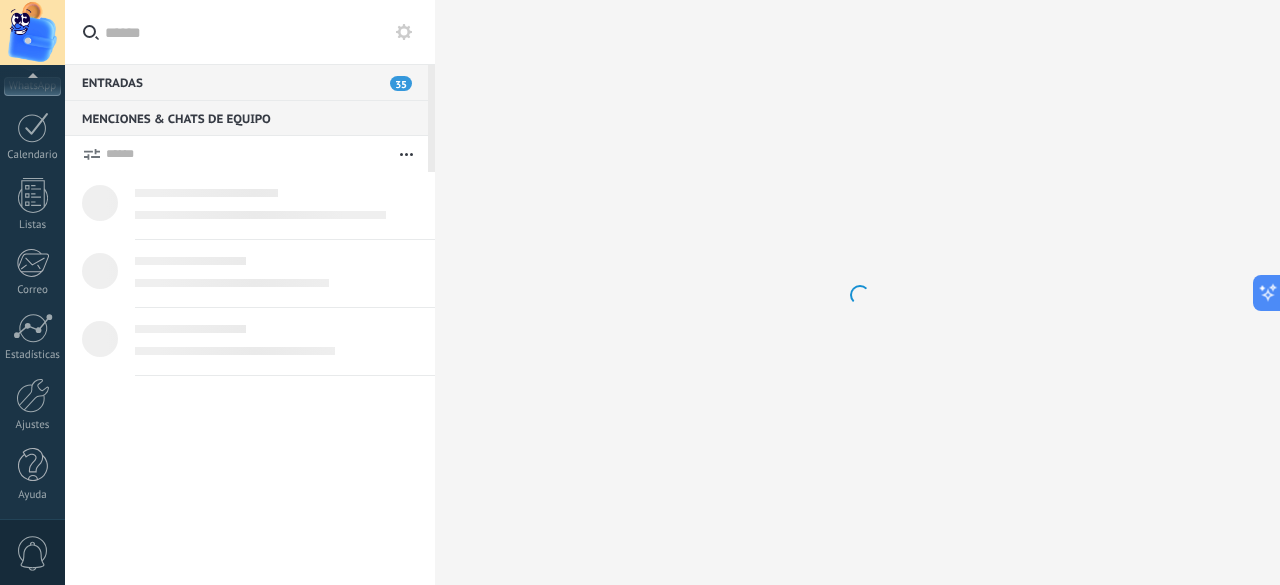 scroll, scrollTop: 19, scrollLeft: 0, axis: vertical 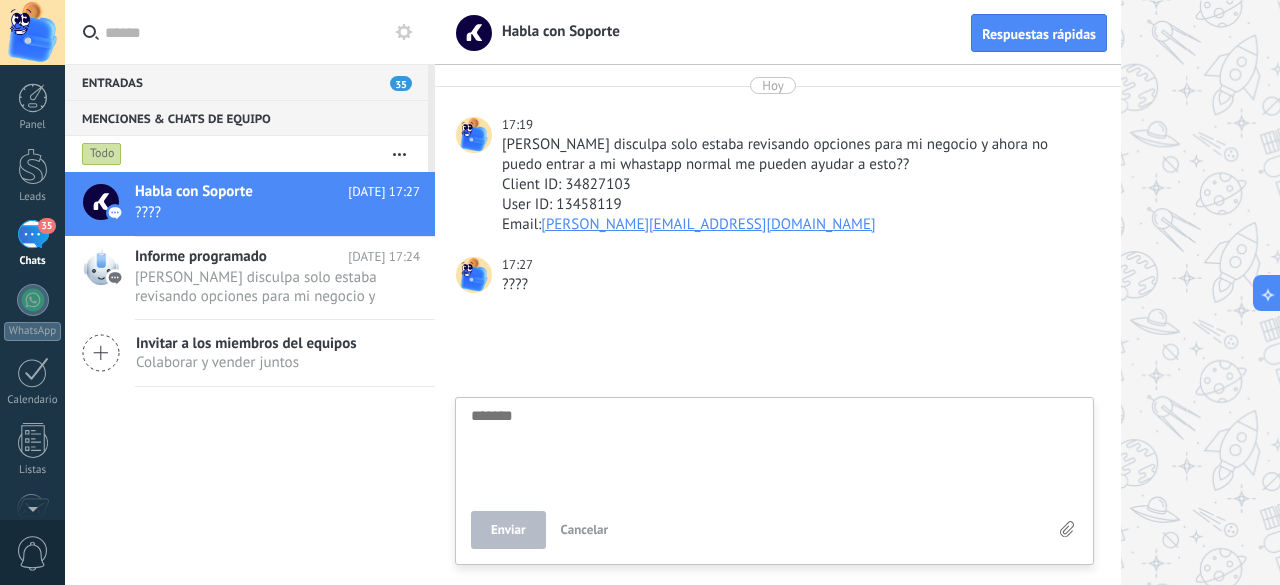 click 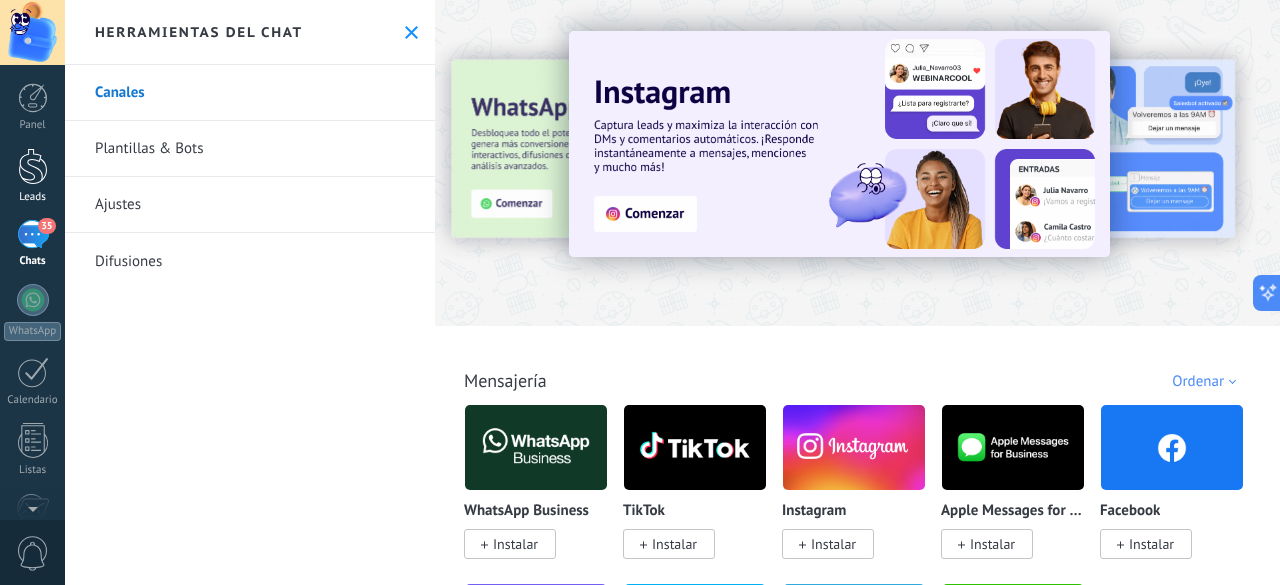click on "Leads" at bounding box center [32, 176] 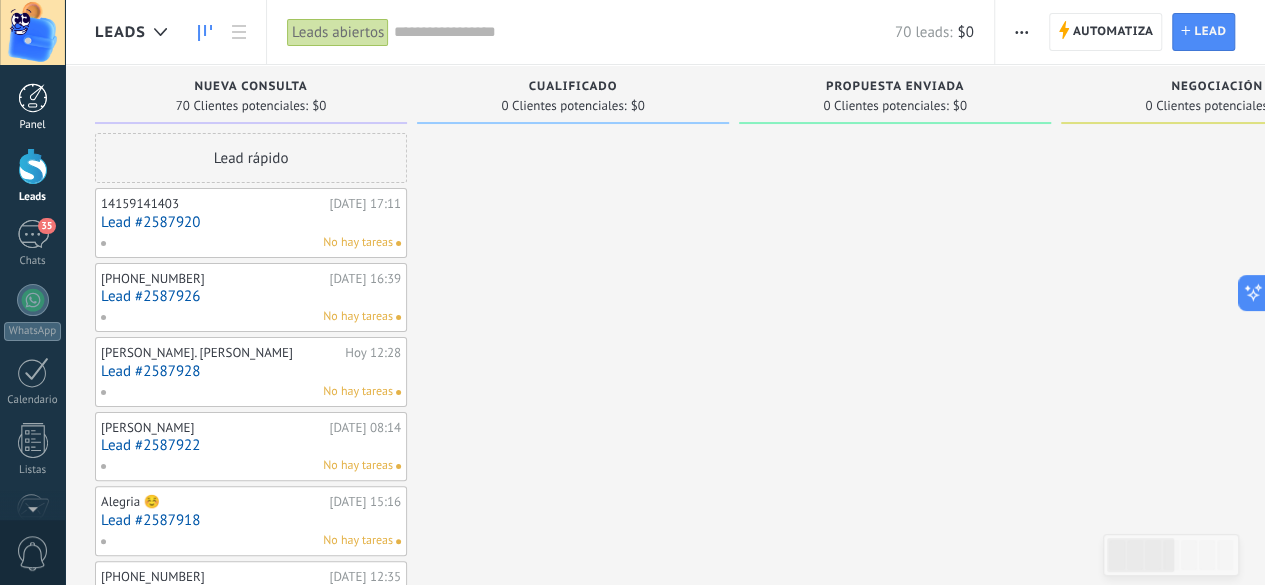 click on "Panel" at bounding box center (32, 107) 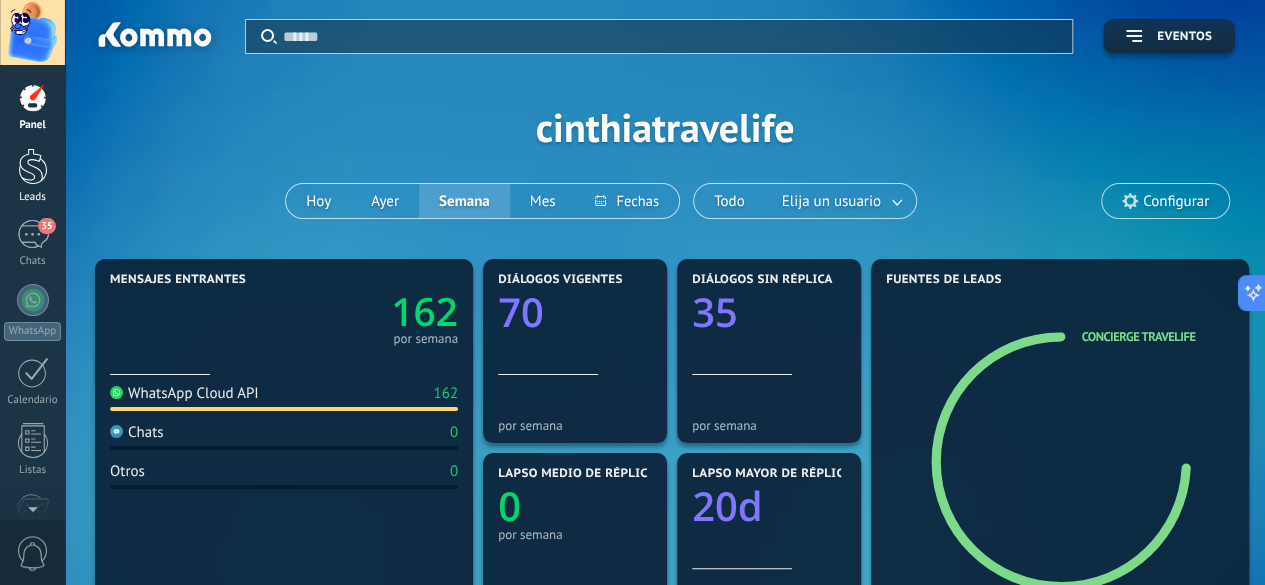 click at bounding box center [33, 166] 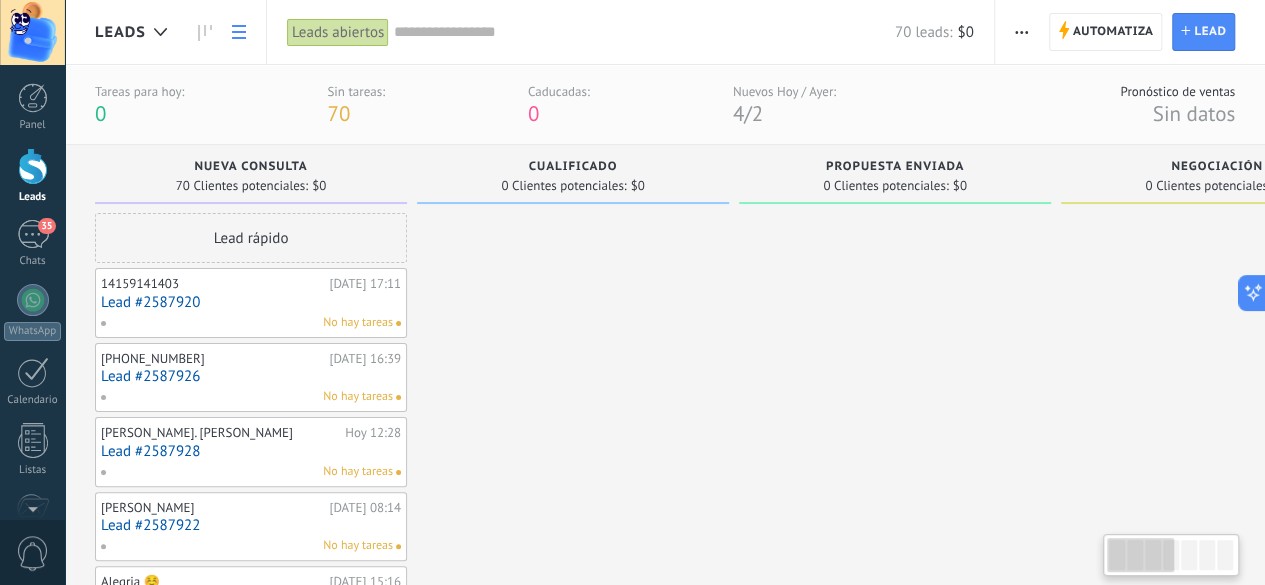 click at bounding box center [239, 32] 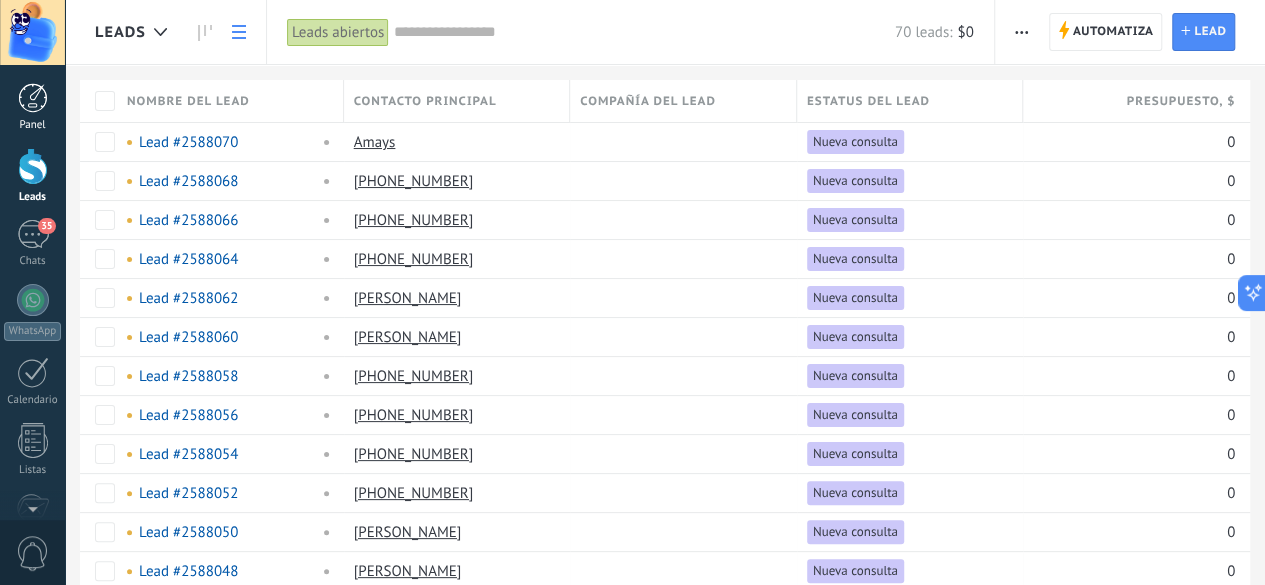 click at bounding box center (33, 98) 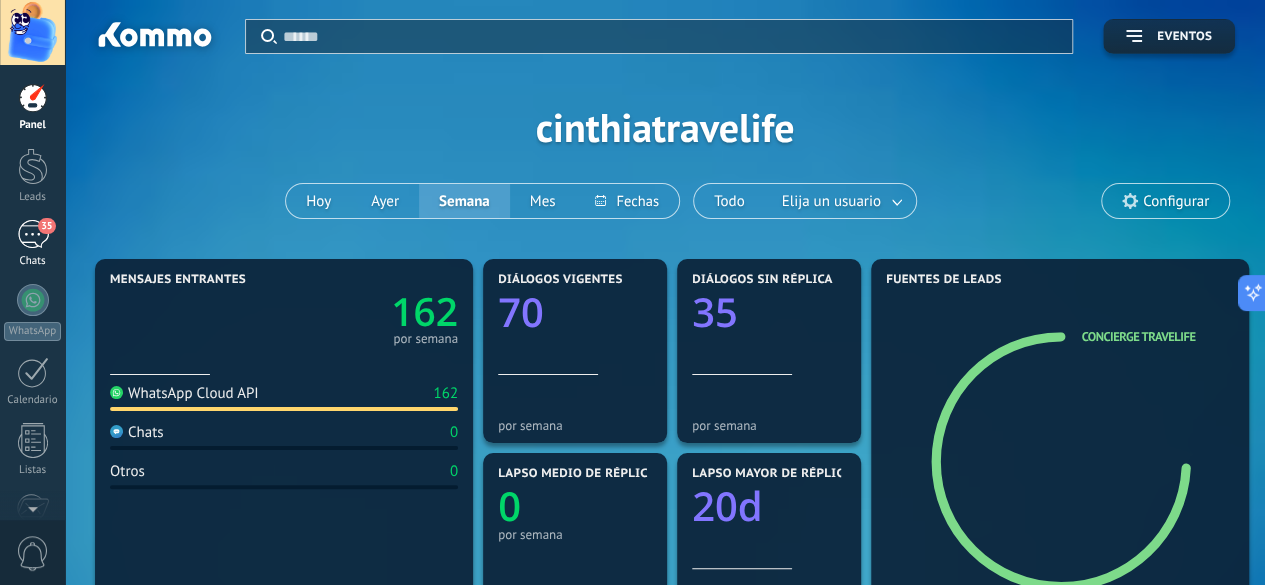 click on "35" at bounding box center (33, 234) 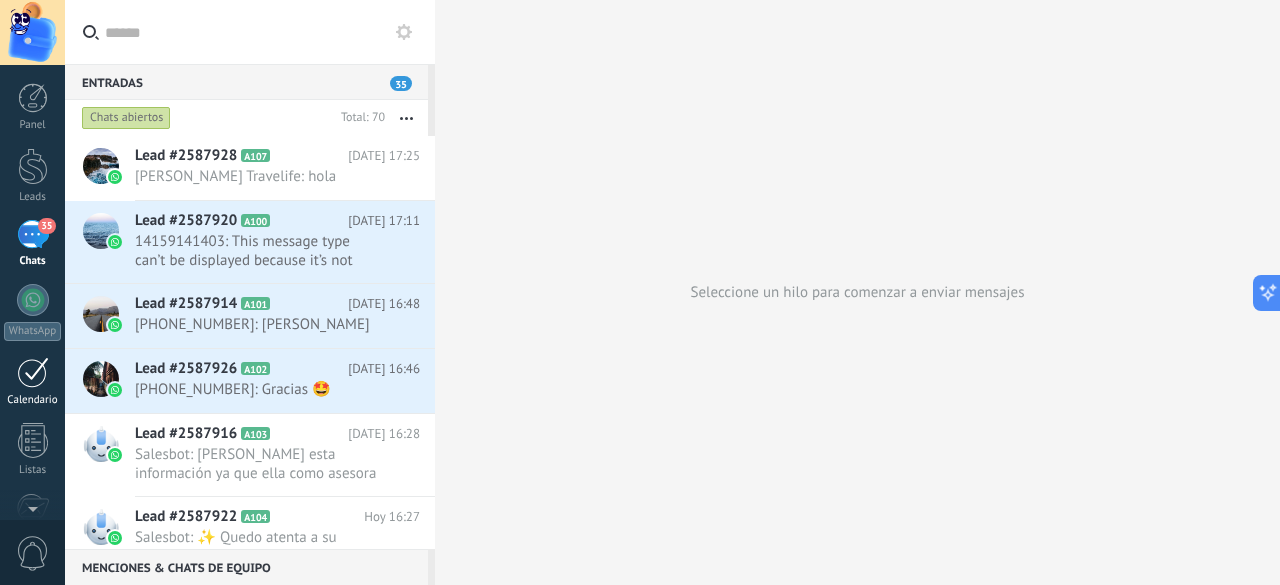click at bounding box center (33, 372) 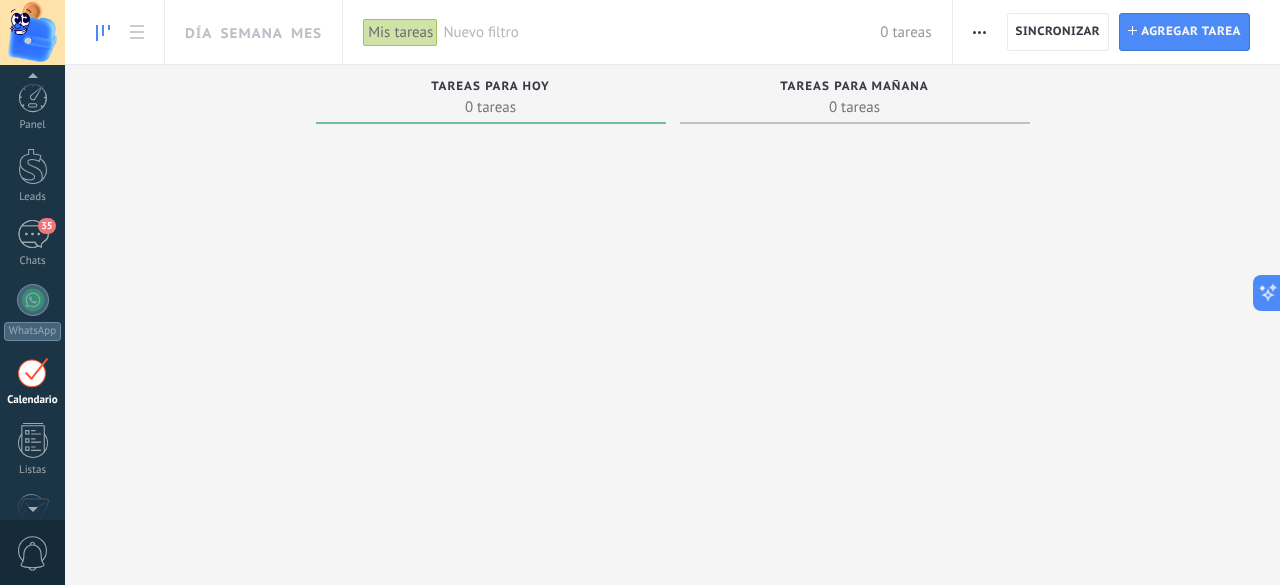 scroll, scrollTop: 100, scrollLeft: 0, axis: vertical 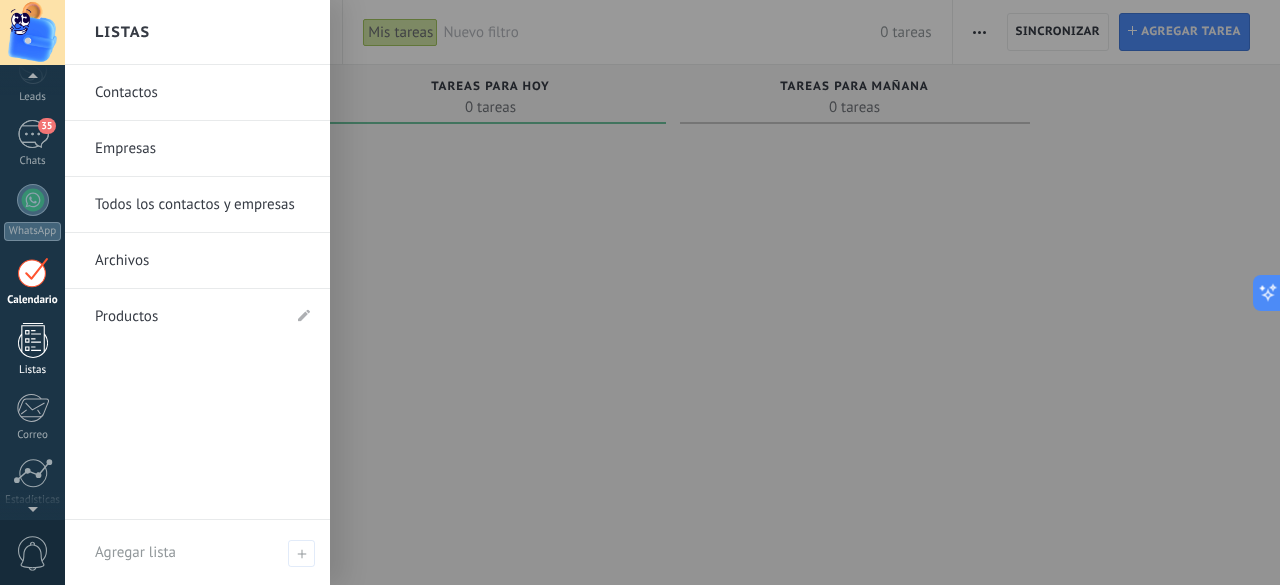 click at bounding box center [33, 340] 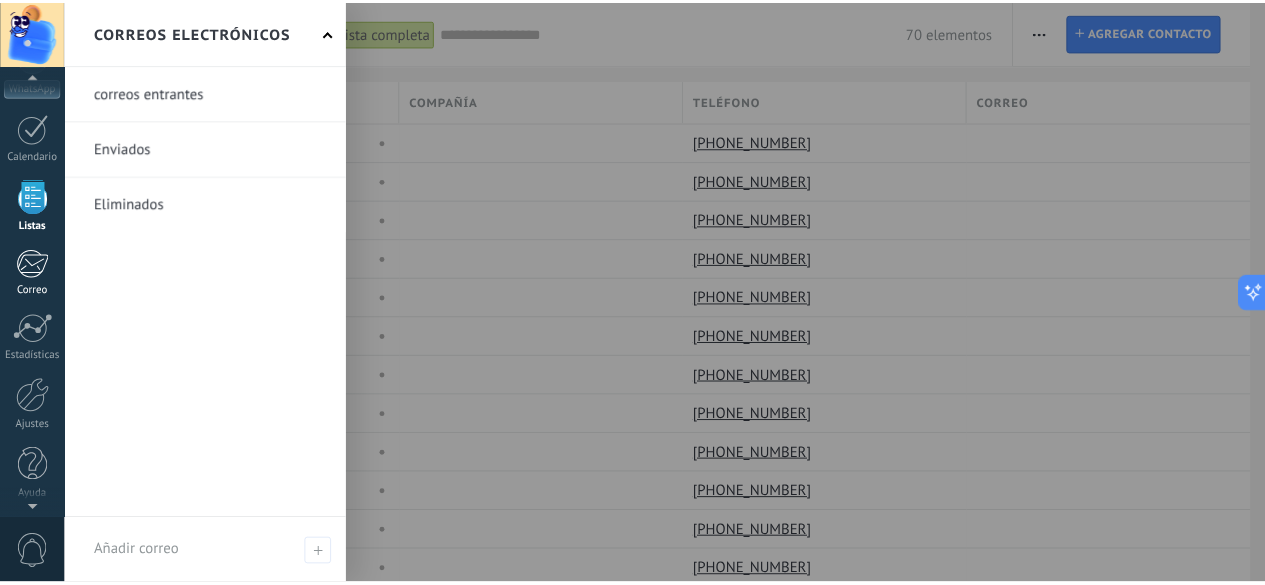 scroll, scrollTop: 245, scrollLeft: 0, axis: vertical 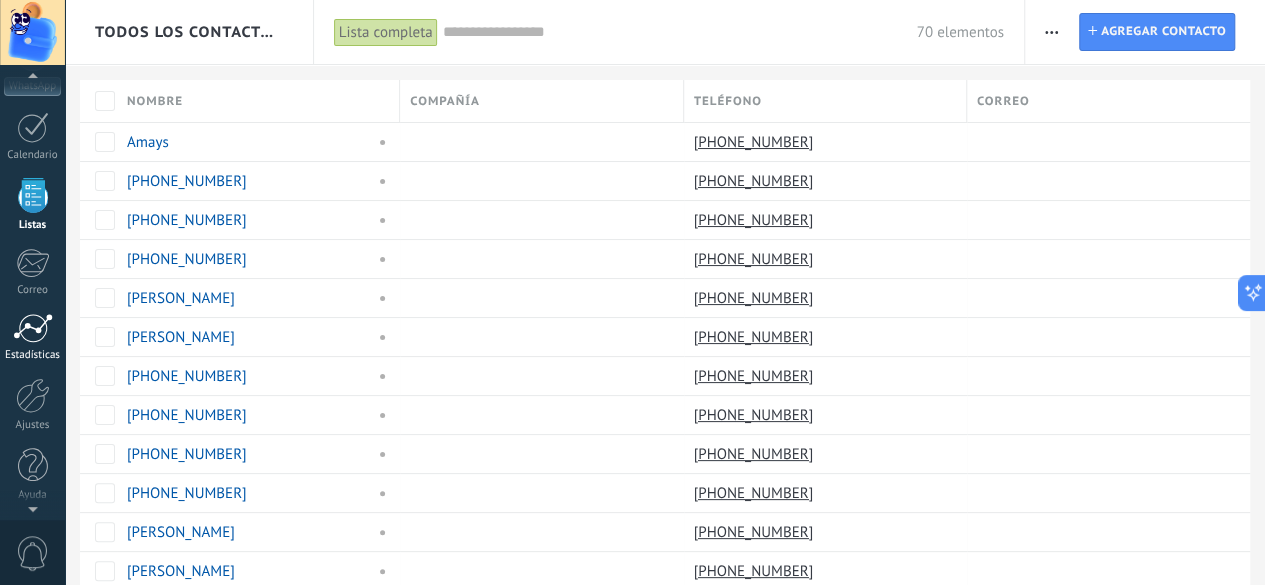 click at bounding box center (33, 328) 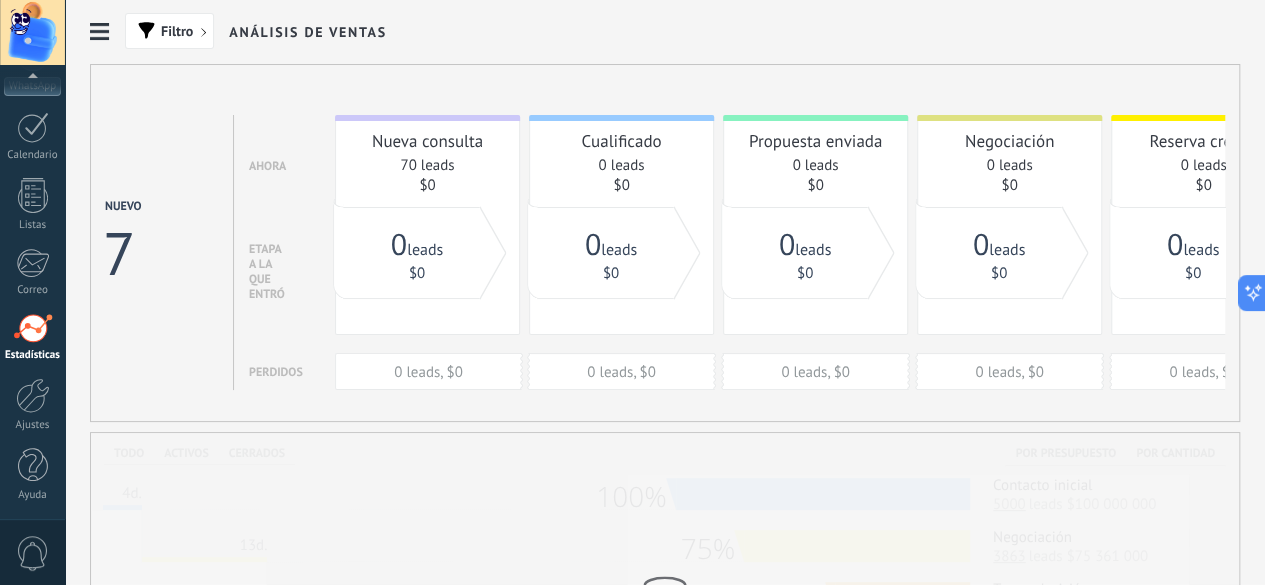 click on "Reporte consolidado" at bounding box center [-116, 149] 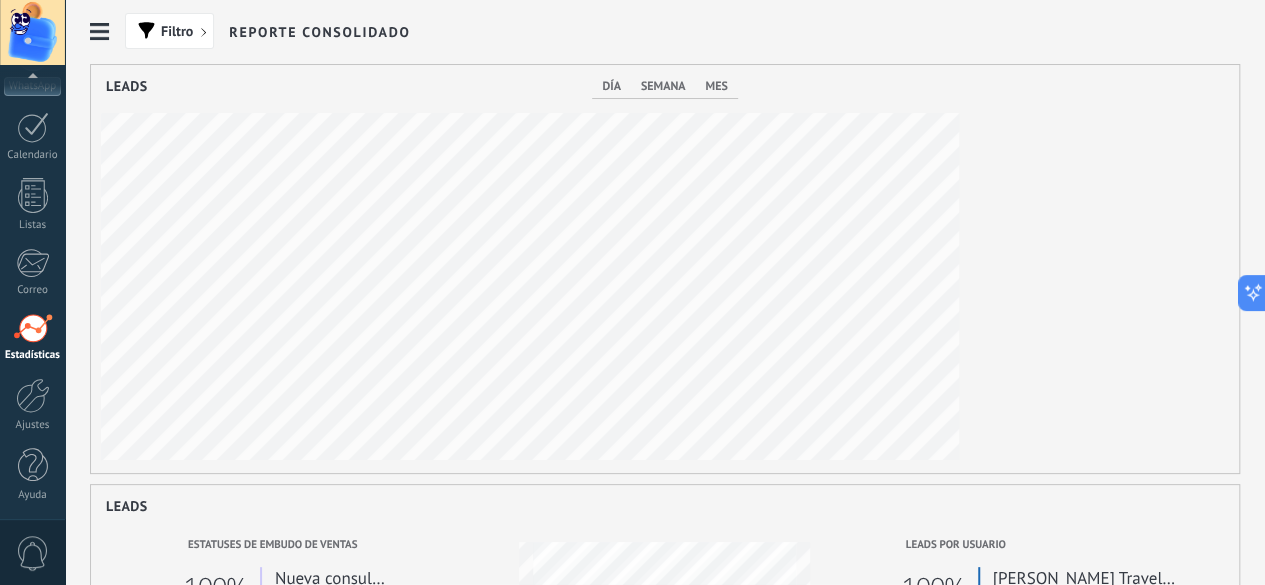 scroll, scrollTop: 999592, scrollLeft: 999116, axis: both 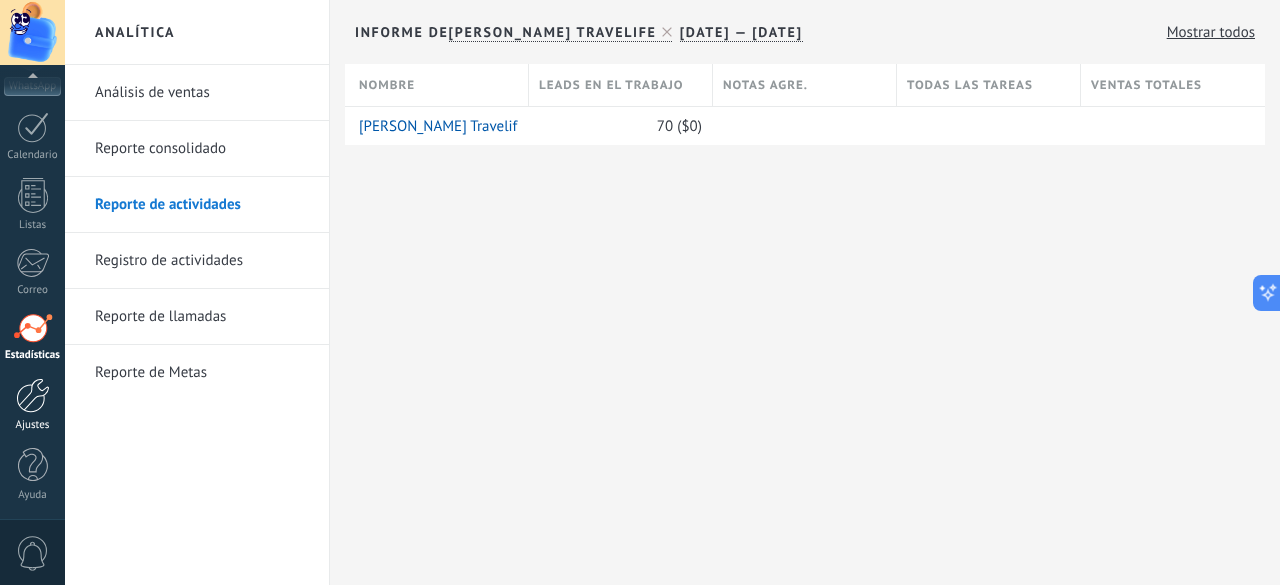 click at bounding box center (33, 395) 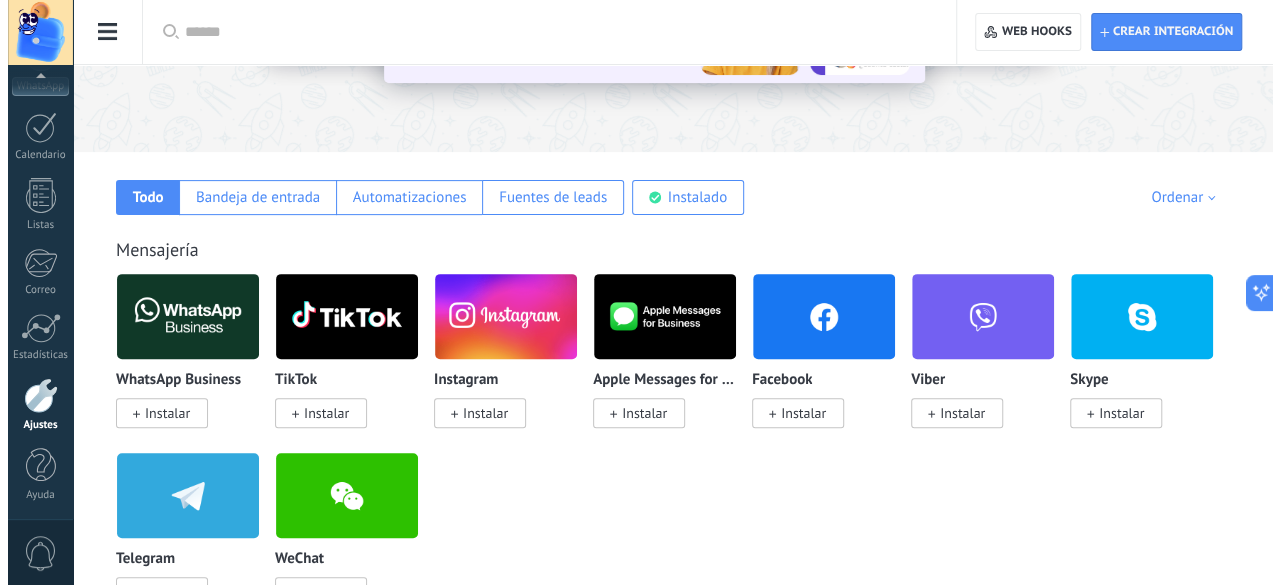 scroll, scrollTop: 300, scrollLeft: 0, axis: vertical 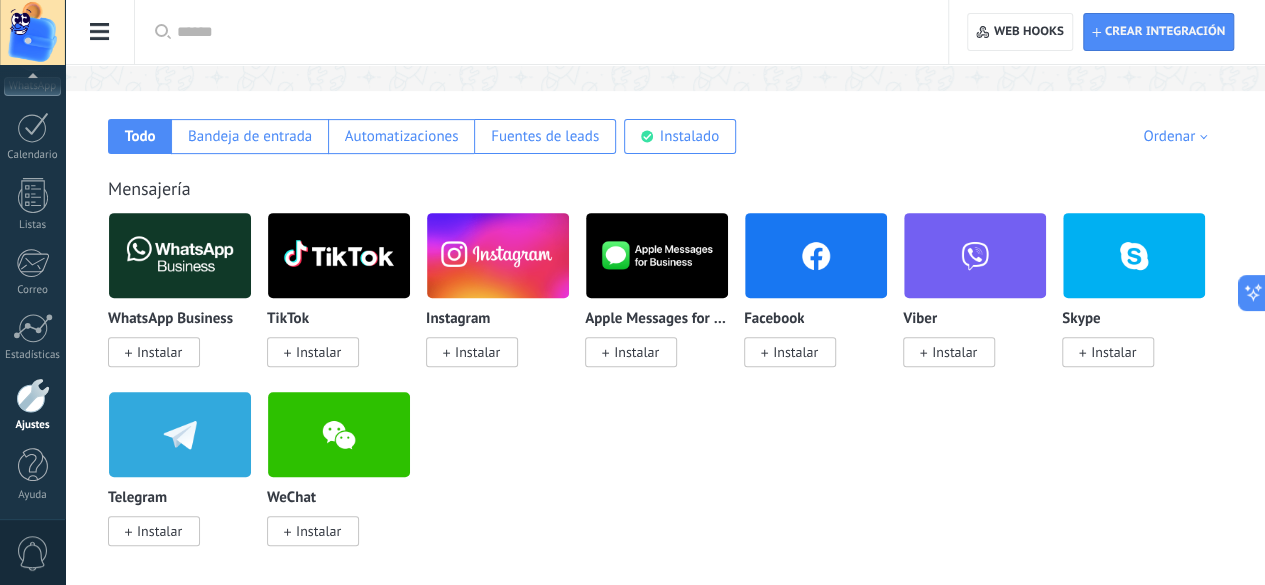click on "Instalar" at bounding box center (159, 352) 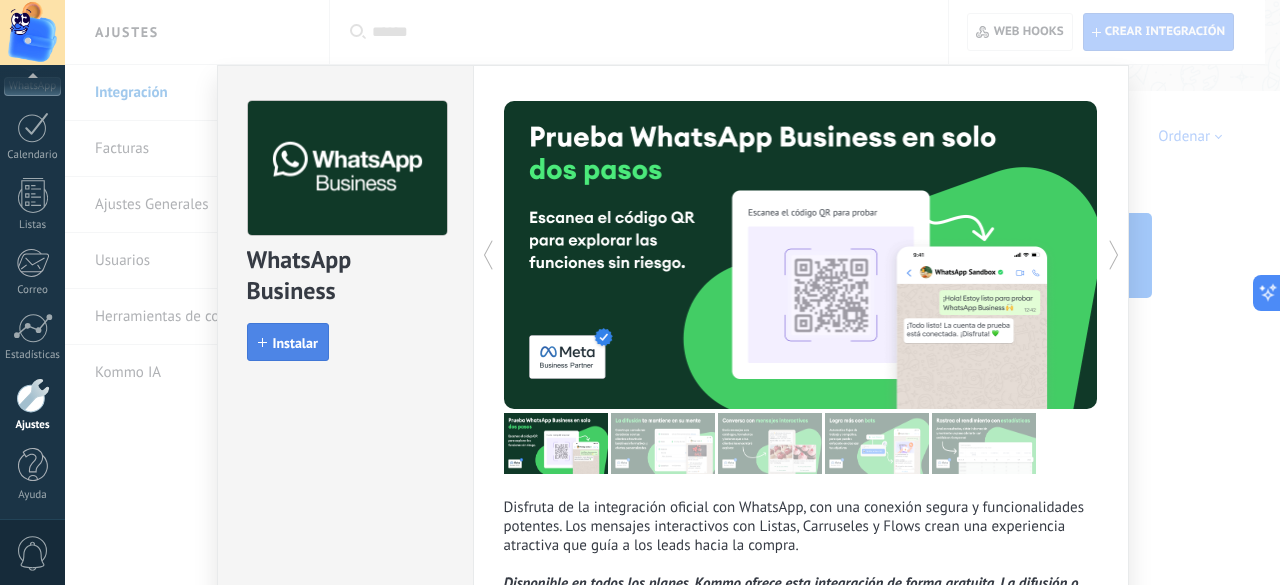 click on "Instalar" at bounding box center (295, 343) 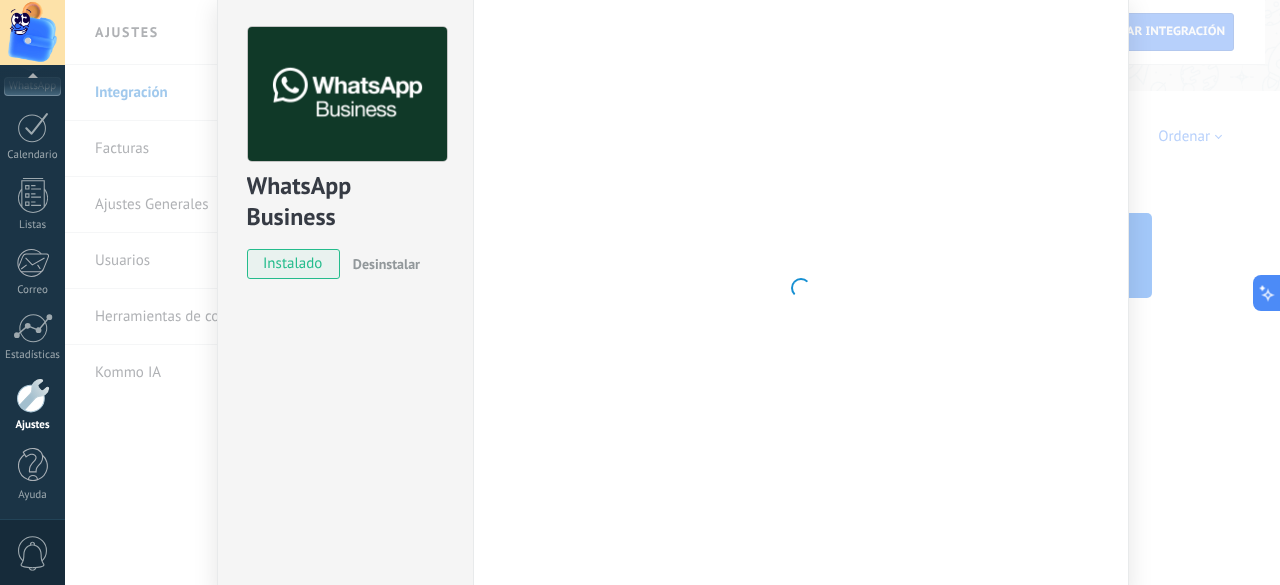 scroll, scrollTop: 0, scrollLeft: 0, axis: both 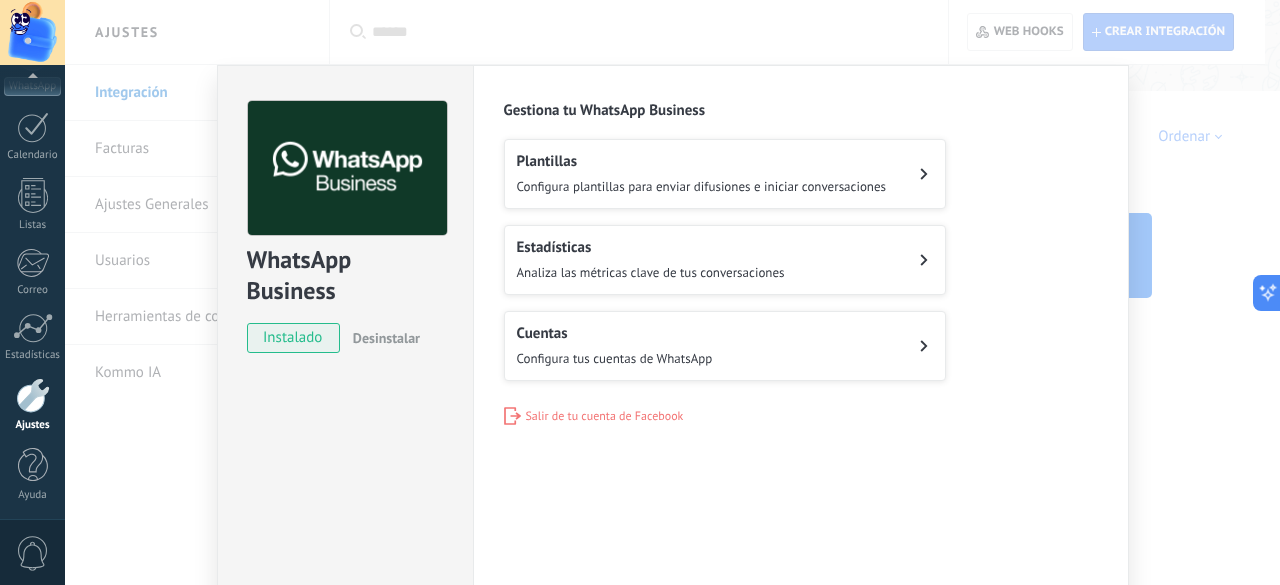 click on "Cuentas Configura tus cuentas de WhatsApp" at bounding box center (725, 346) 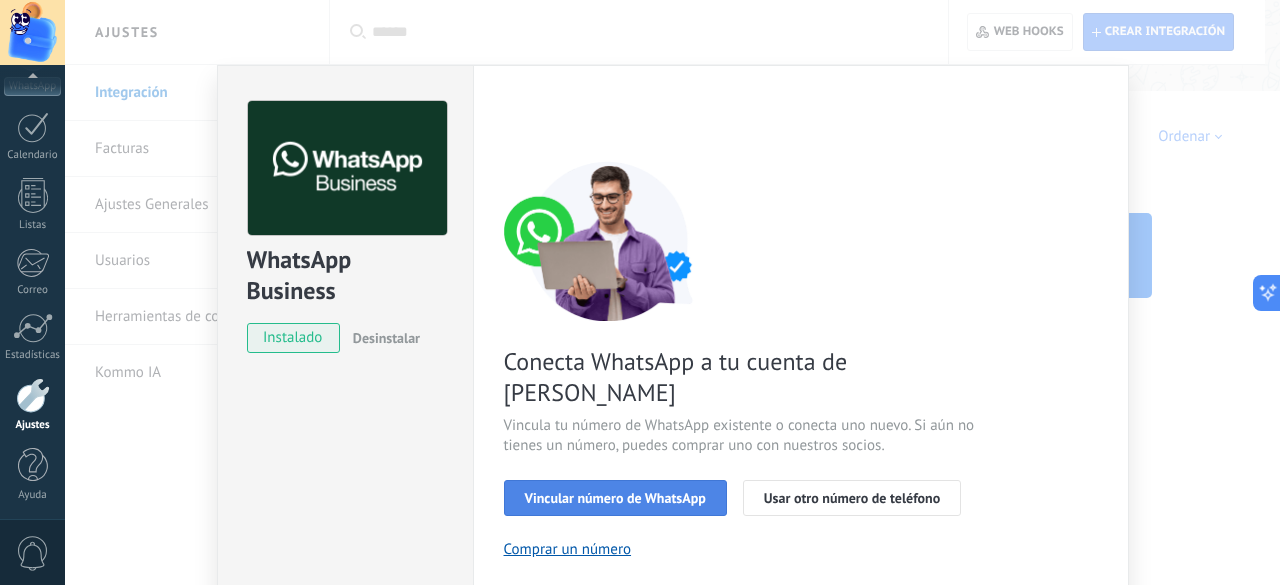 click on "Vincular número de WhatsApp" at bounding box center [615, 498] 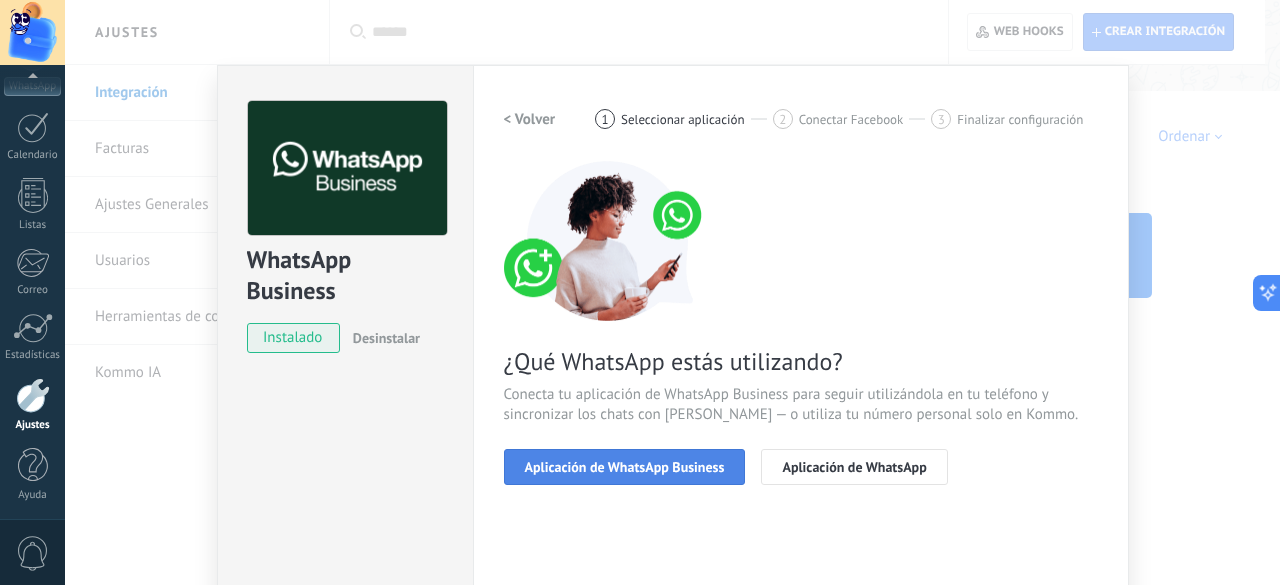 click on "Aplicación de WhatsApp Business" at bounding box center (625, 467) 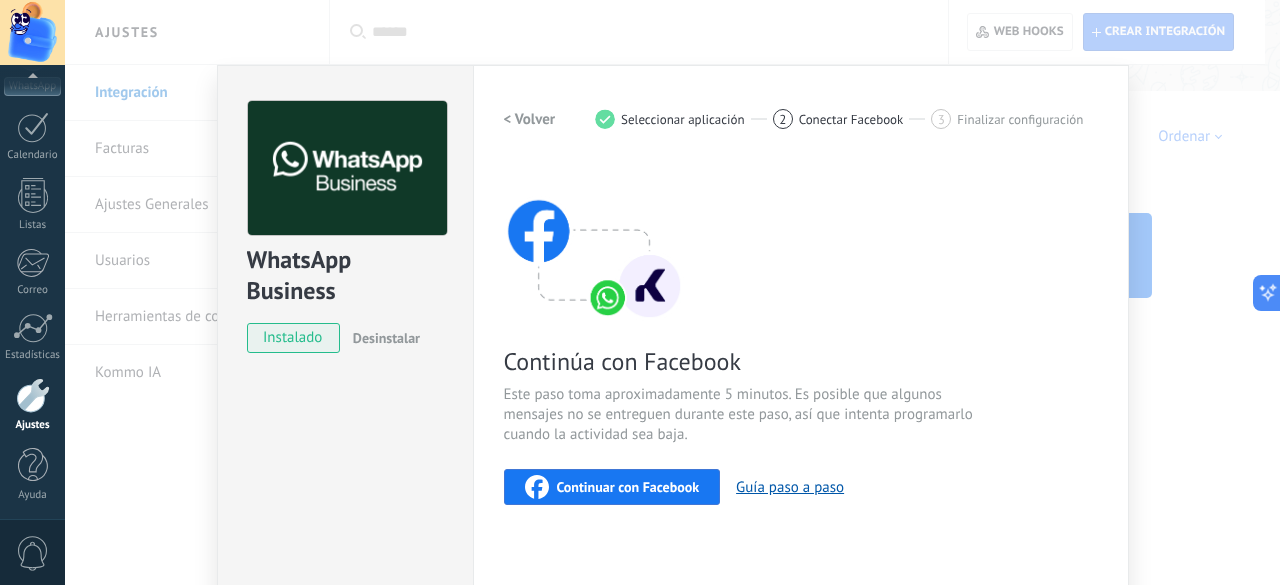 click on "Continuar con Facebook" at bounding box center (628, 487) 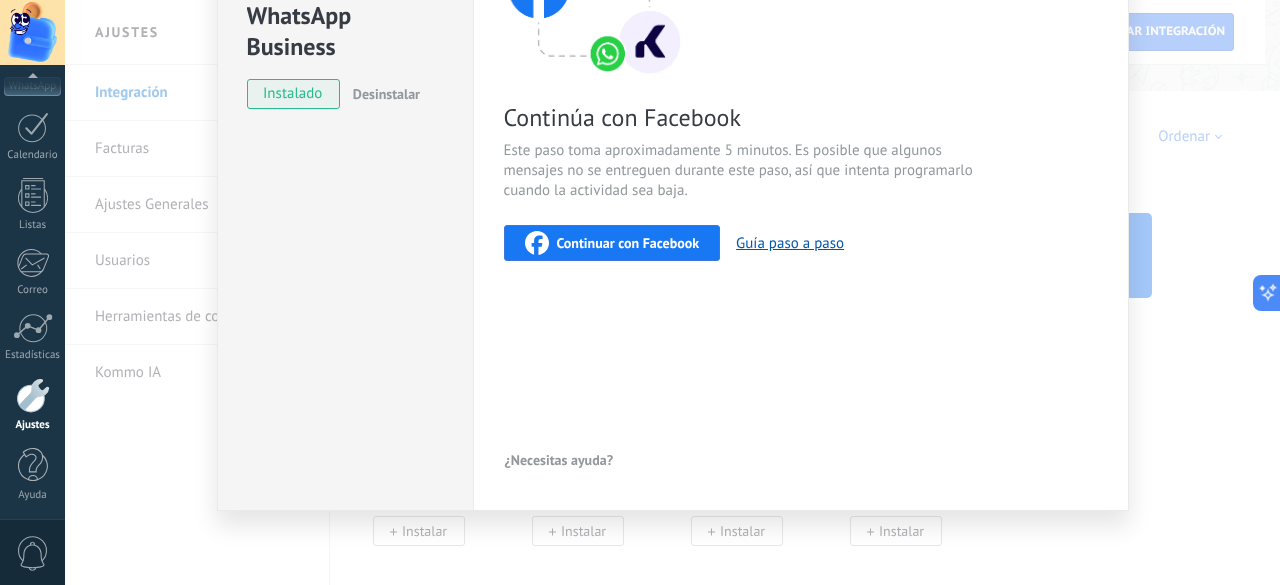 click on "¿Necesitas ayuda?" at bounding box center [559, 460] 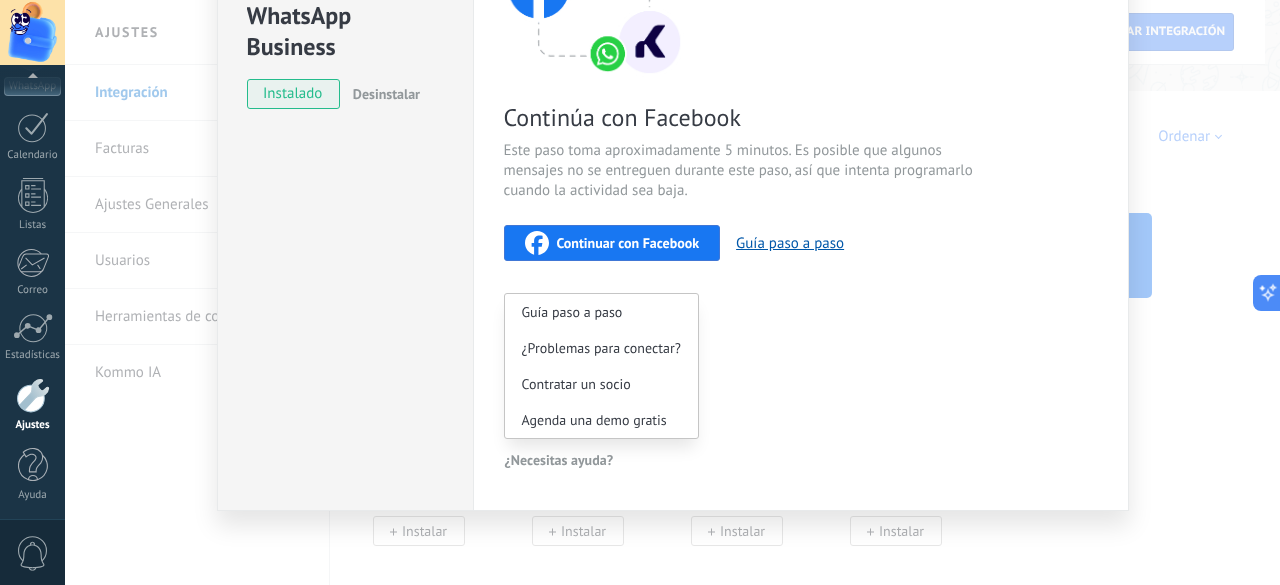 click on "WhatsApp Business instalado Desinstalar Configuraciones Autorizaciones Esta pestaña registra a los usuarios que han concedido acceso a las integración a esta cuenta. Si deseas remover la posibilidad que un usuario pueda enviar solicitudes a la cuenta en nombre de esta integración, puedes revocar el acceso. Si el acceso a todos los usuarios es revocado, la integración dejará de funcionar. Esta aplicacion está instalada, pero nadie le ha dado acceso aun. WhatsApp Cloud API más _:  Guardar < Volver 1 Seleccionar aplicación 2 Conectar Facebook  3 Finalizar configuración Continúa con Facebook Este paso toma aproximadamente 5 minutos. Es posible que algunos mensajes no se entreguen durante este paso, así que intenta programarlo cuando la actividad sea baja. Continuar con Facebook Guía paso a paso Guía paso a paso ¿Problemas para conectar? Contratar un socio Agenda una demo gratis ¿Necesitas ayuda?" at bounding box center [672, 292] 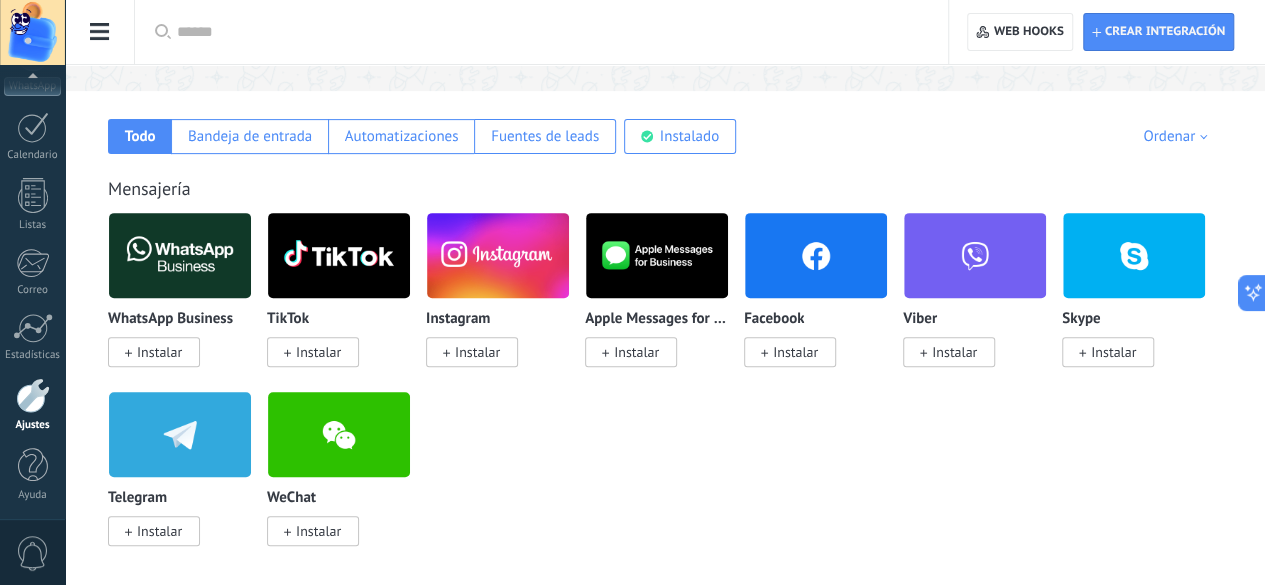 click on "0" at bounding box center (33, 553) 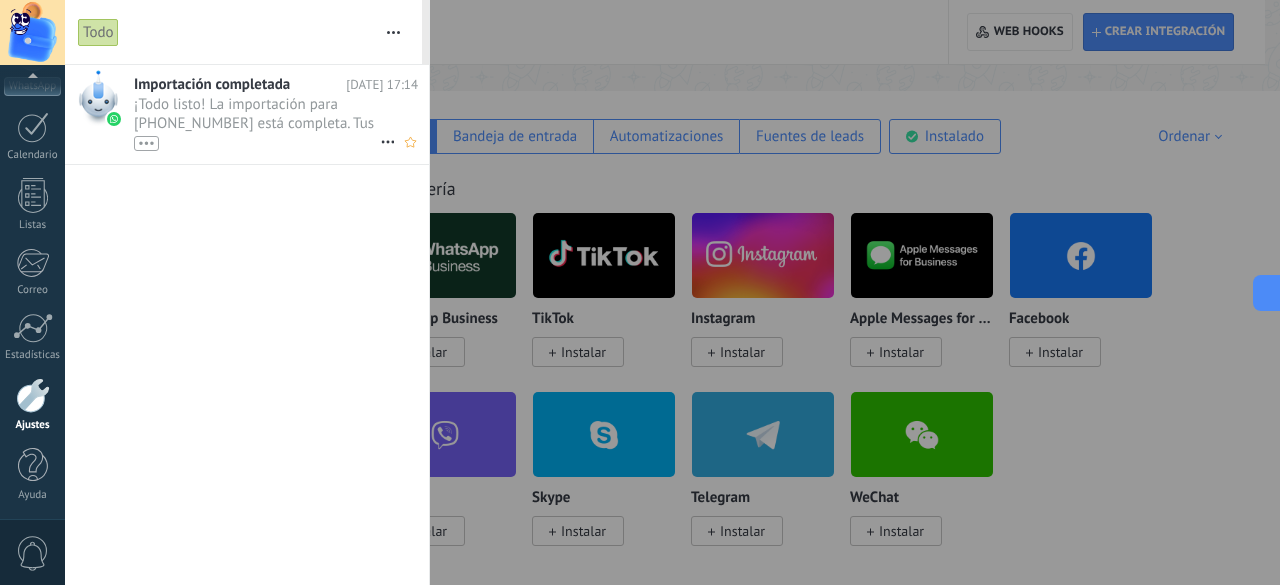 click on "¡Todo listo! La importación para [PHONE_NUMBER] está completa. Tus datos de WhatsApp están listos en Kommo.
•••" at bounding box center (257, 123) 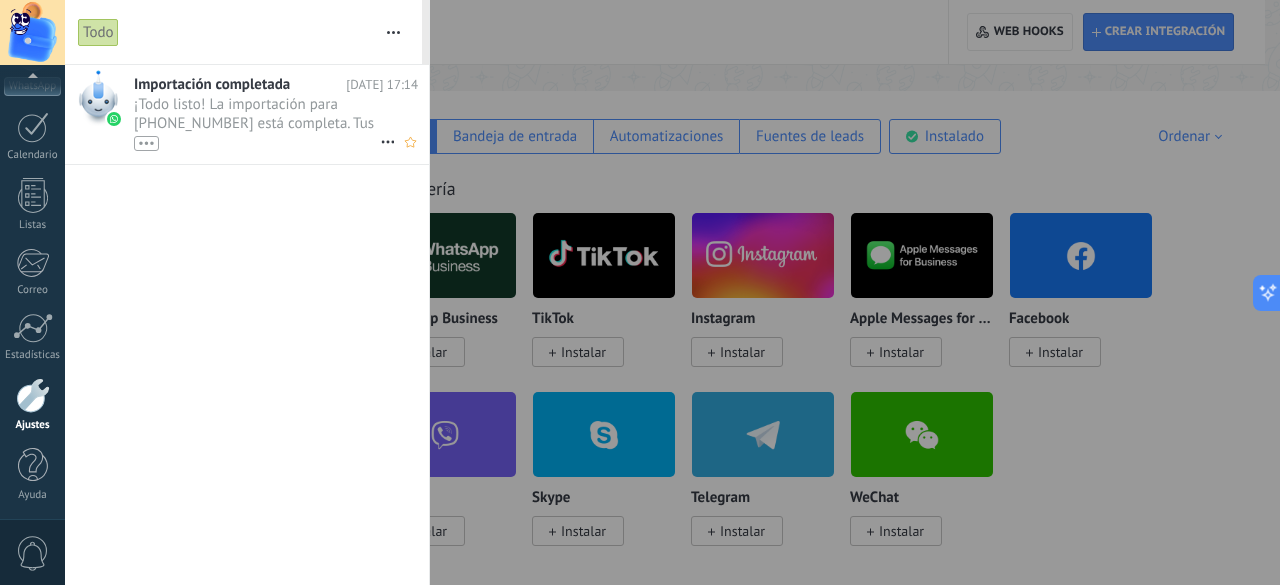 click on "•••" at bounding box center (146, 143) 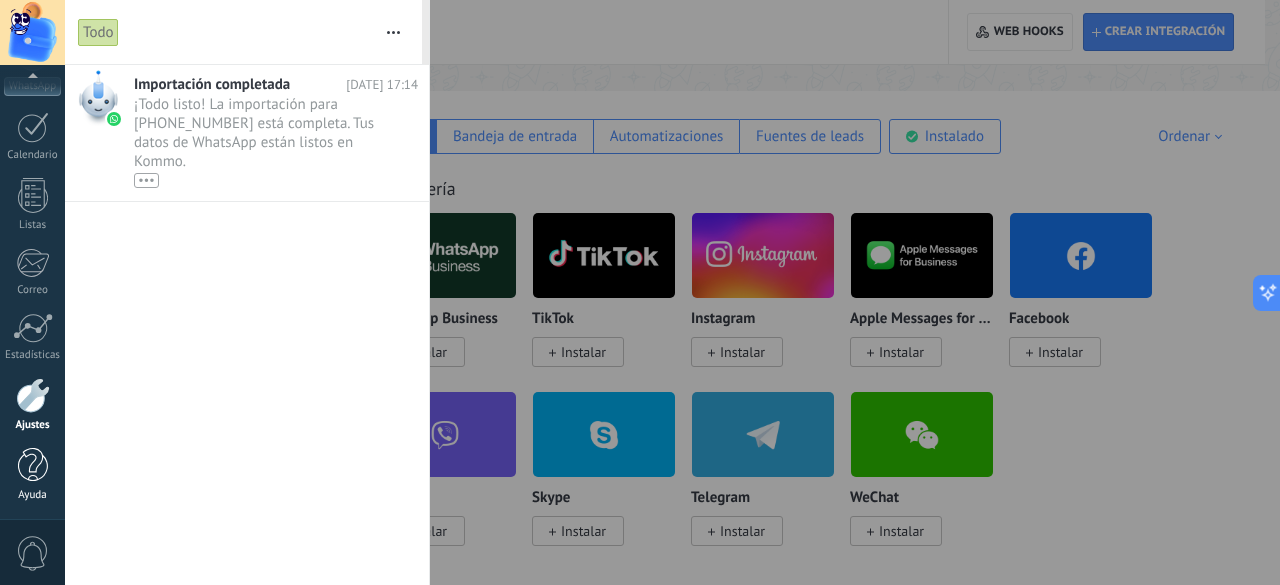 click at bounding box center [33, 465] 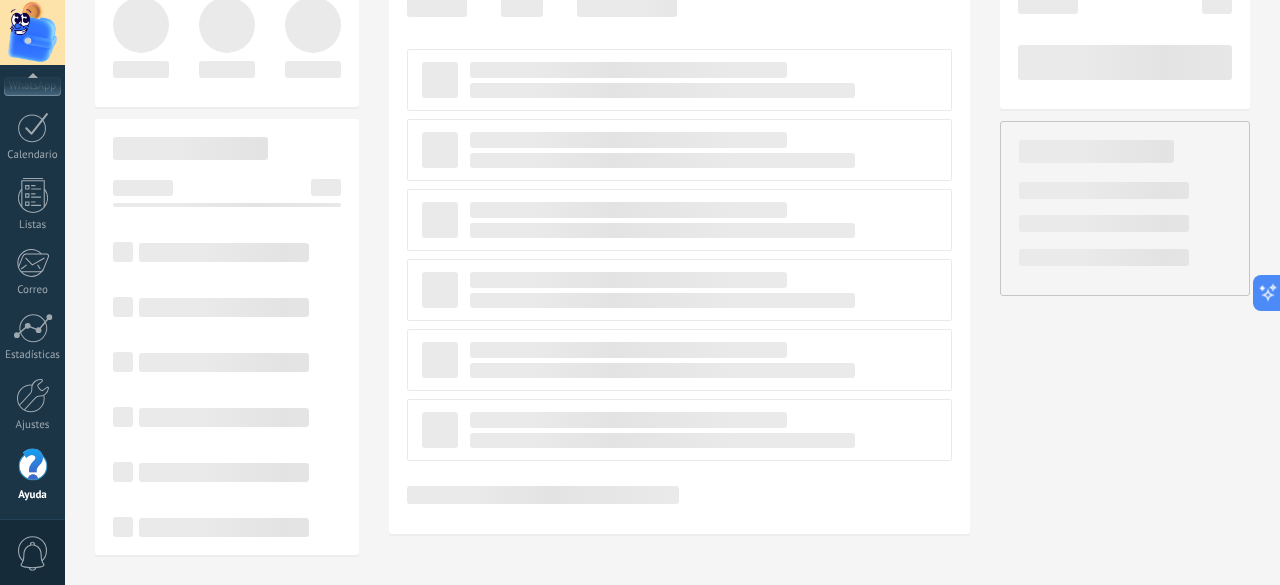 scroll, scrollTop: 0, scrollLeft: 0, axis: both 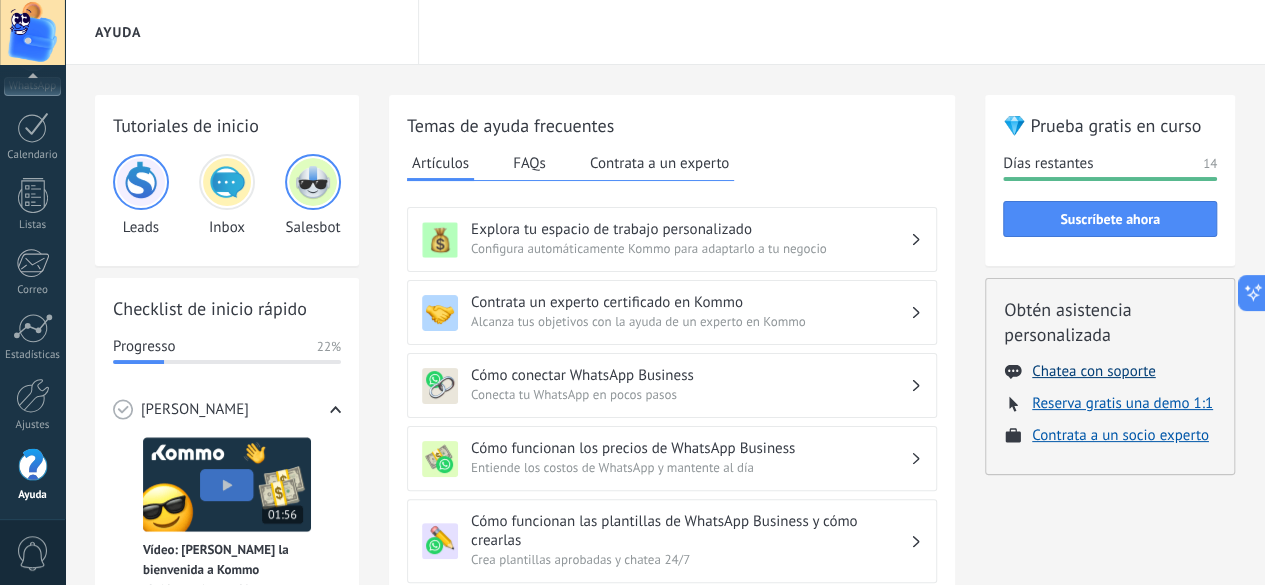 click on "Chatea con soporte" at bounding box center (1093, 371) 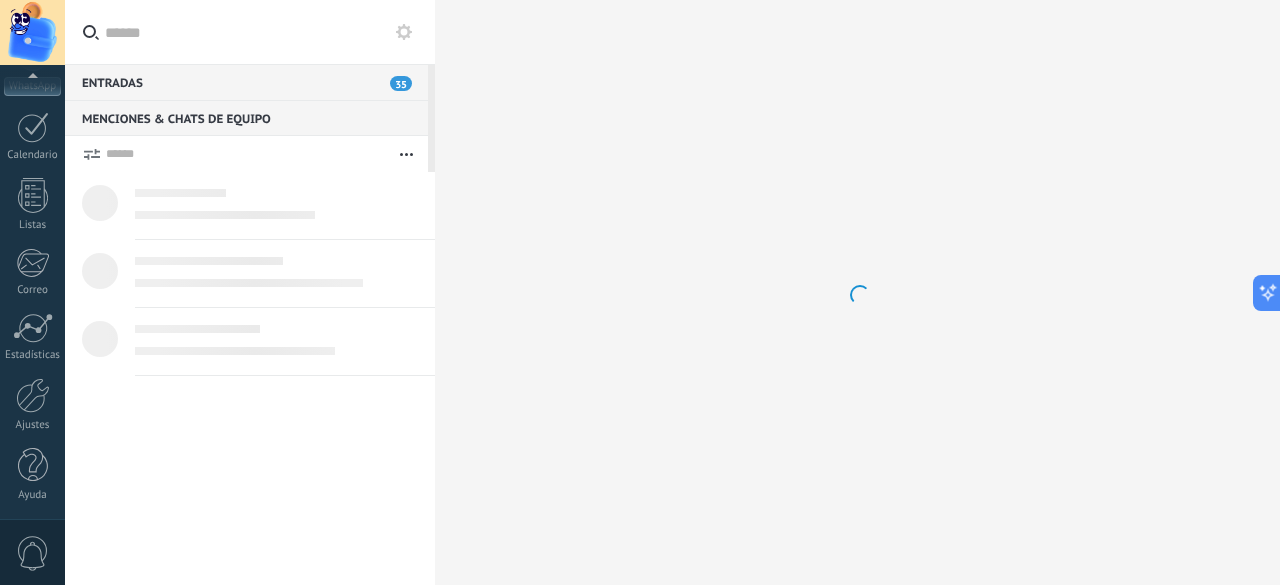 scroll, scrollTop: 19, scrollLeft: 0, axis: vertical 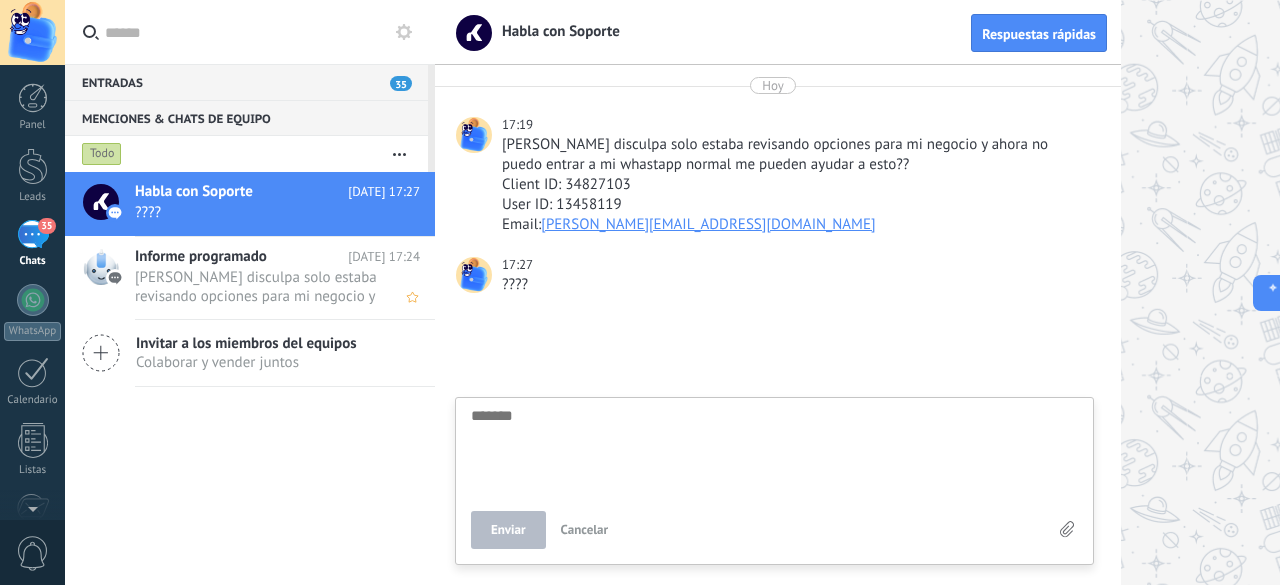 click on "[PERSON_NAME] disculpa solo estaba revisando opciones para mi negocio y ahora no puedo entrar a mi whastapp normal me pueden ayudar a esto?? quiero desconectar mi whastapp de aqui" at bounding box center [258, 287] 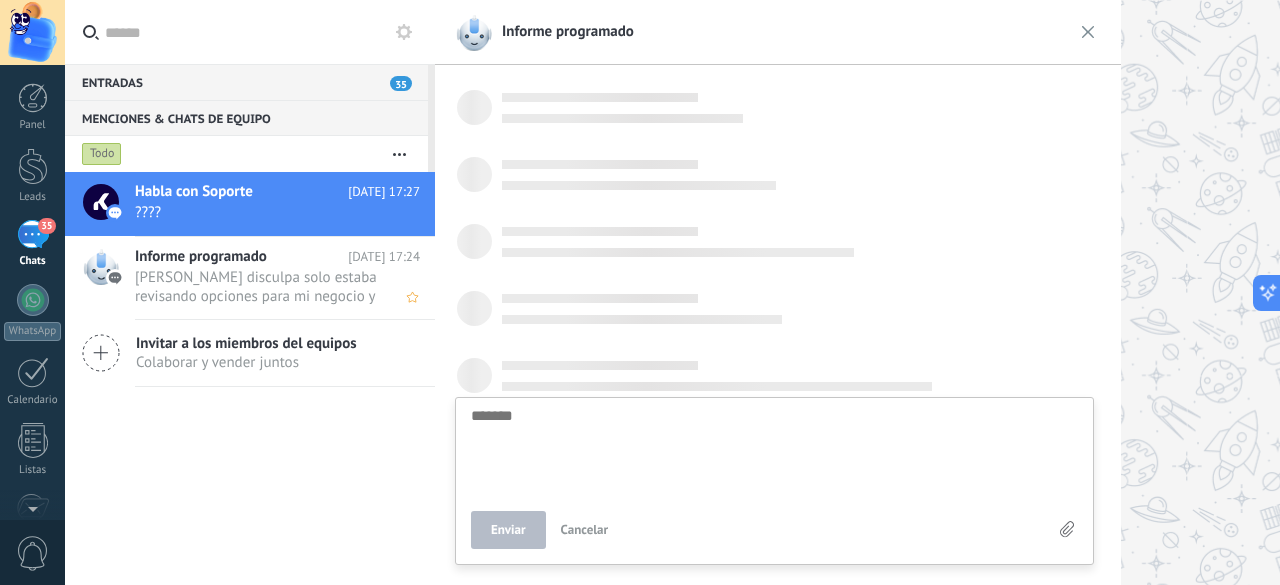 scroll, scrollTop: 19, scrollLeft: 0, axis: vertical 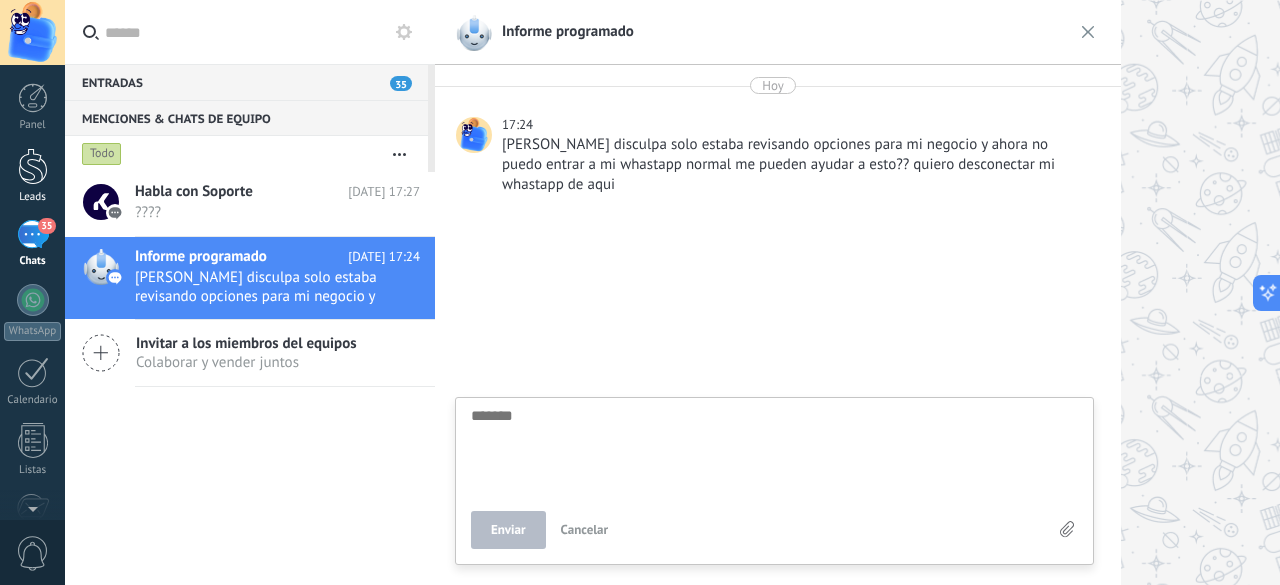 click on "Leads" at bounding box center [32, 176] 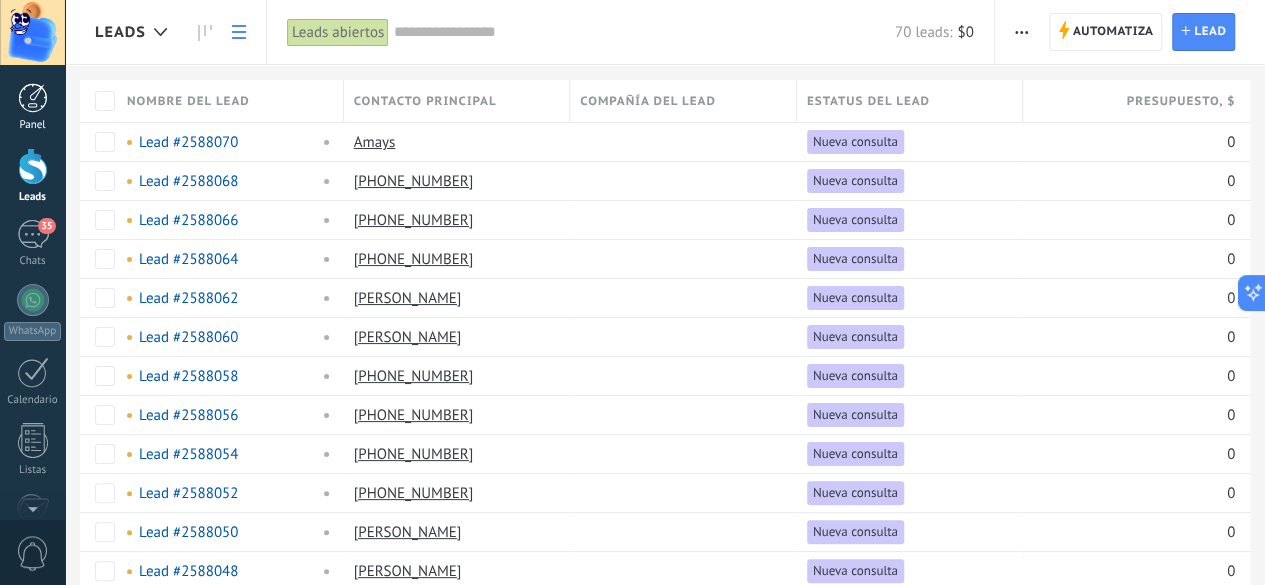 click at bounding box center (33, 98) 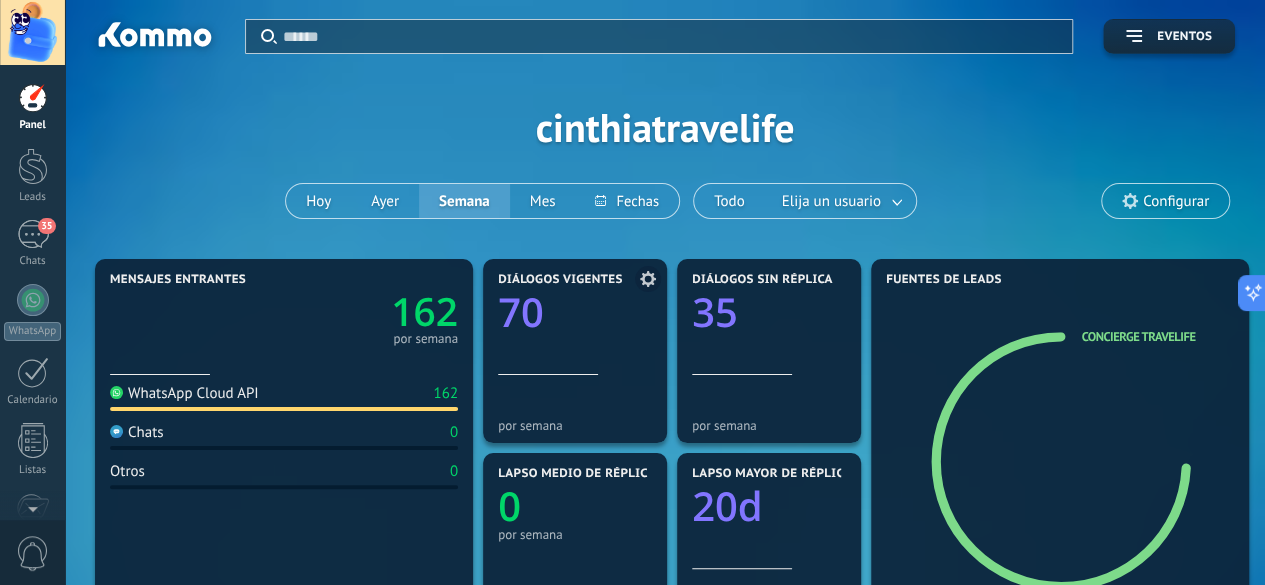 click on "70" 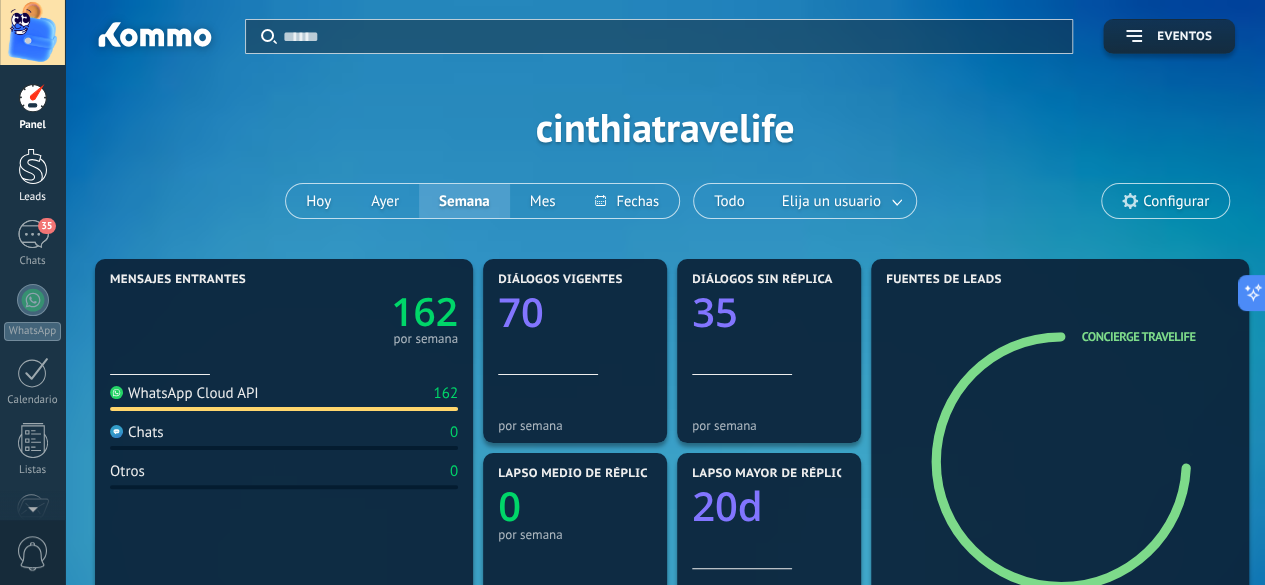 click on "Leads" at bounding box center (32, 176) 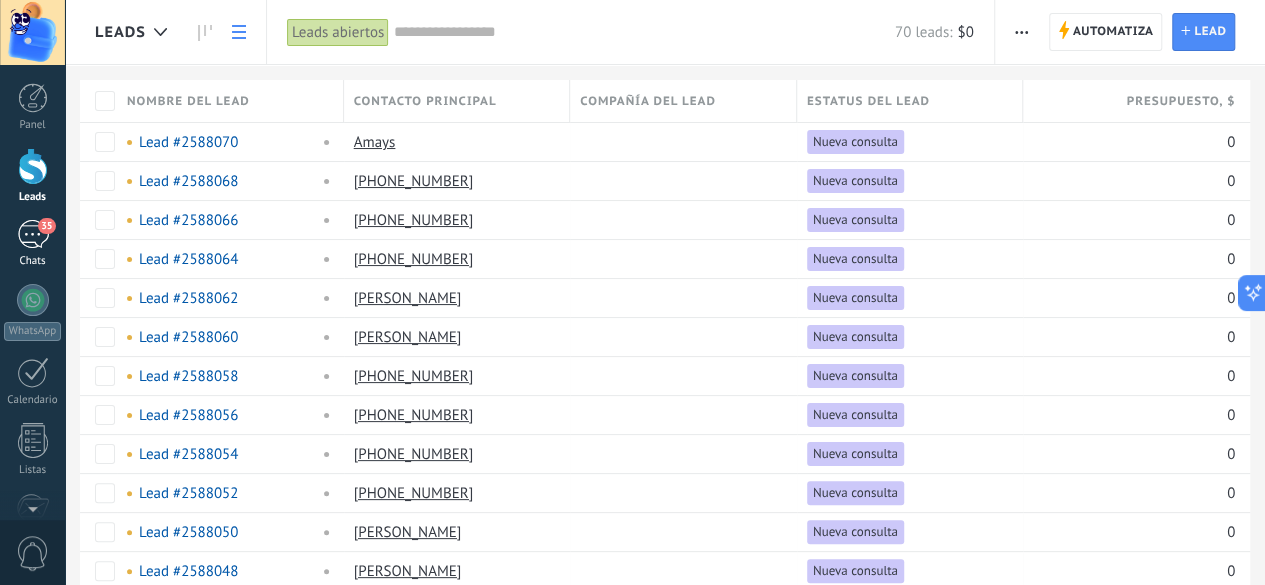 click on "35
Chats" at bounding box center [32, 244] 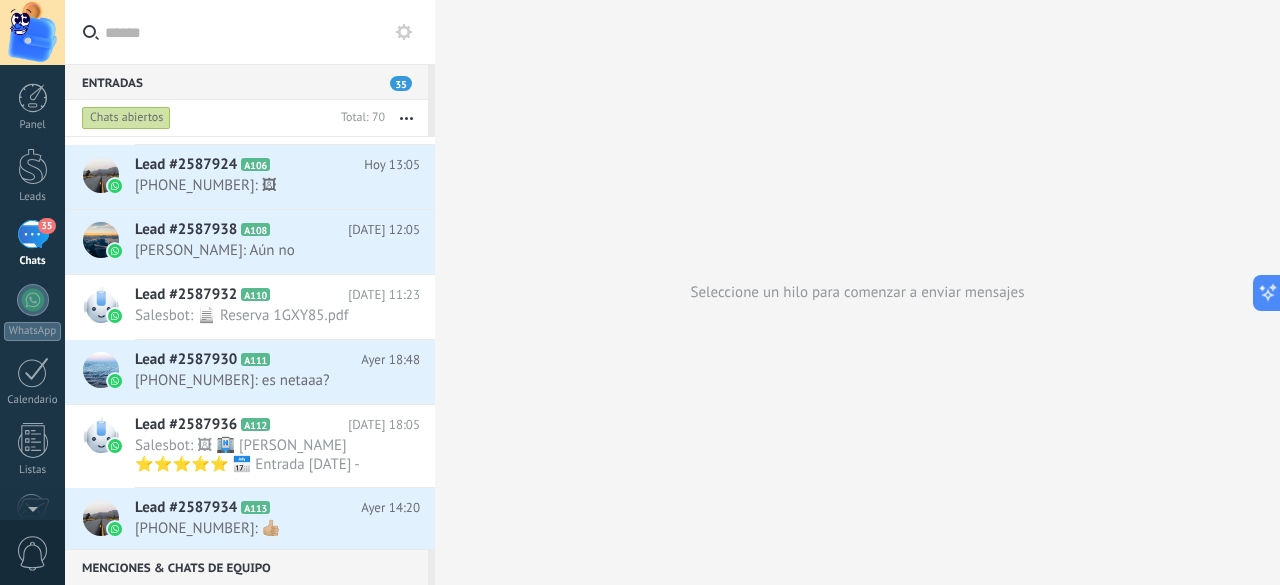 scroll, scrollTop: 524, scrollLeft: 0, axis: vertical 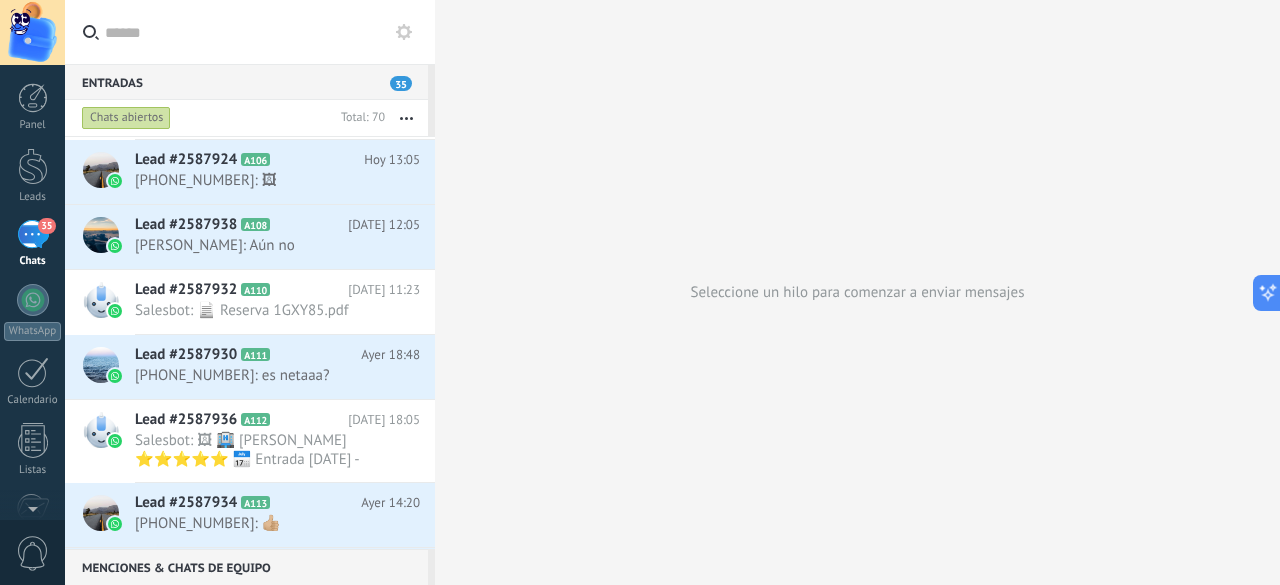 click at bounding box center [262, 32] 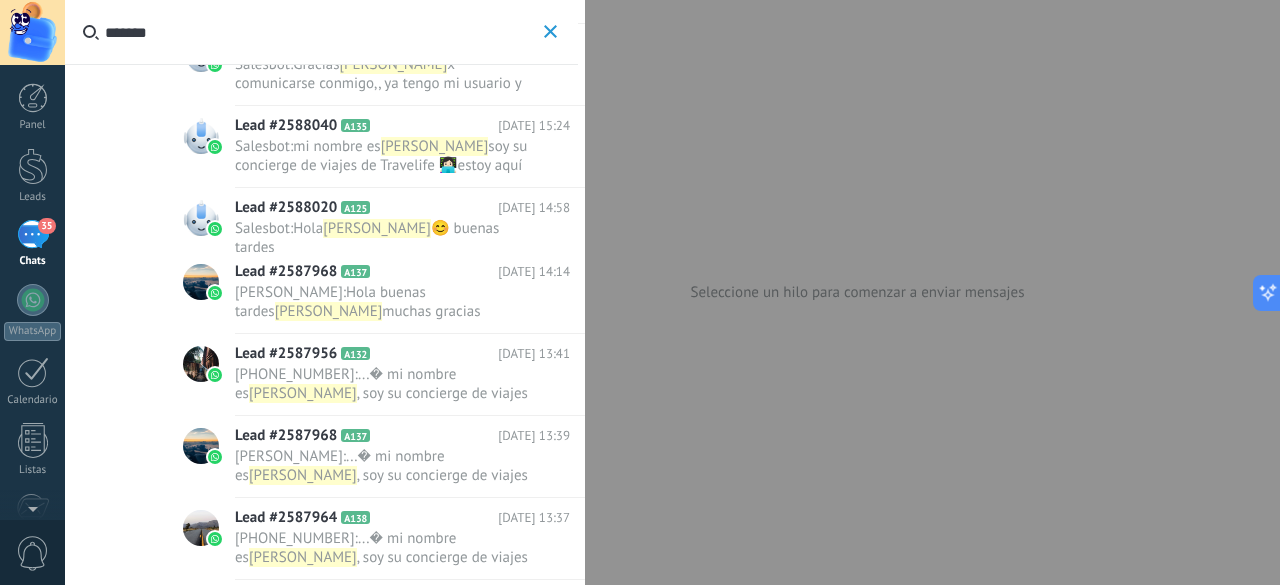 scroll, scrollTop: 1300, scrollLeft: 0, axis: vertical 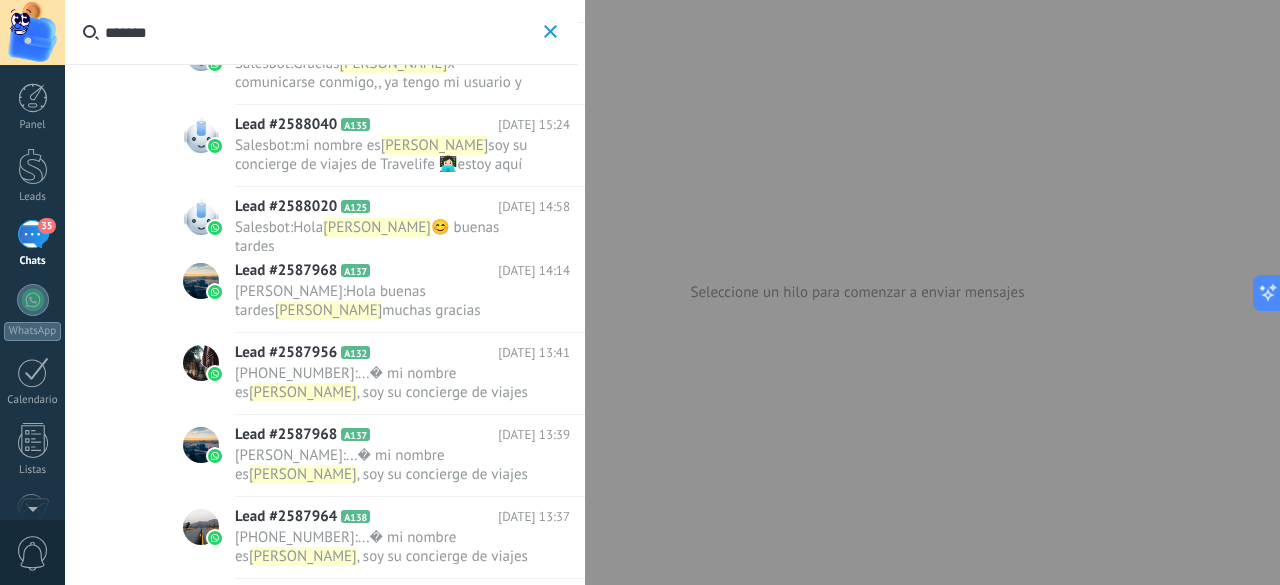 type on "*******" 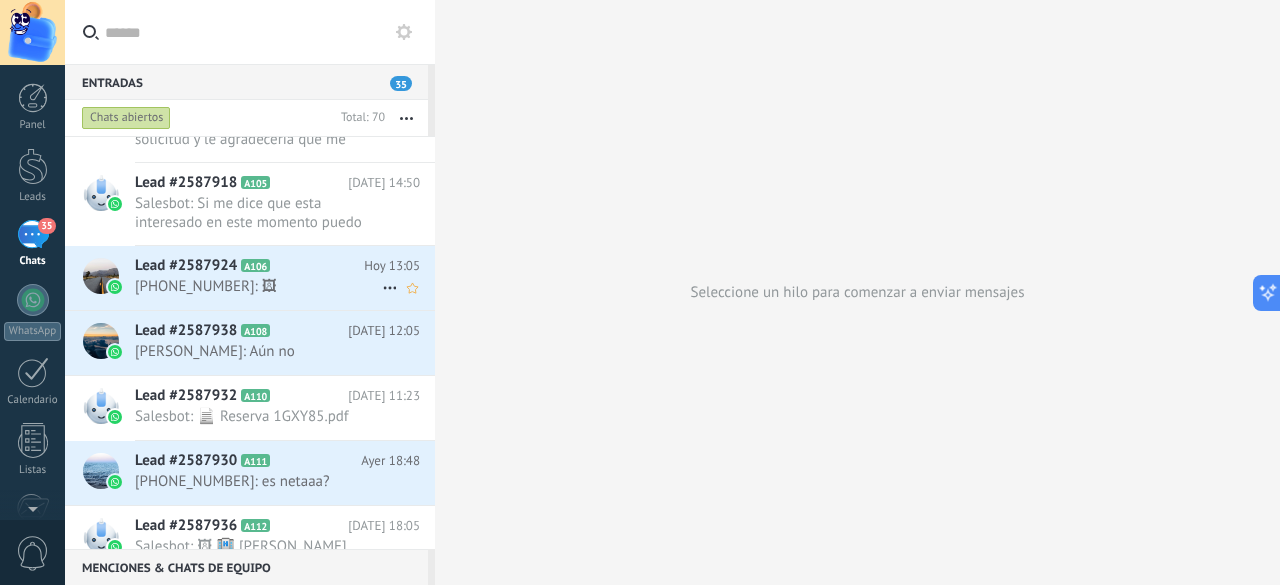scroll, scrollTop: 400, scrollLeft: 0, axis: vertical 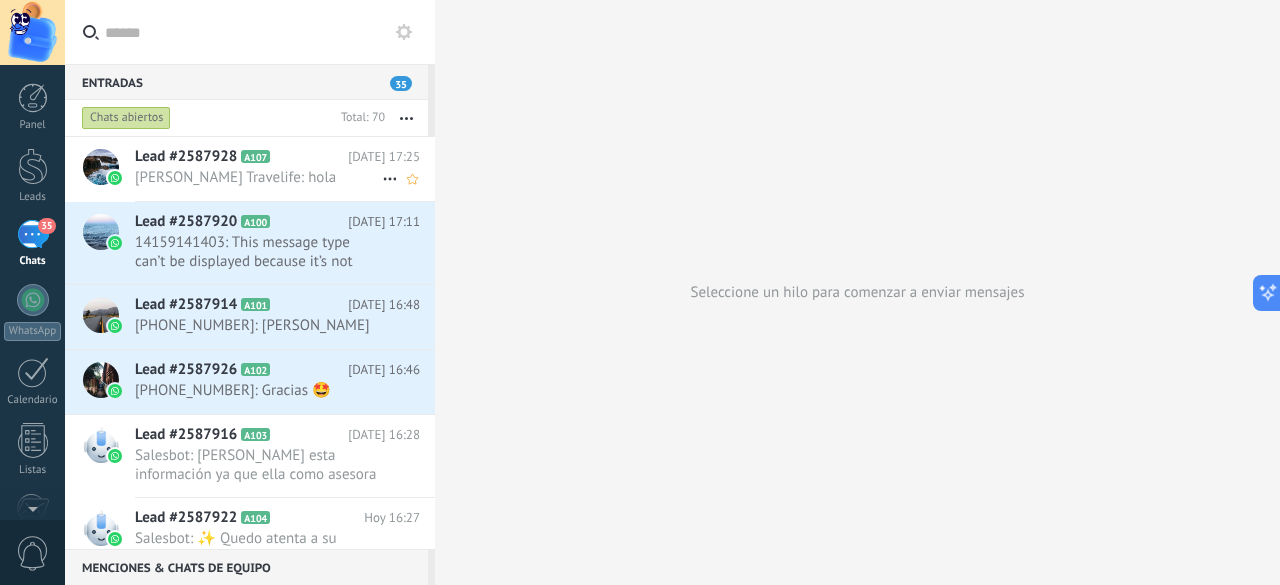 click on "Cinthia Travelife: hola" at bounding box center [258, 177] 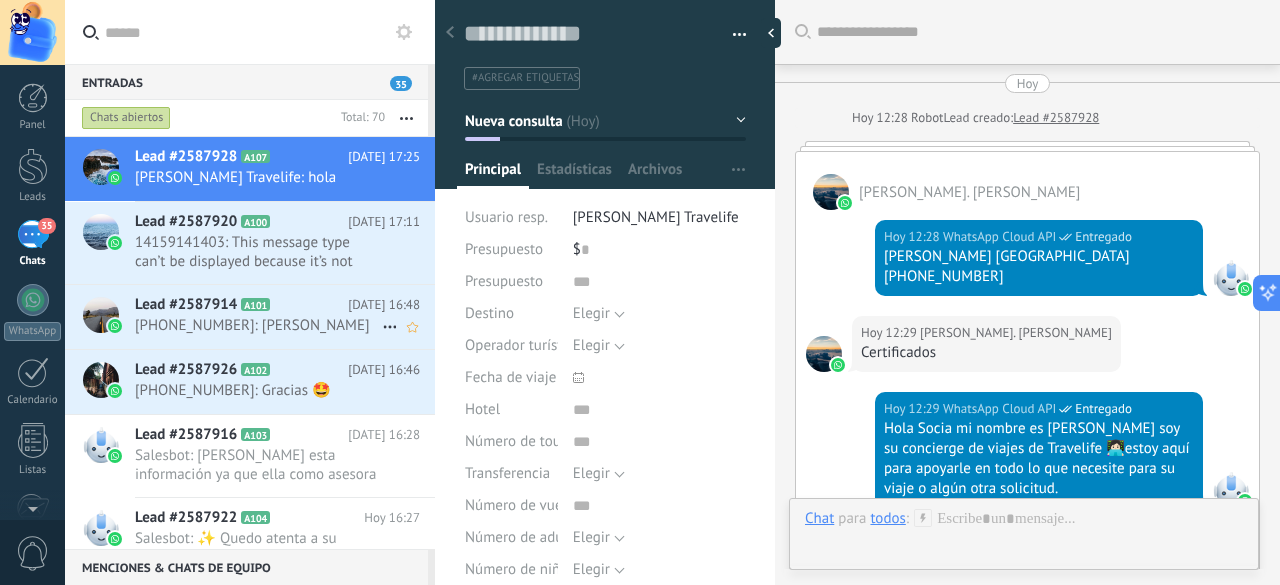 scroll, scrollTop: 30, scrollLeft: 0, axis: vertical 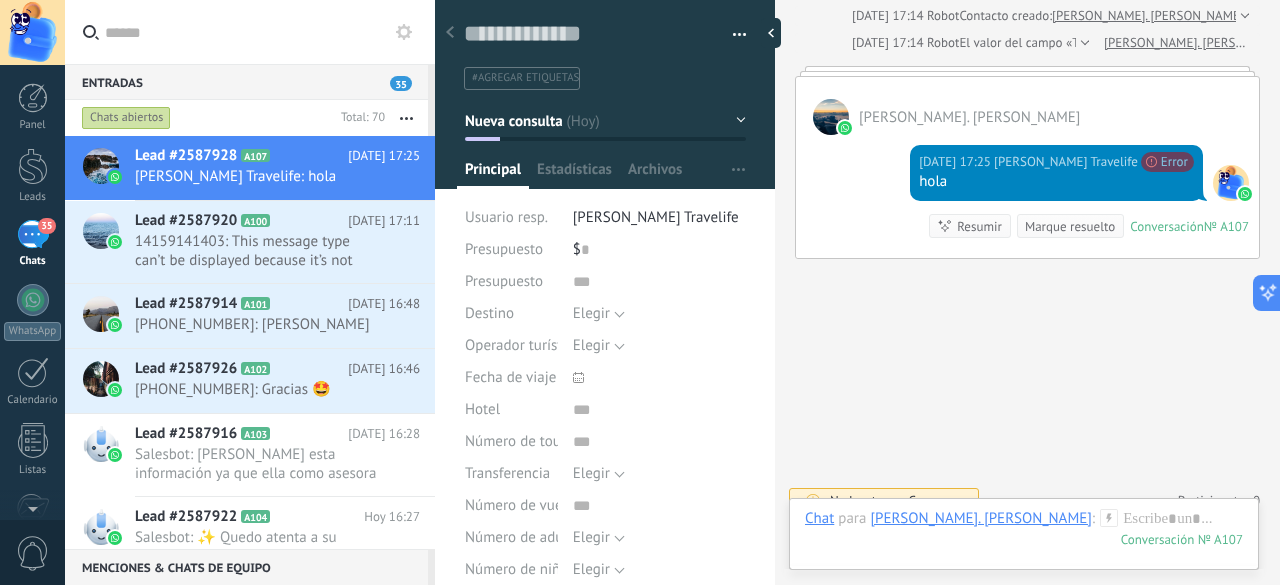 click on "Buscar Carga más Hoy Hoy 12:28 Robot  Lead creado:  Lead #2587928 María Concepción Mendez López. Elvis  Hoy 12:28 WhatsApp Cloud API  Entregado Hannia Vergara Tlc Reservas +52 81 8396 3889 Hoy 12:29 María Concepción Mendez López. Elvis  Certificados Hoy 12:29 WhatsApp Cloud API  Entregado Hola Socia mi nombre es Cinthia soy su concierge de viajes de Travelife 👩🏻‍💻estoy aquí para apoyarle en todo lo que necesite para su viaje o algún otra solicitud. Hoy 12:29 María Concepción Mendez López. Elvis  Cinthia Díaz Hoy 12:30 María Concepción Mendez López. Elvis  Gracias Hoy 12:30 WhatsApp Cloud API  Entregado Para poder ayudarlo con la mejor opción para su proxima aventura, por favor compárteme los siguientes datos:   ✈️ Destino al que quieres viajar: 📅 Fecha de salida y regreso: 👥 Número de personas (adultos y niños): 🏨 Tipo de paquete: Solo hospedaje / Todo incluido 🛫 ¿Requieres vuelos incluidos? Sí / No 💰 Presupuesto aproximado por persona o en total:" at bounding box center (1027, -199) 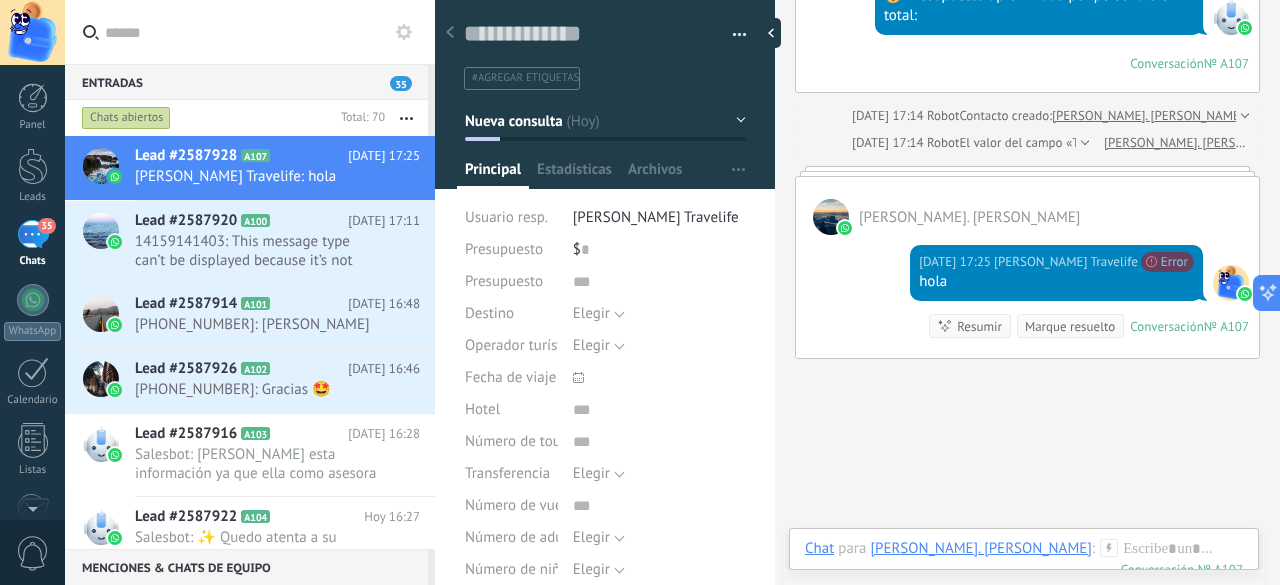 scroll, scrollTop: 1006, scrollLeft: 0, axis: vertical 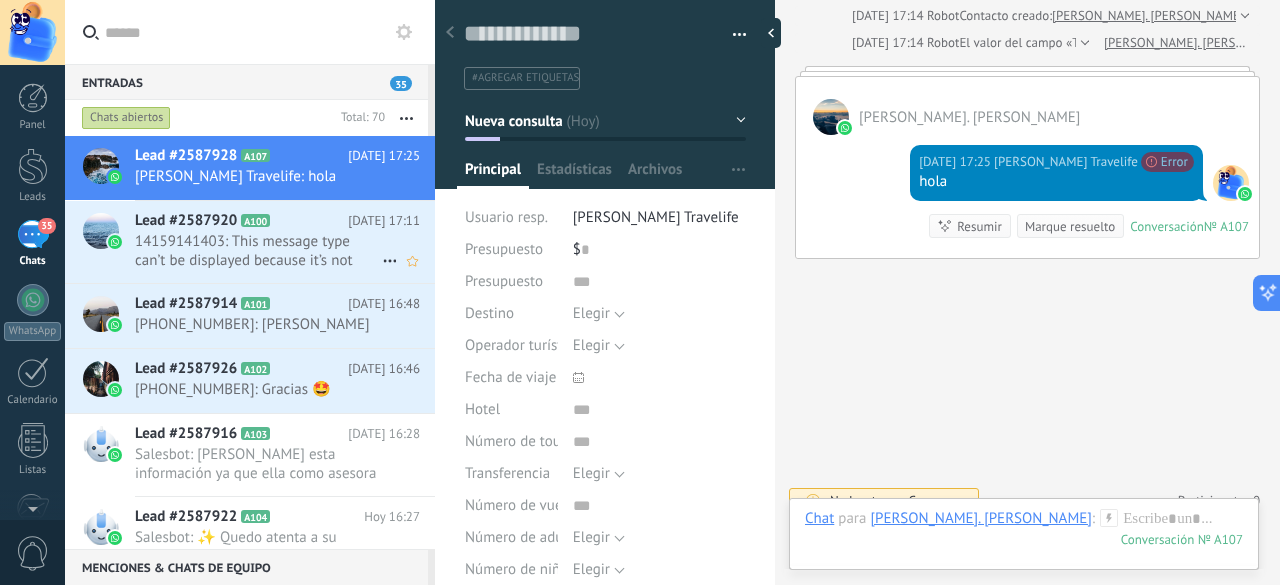 click on "14159141403: This message type can’t be displayed because it’s not supported yet." at bounding box center [258, 251] 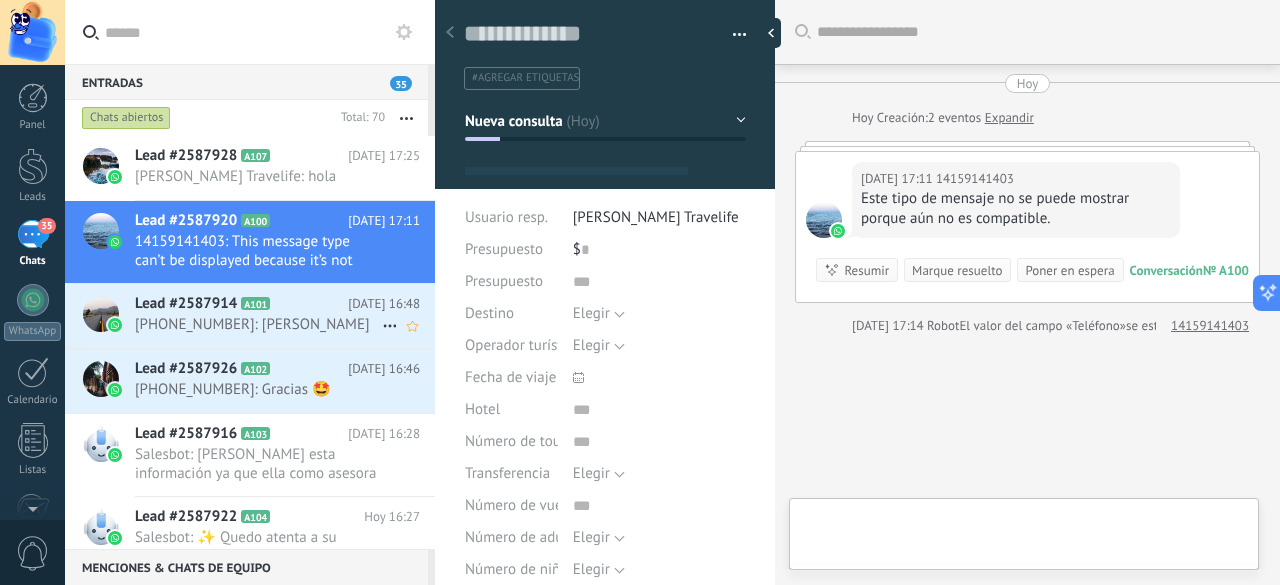 scroll, scrollTop: 0, scrollLeft: 0, axis: both 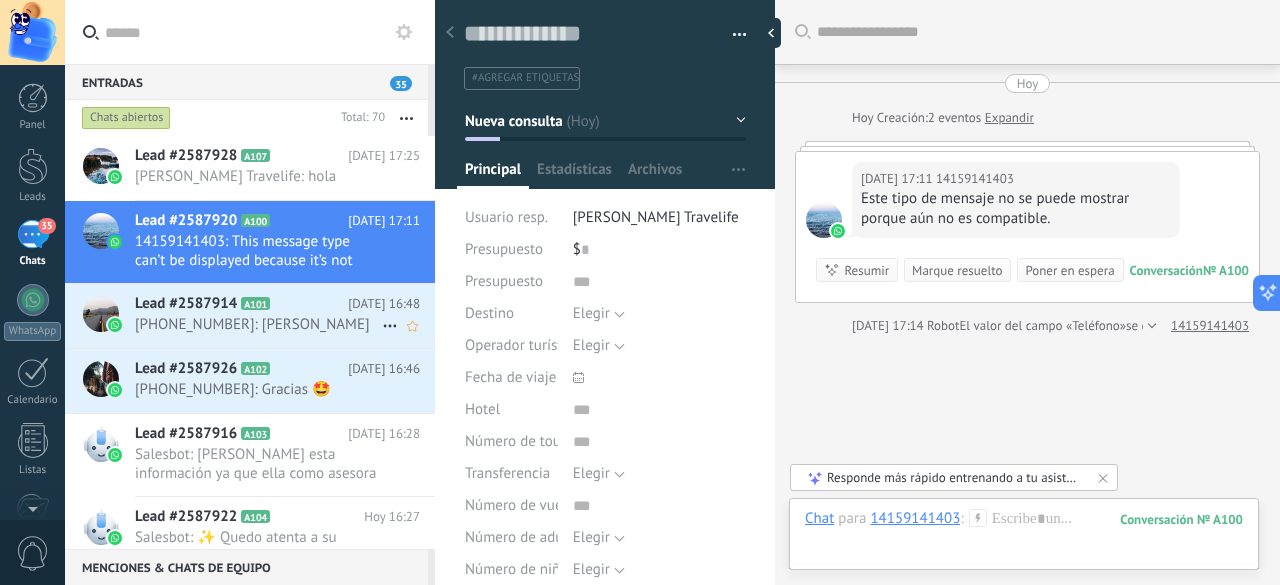 click on "[PHONE_NUMBER]: [PERSON_NAME]" at bounding box center [258, 324] 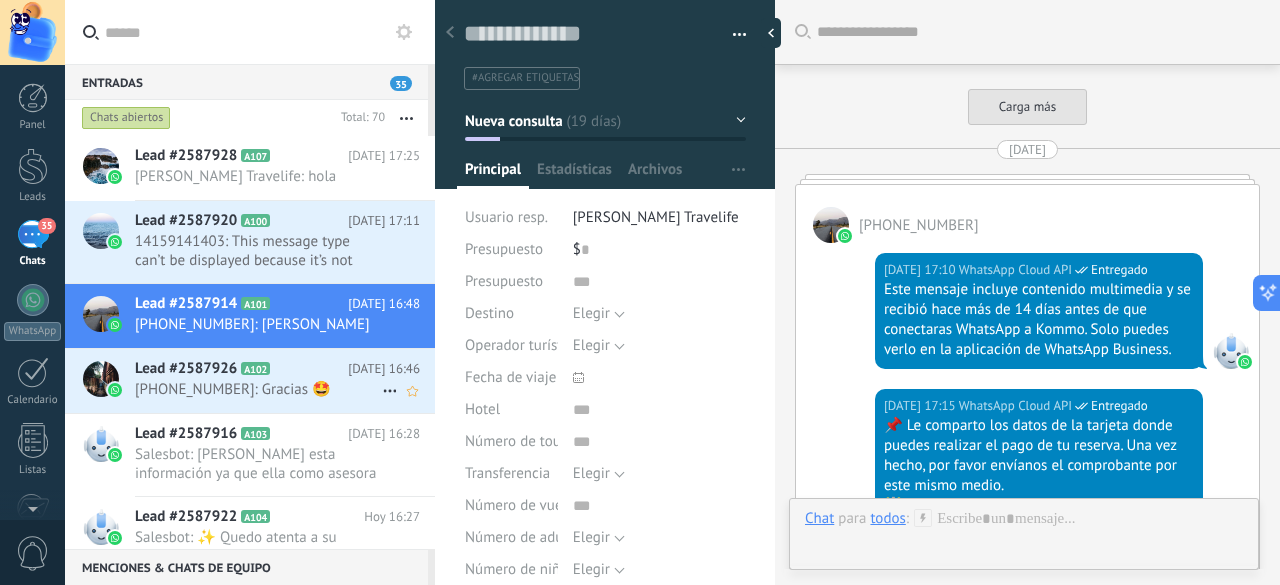 scroll, scrollTop: 30, scrollLeft: 0, axis: vertical 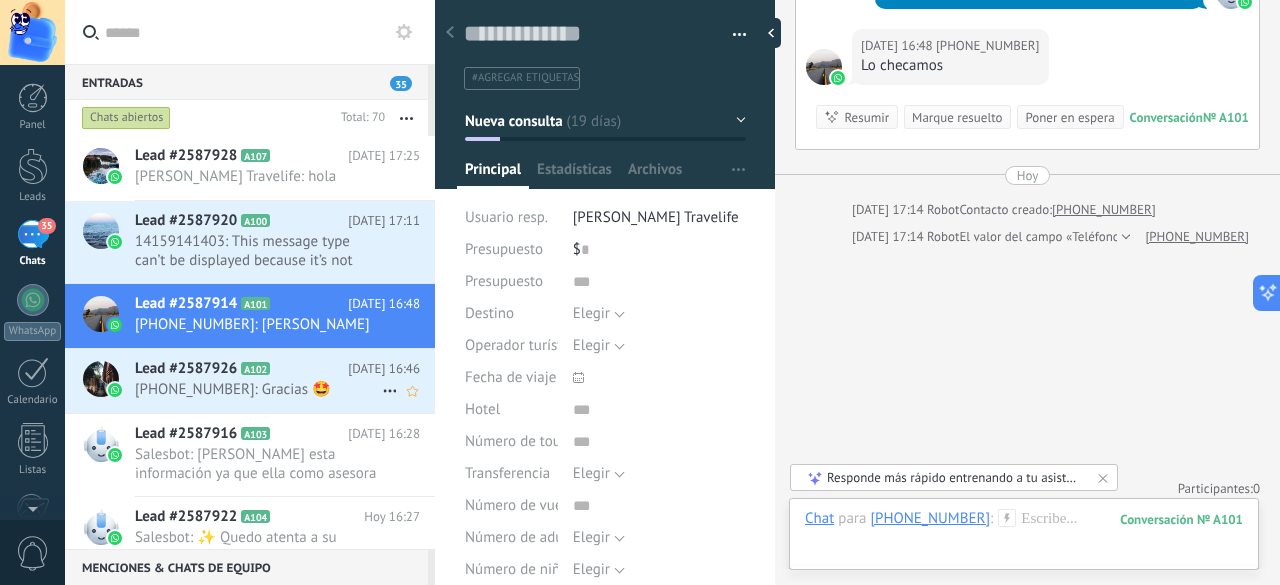 click on "Lead #2587926
A102" at bounding box center [241, 369] 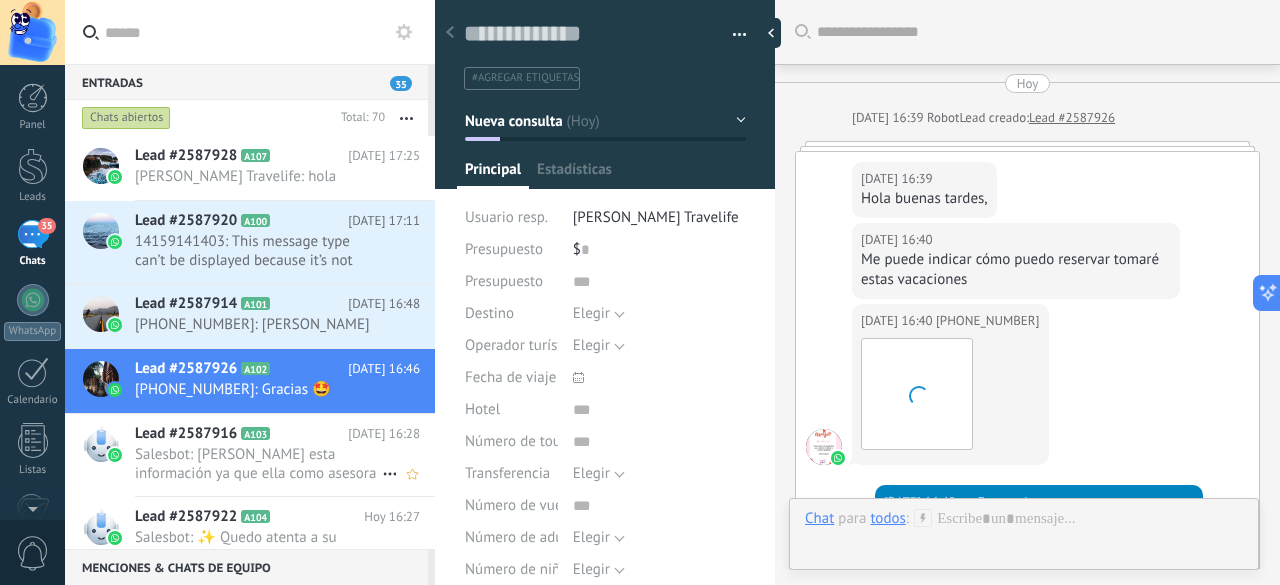 scroll, scrollTop: 30, scrollLeft: 0, axis: vertical 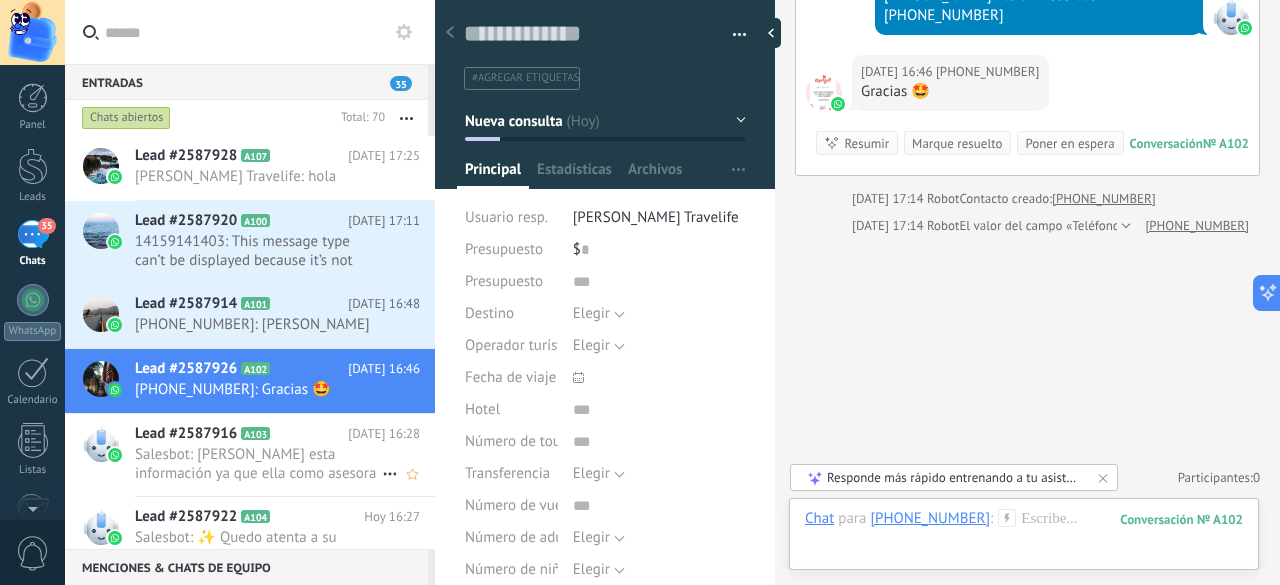 click on "Lead #2587916" at bounding box center [186, 434] 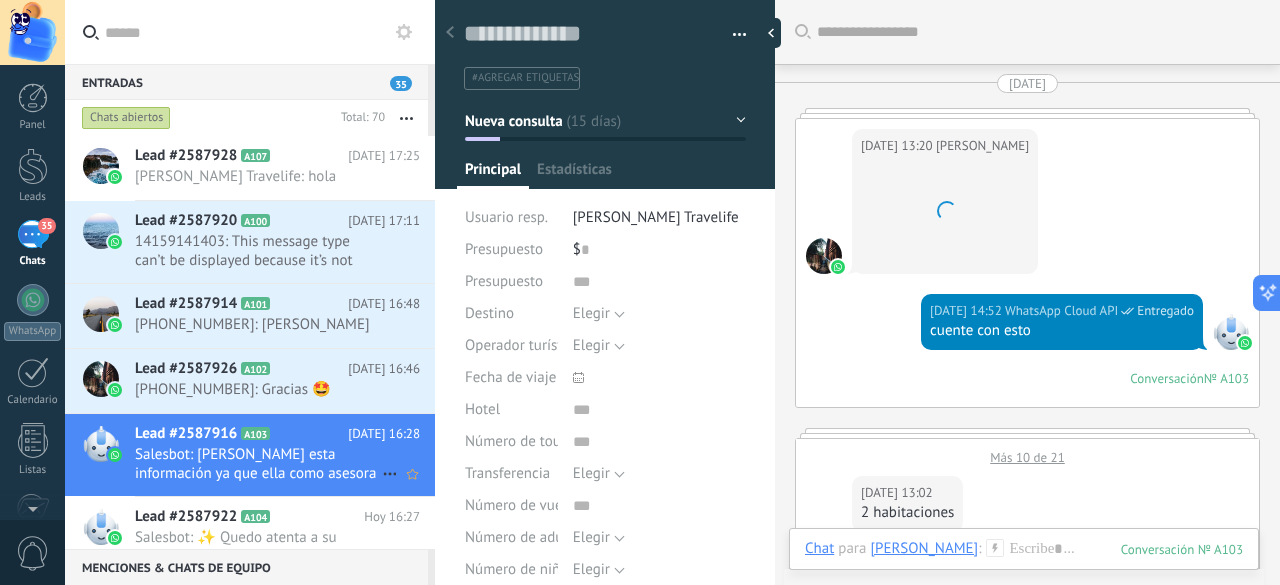 scroll, scrollTop: 30, scrollLeft: 0, axis: vertical 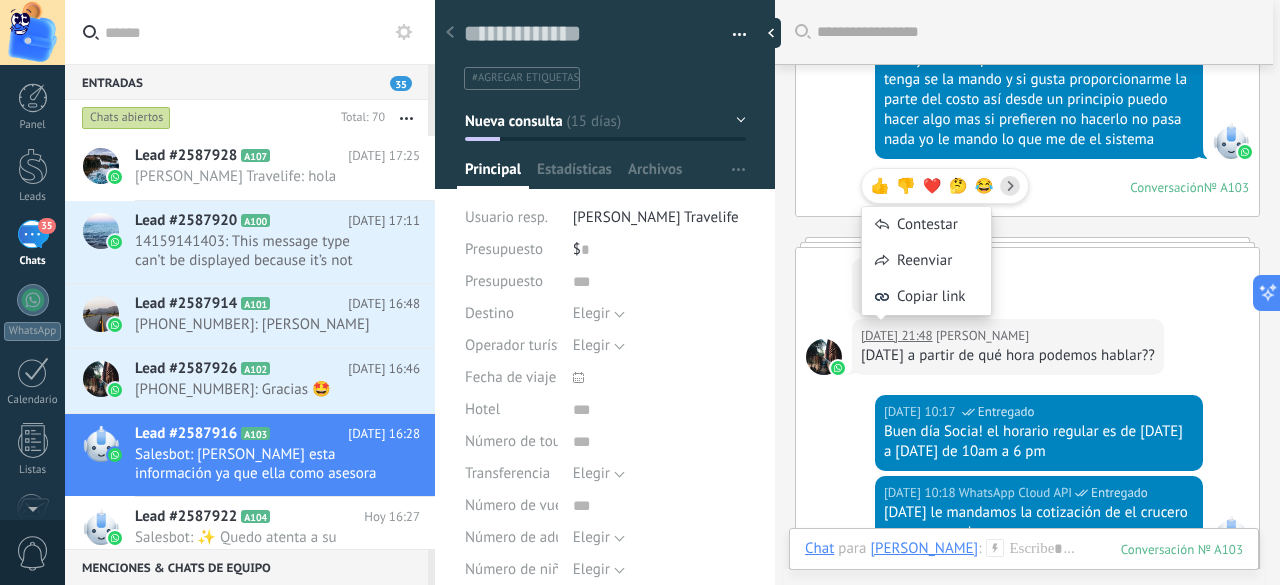 click 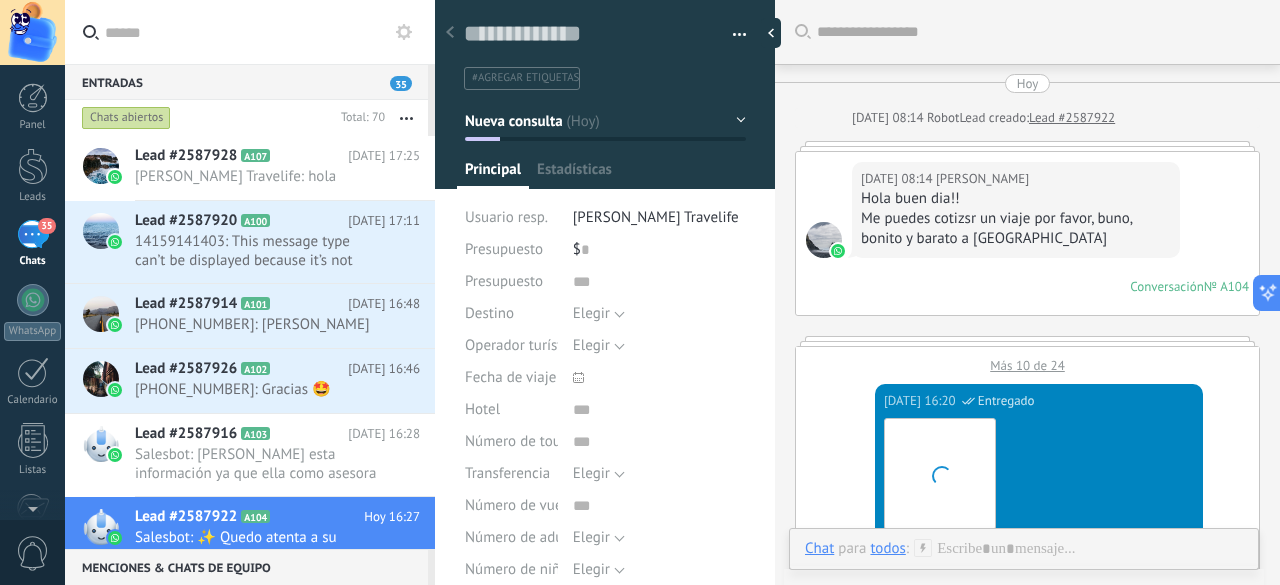 scroll, scrollTop: 30, scrollLeft: 0, axis: vertical 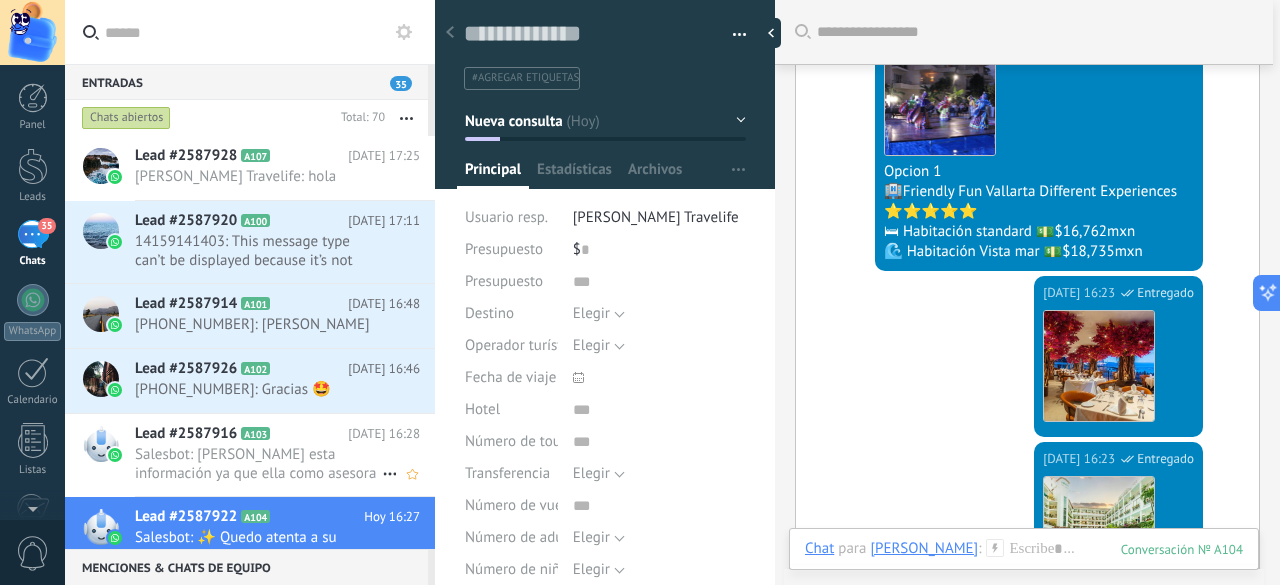 click on "A103" at bounding box center (255, 433) 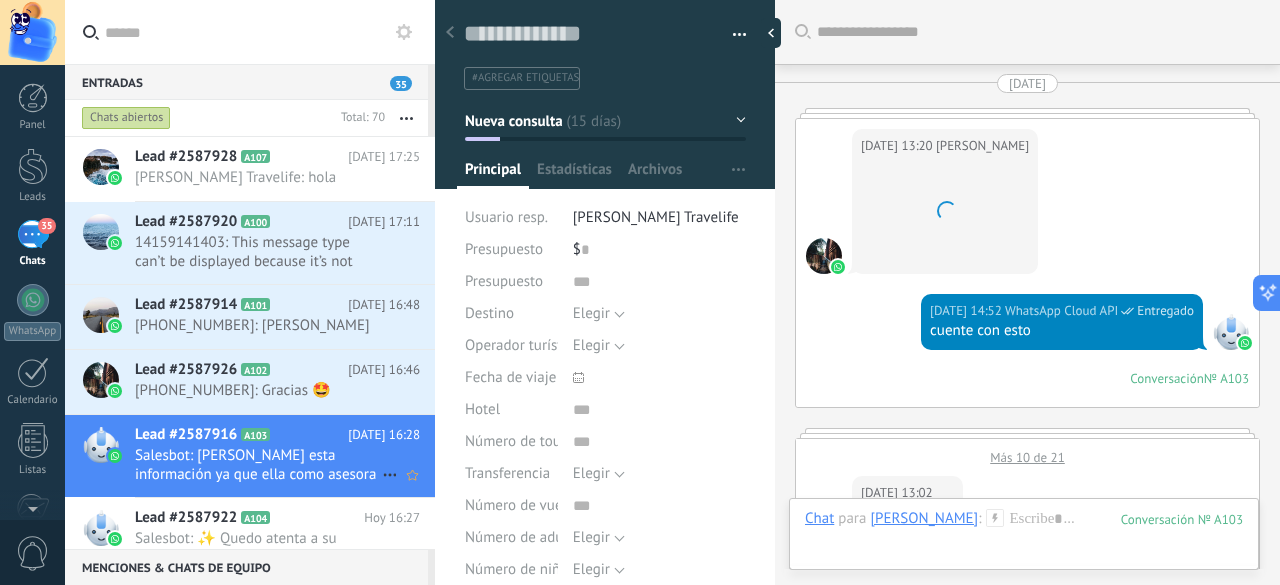 scroll, scrollTop: 30, scrollLeft: 0, axis: vertical 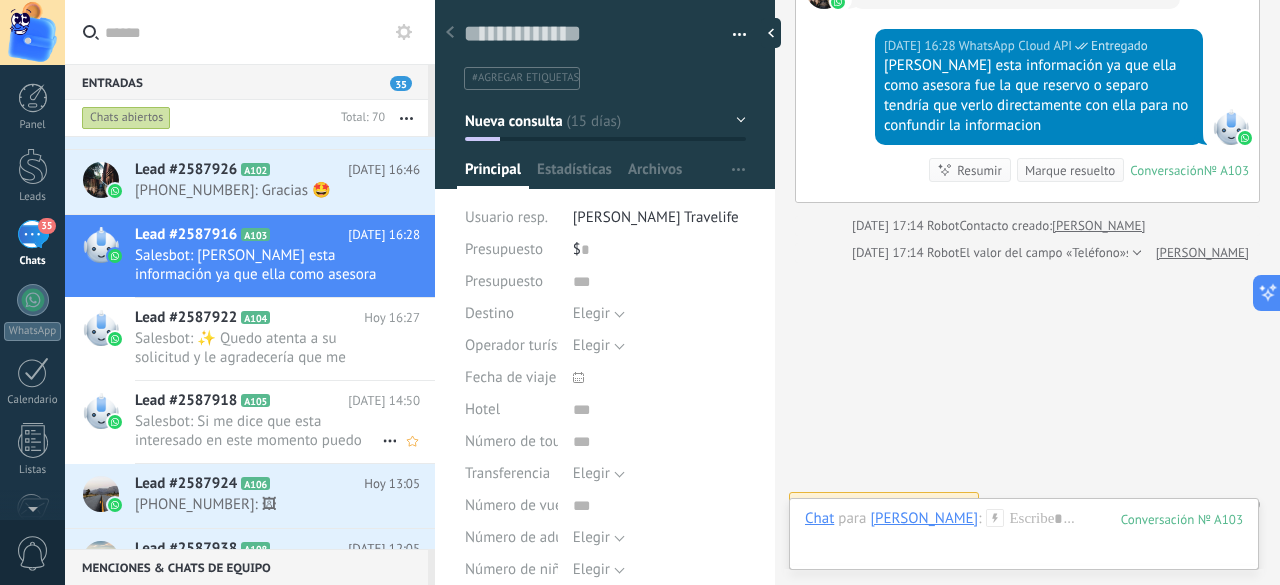 click on "Salesbot: Si me dice que esta interesado en este momento puedo volver a búscalo para saber si sigue disponible la tarifa..." at bounding box center [258, 431] 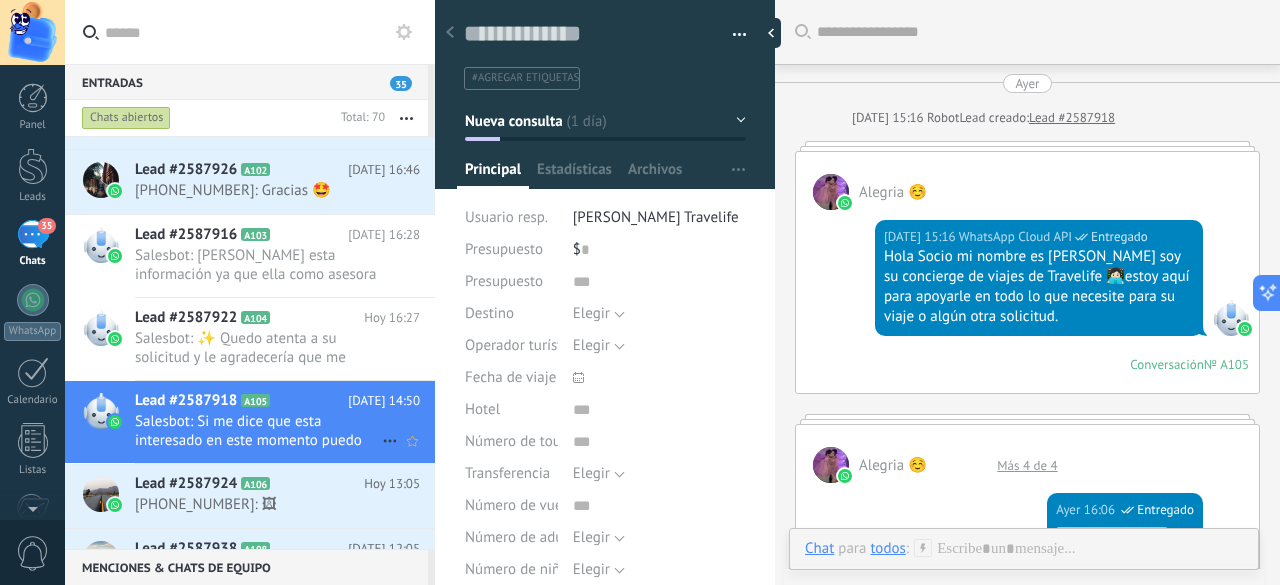 scroll, scrollTop: 30, scrollLeft: 0, axis: vertical 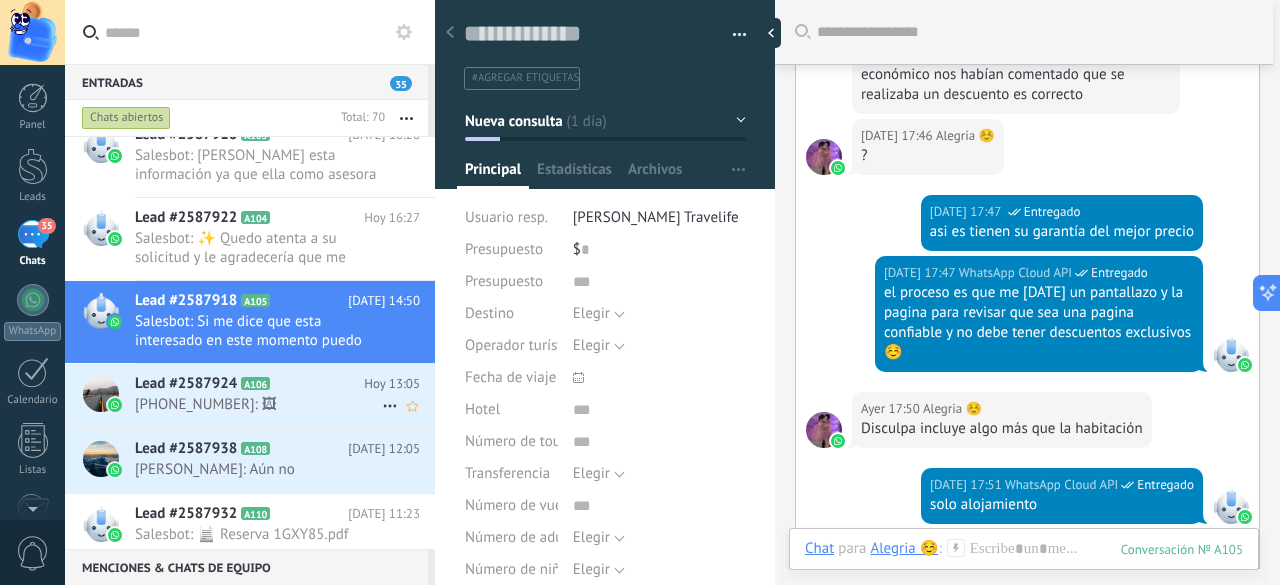 click on "Lead #2587924
A106" at bounding box center [249, 384] 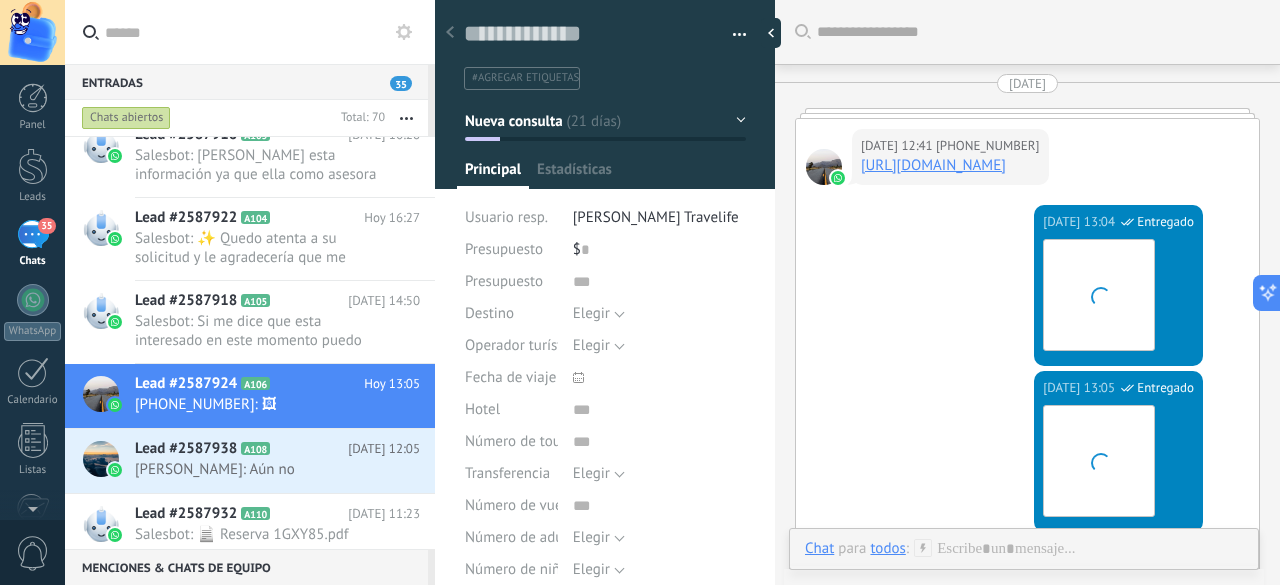 type on "**********" 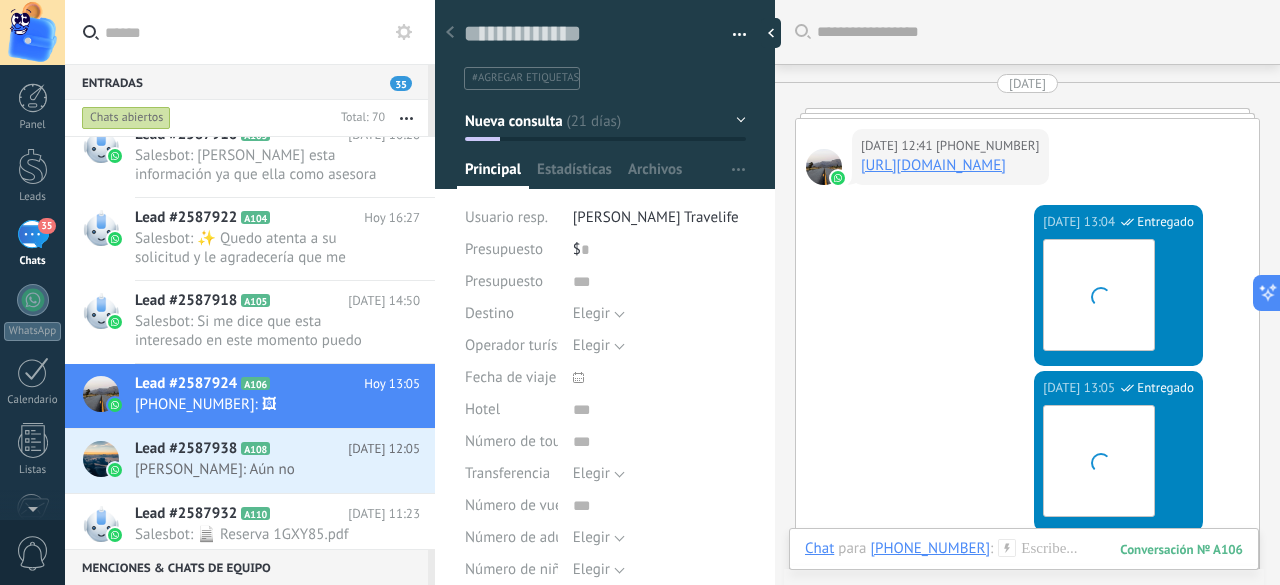 scroll, scrollTop: 30, scrollLeft: 0, axis: vertical 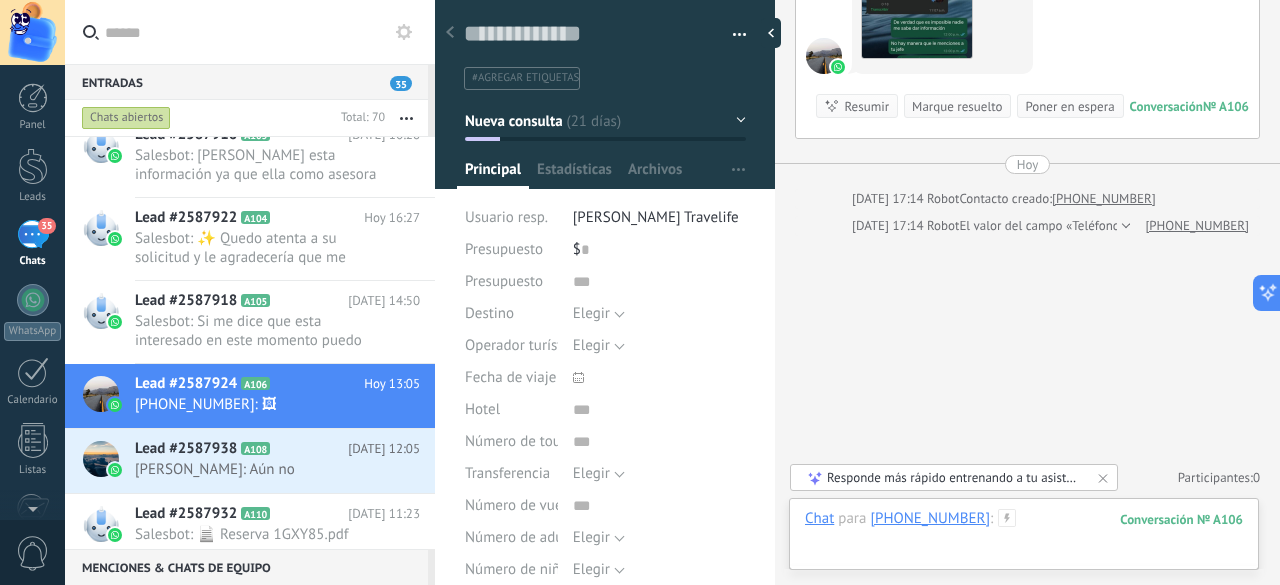 click at bounding box center (1024, 539) 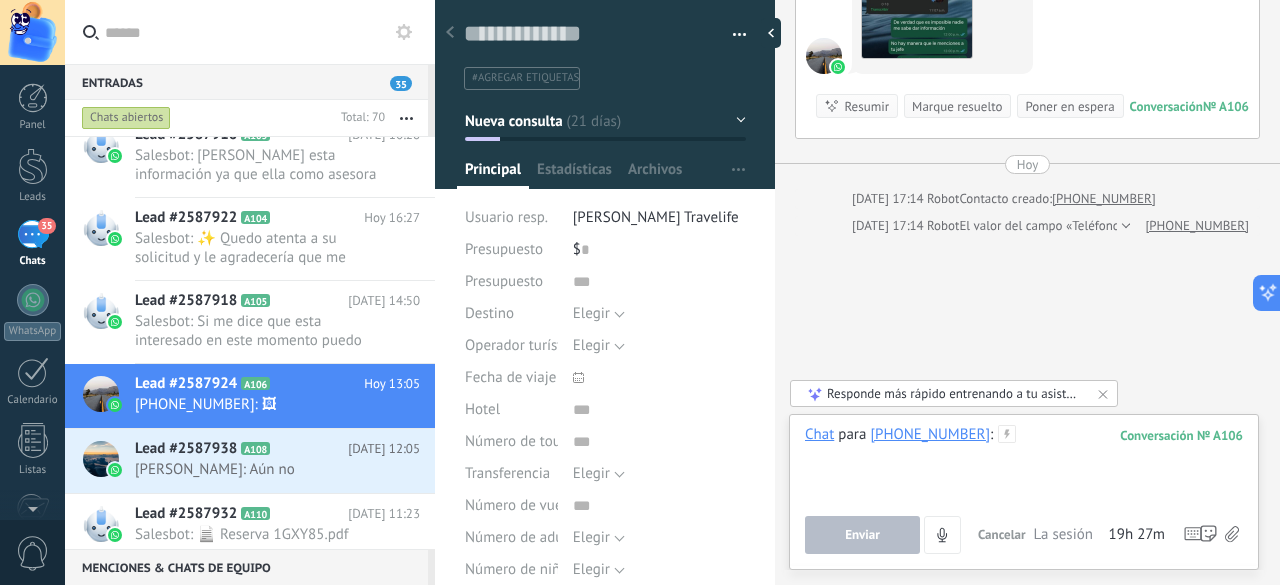 type 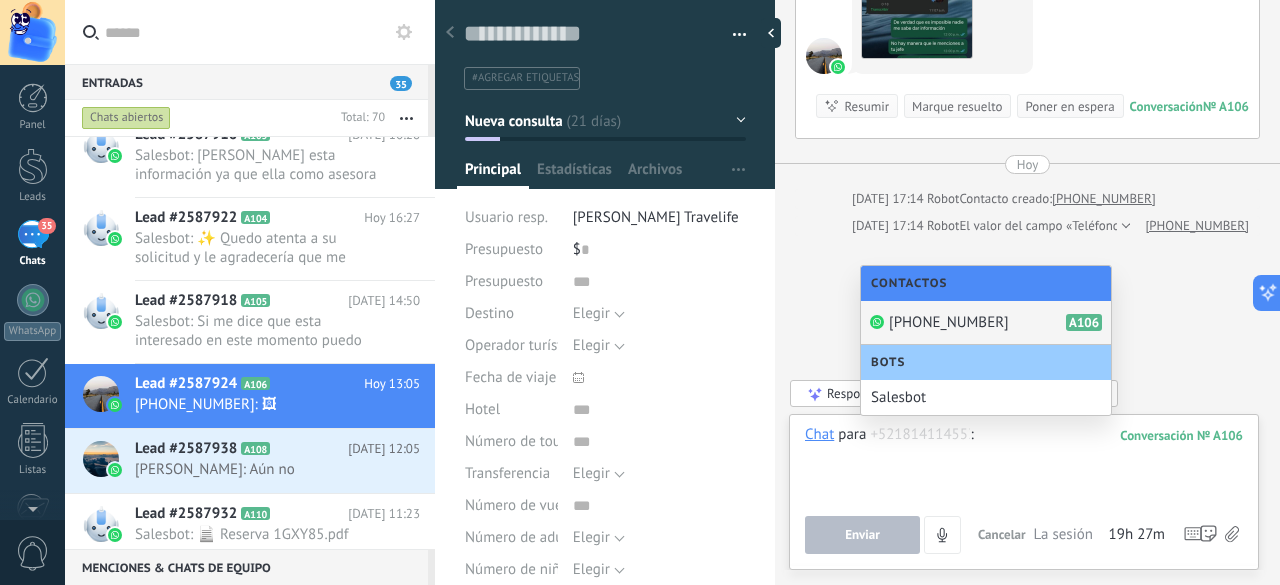 click on "+5218141145531 A106" at bounding box center [986, 323] 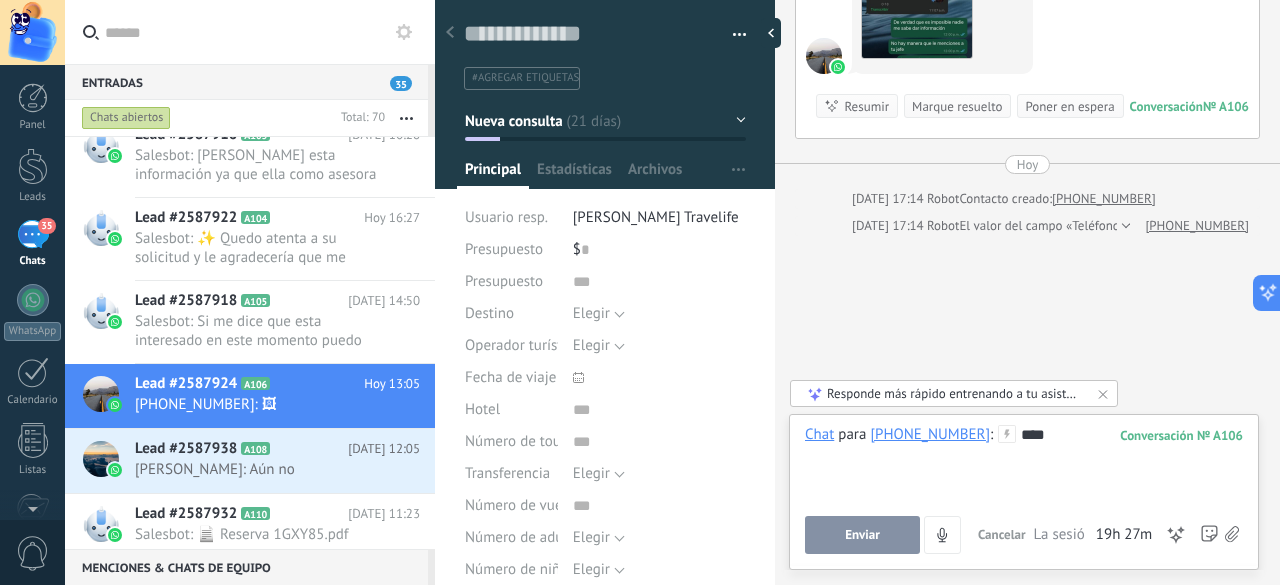 click on "Enviar" at bounding box center [862, 535] 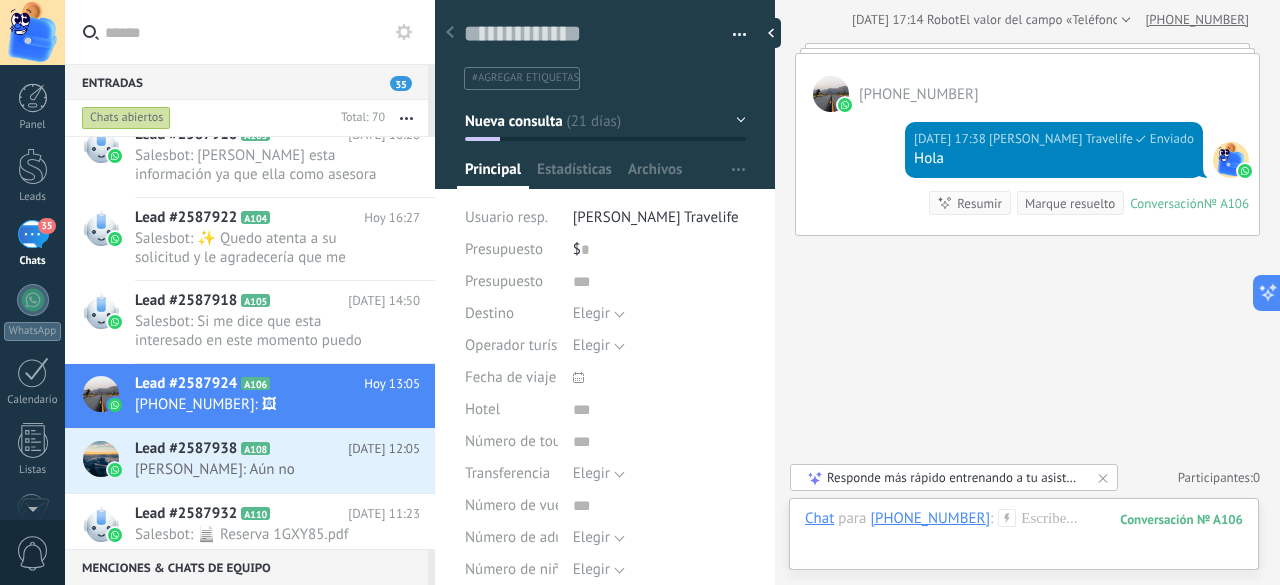 scroll, scrollTop: 9162, scrollLeft: 0, axis: vertical 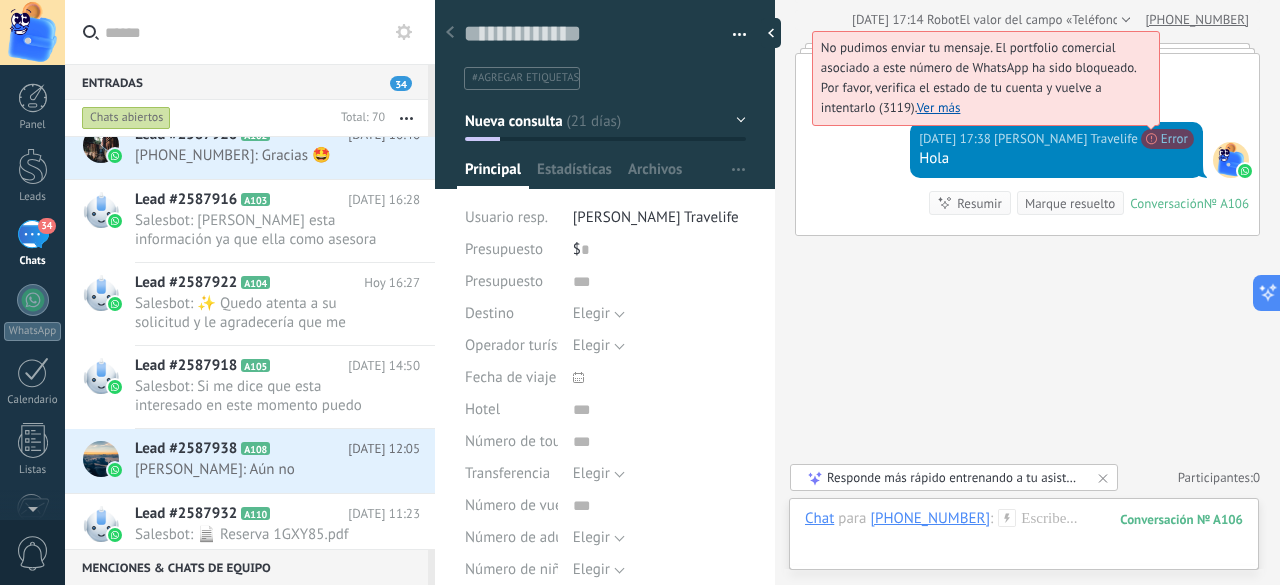 click on "No pudimos enviar tu mensaje. El portfolio comercial asociado a este número de WhatsApp ha sido bloqueado. Por favor, verifica el estado de tu cuenta y vuelve a intentarlo (3119).  Ver más" at bounding box center [978, 77] 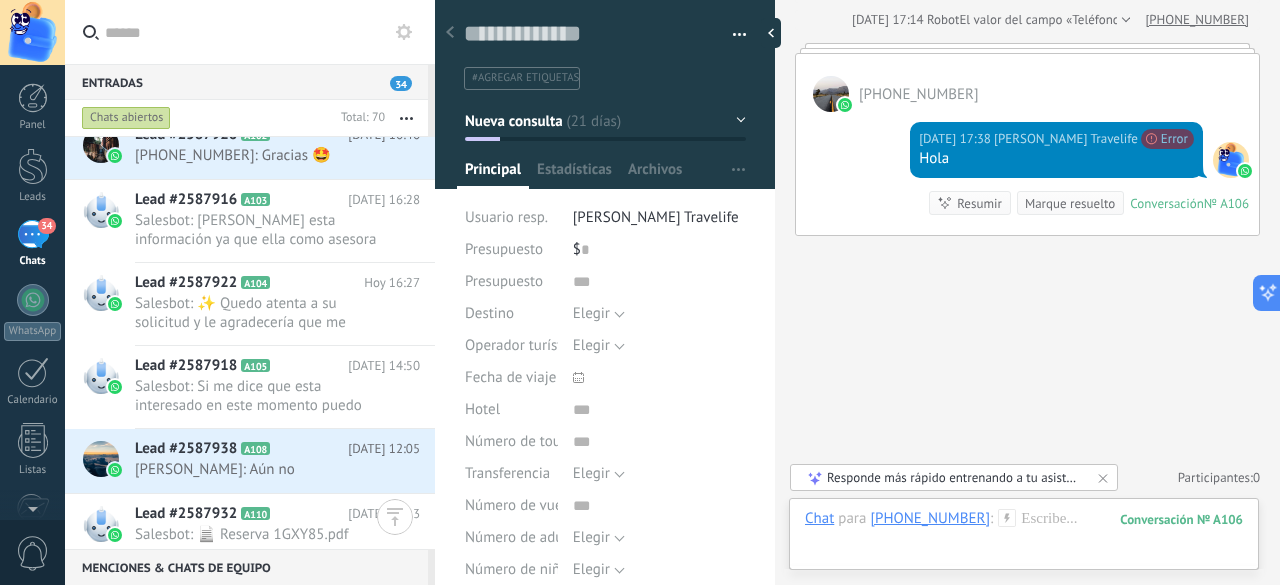 scroll, scrollTop: 0, scrollLeft: 0, axis: both 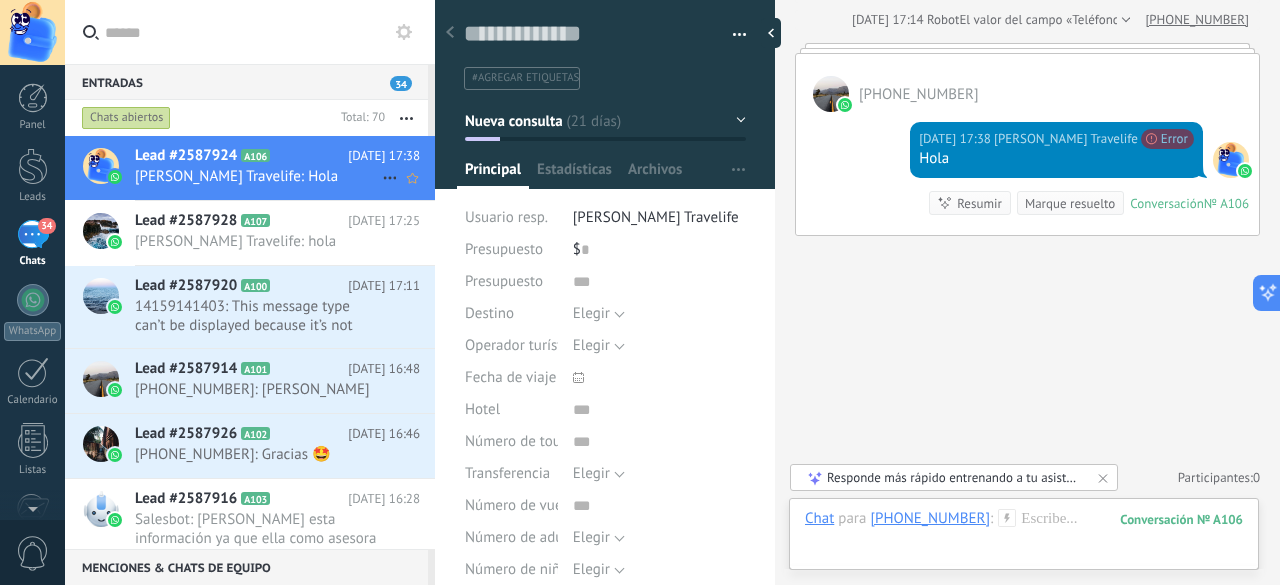 click on "Cinthia Travelife: Hola" at bounding box center [258, 176] 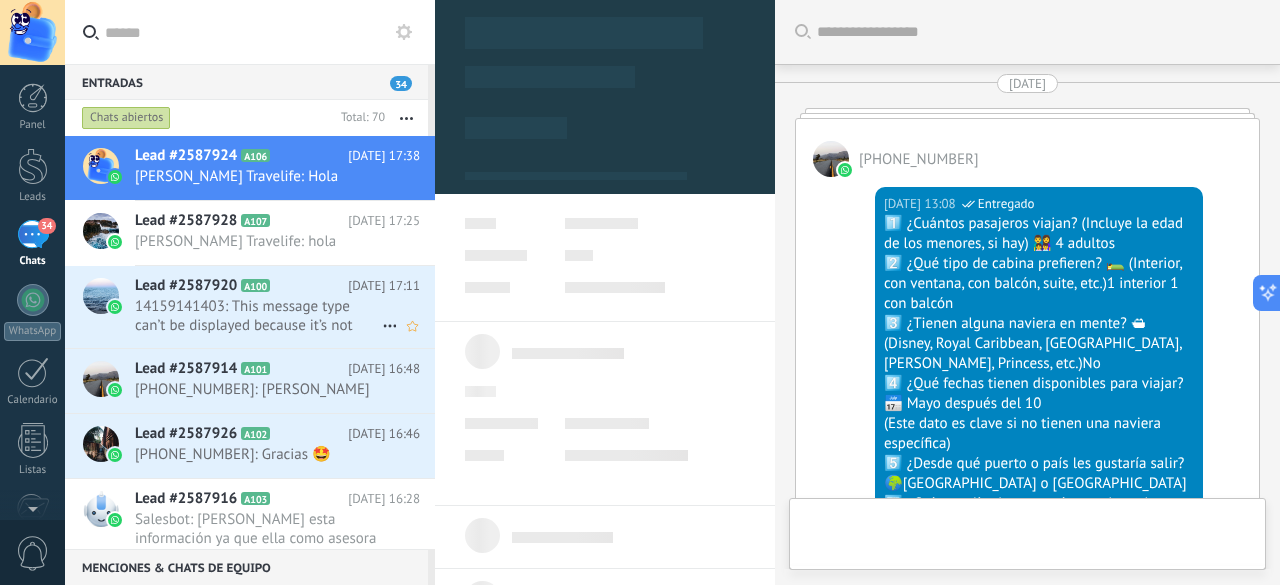 scroll, scrollTop: 7926, scrollLeft: 0, axis: vertical 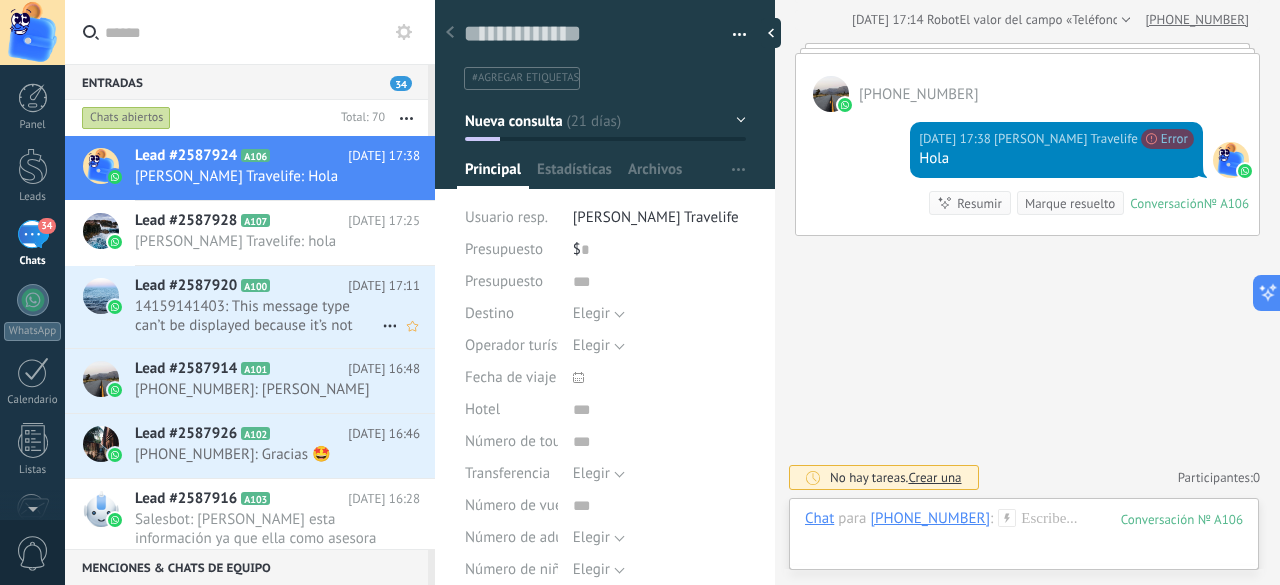 click on "Lead #2587920
A100" at bounding box center (241, 286) 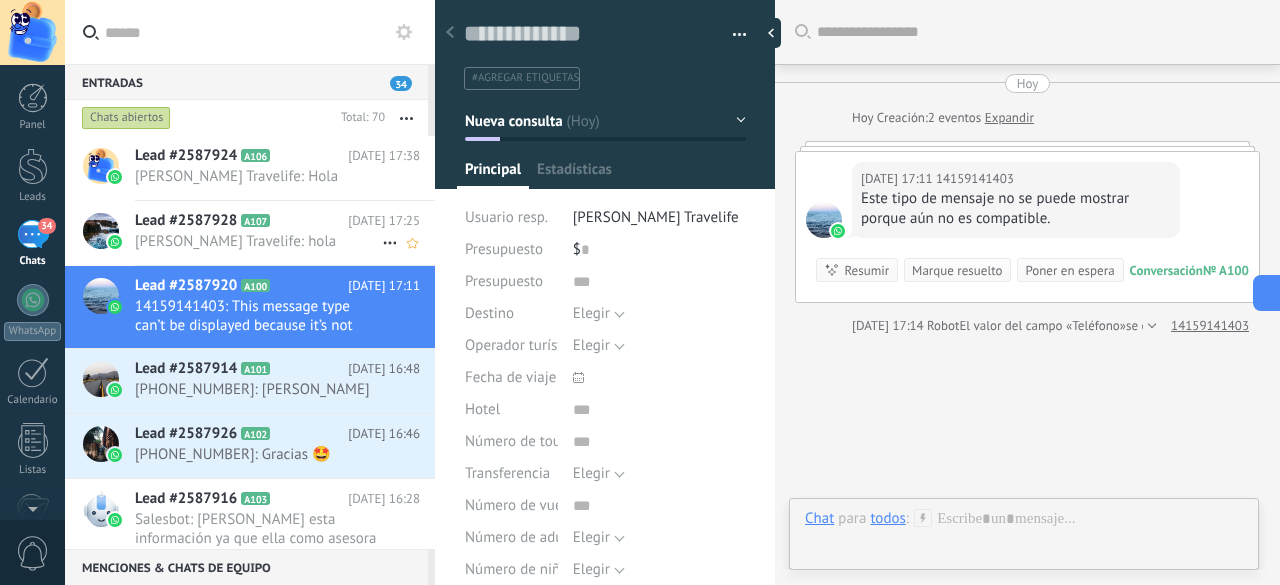 scroll, scrollTop: 30, scrollLeft: 0, axis: vertical 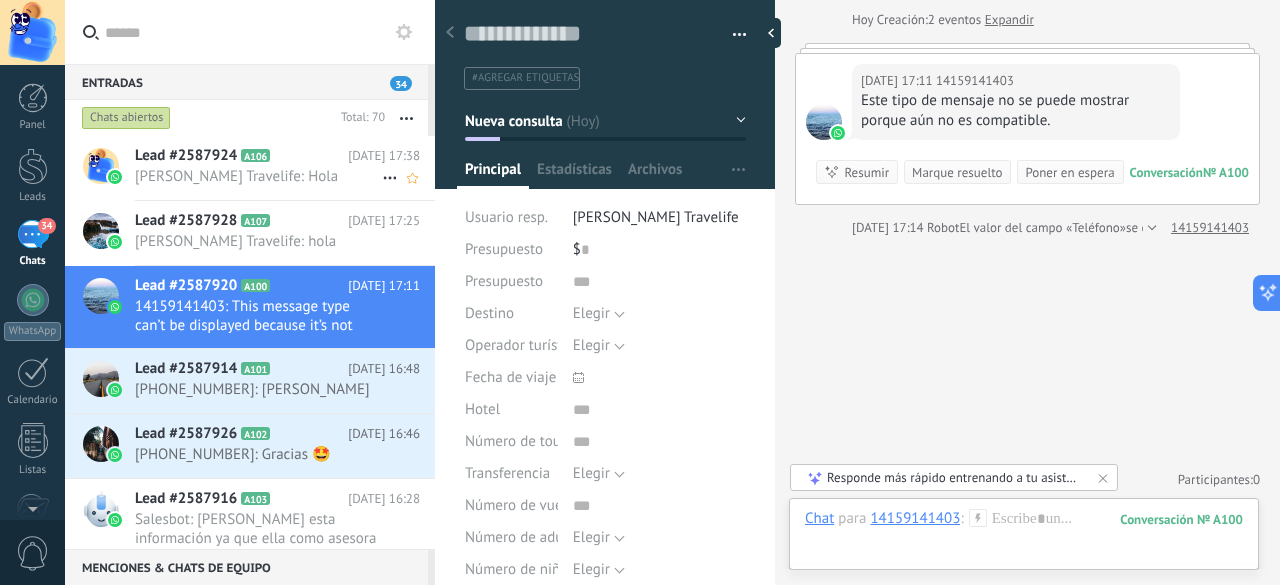 click on "Lead #2587924
A106" at bounding box center (241, 156) 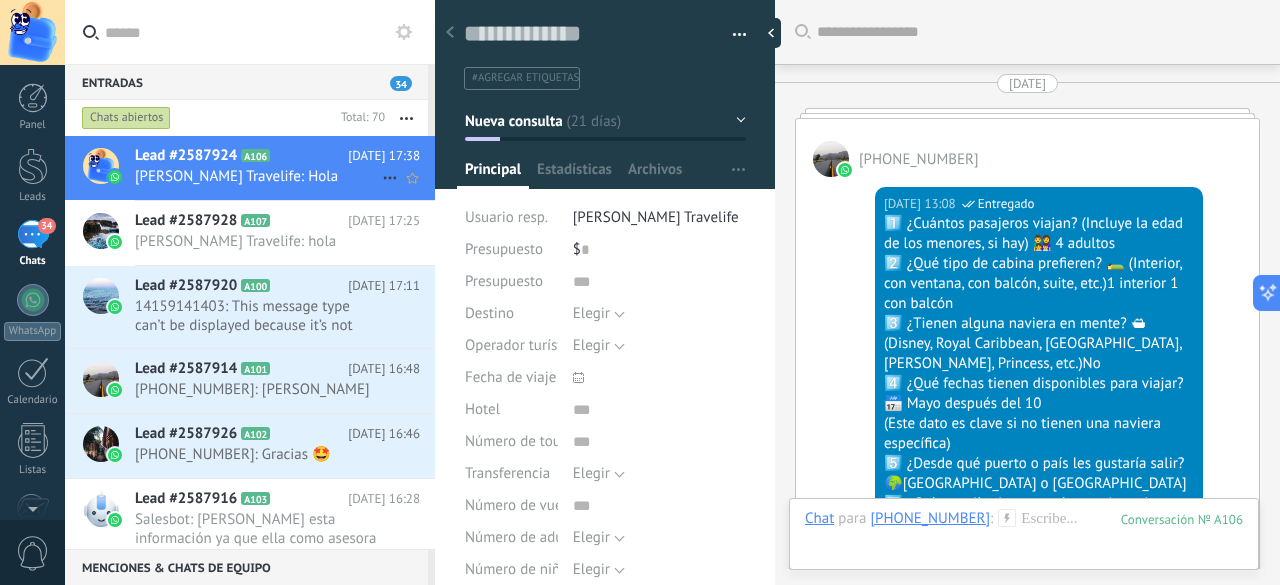 scroll, scrollTop: 30, scrollLeft: 0, axis: vertical 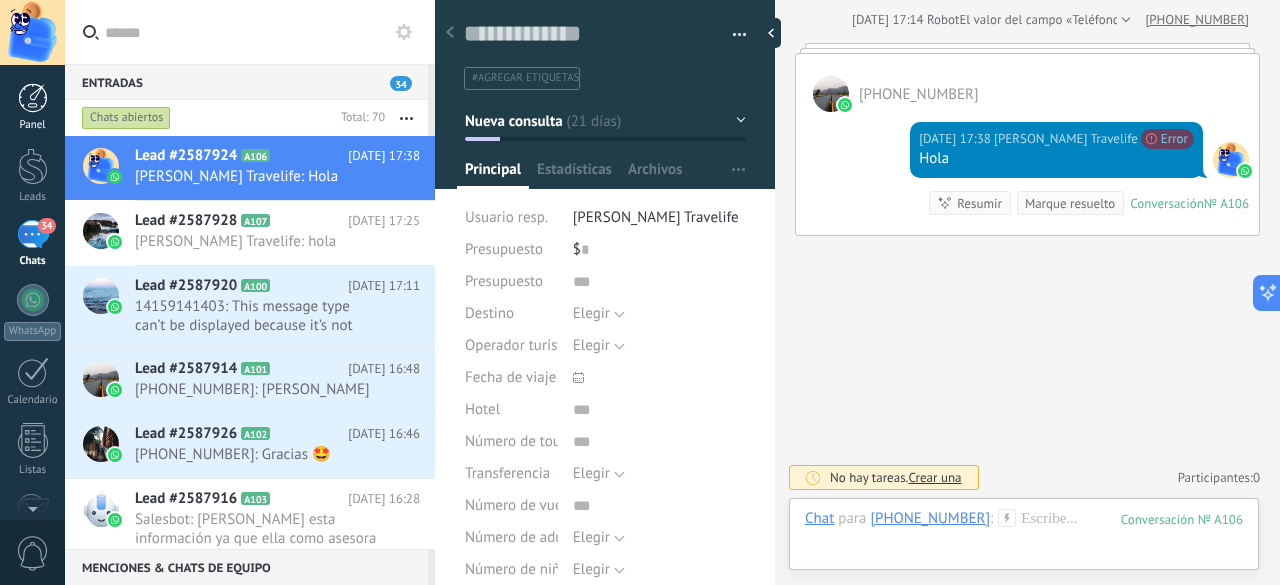 click on "Panel" at bounding box center [32, 107] 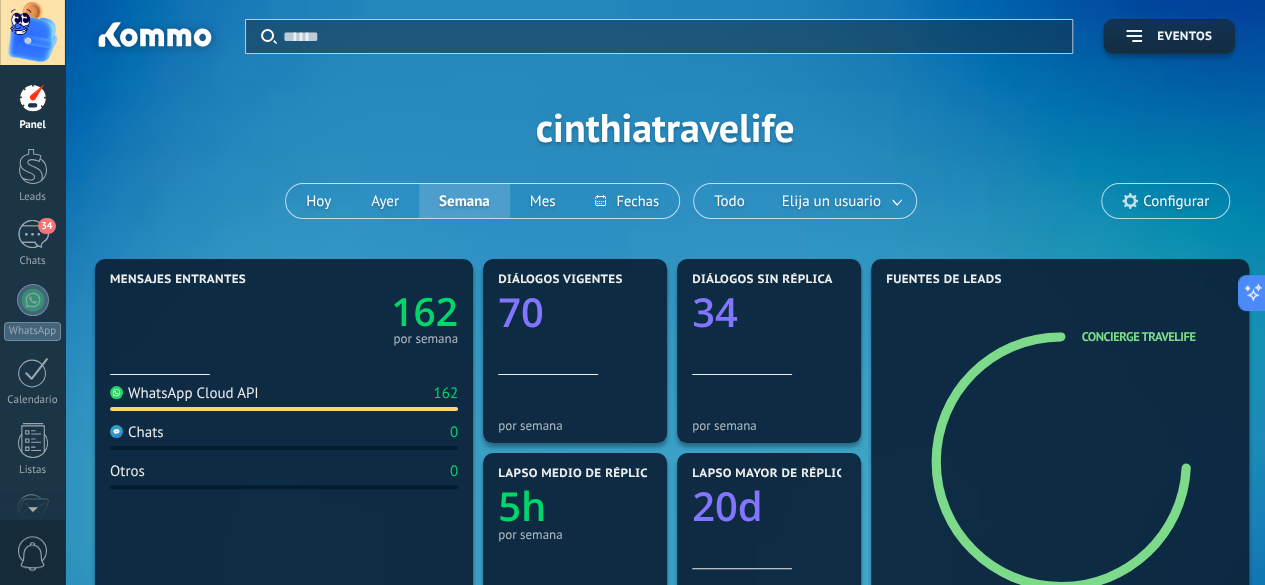 click at bounding box center (284, 358) 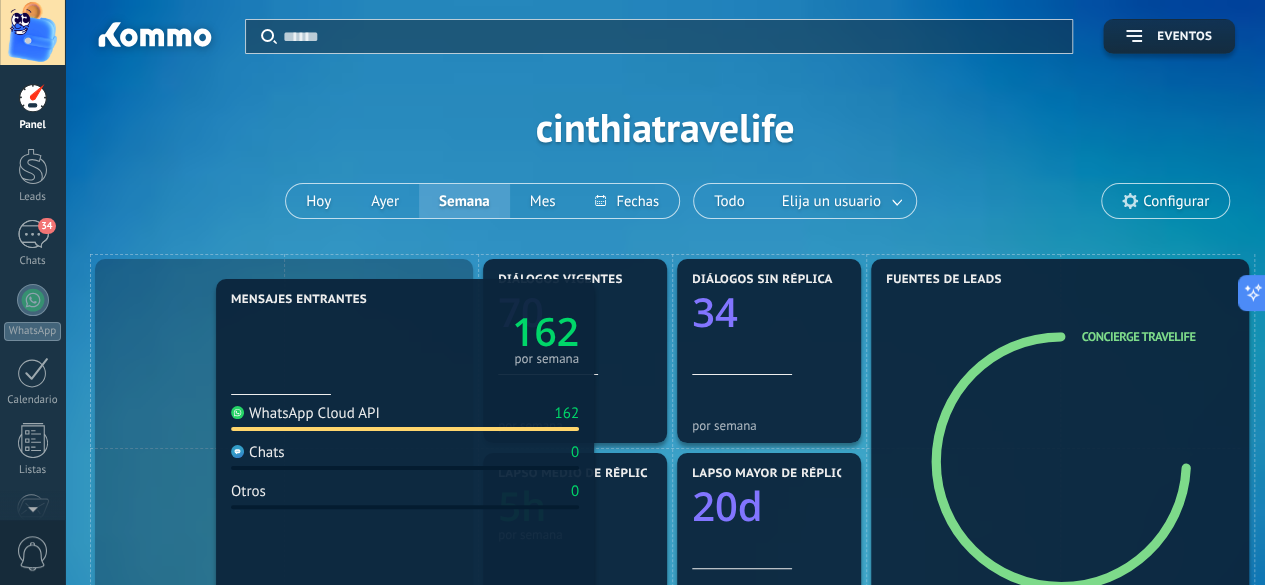 drag, startPoint x: 237, startPoint y: 395, endPoint x: 358, endPoint y: 415, distance: 122.641754 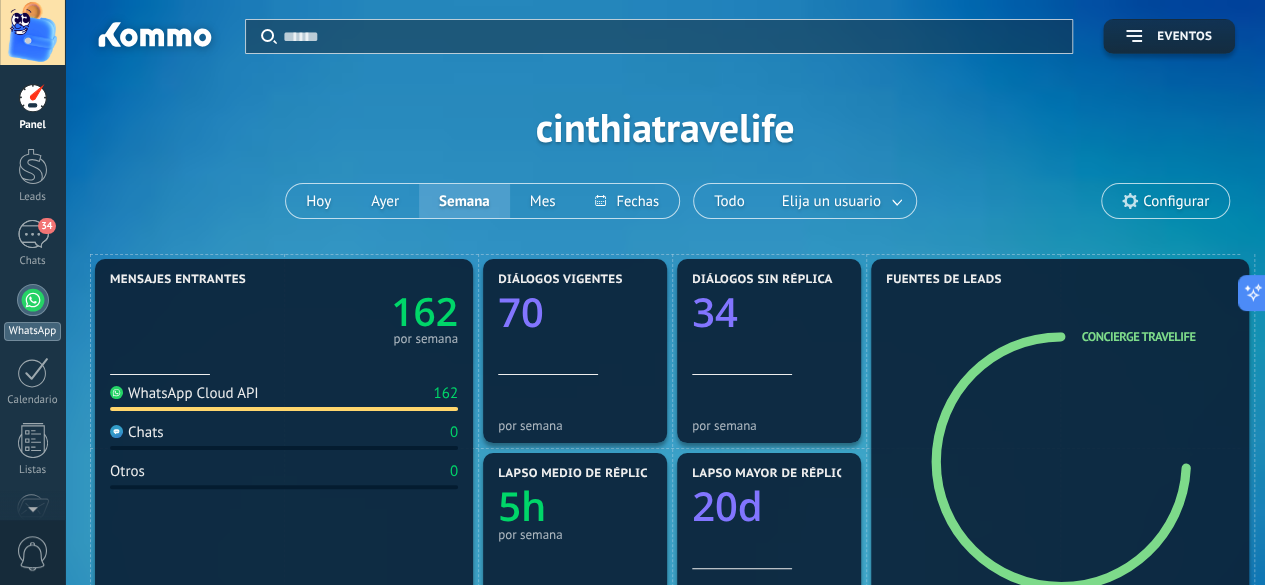 click on "WhatsApp" at bounding box center [32, 312] 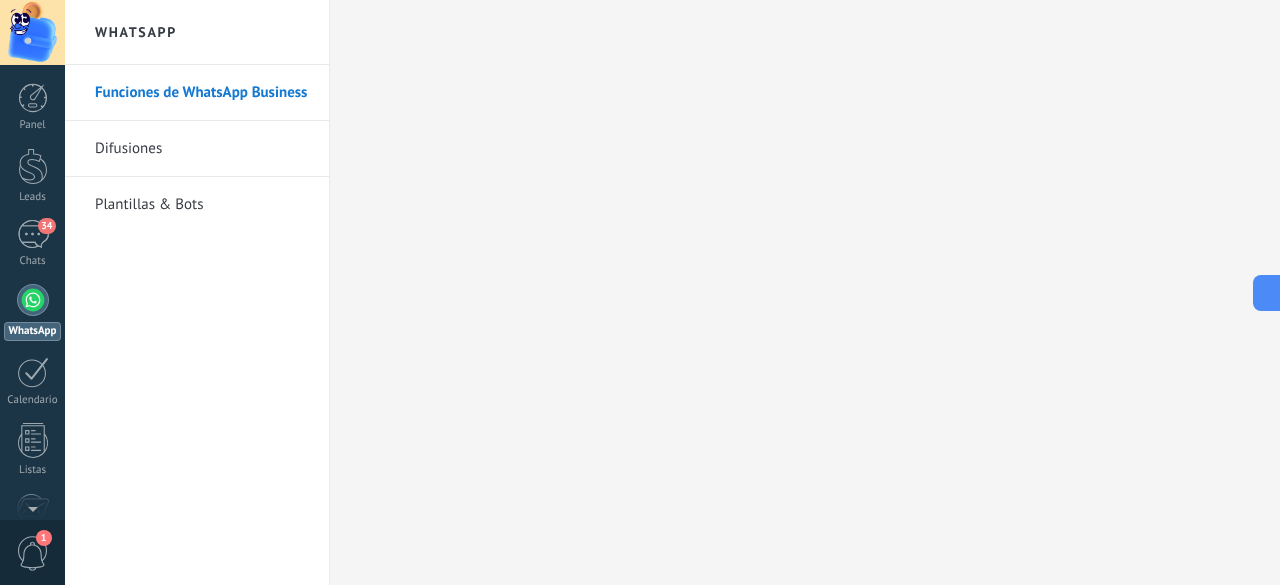 scroll, scrollTop: 19, scrollLeft: 0, axis: vertical 